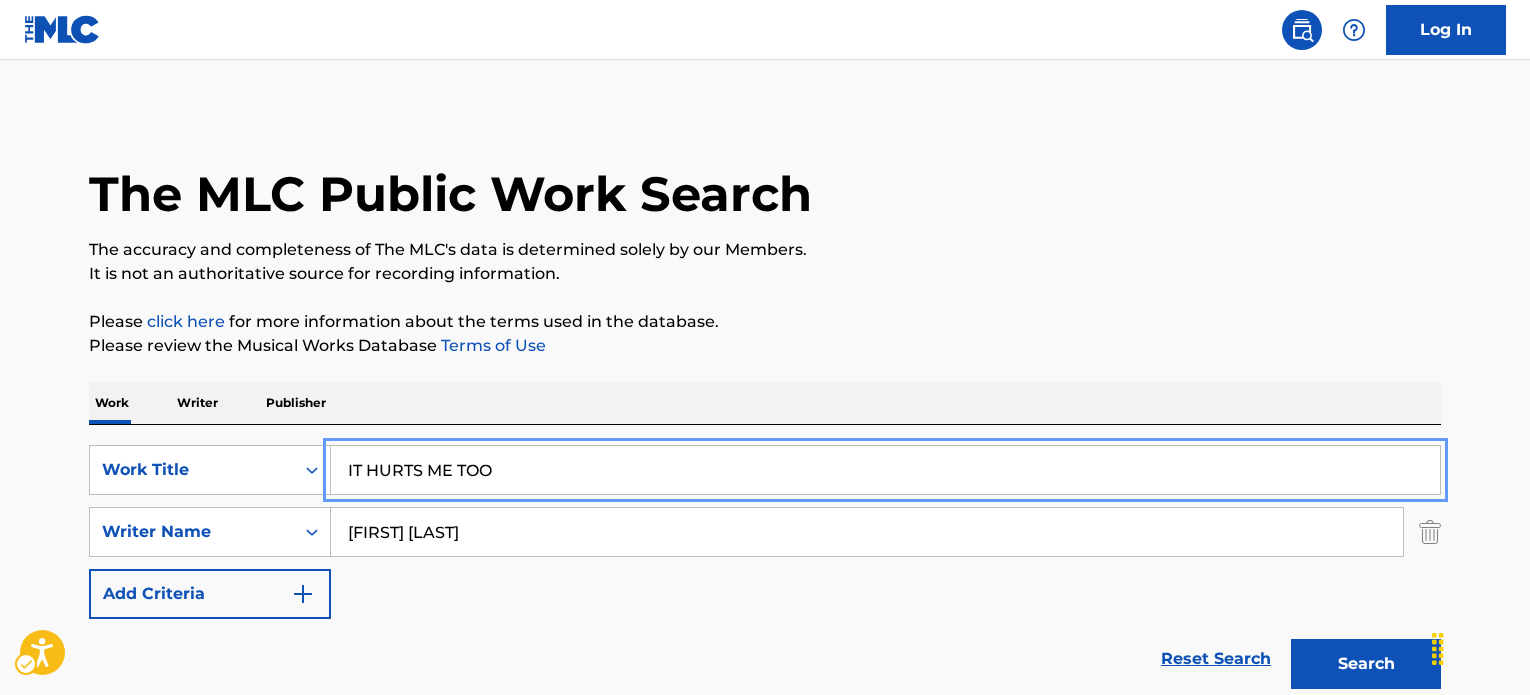 scroll, scrollTop: 252, scrollLeft: 0, axis: vertical 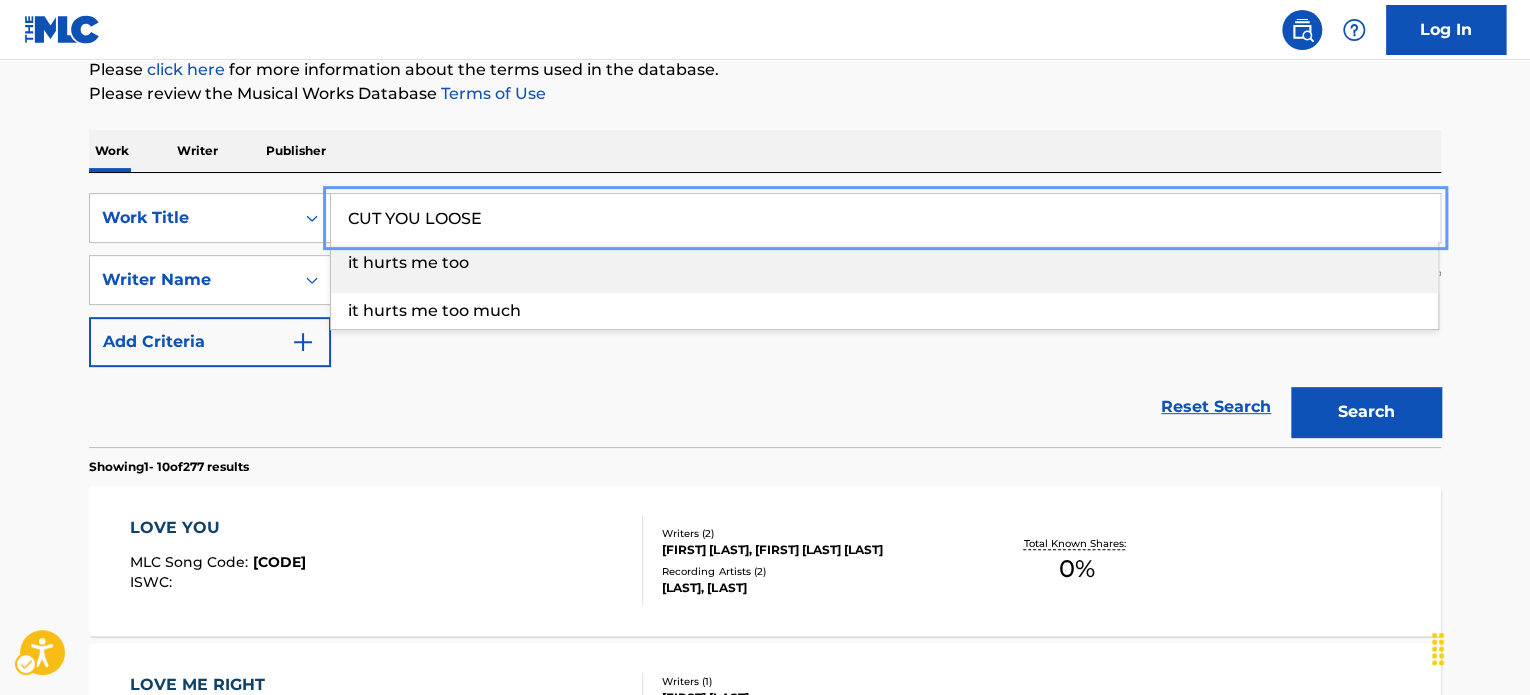 type on "CUT YOU LOOSE" 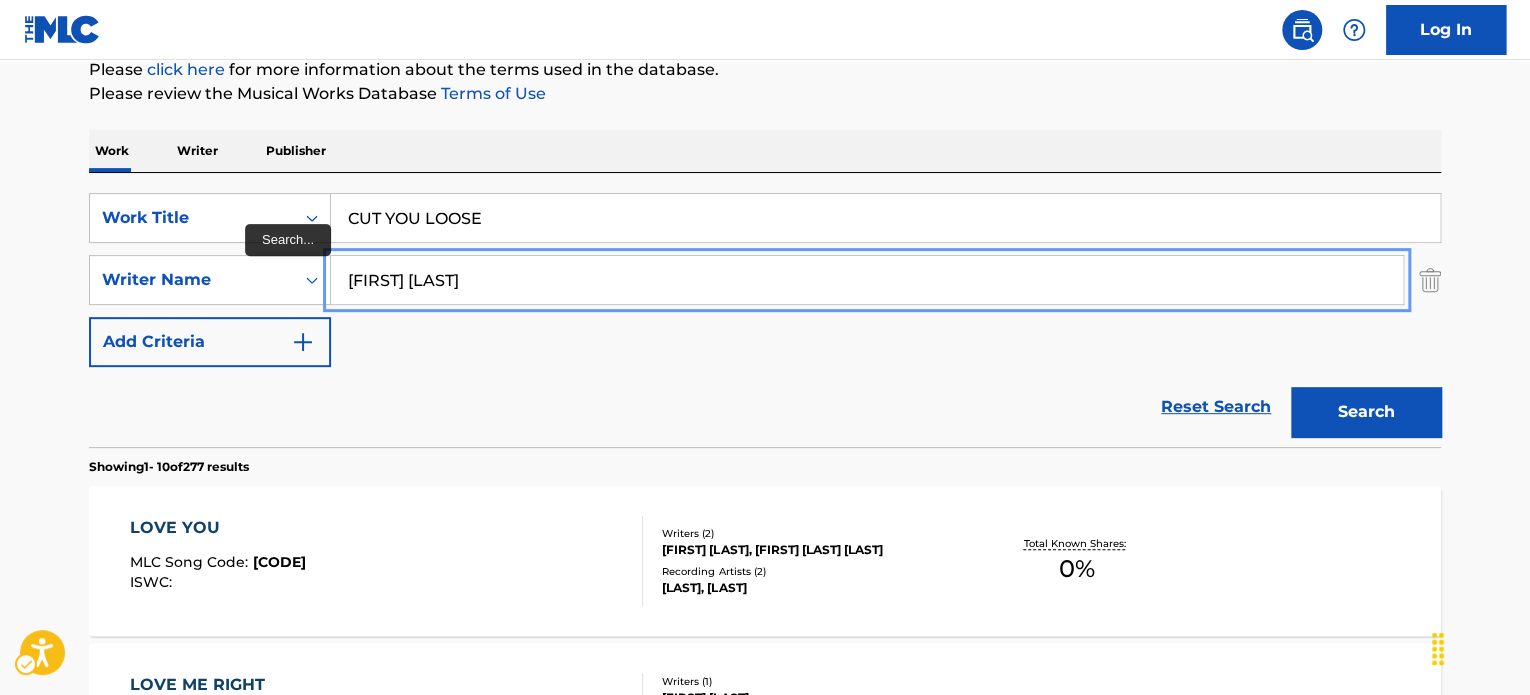 click on "[FIRST] [LAST]" at bounding box center [867, 280] 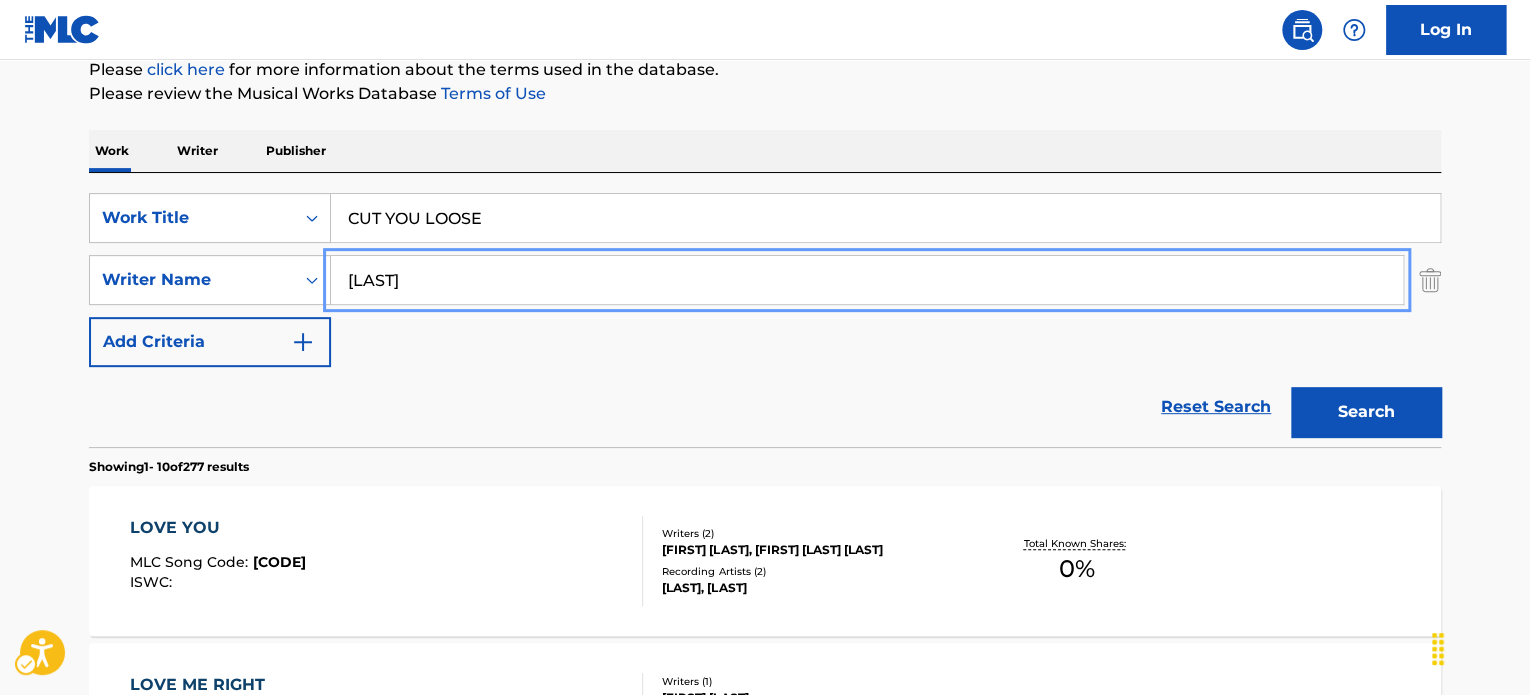 type on "[LAST]" 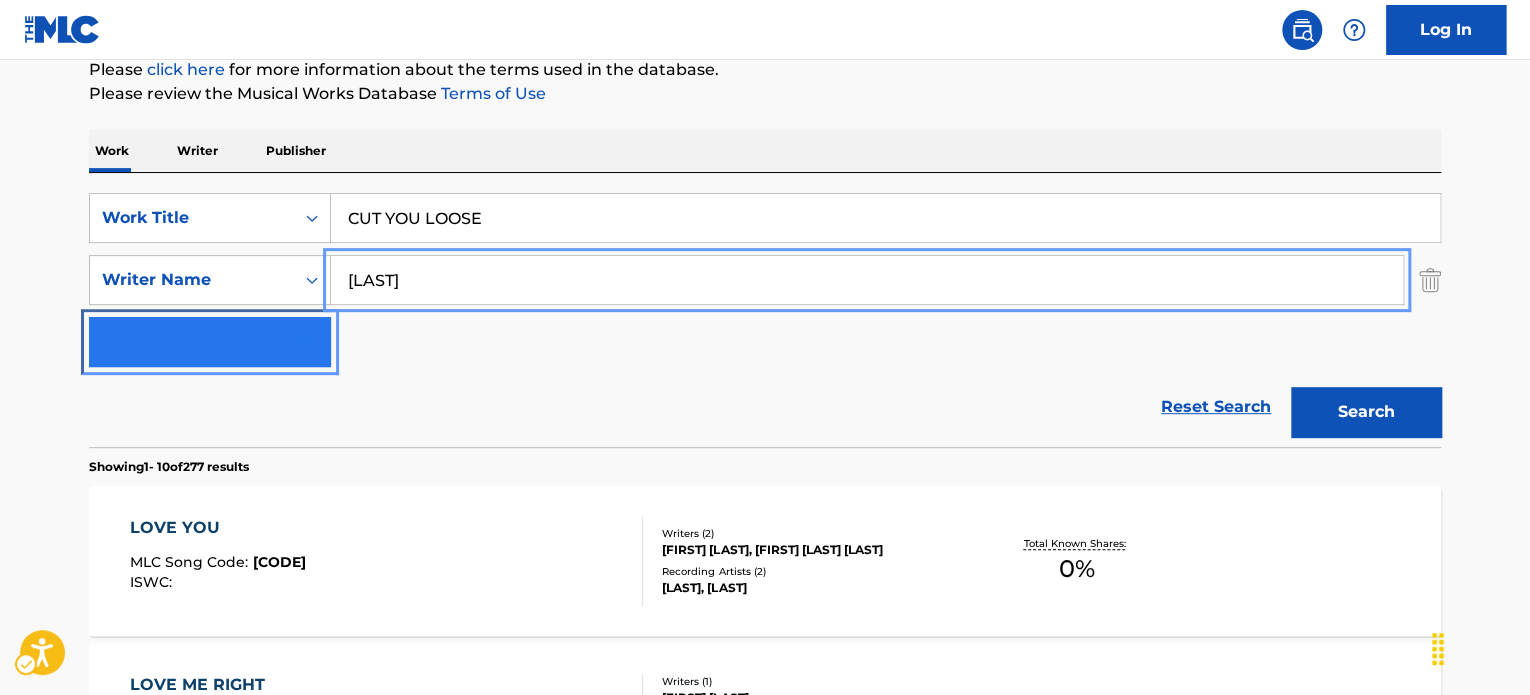 type 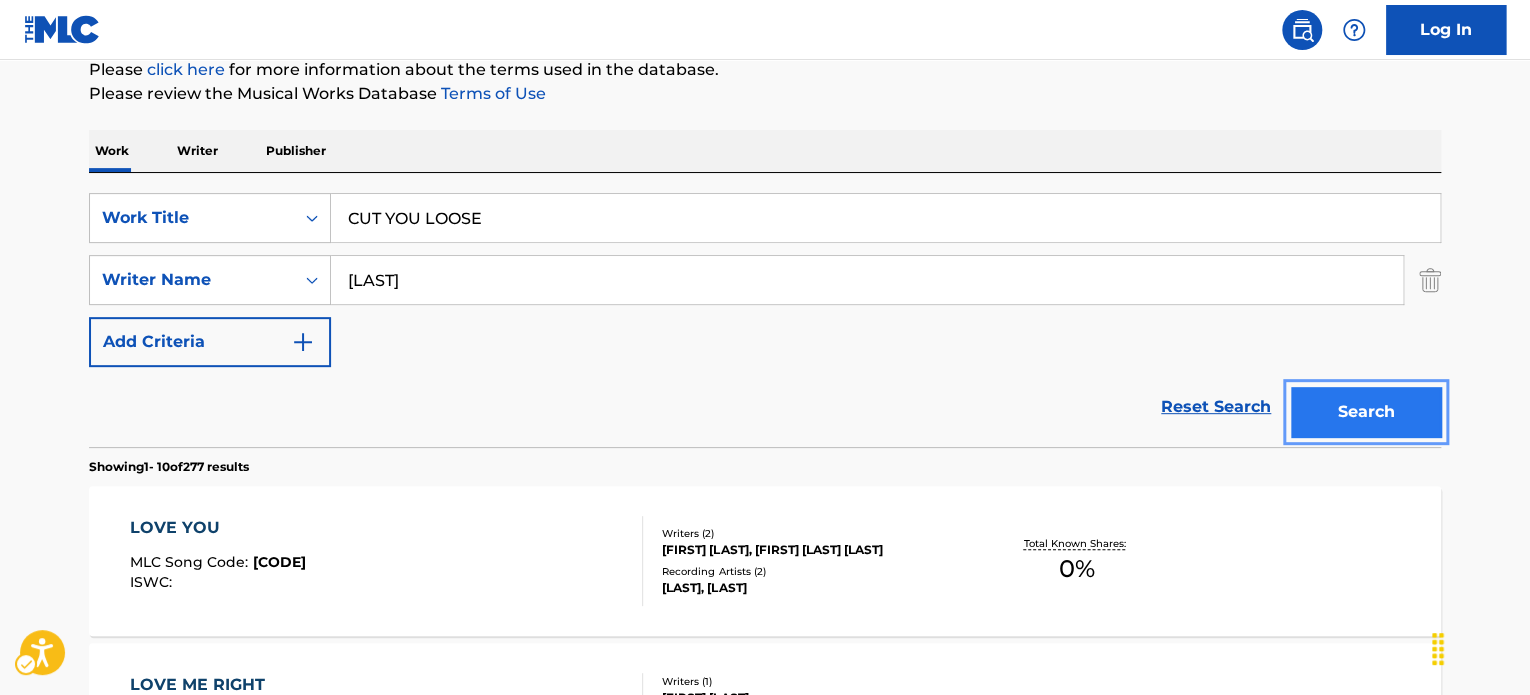 click on "Search" at bounding box center [1366, 412] 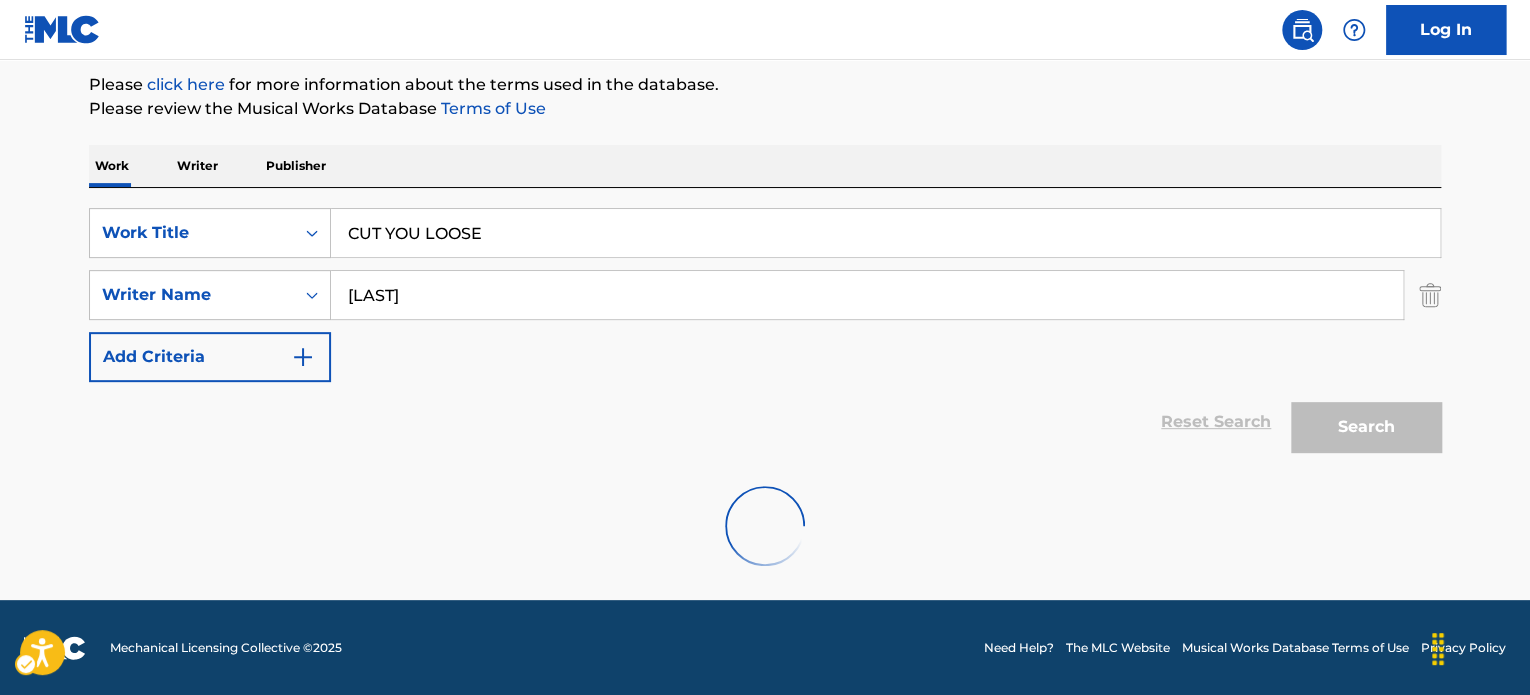 scroll, scrollTop: 172, scrollLeft: 0, axis: vertical 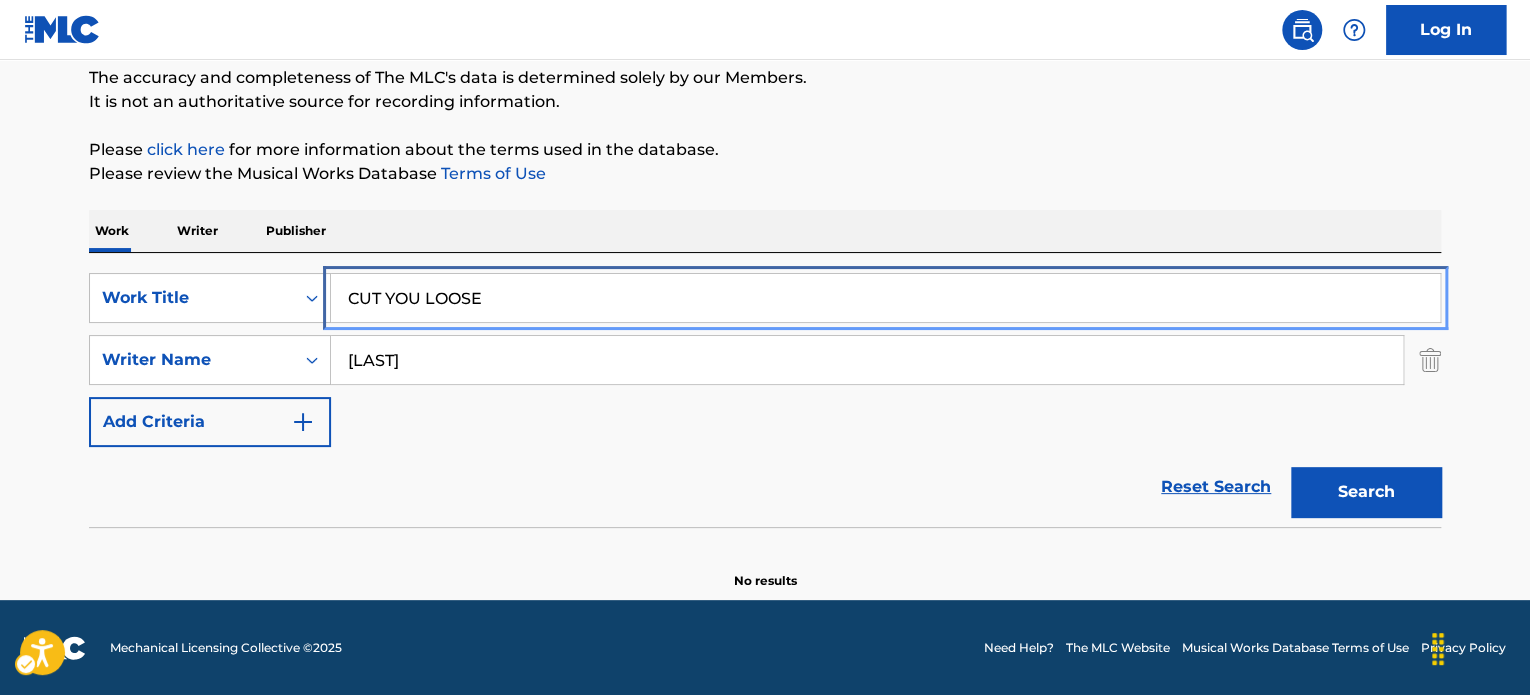 click on "CUT YOU LOOSE" at bounding box center [885, 298] 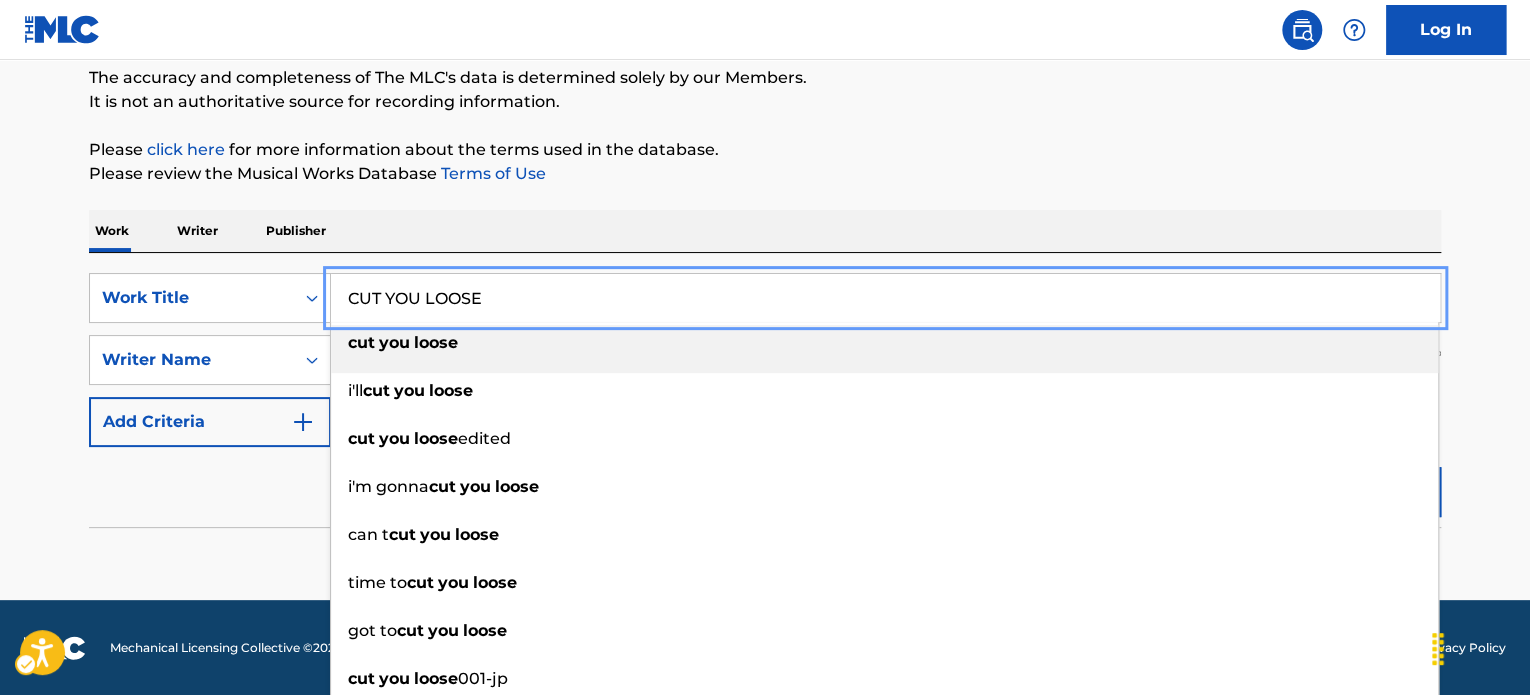 paste on "SHAKE IT" 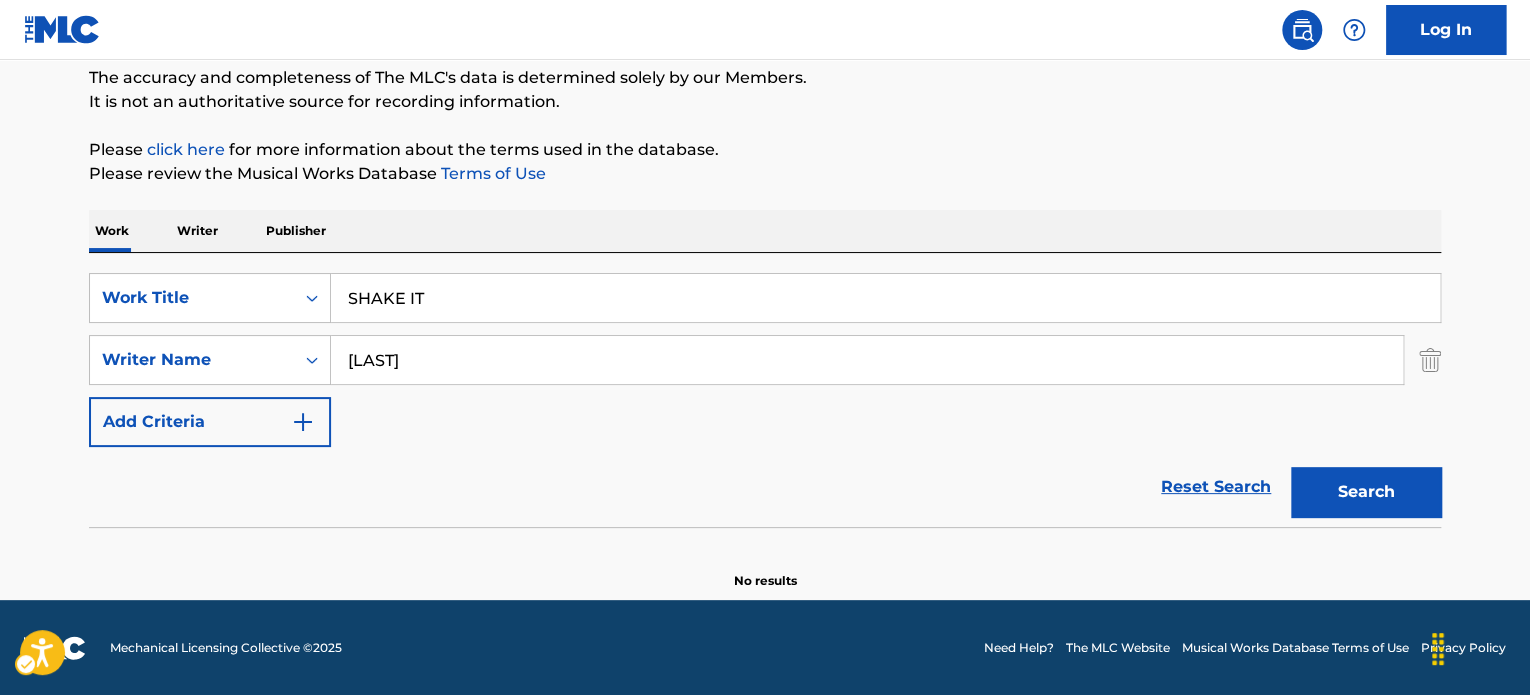 click on "Please   click here  | New Window   for more information about the terms used in the database." at bounding box center (765, 150) 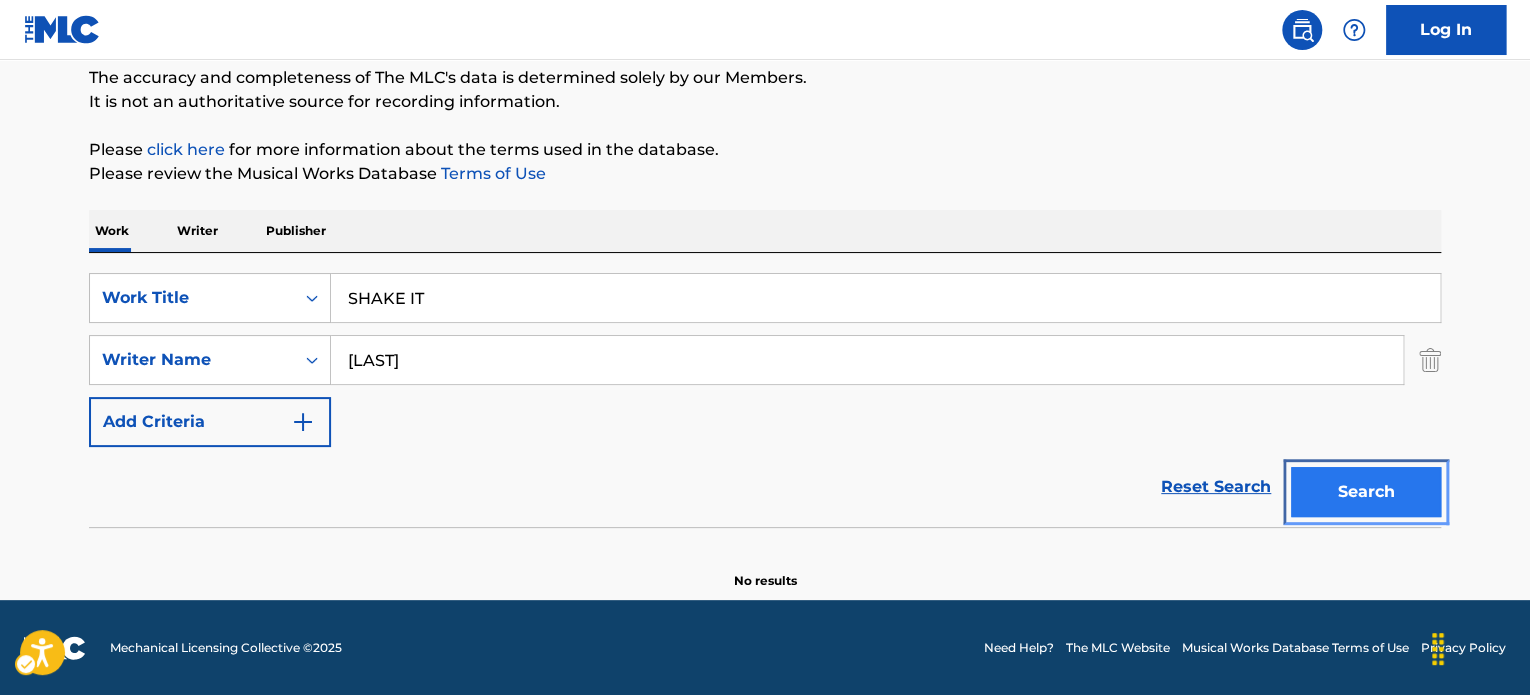 click on "Search" at bounding box center [1366, 492] 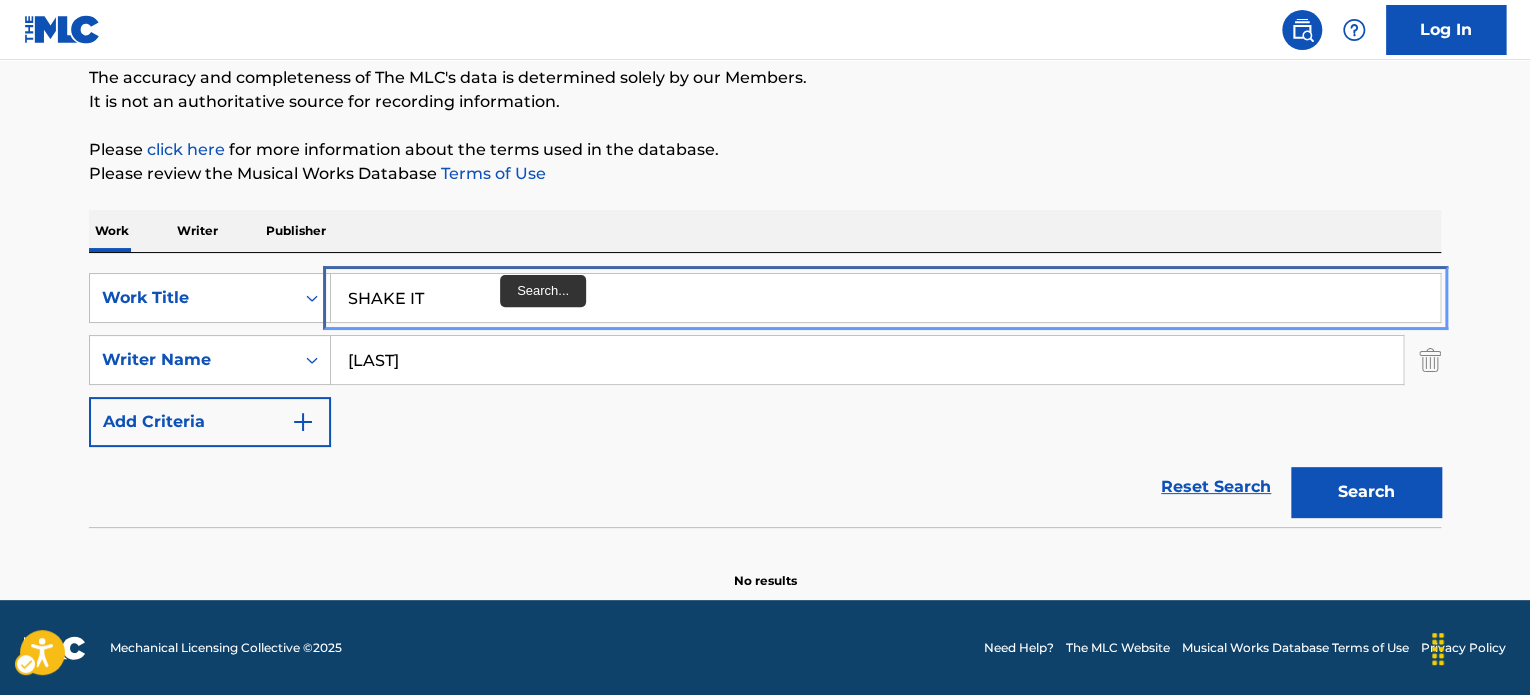 click on "SHAKE IT" at bounding box center (885, 298) 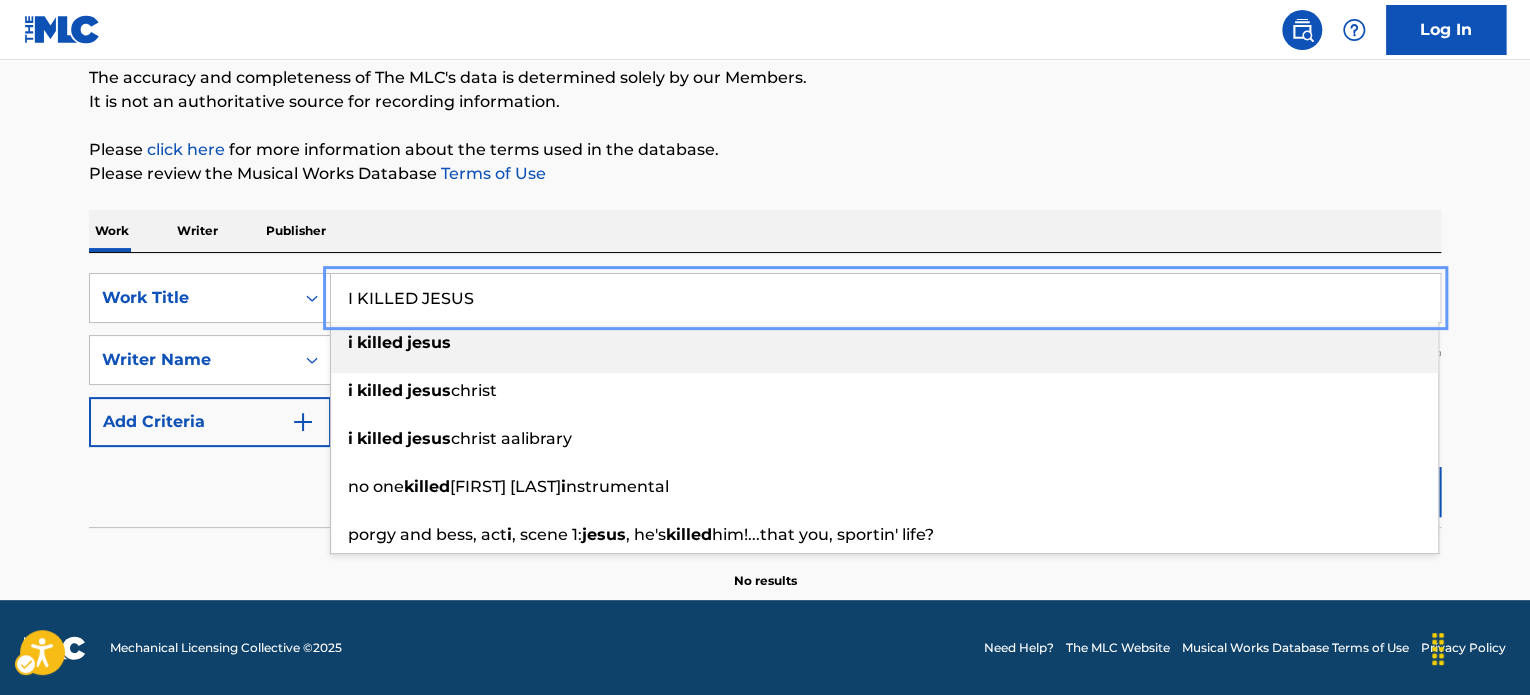 type on "I KILLED JESUS" 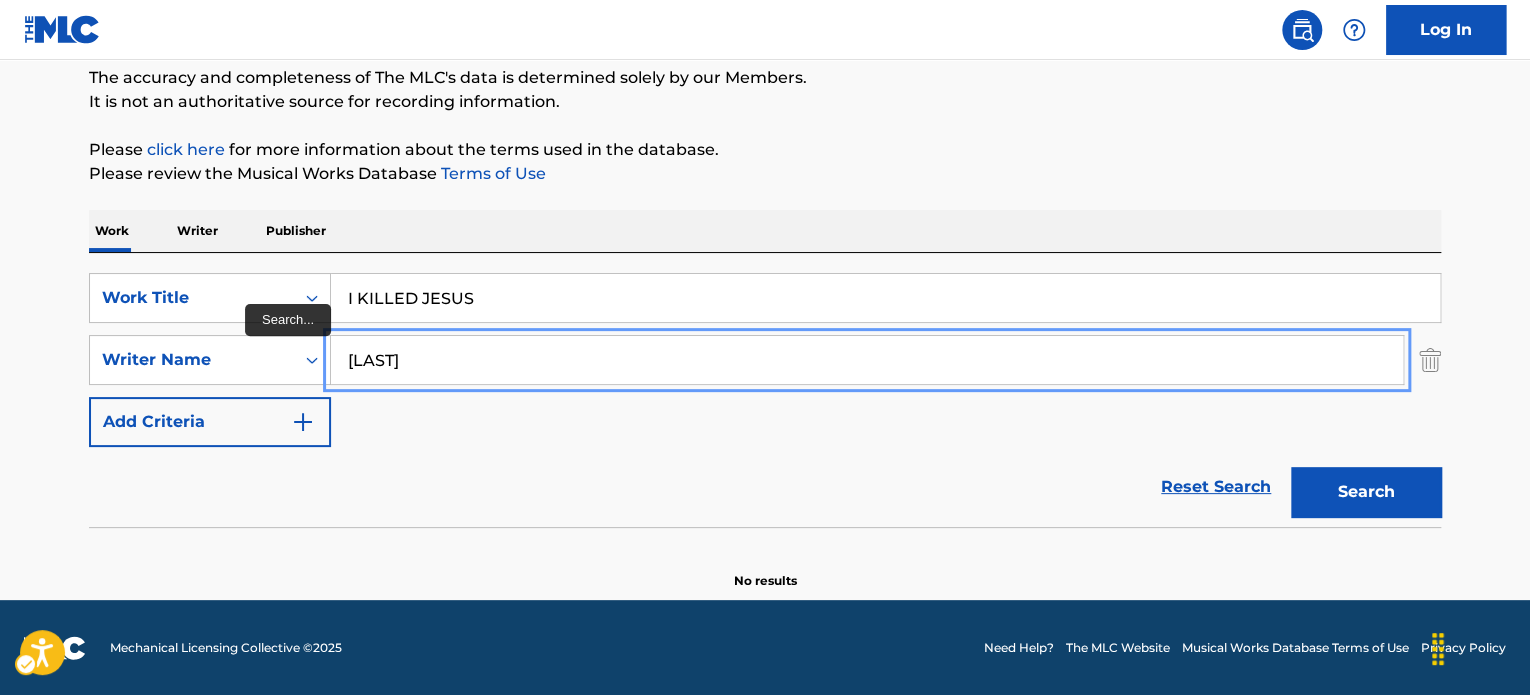 type on "[LAST]" 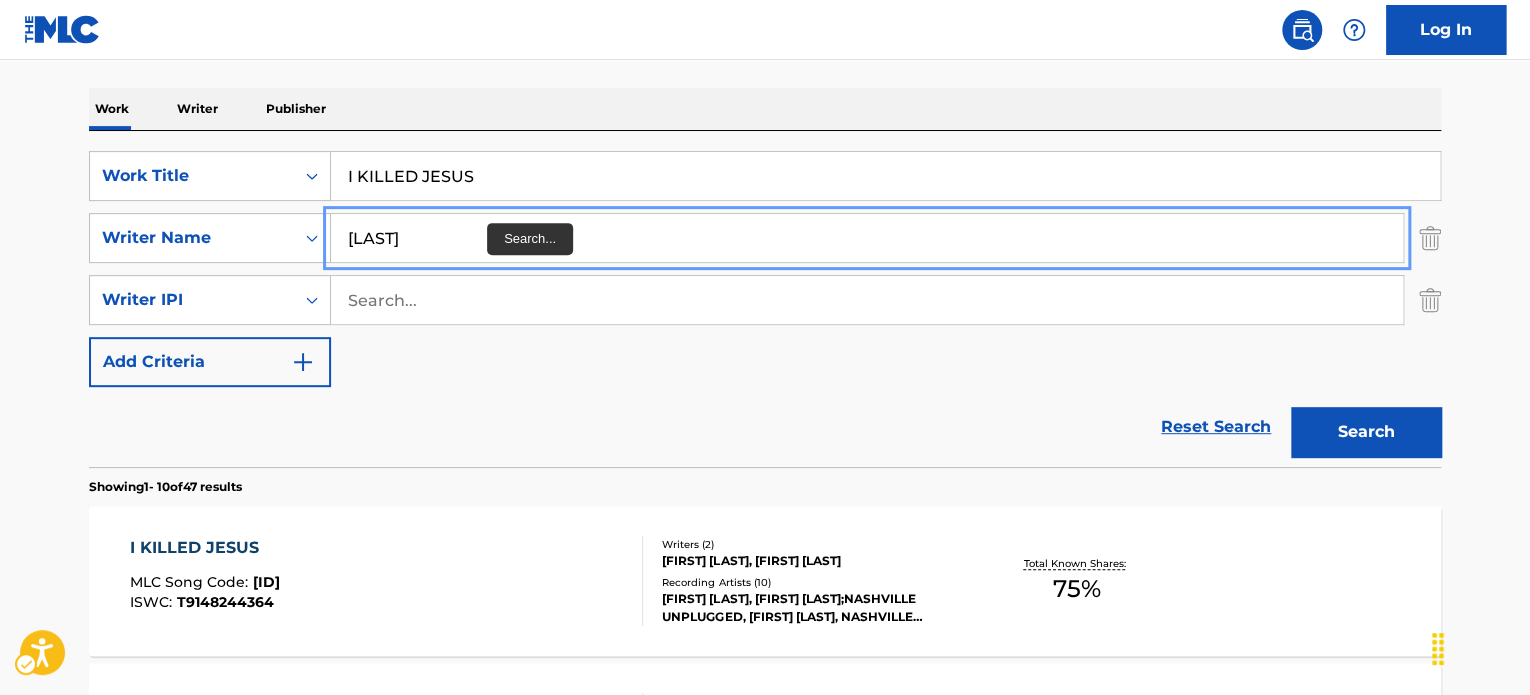 scroll, scrollTop: 372, scrollLeft: 0, axis: vertical 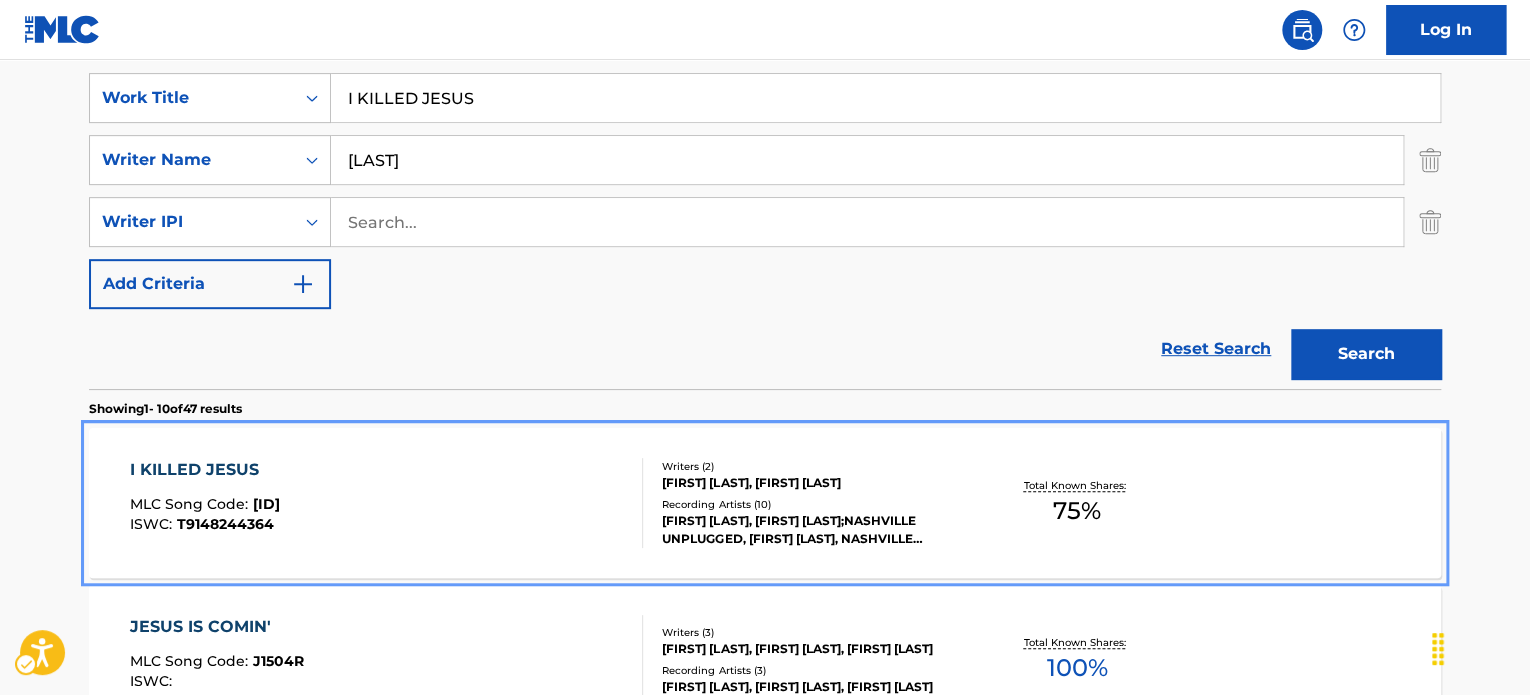 click on "I KILLED JESUS MLC Song Code : [CODE] ISWC : [CODE]" at bounding box center (387, 503) 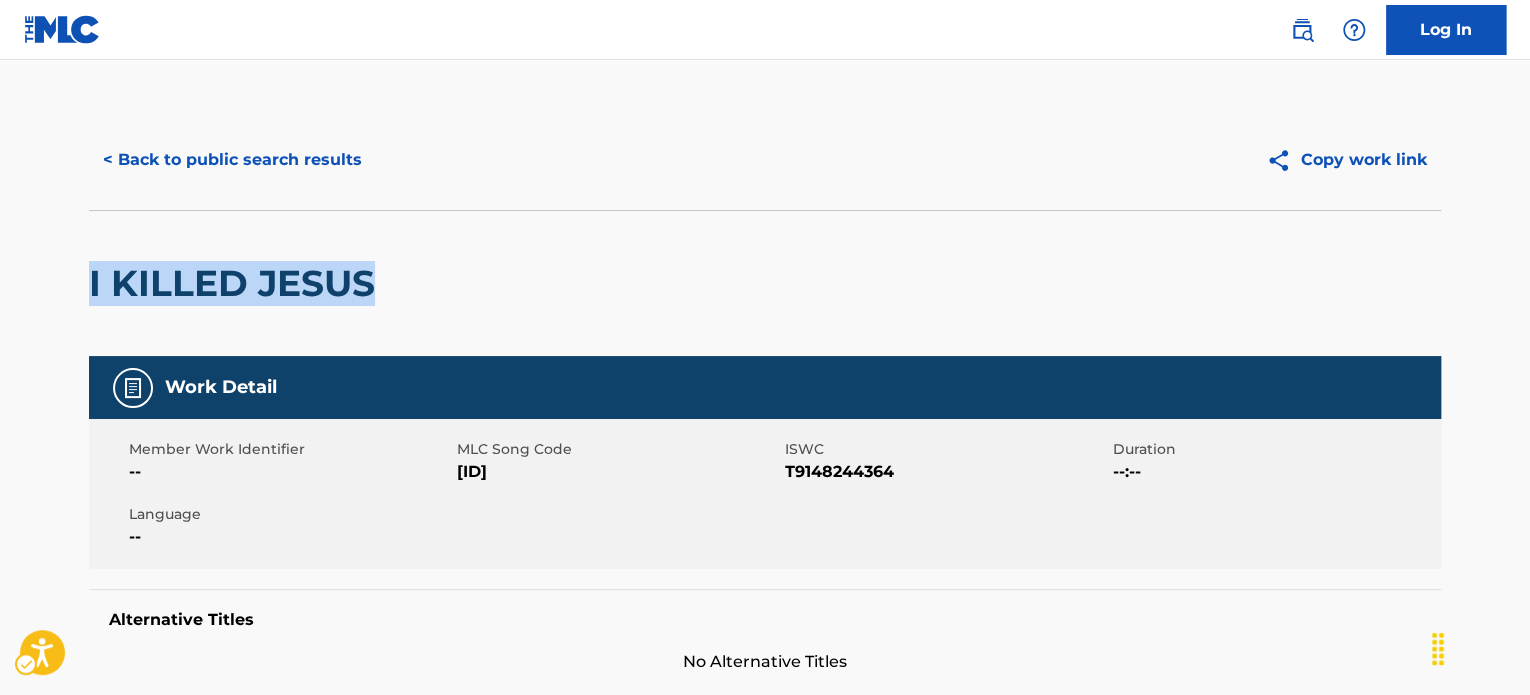 drag, startPoint x: 401, startPoint y: 281, endPoint x: 235, endPoint y: 7, distance: 320.3623 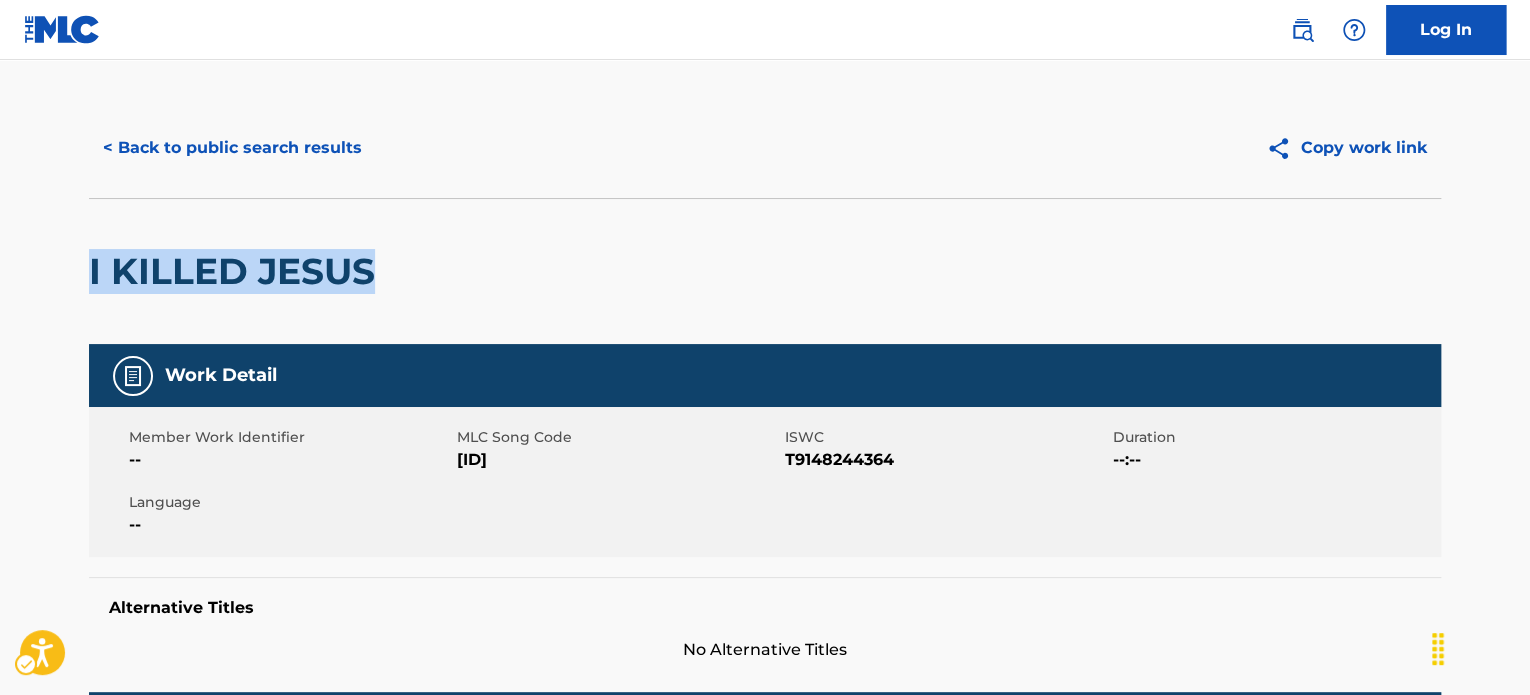 scroll, scrollTop: 9, scrollLeft: 0, axis: vertical 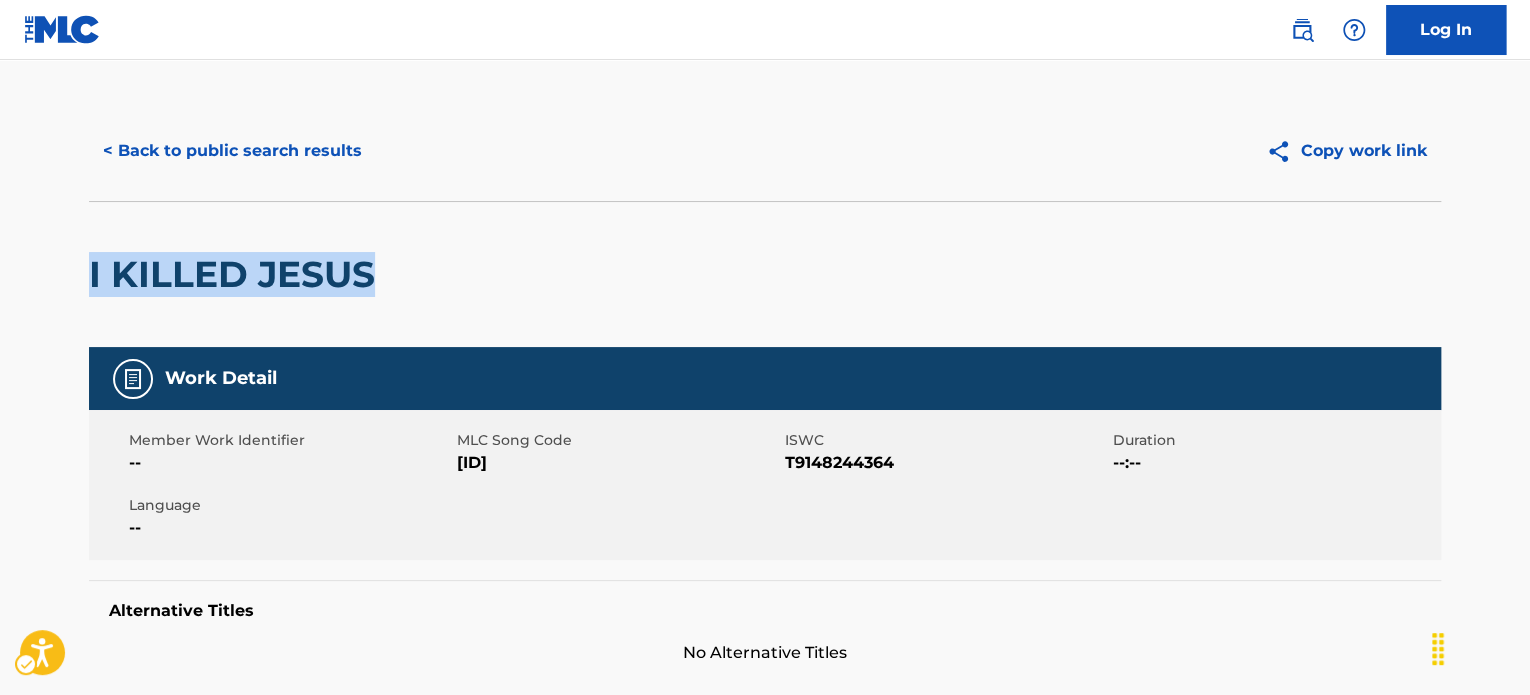 click on "I KILLED JESUS" at bounding box center [765, 274] 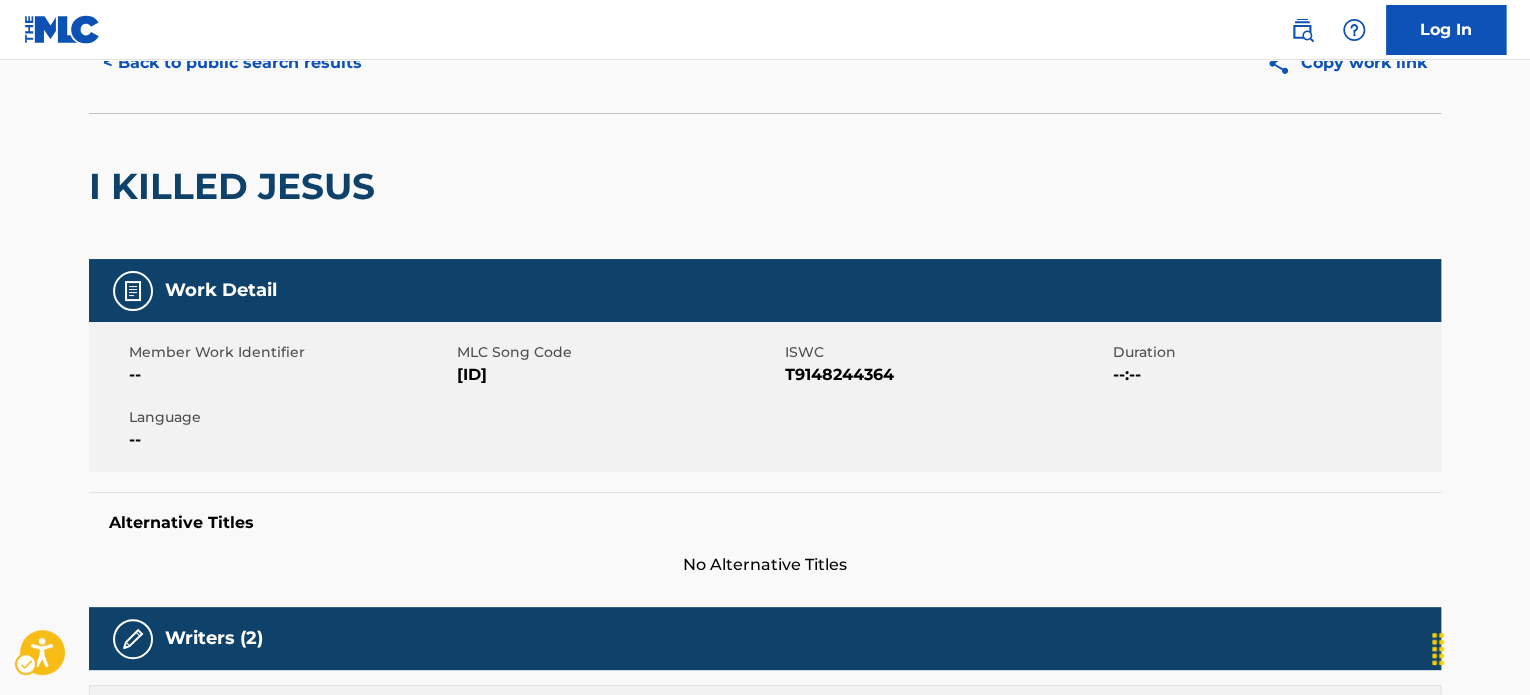 scroll, scrollTop: 9, scrollLeft: 0, axis: vertical 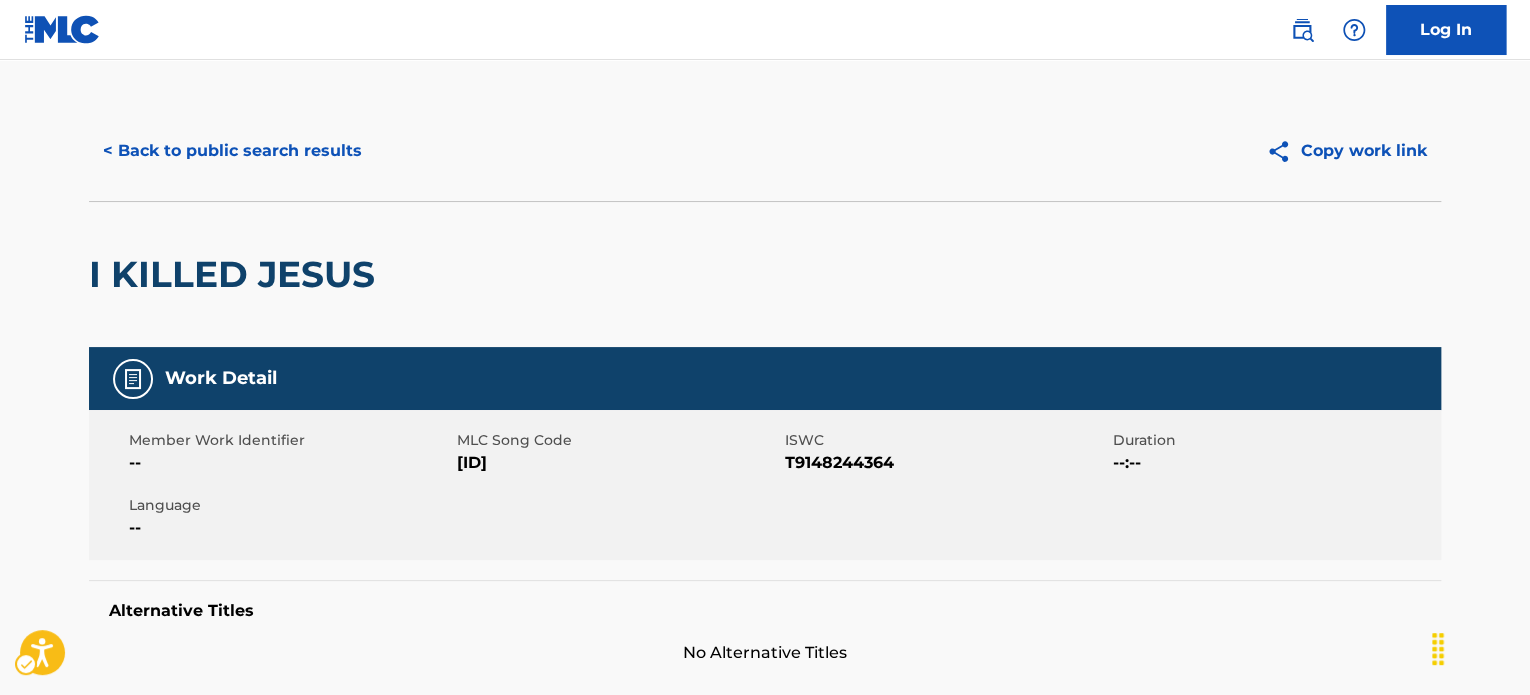 click on "ISWC -  T9148244364" at bounding box center (946, 463) 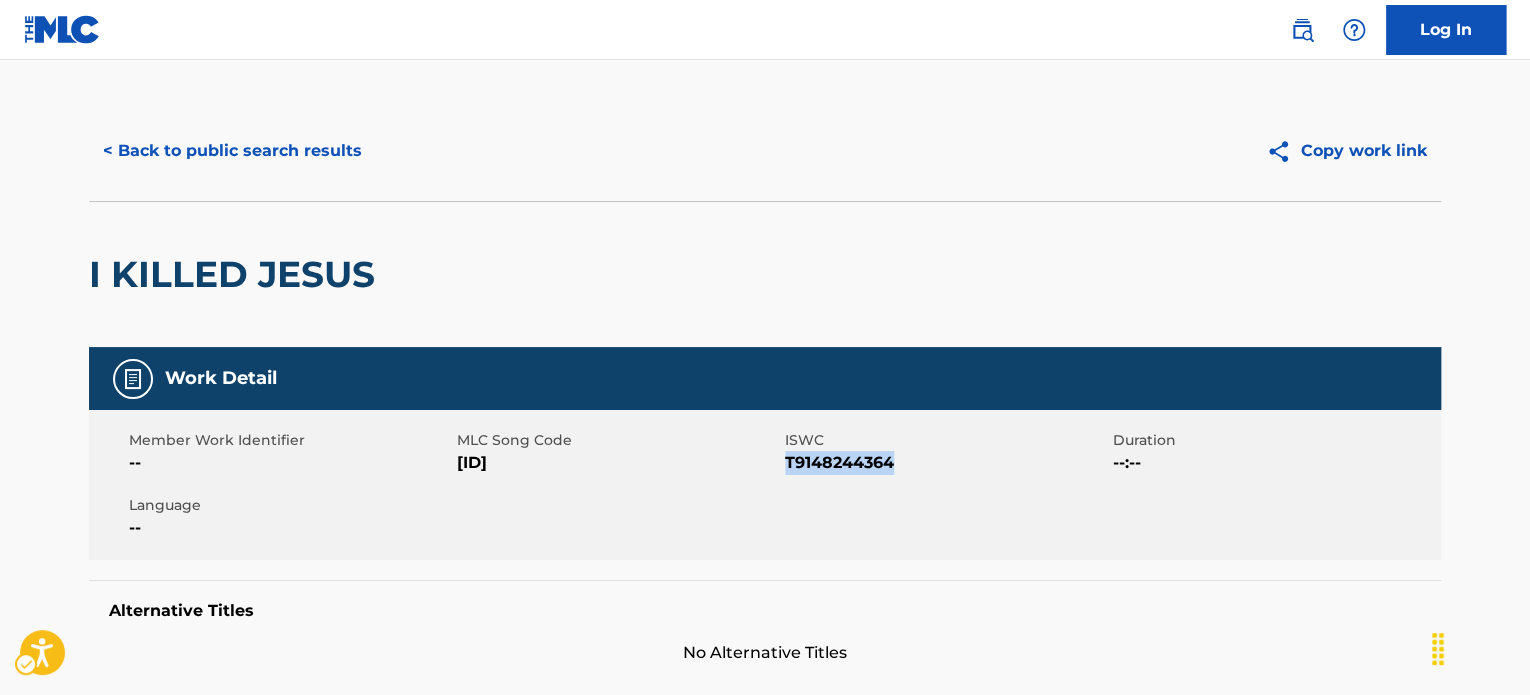 click on "ISWC -  T9148244364" at bounding box center (946, 463) 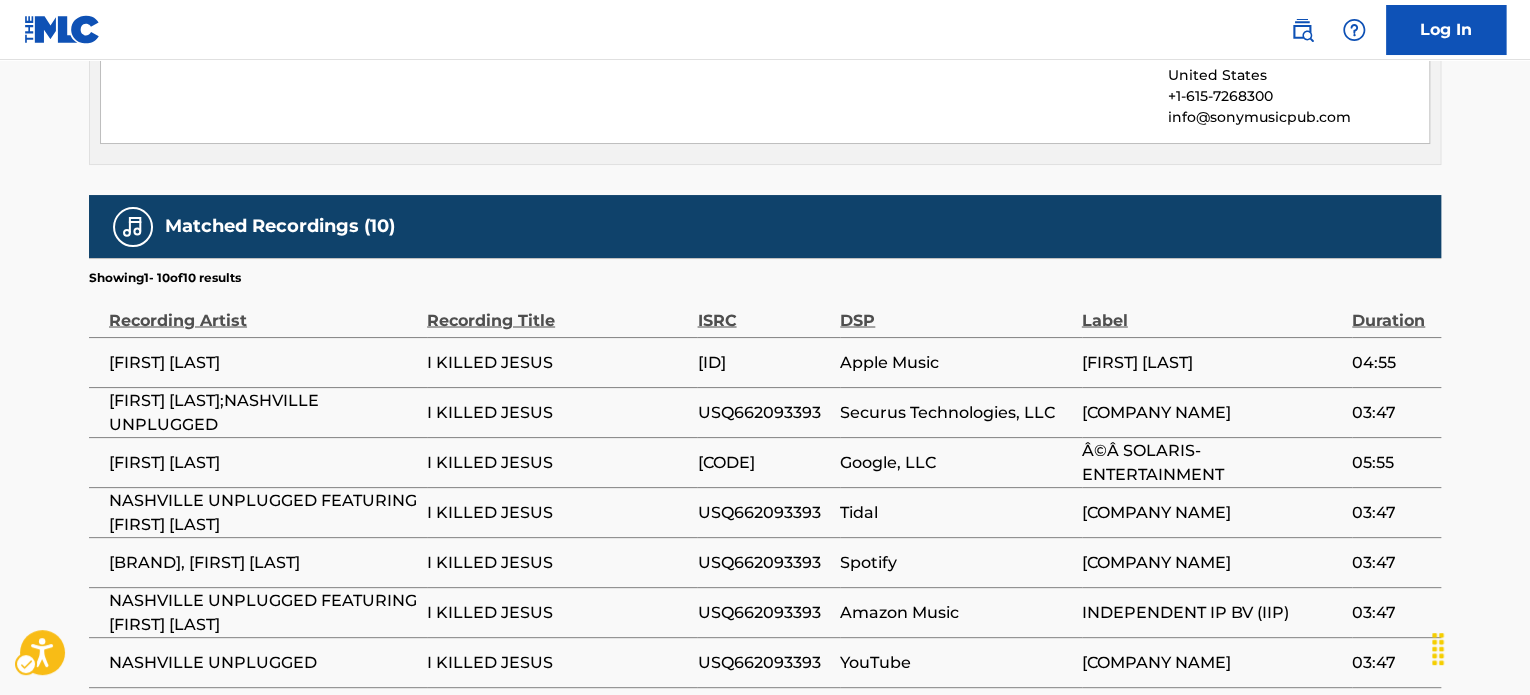 scroll, scrollTop: 1609, scrollLeft: 0, axis: vertical 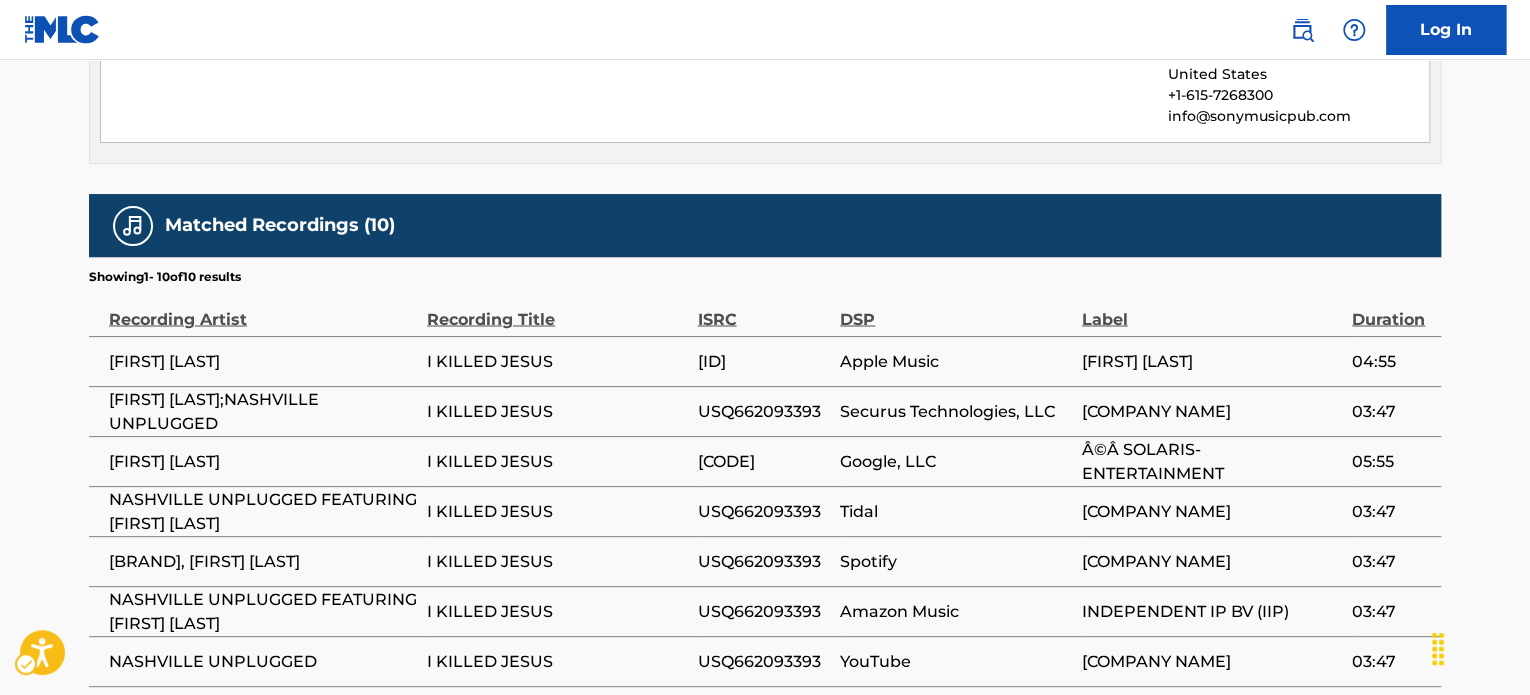 click on "[ID]" at bounding box center [763, 361] 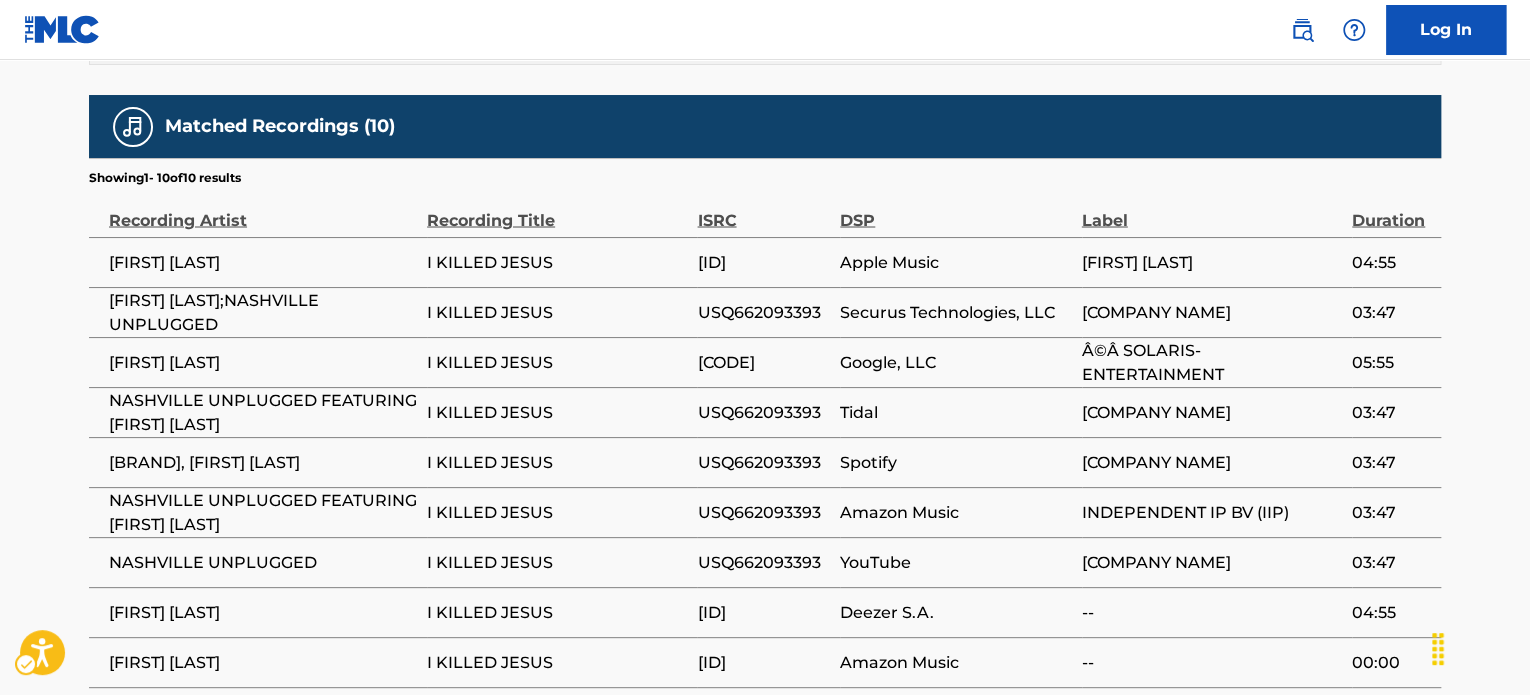 scroll, scrollTop: 1709, scrollLeft: 0, axis: vertical 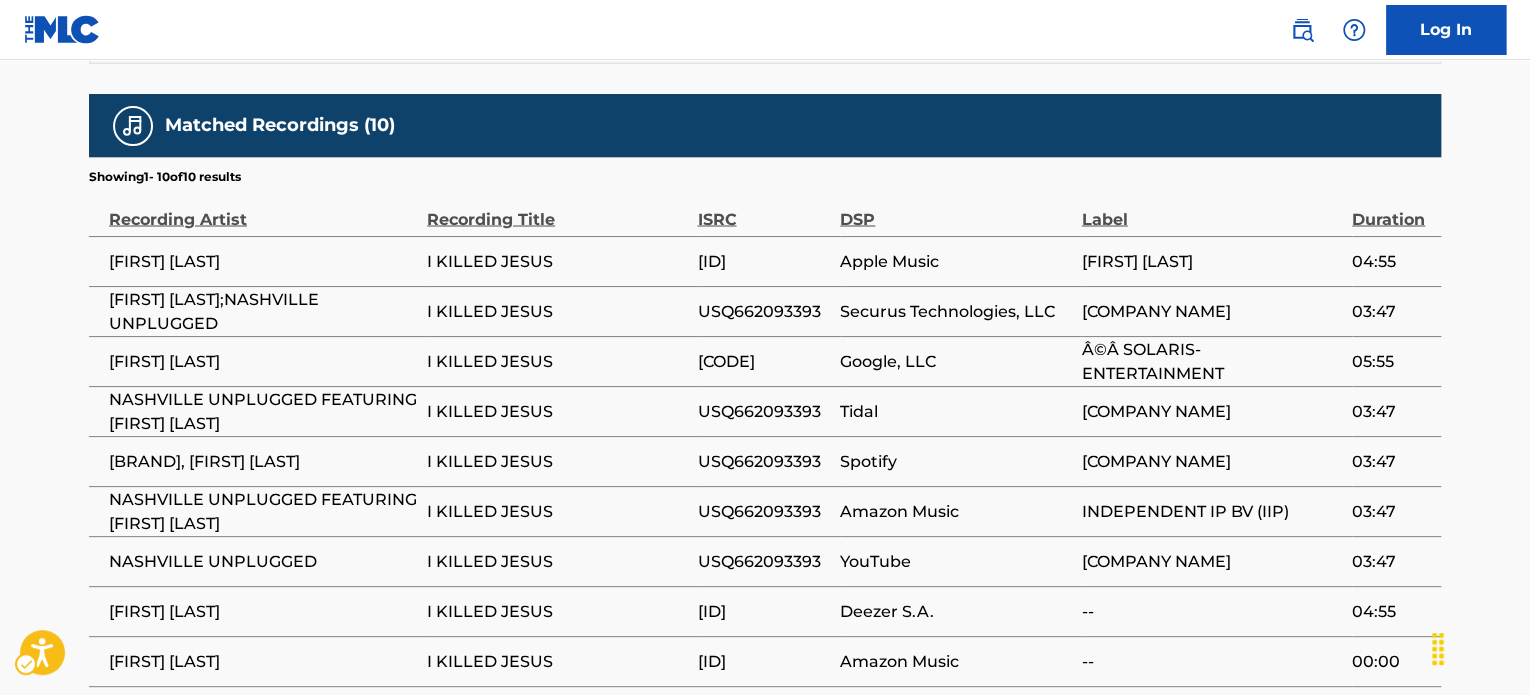 click on "[CODE]" at bounding box center [763, 361] 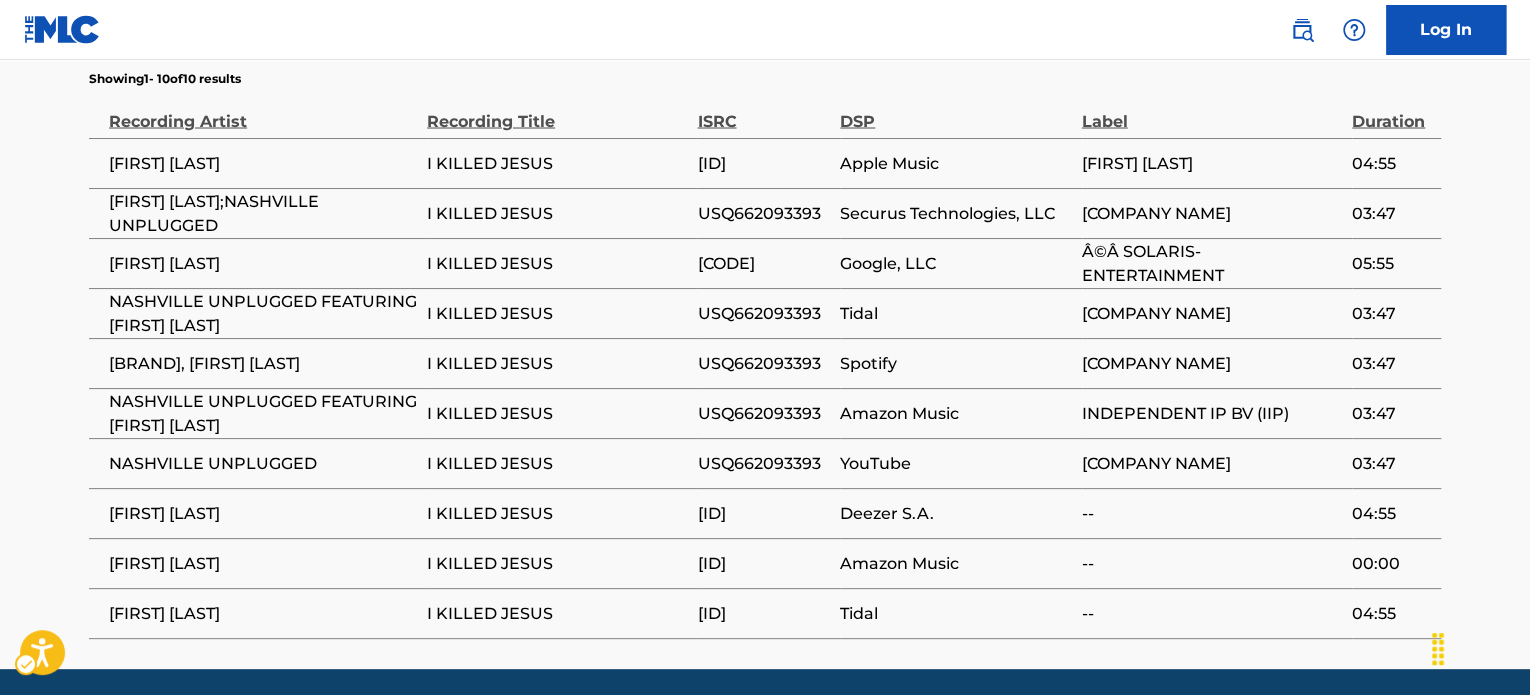 scroll, scrollTop: 1809, scrollLeft: 0, axis: vertical 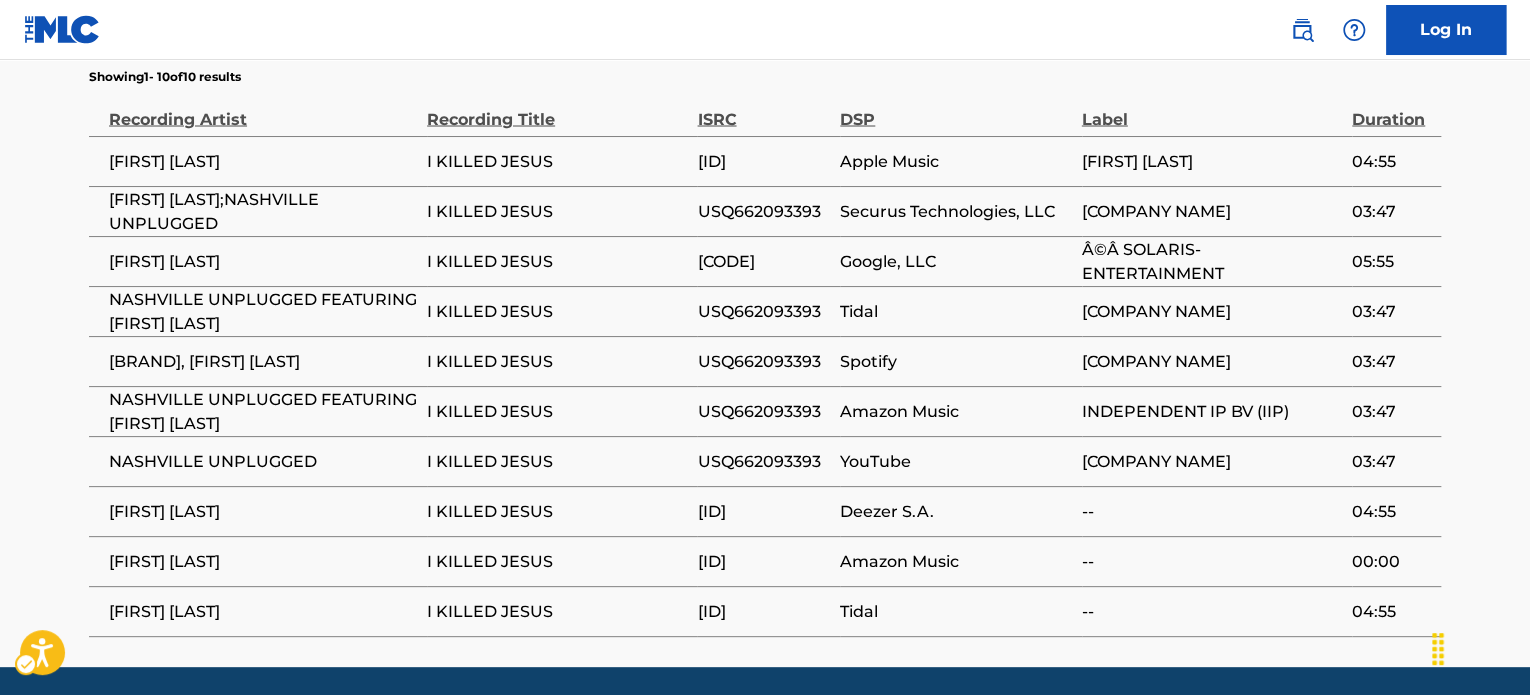 click on "[ID]" at bounding box center [763, 511] 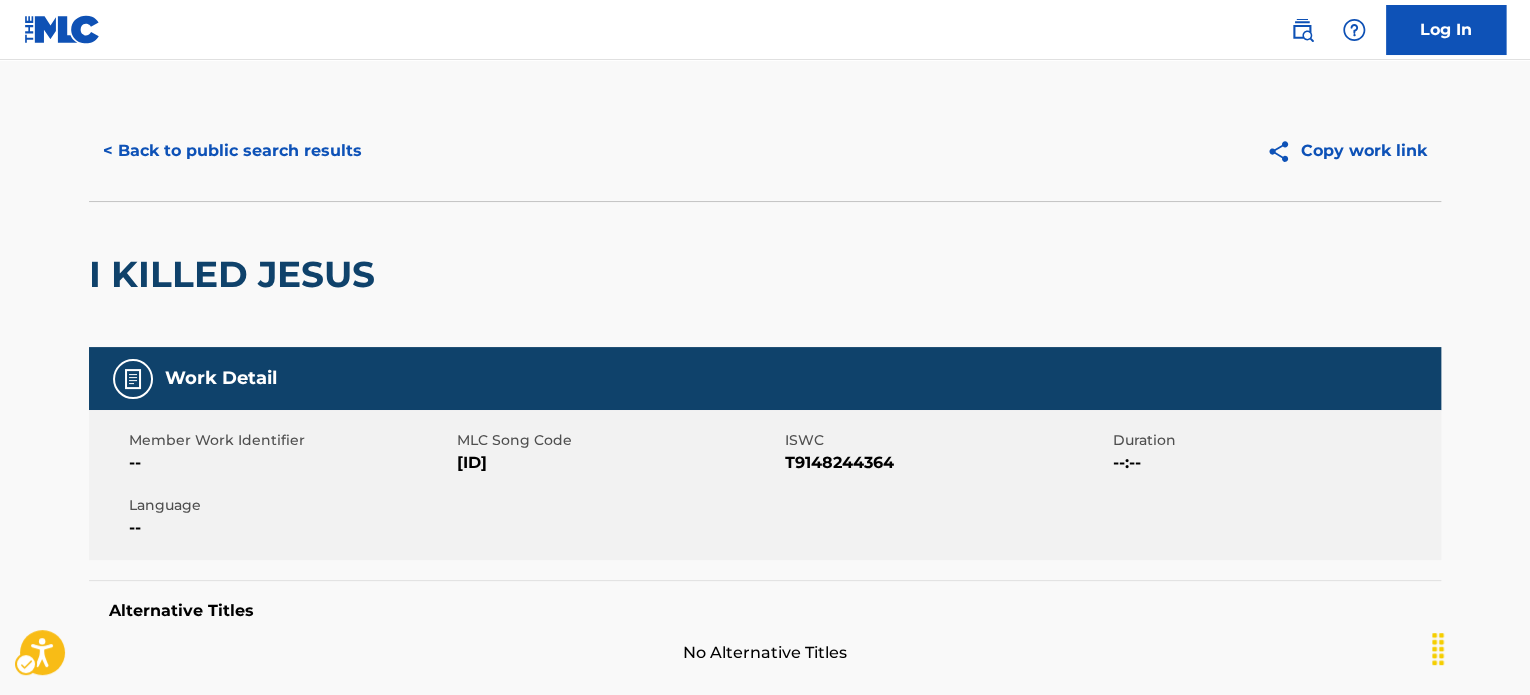 scroll, scrollTop: 0, scrollLeft: 0, axis: both 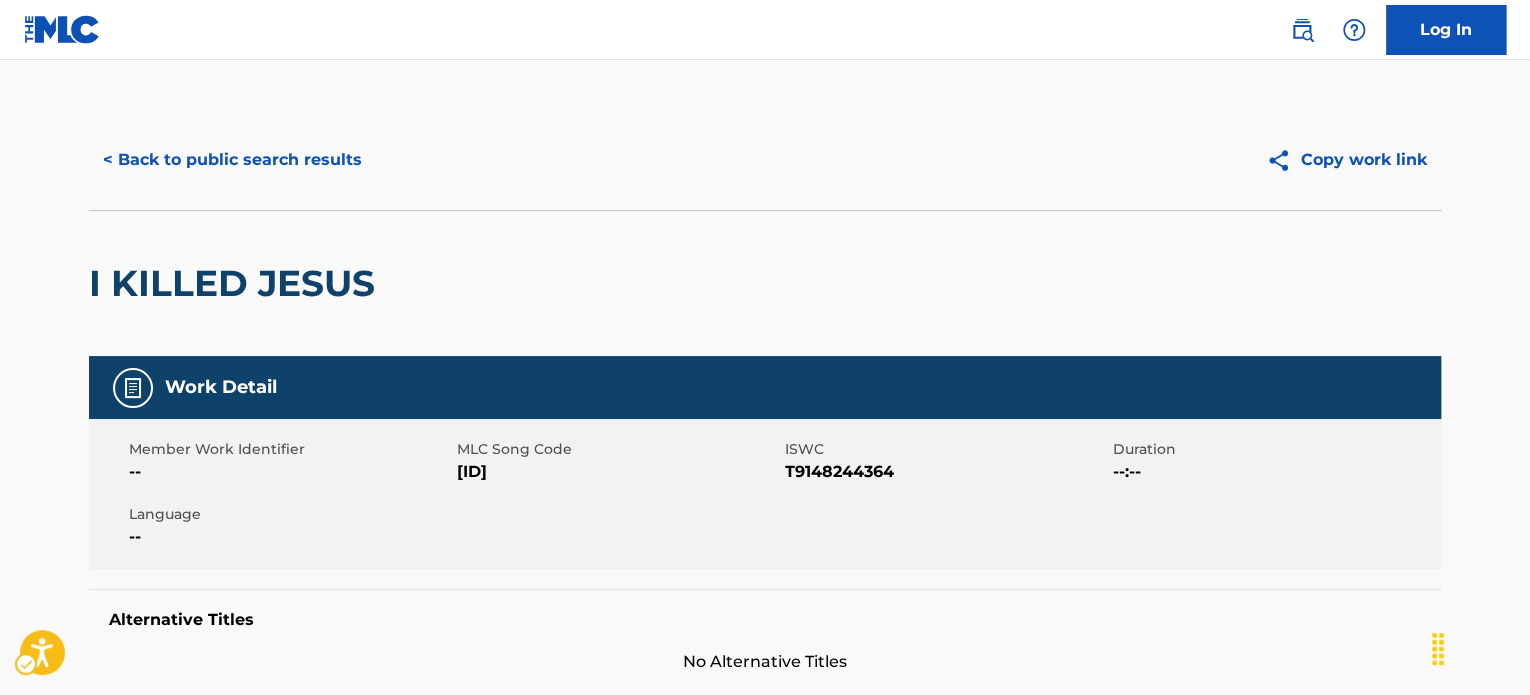 click on "I KILLED JESUS" at bounding box center (765, 283) 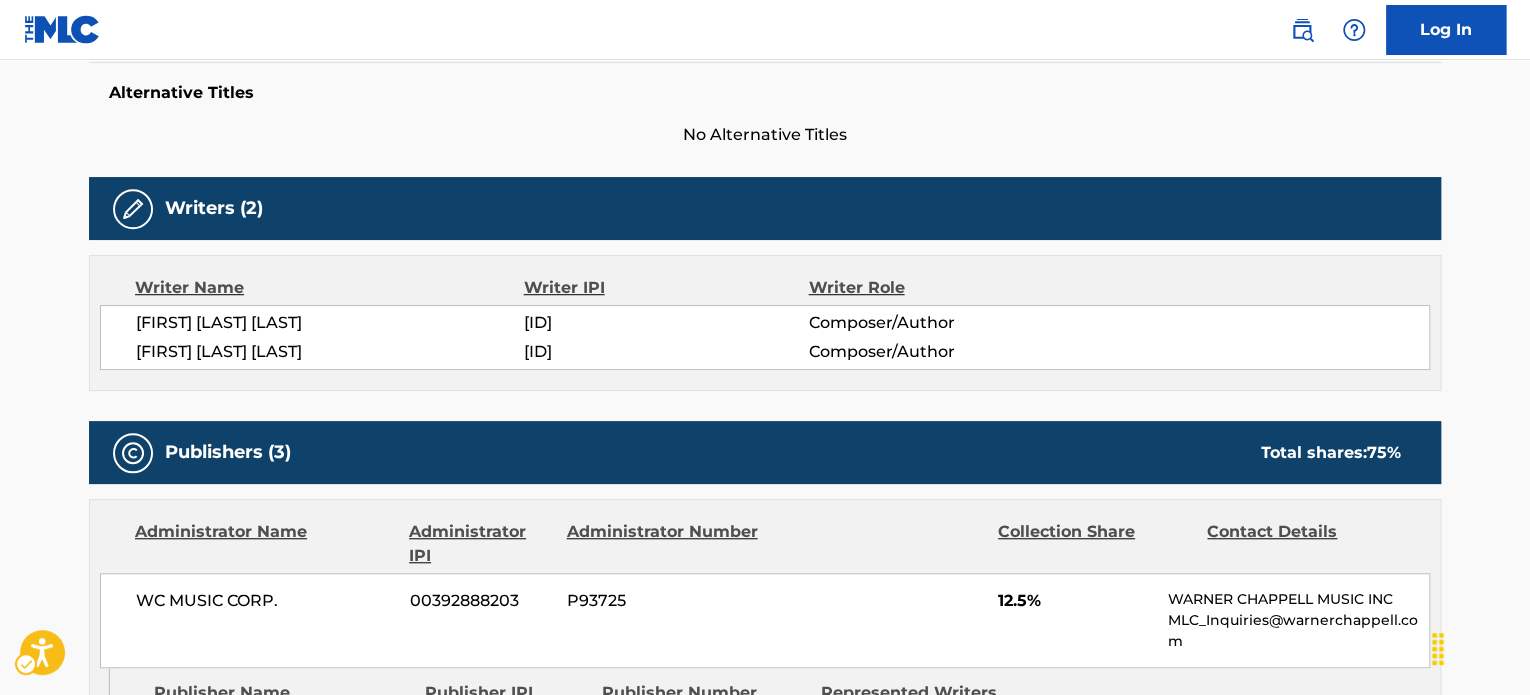 scroll, scrollTop: 500, scrollLeft: 0, axis: vertical 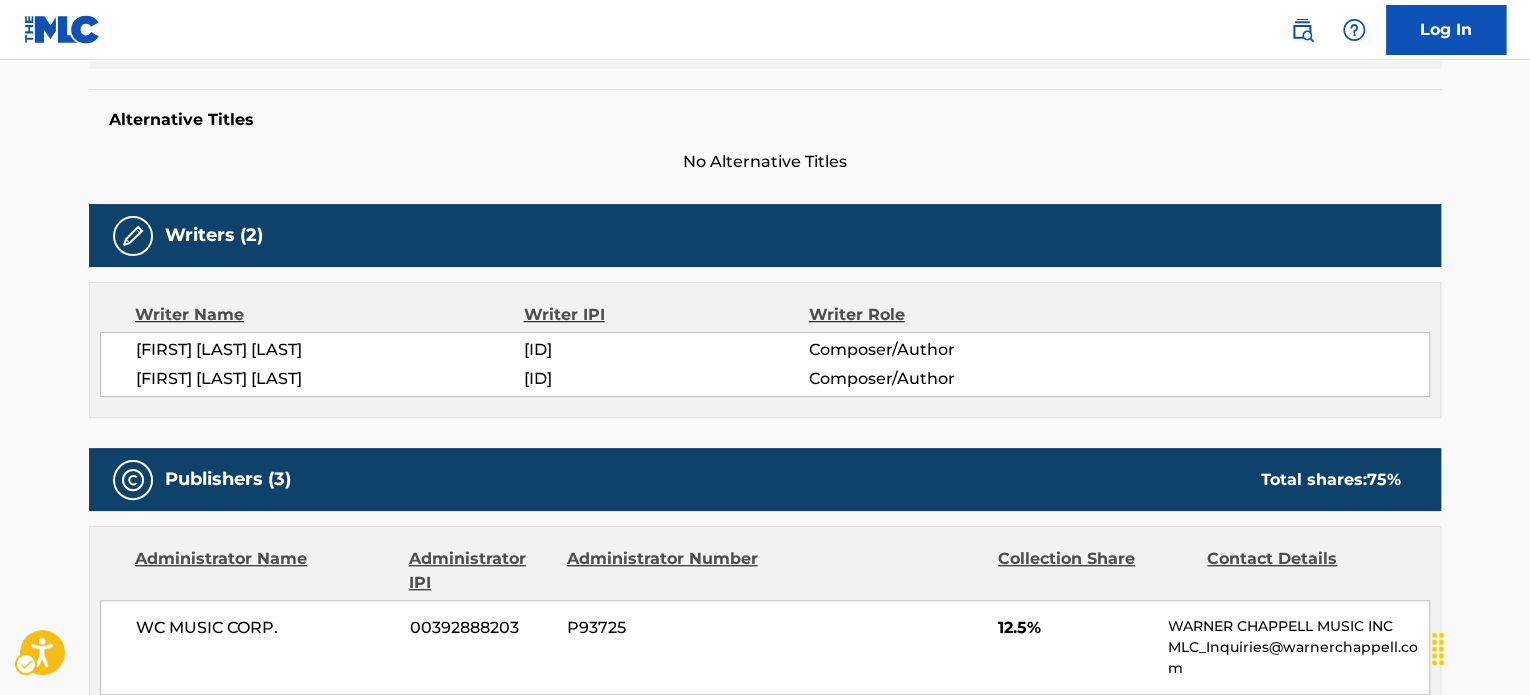click on "[ID]" at bounding box center [666, 350] 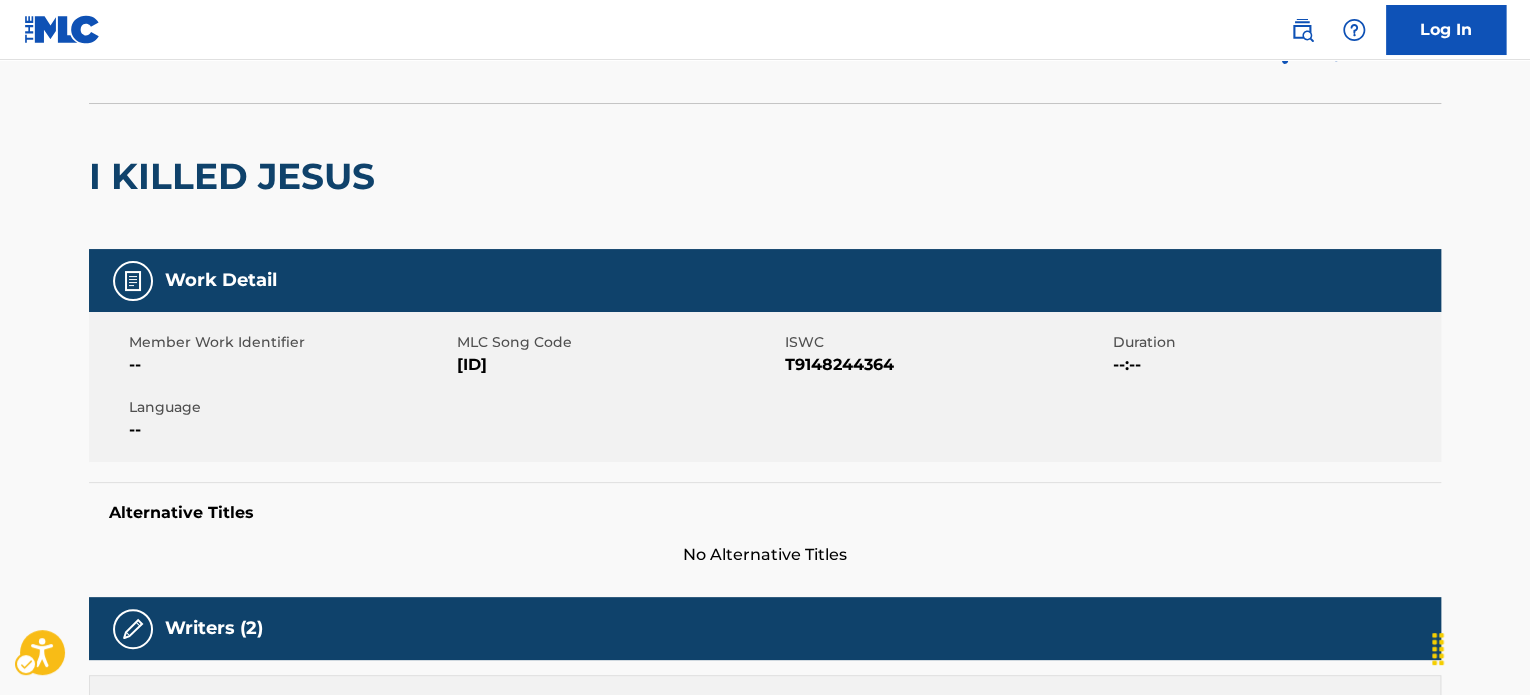 scroll, scrollTop: 100, scrollLeft: 0, axis: vertical 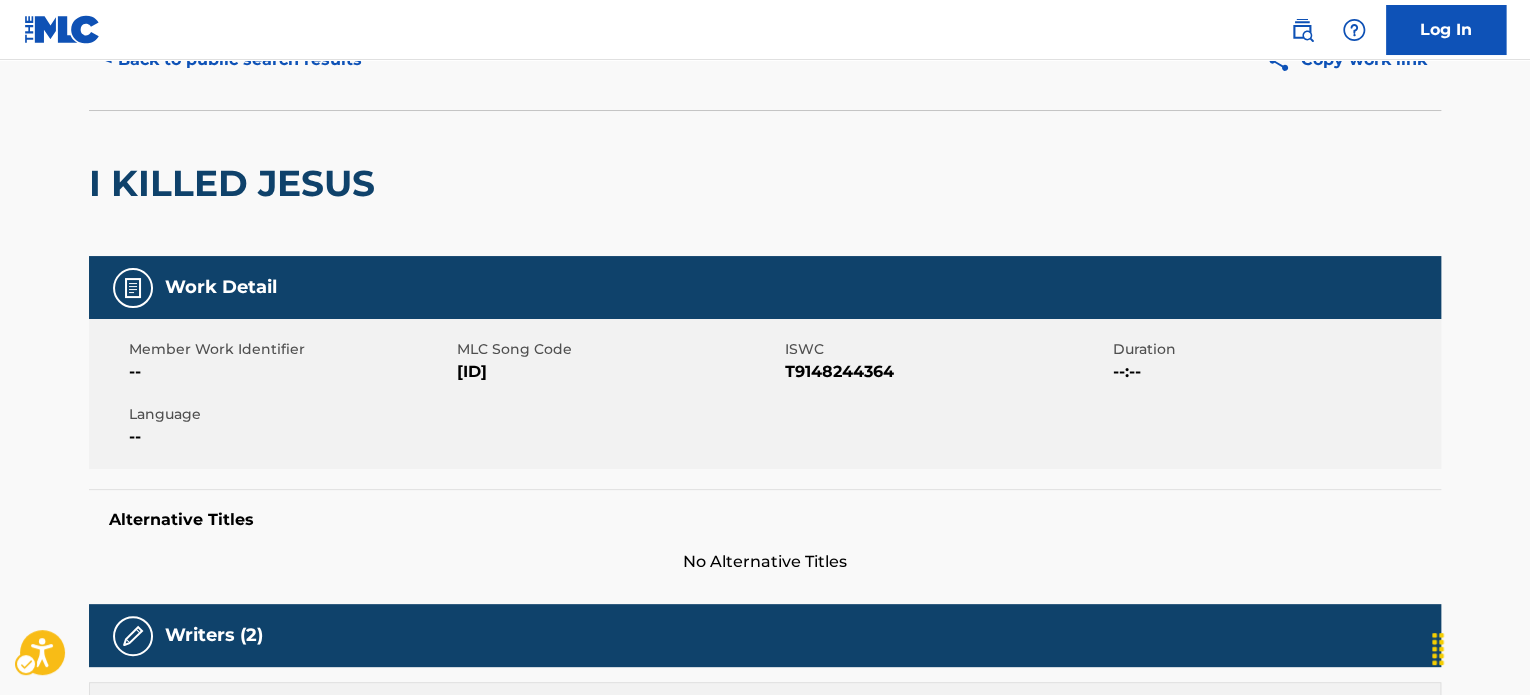 click on "MLC Song Code -  I5288U" at bounding box center (618, 372) 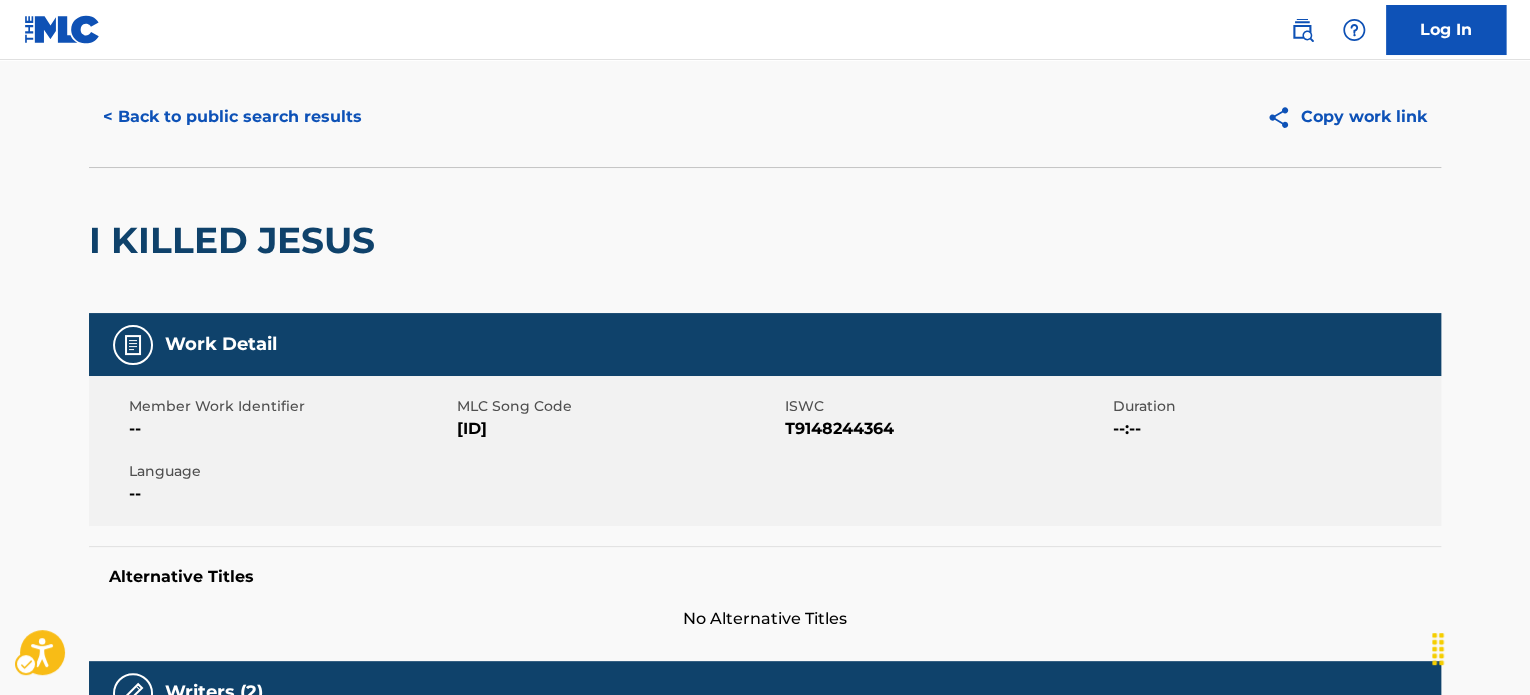 scroll, scrollTop: 0, scrollLeft: 0, axis: both 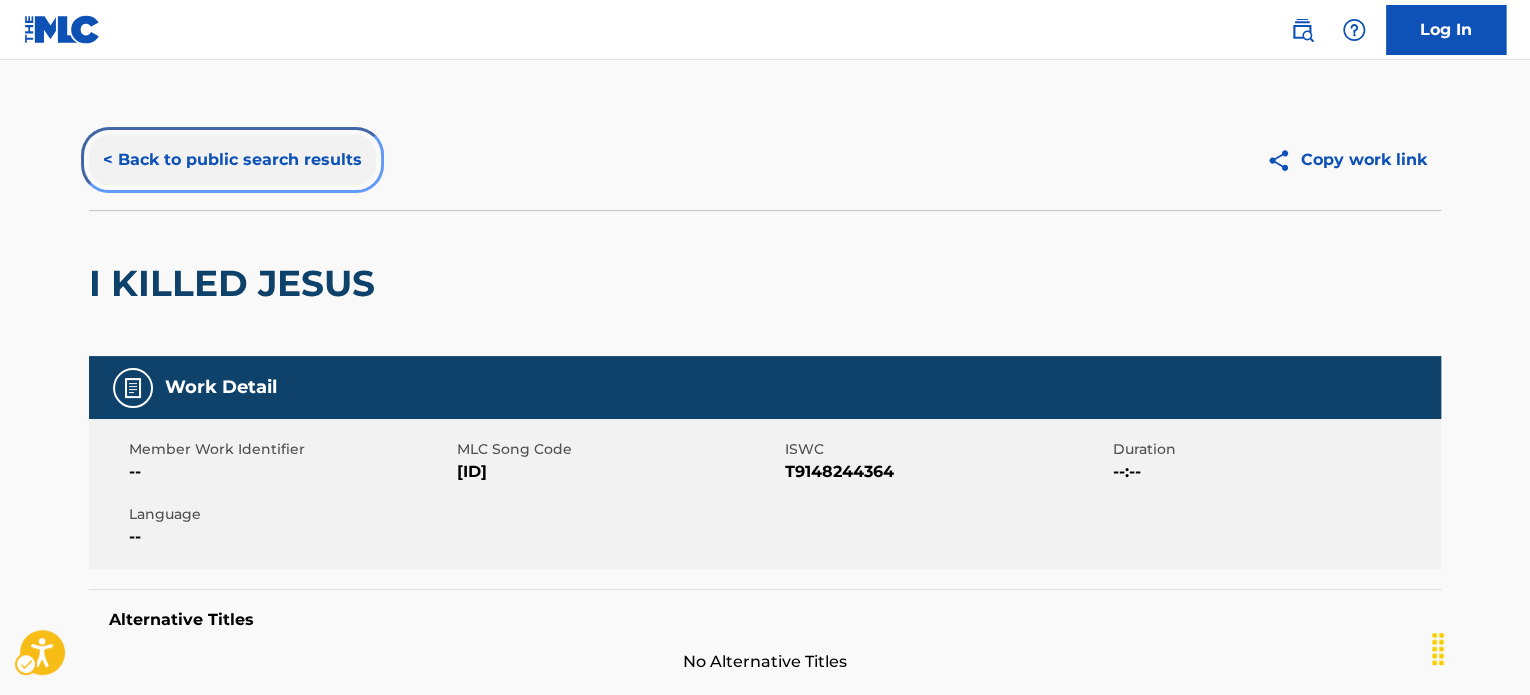 click on "< Back to public search results" at bounding box center [232, 160] 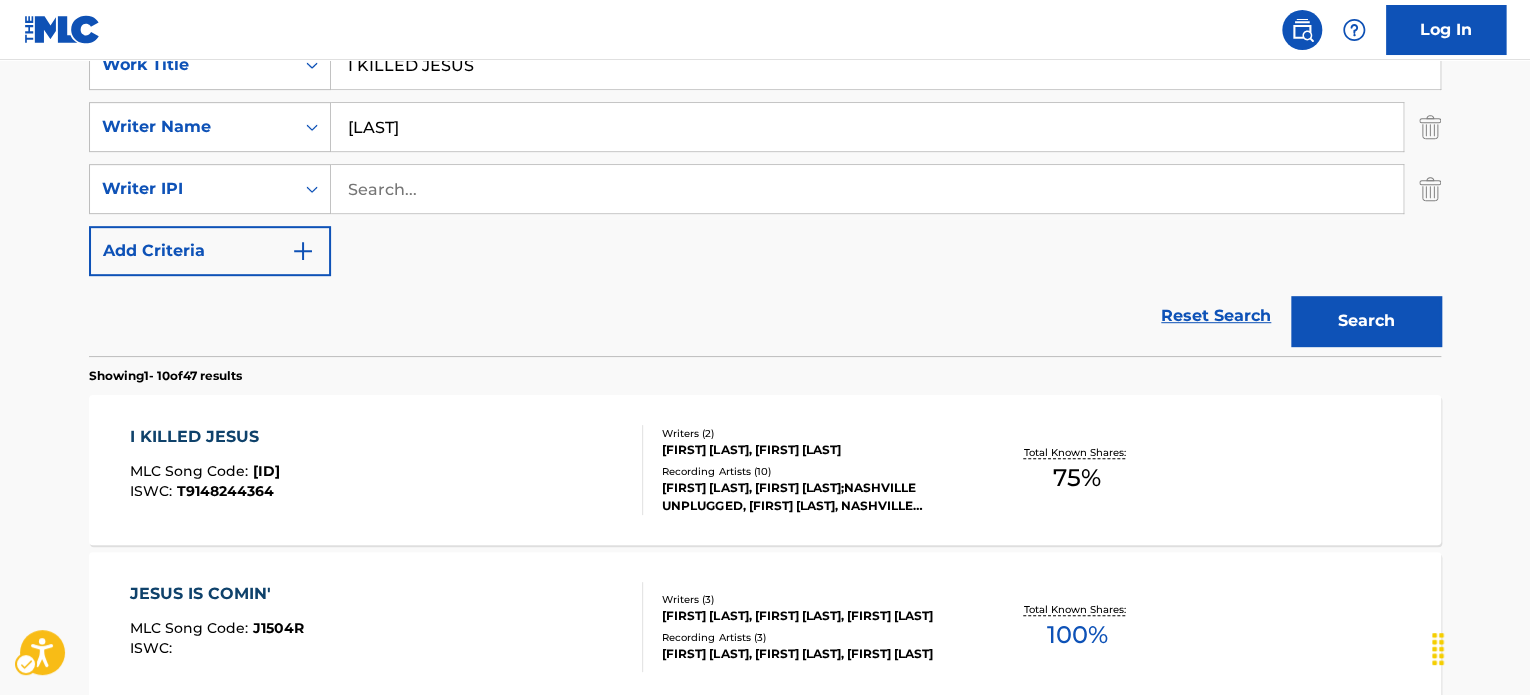 scroll, scrollTop: 200, scrollLeft: 0, axis: vertical 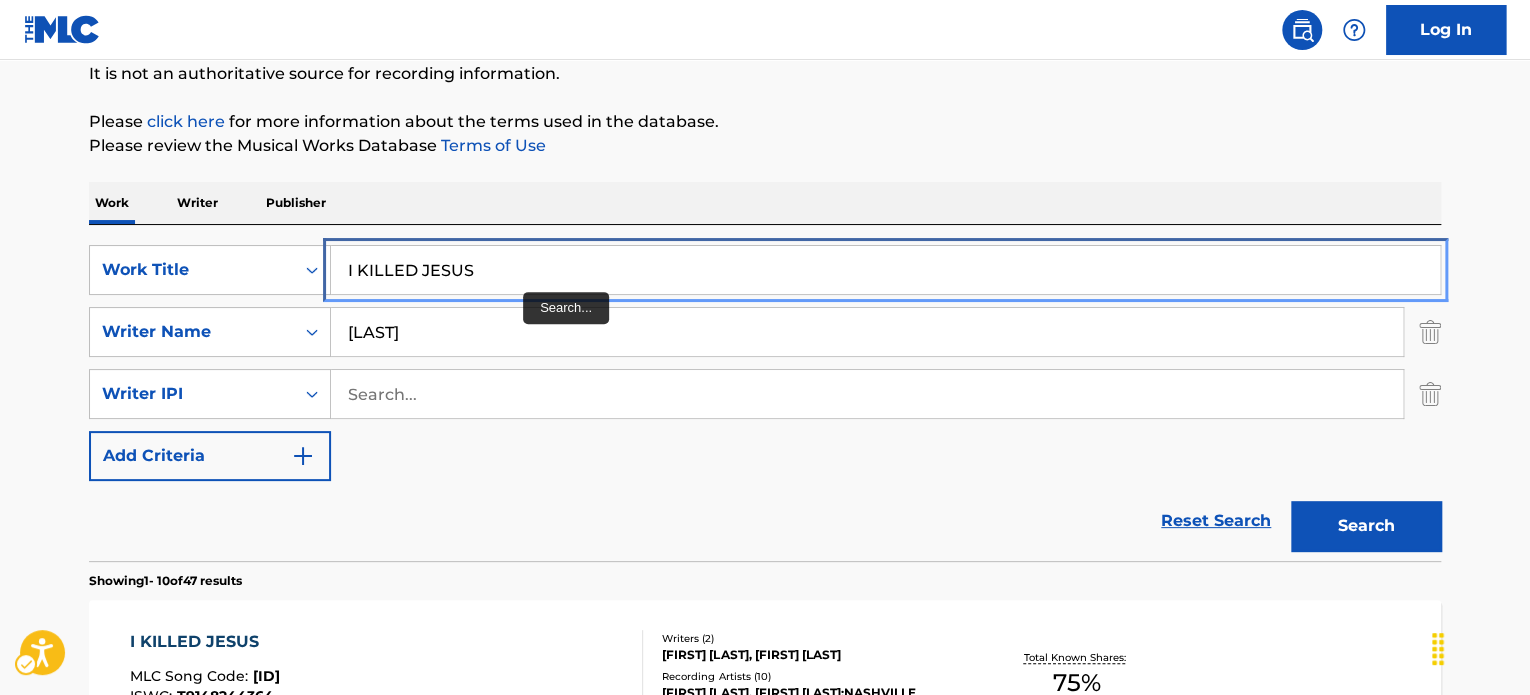 click on "I KILLED JESUS" at bounding box center (885, 270) 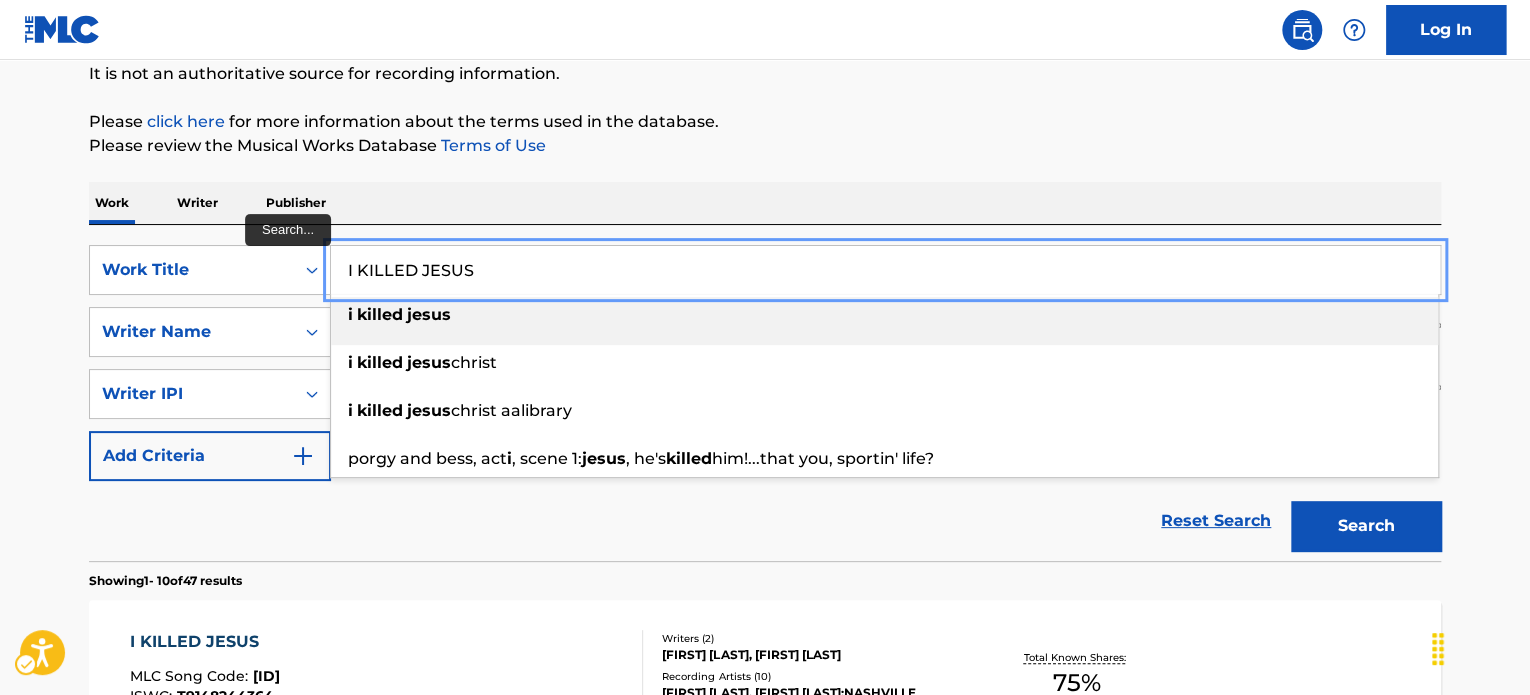 click on "SearchWithCriteria5561790c-d26f-4f7b-aa58-4240032a5e55 Work Title I KILLED JESUS i   killed   jesus i   killed   jesus  christ i   killed   jesus  christ aalibrary porgy and bess, act  i , scene 1:  jesus , he's  killed  him!...that you, sportin' life? SearchWithCriteriac04cb257-f29d-4f5a-b72b-b970085115a7 Writer Name [LAST] SearchWithCriteria1e6fdf1f-8f42-4ca8-a6c2-a35d1940cc90 Writer IPI Add Criteria Reset Search Search" at bounding box center [765, 393] 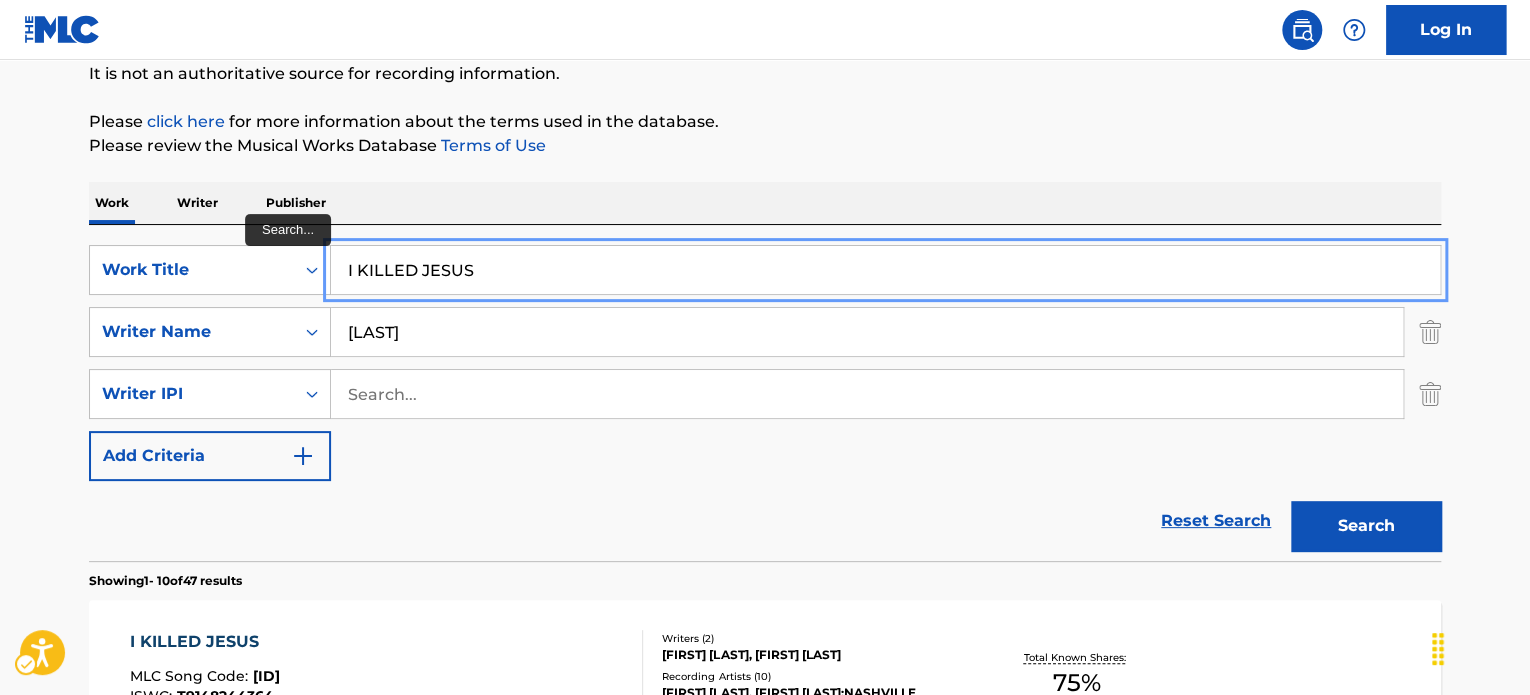 click on "I KILLED JESUS" at bounding box center (885, 270) 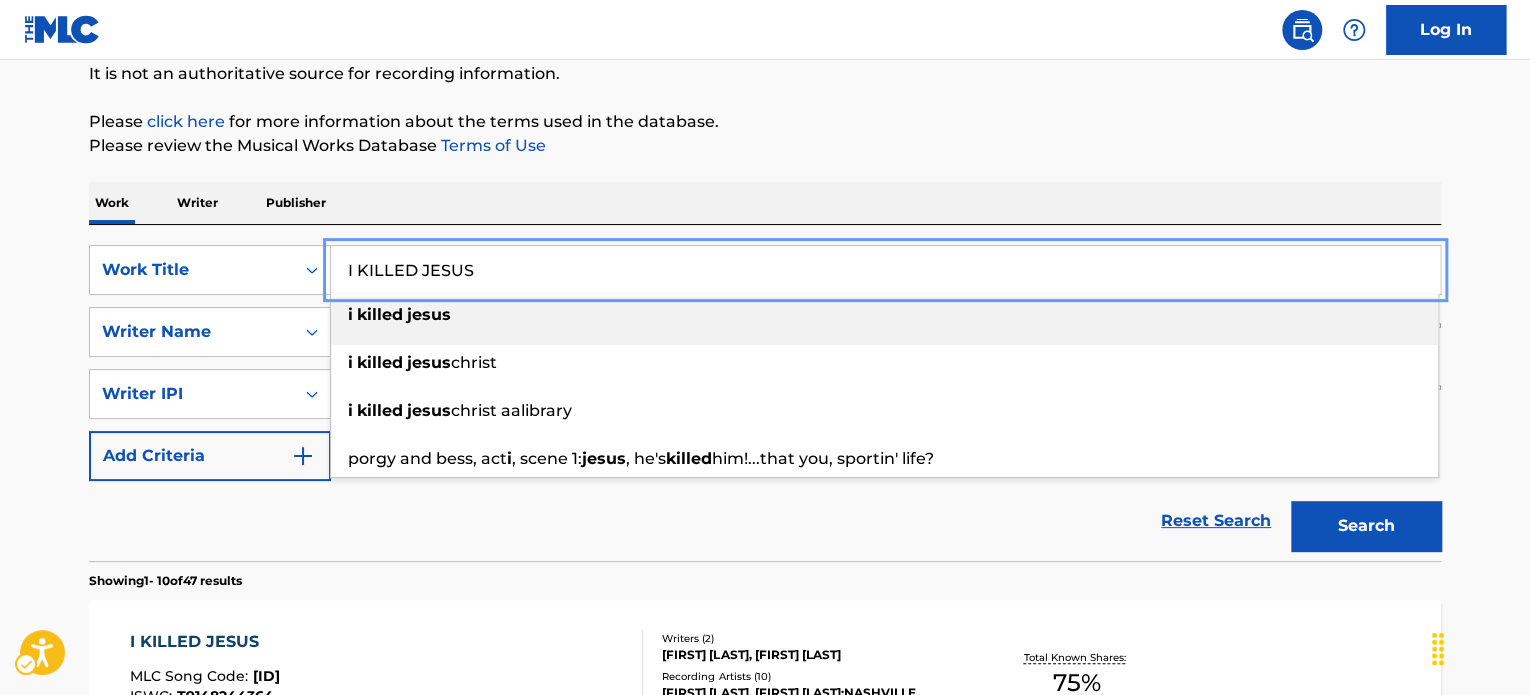 click on "Work Writer Publisher" at bounding box center [765, 203] 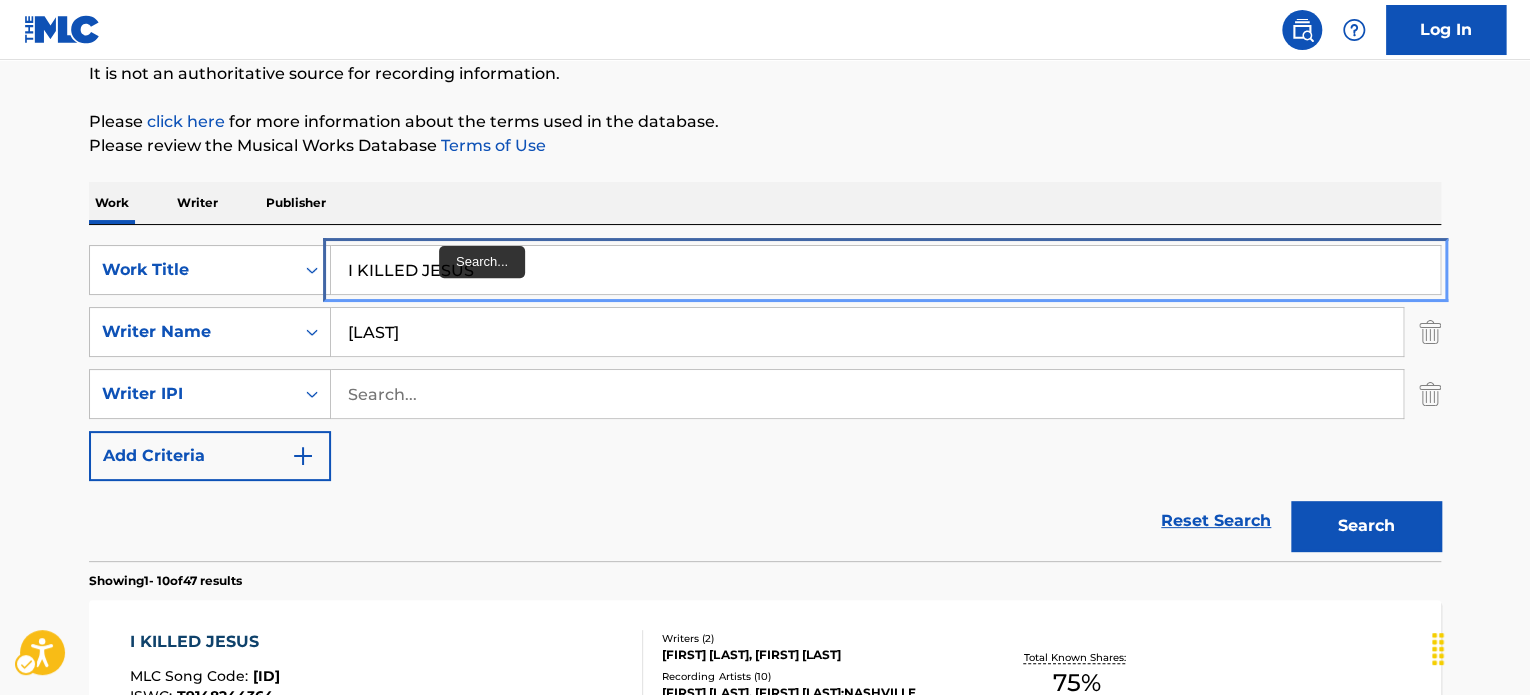 click on "I KILLED JESUS" at bounding box center [885, 270] 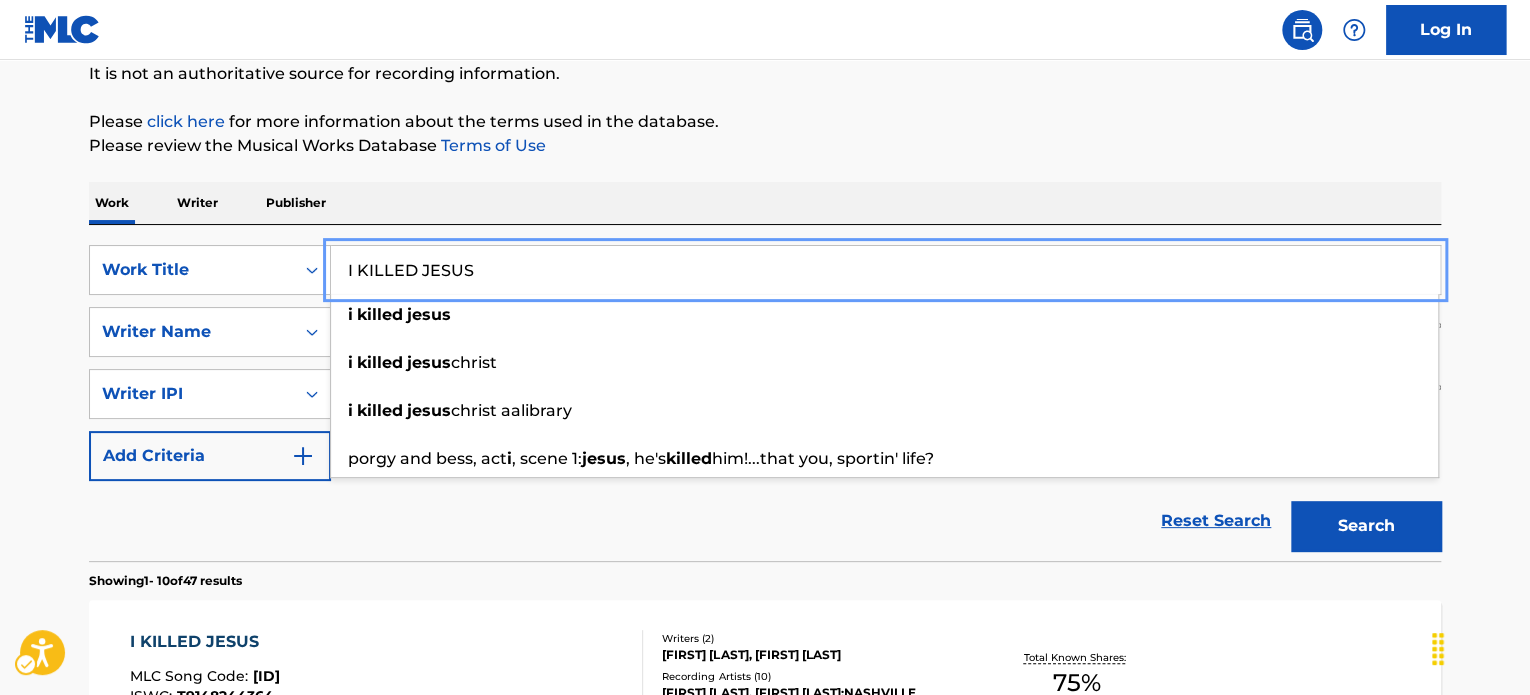 click on "Work Writer Publisher" at bounding box center (765, 203) 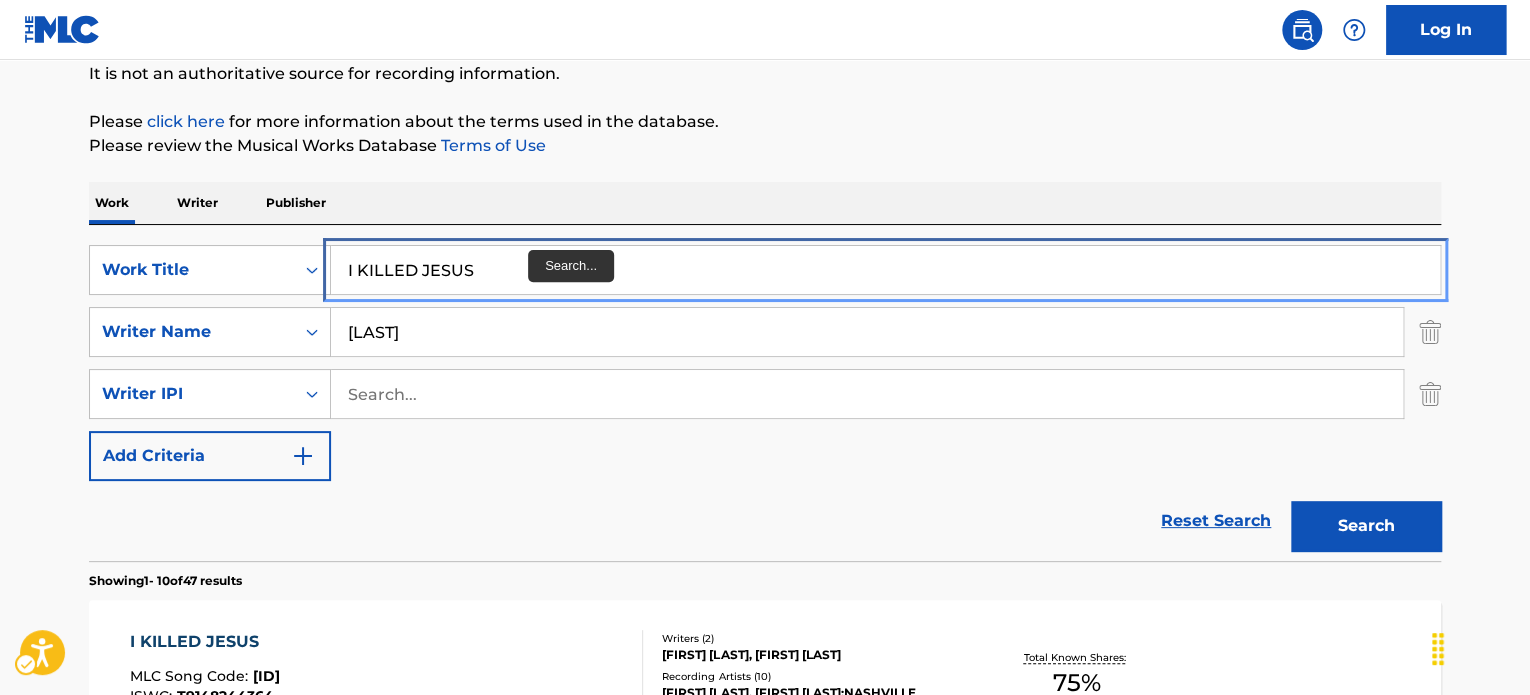 click on "I KILLED JESUS" at bounding box center [885, 270] 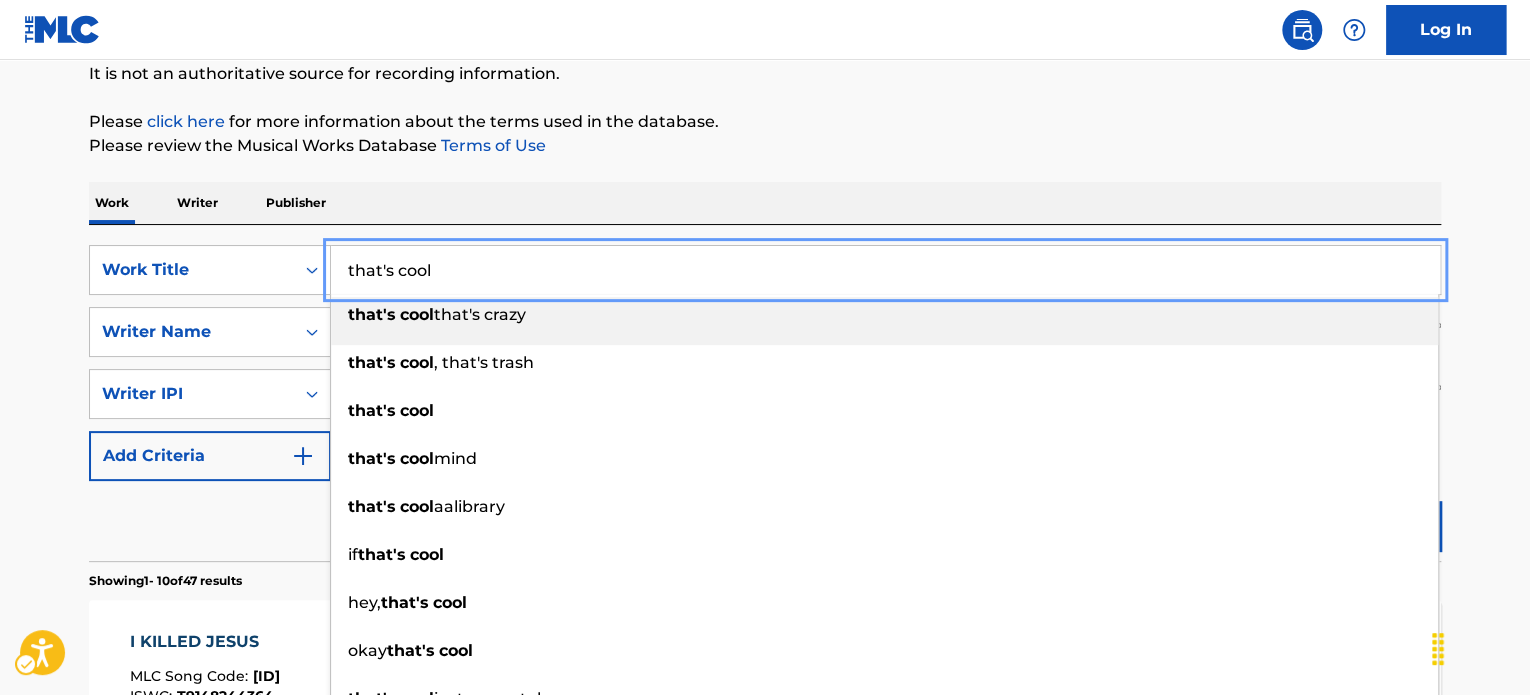 type on "that's cool" 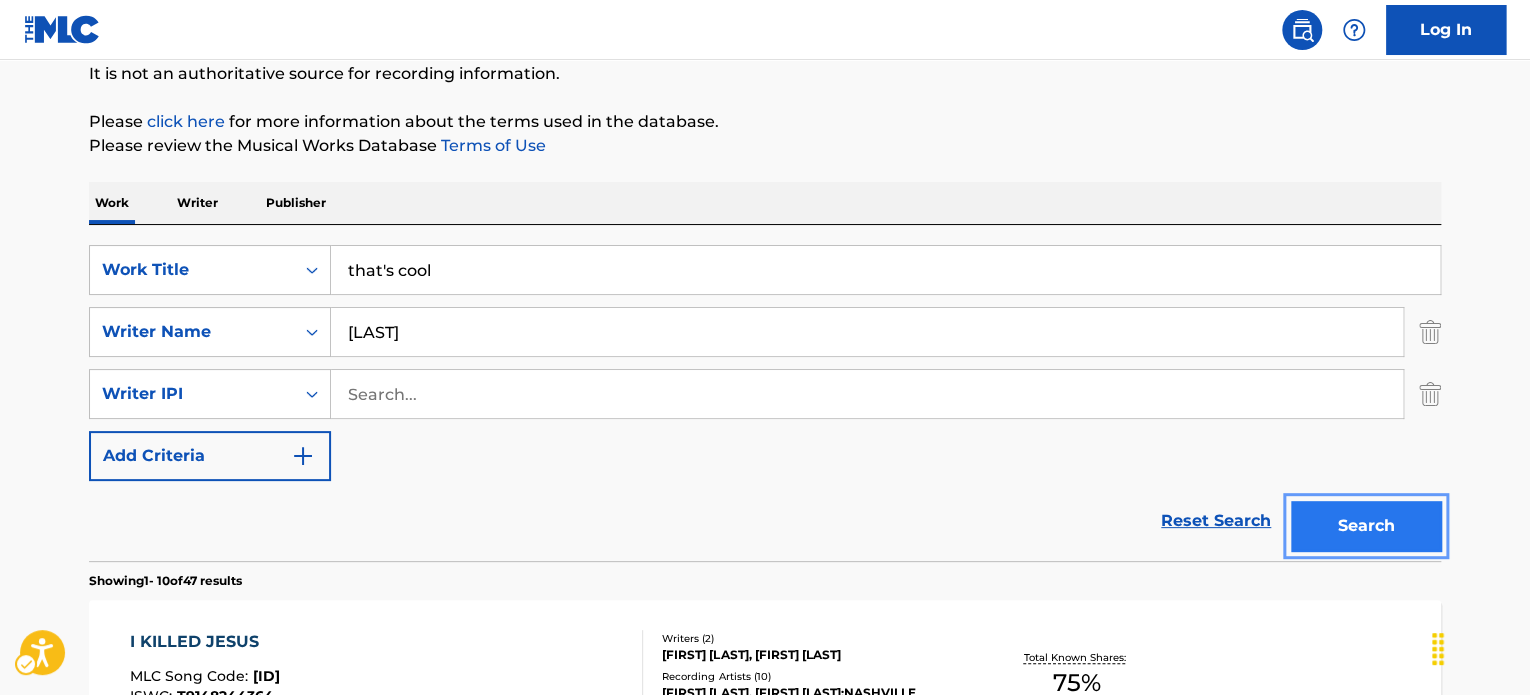 click on "Search" at bounding box center (1366, 526) 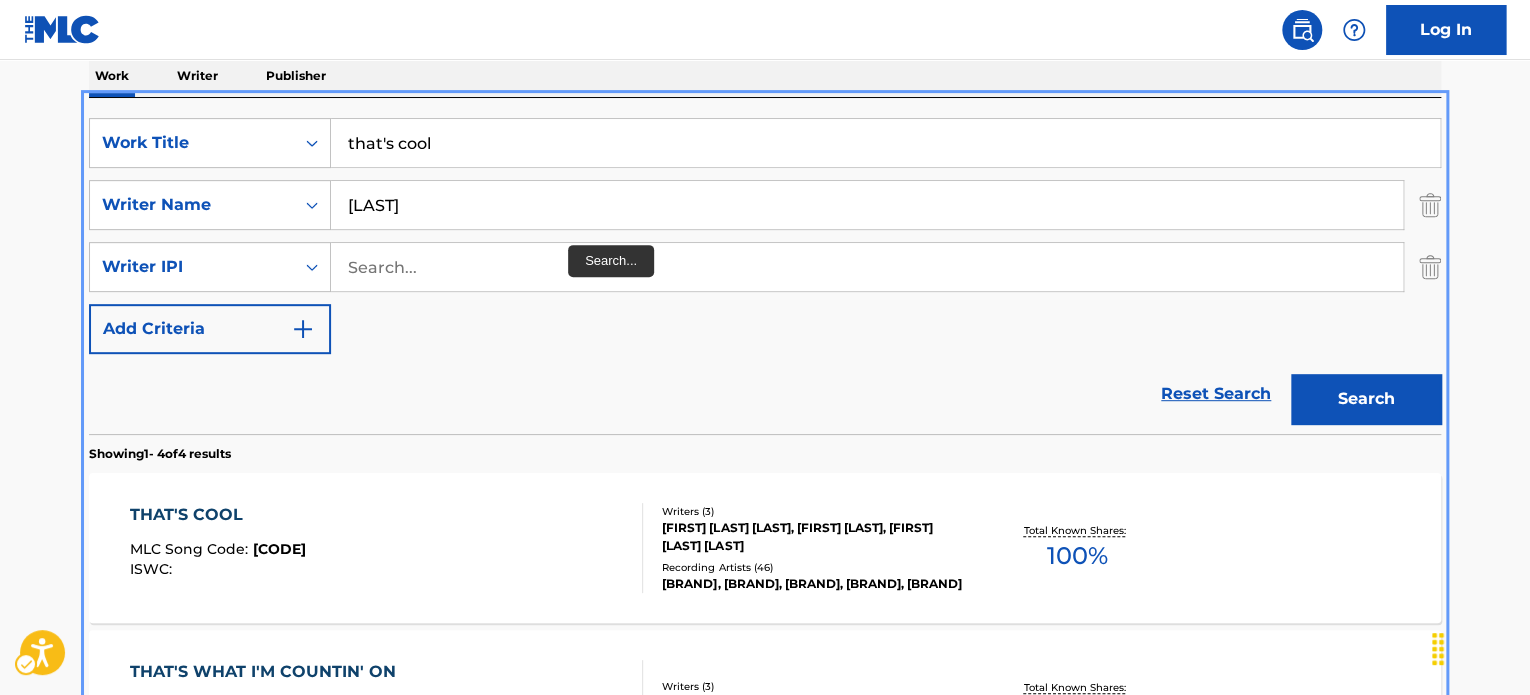 scroll, scrollTop: 324, scrollLeft: 0, axis: vertical 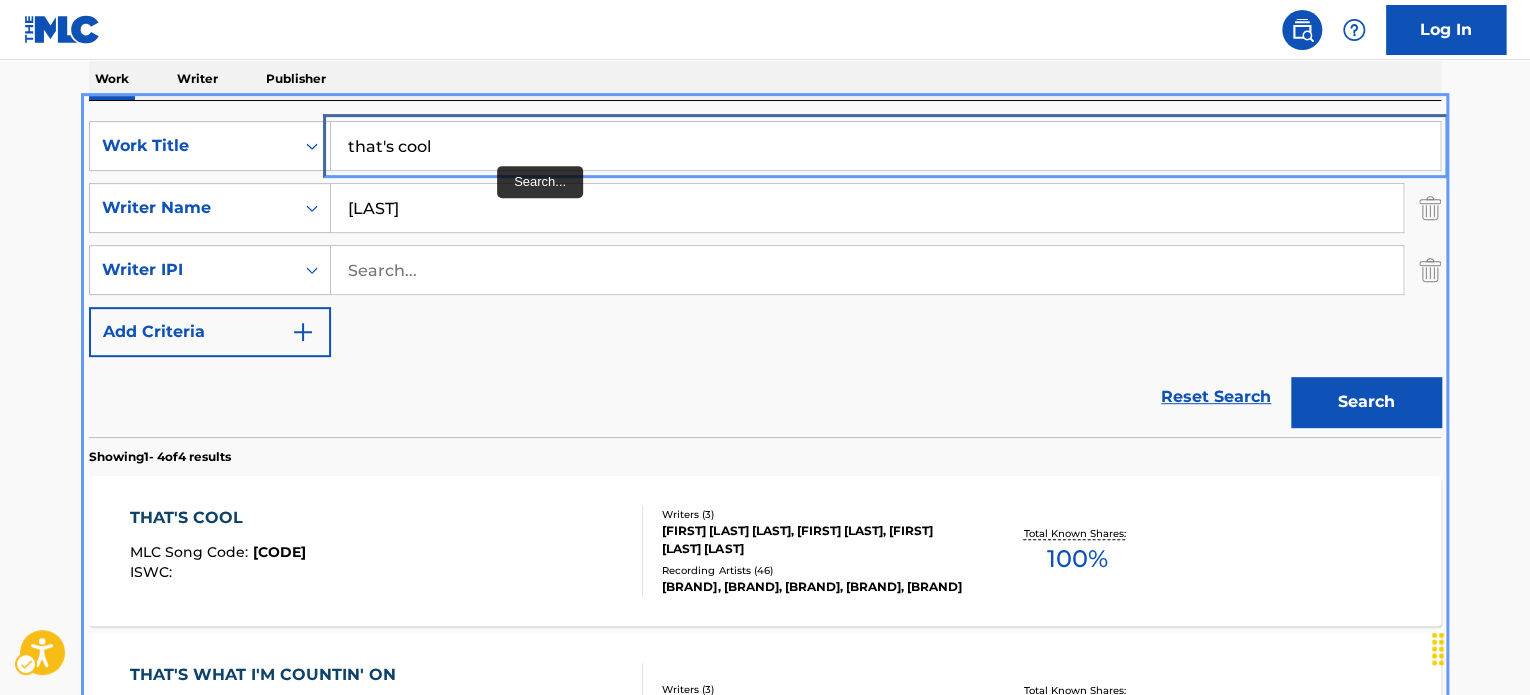 click on "that's cool" at bounding box center (885, 146) 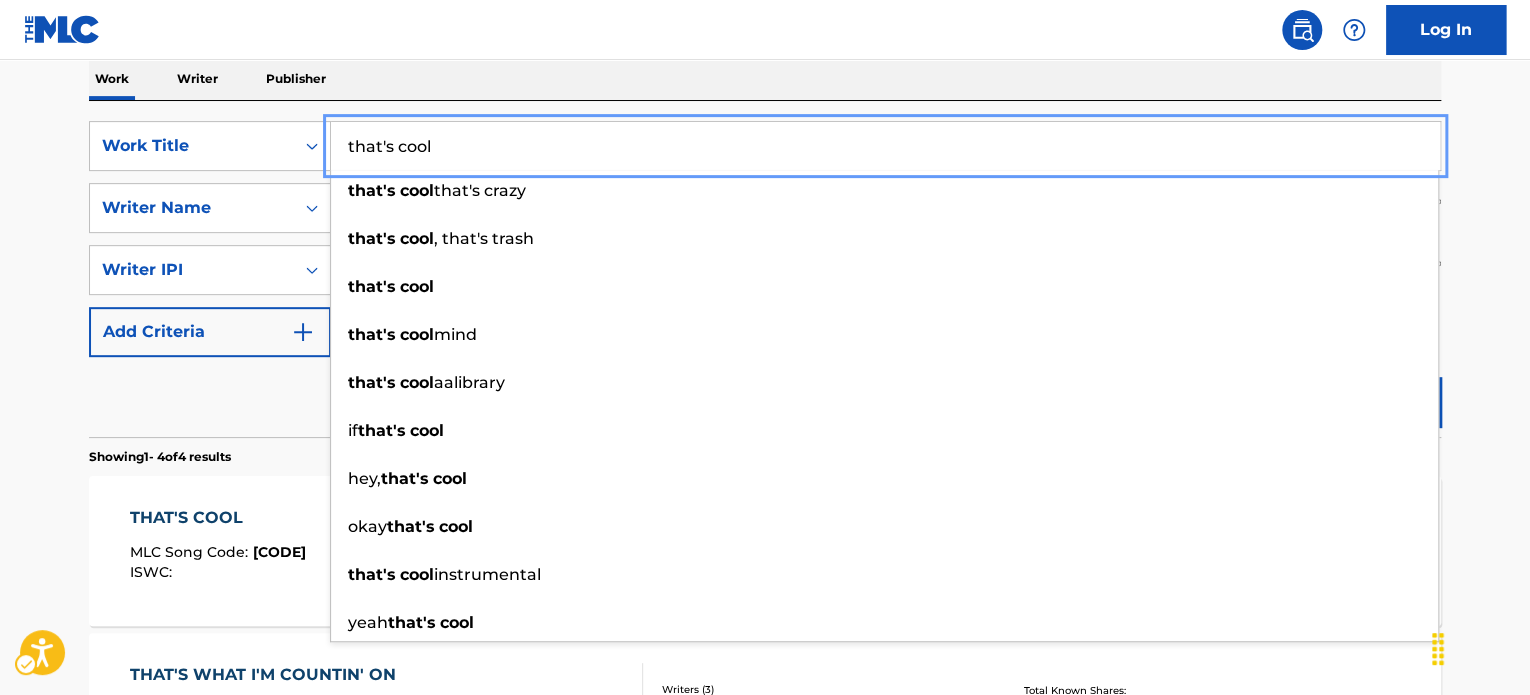 click on "Reset Search Search" at bounding box center [765, 397] 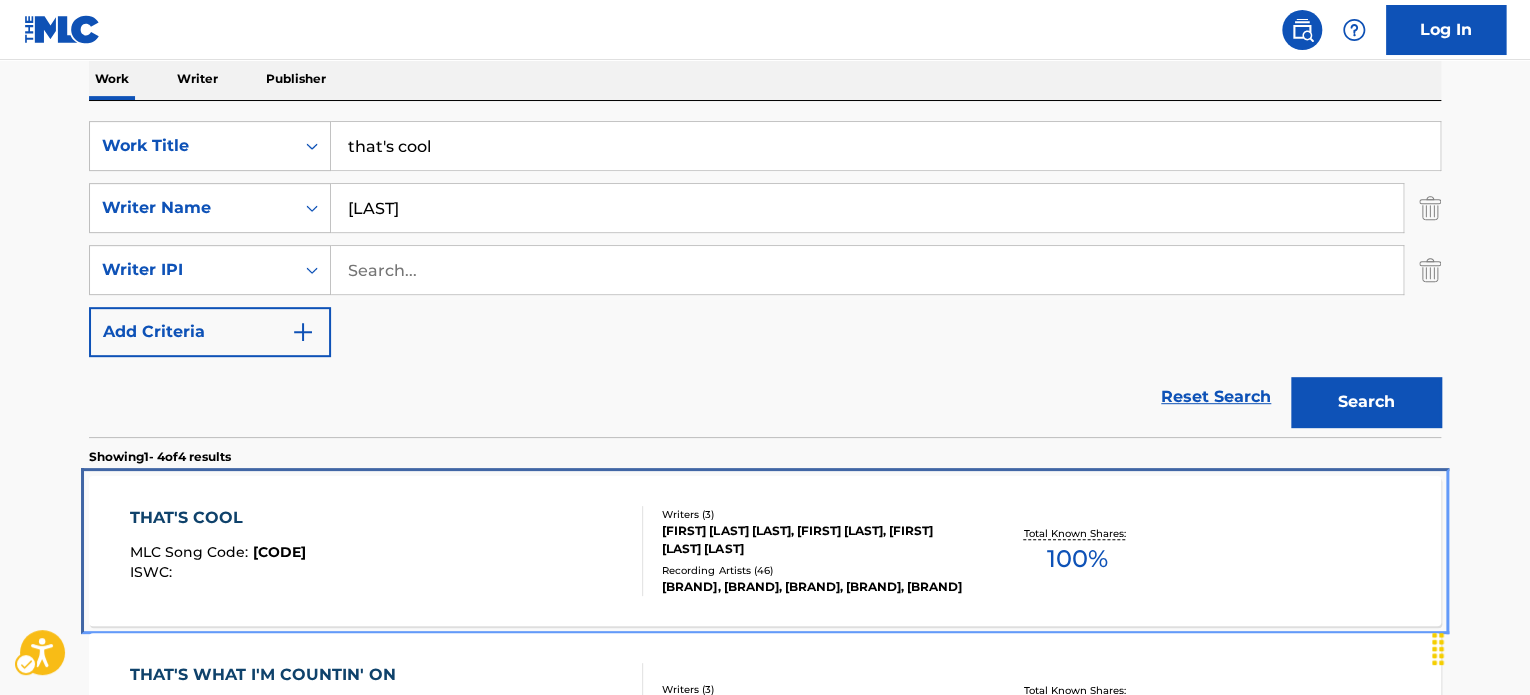 click on "[FIRST] [LAST] [LAST], [FIRST] [LAST], [FIRST] [LAST] [LAST]" at bounding box center (813, 540) 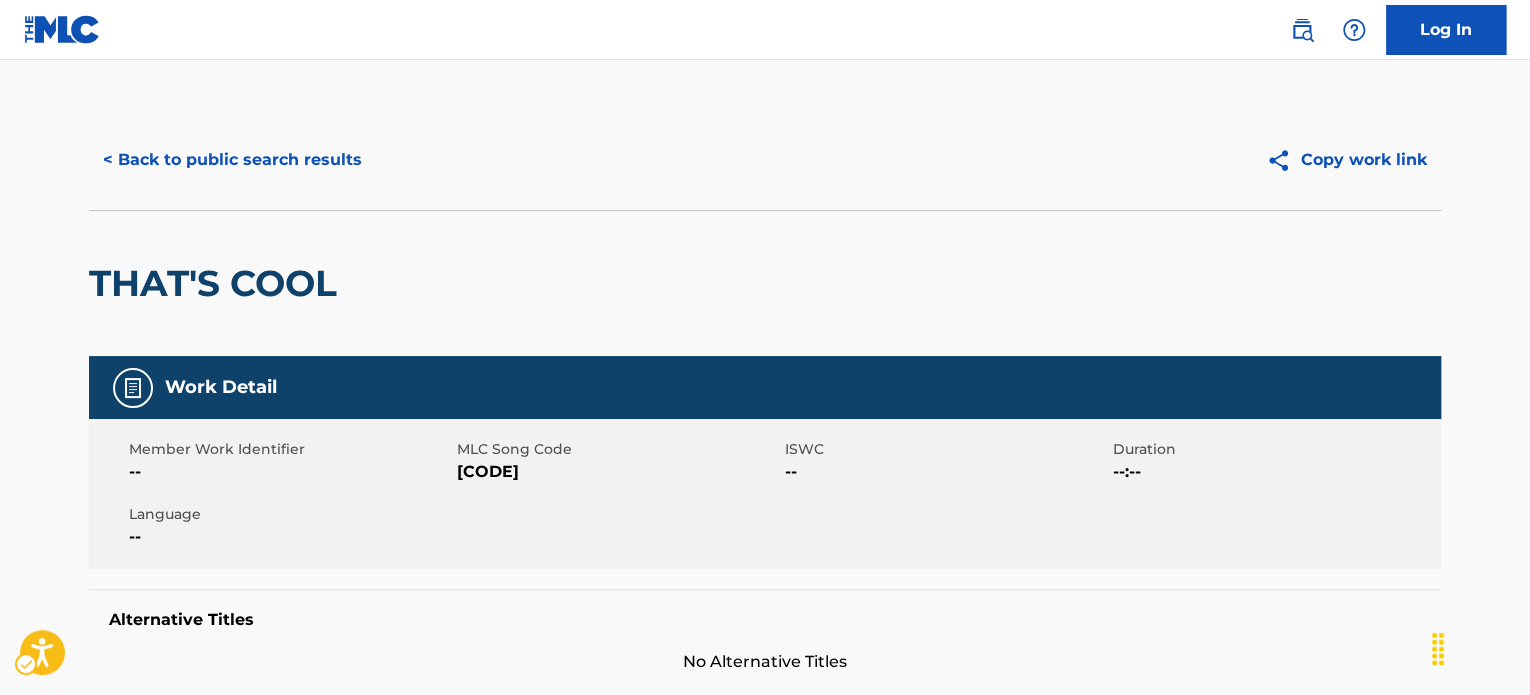 scroll, scrollTop: 0, scrollLeft: 0, axis: both 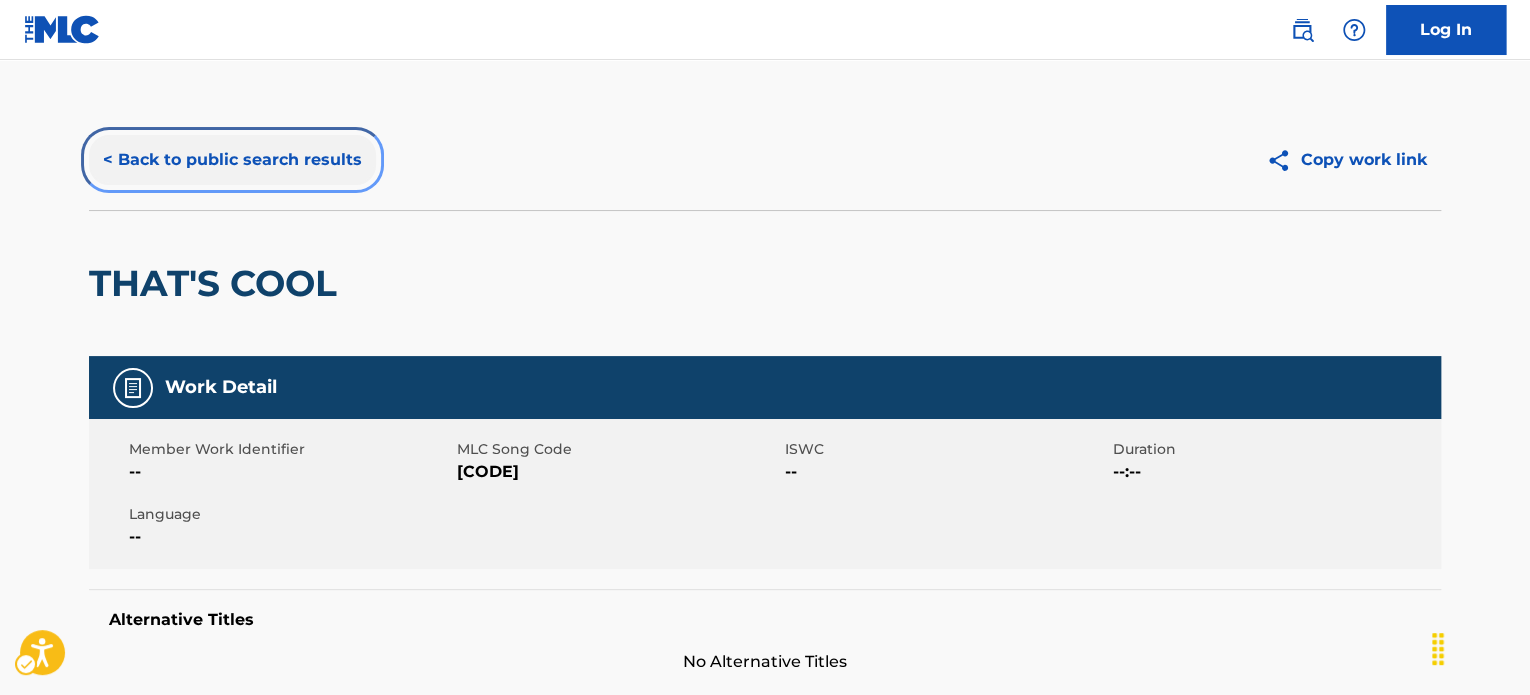 click on "< Back to public search results" at bounding box center [232, 160] 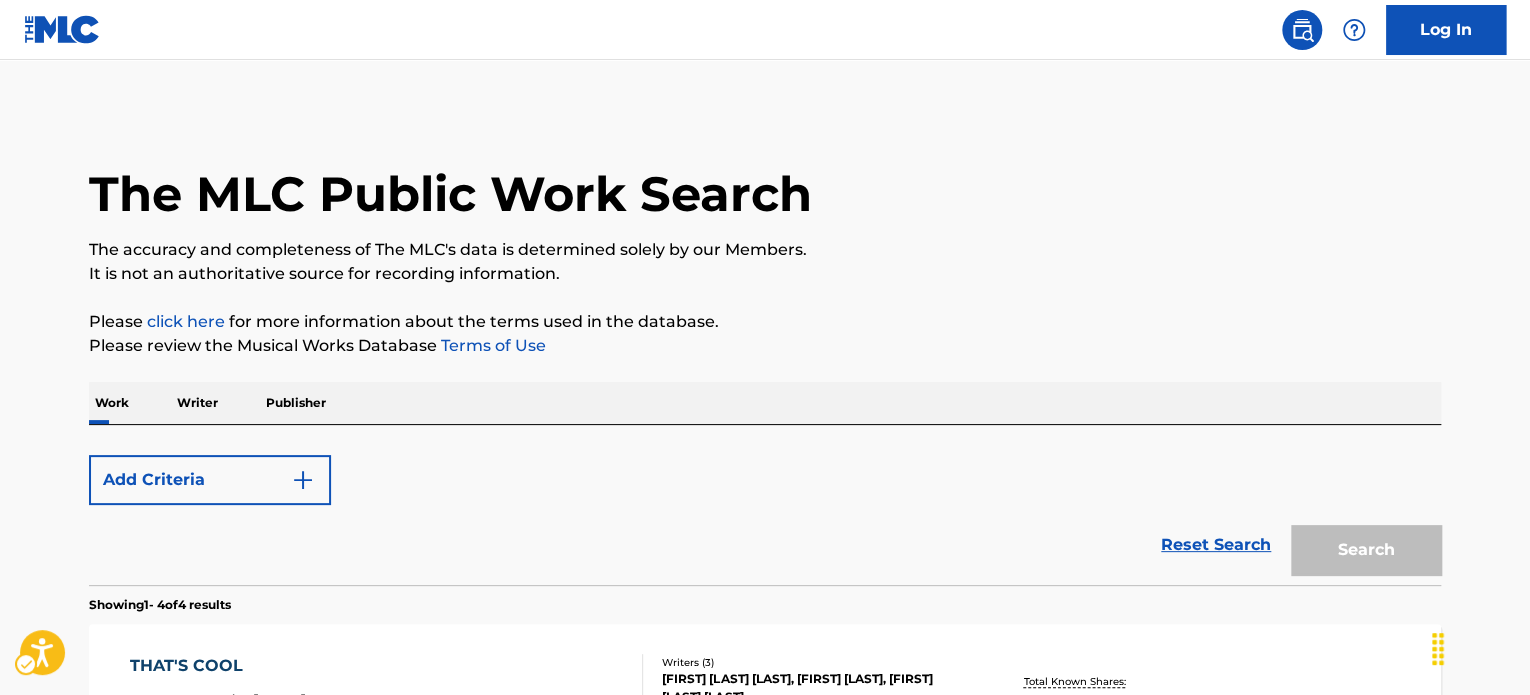 scroll, scrollTop: 324, scrollLeft: 0, axis: vertical 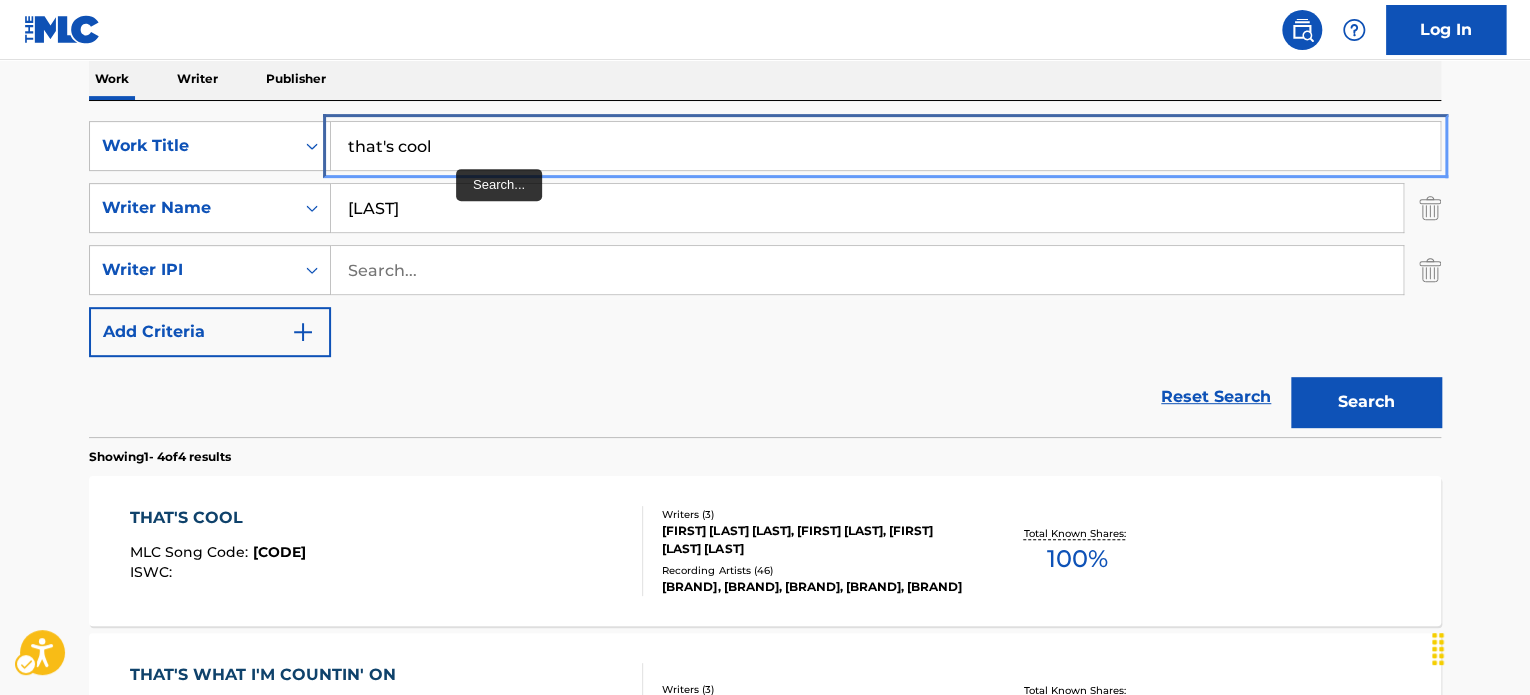 click on "that's cool" at bounding box center (885, 146) 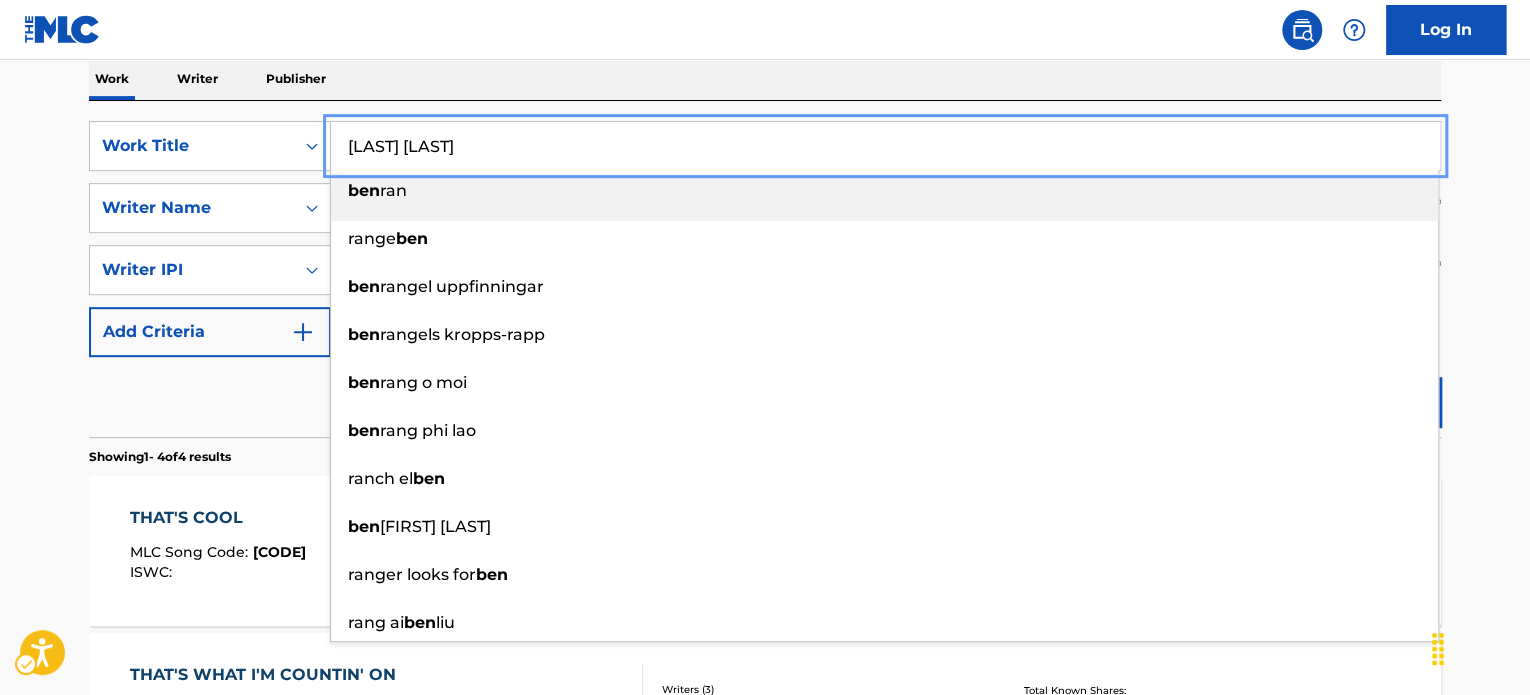 type on "[LAST] [LAST]" 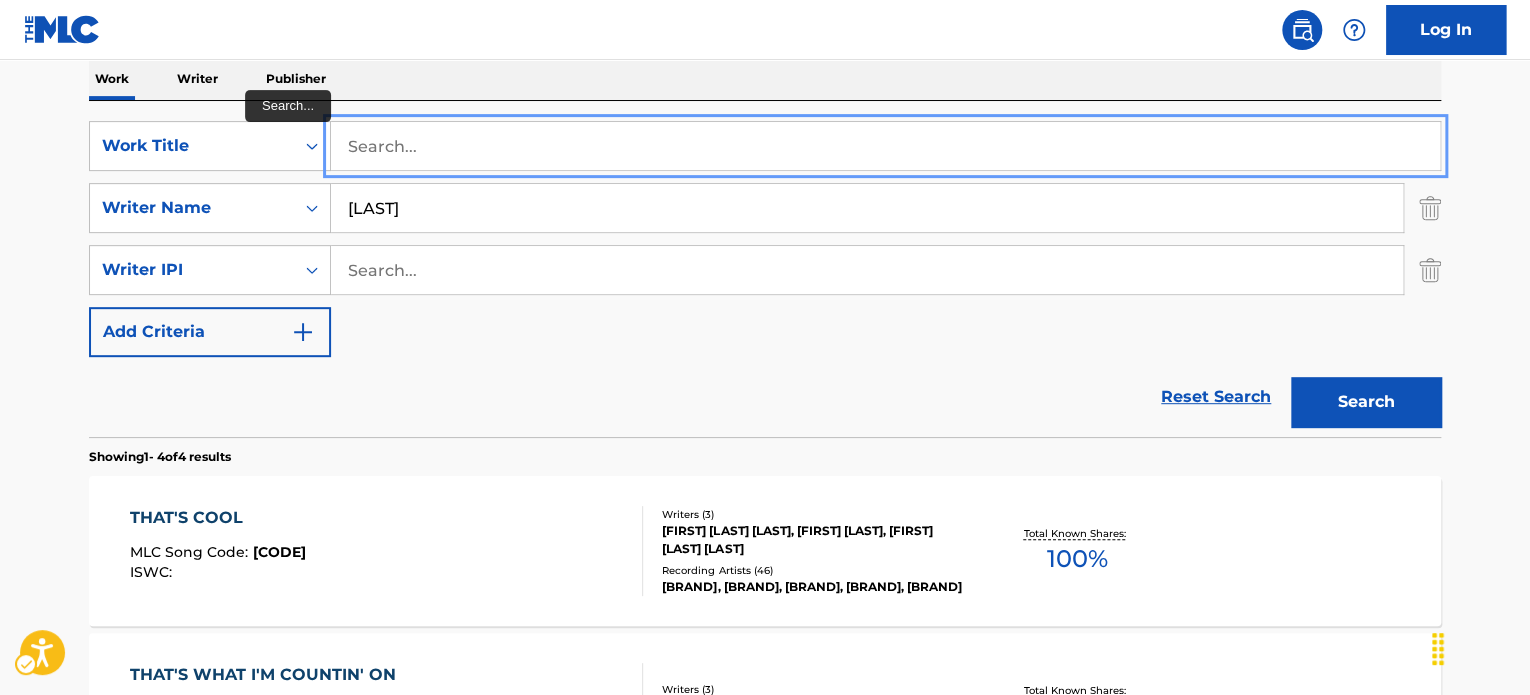 type 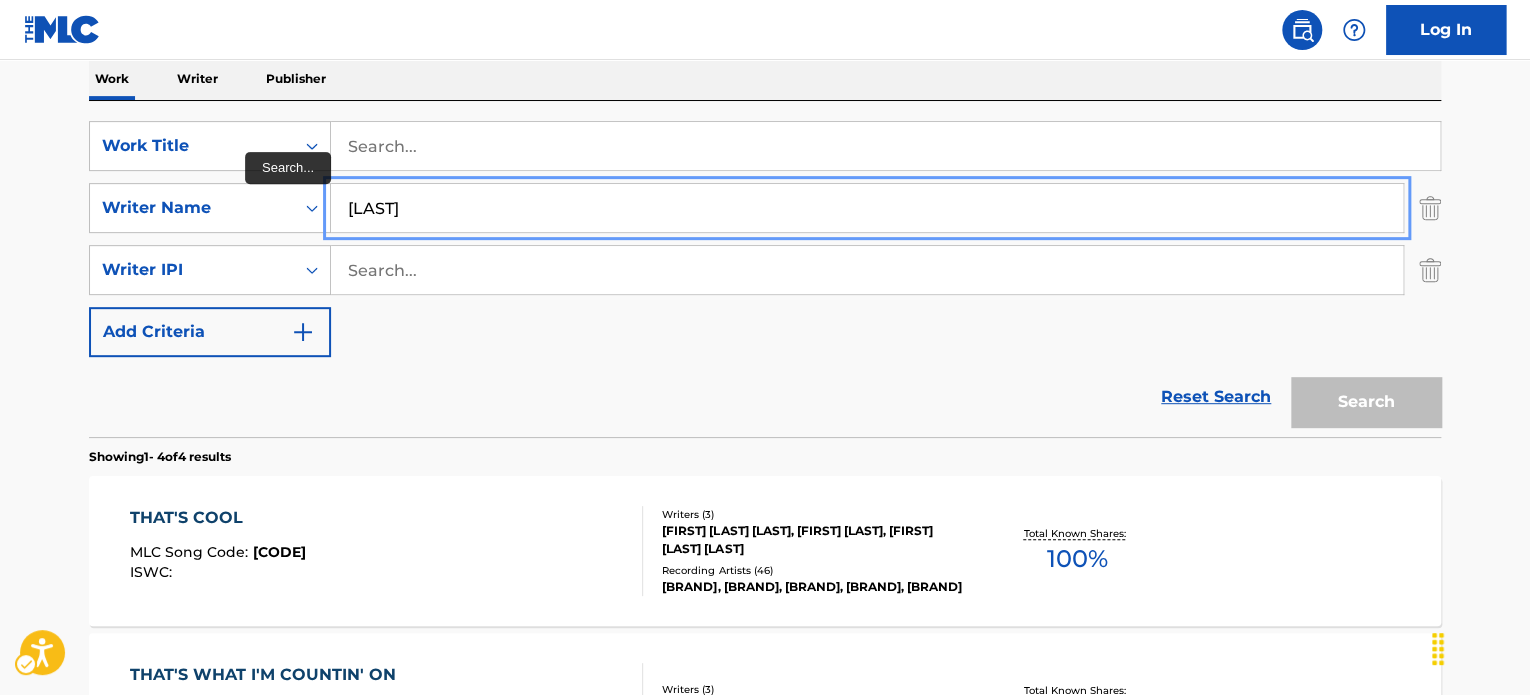 paste on "[LAST] [LAST]" 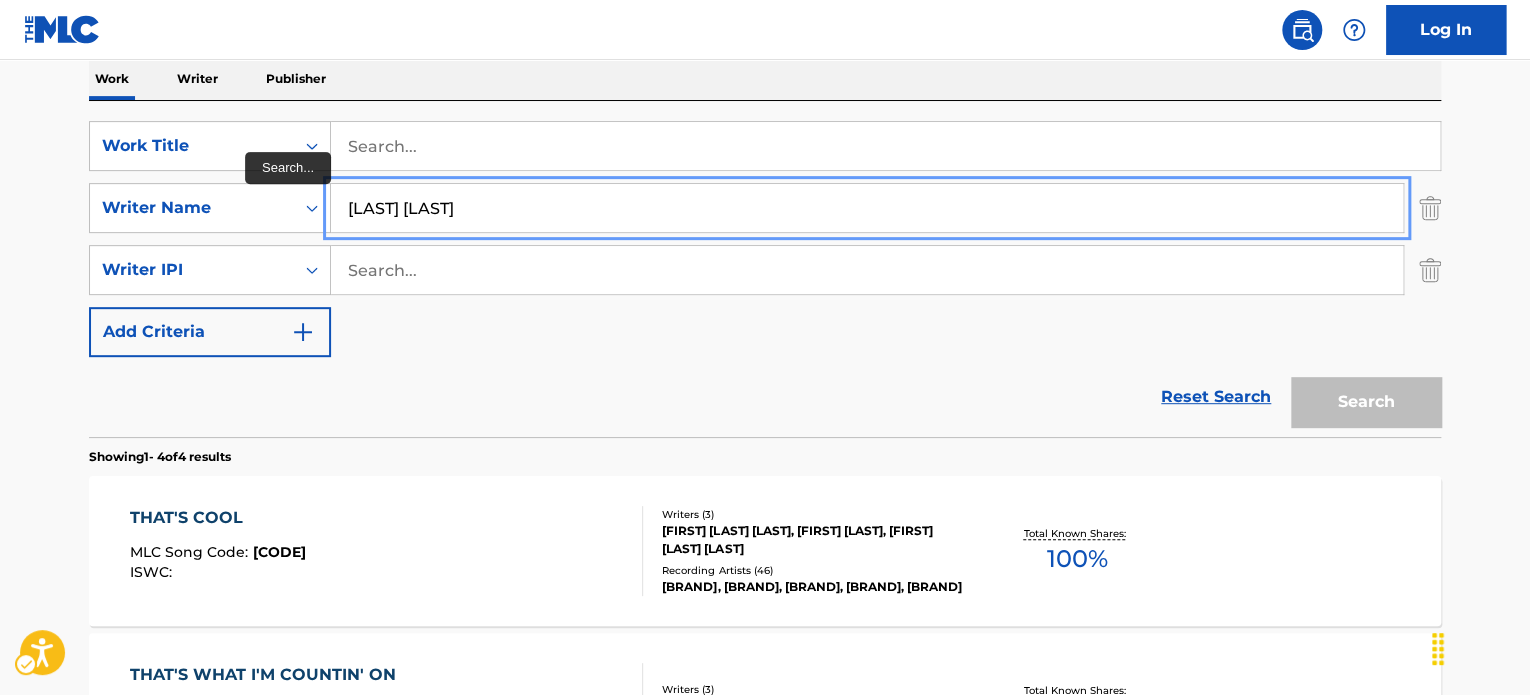 type on "[LAST] [LAST]" 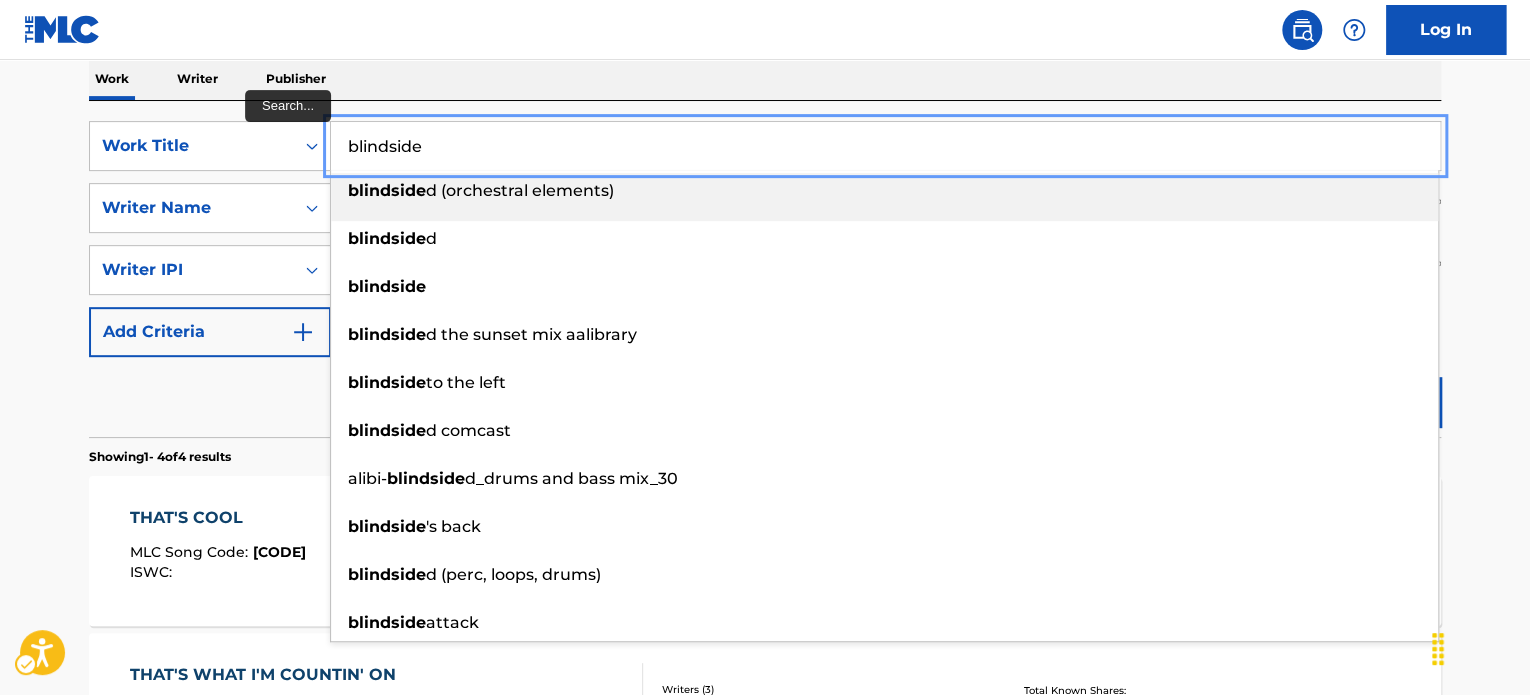 type on "blindside" 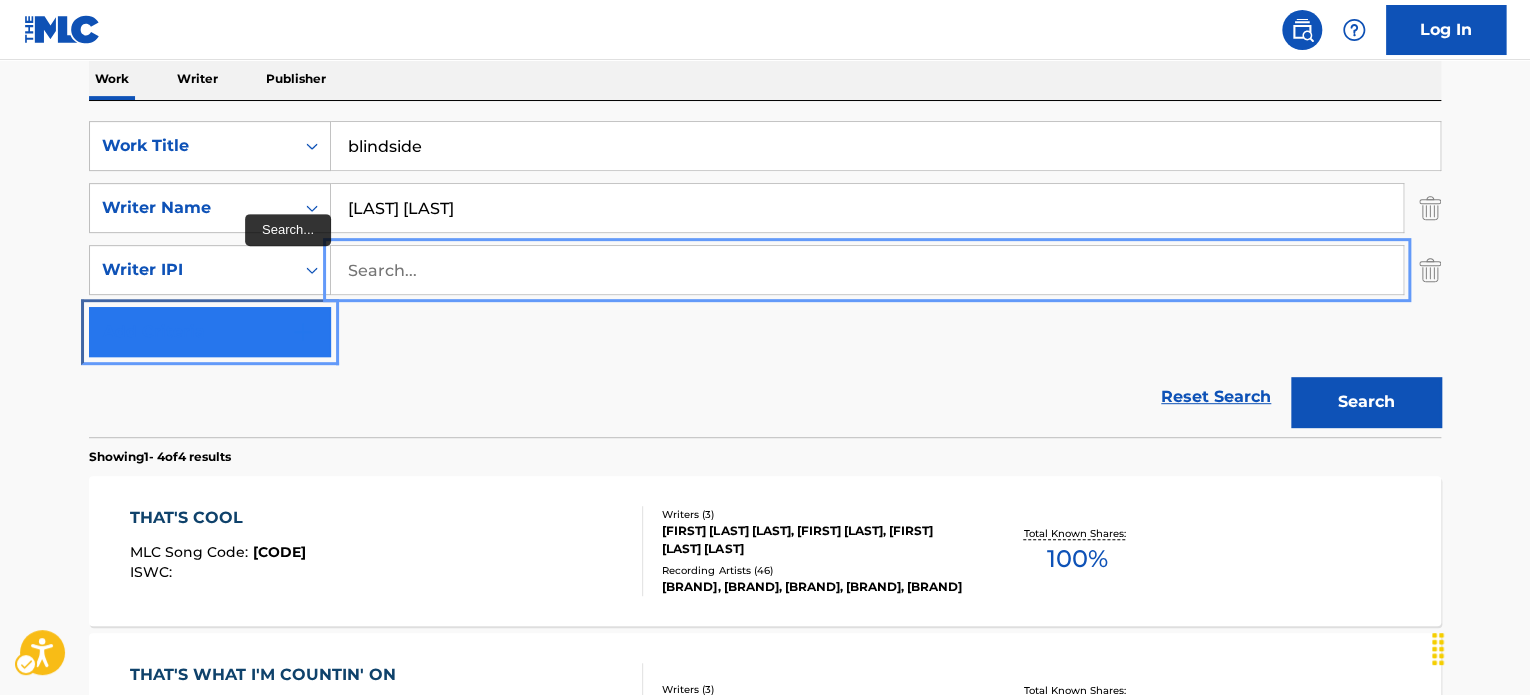 type 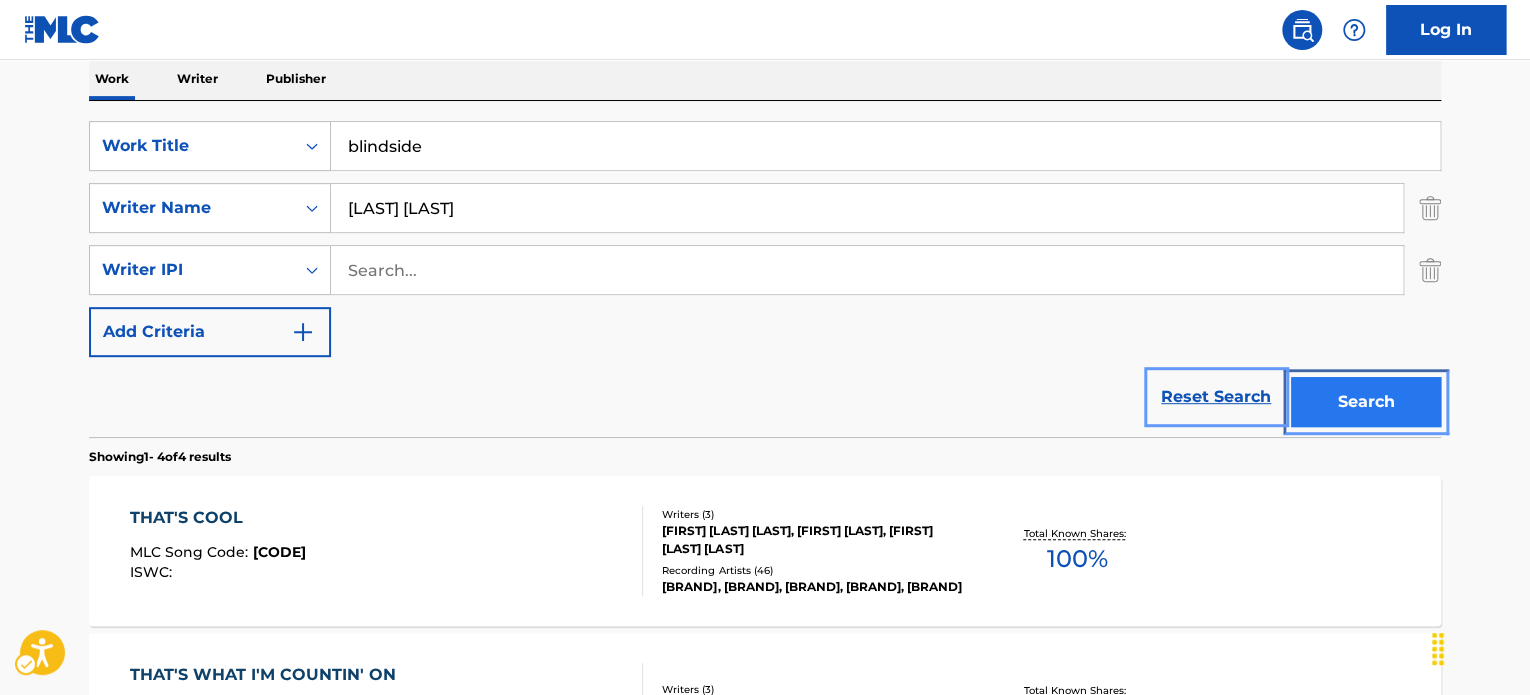 type 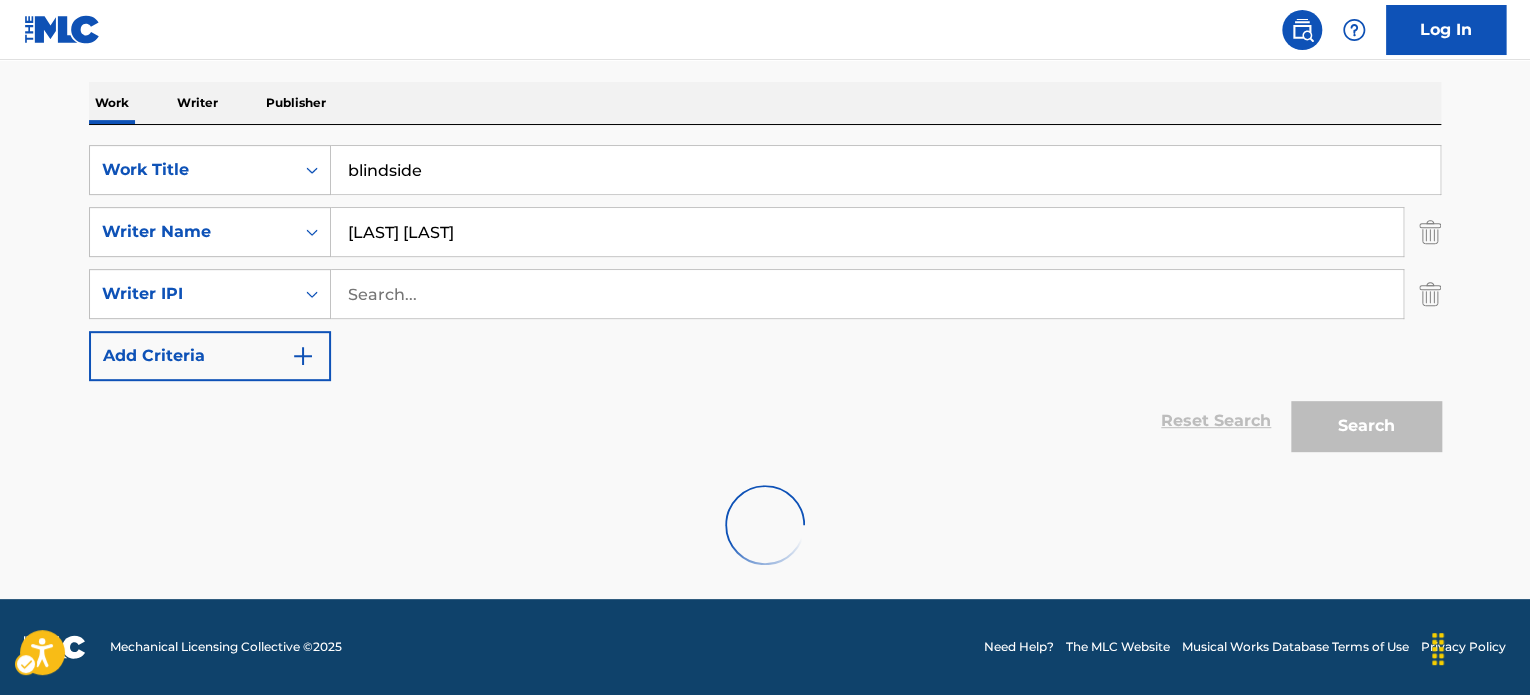 scroll, scrollTop: 234, scrollLeft: 0, axis: vertical 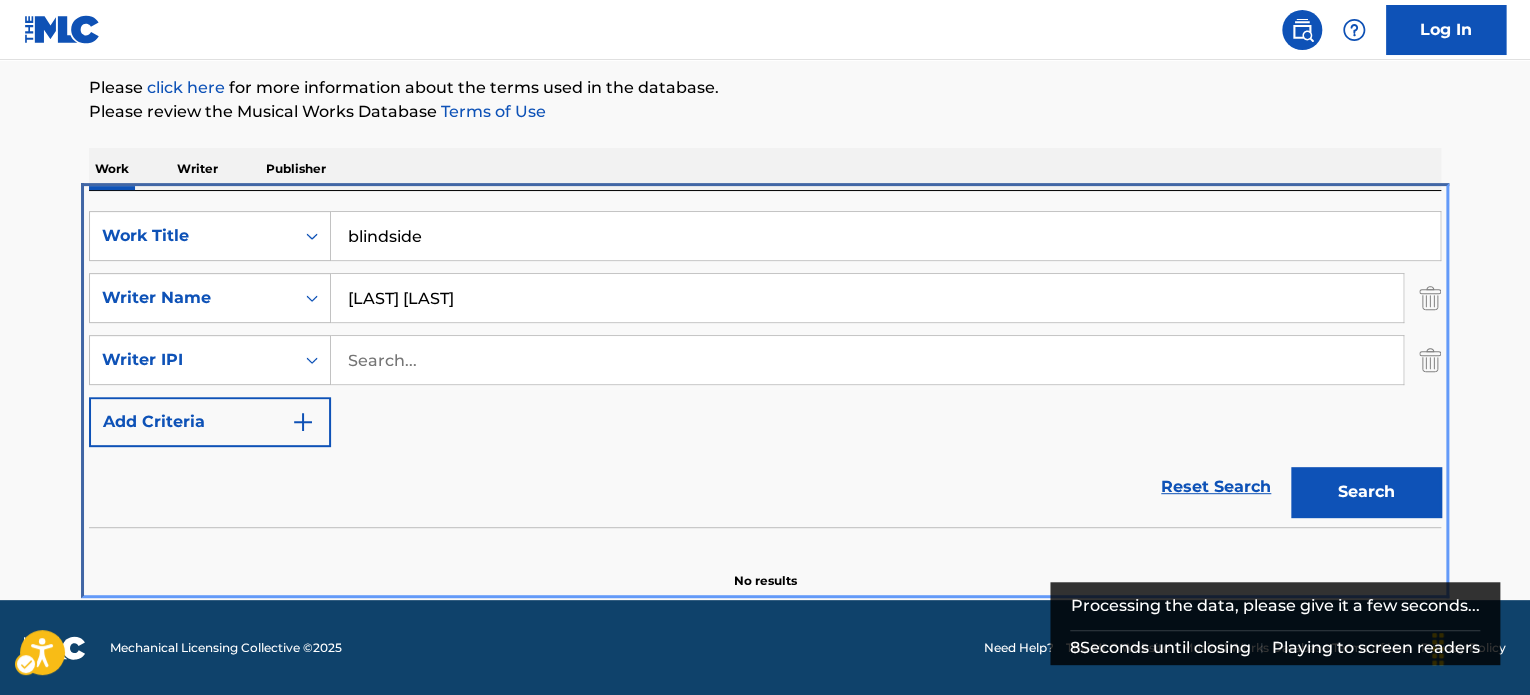 click on "Search" at bounding box center (1366, 492) 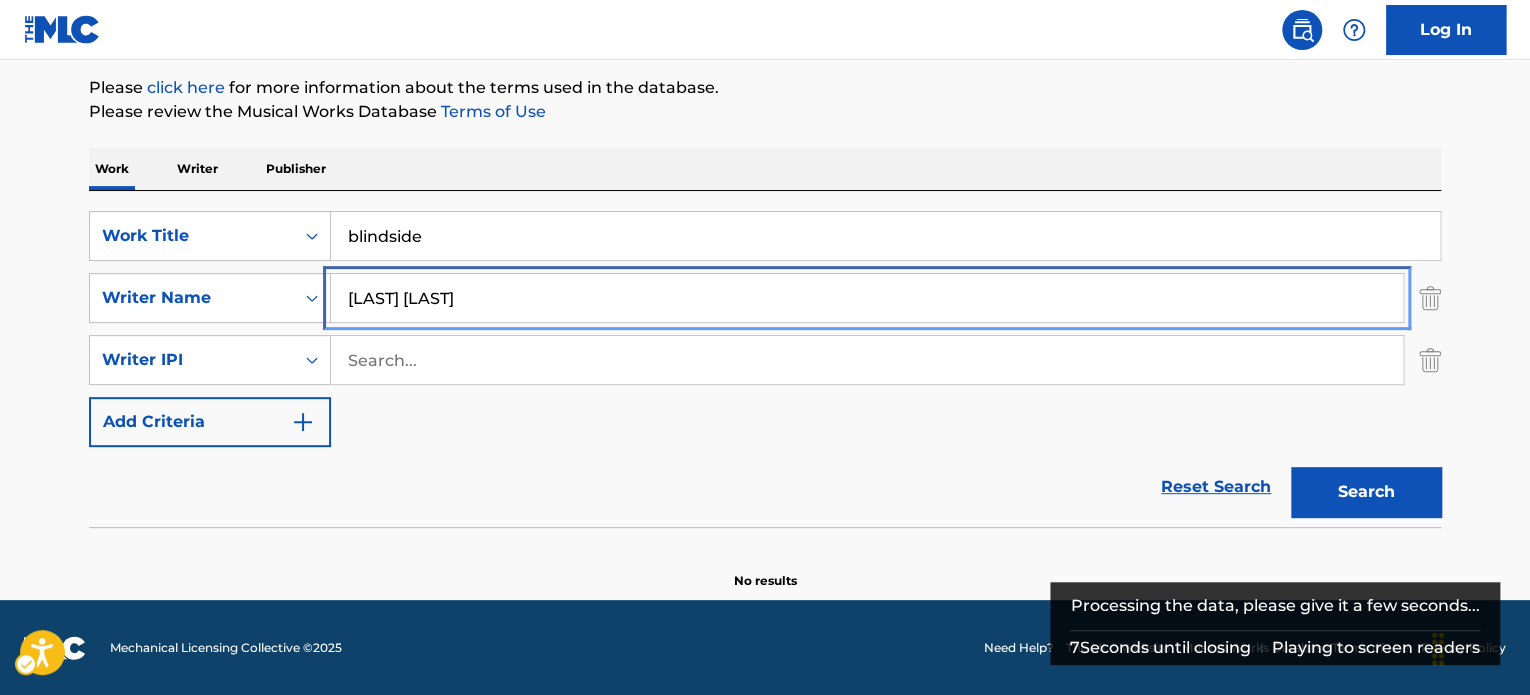 click on "[LAST] [LAST]" at bounding box center [867, 298] 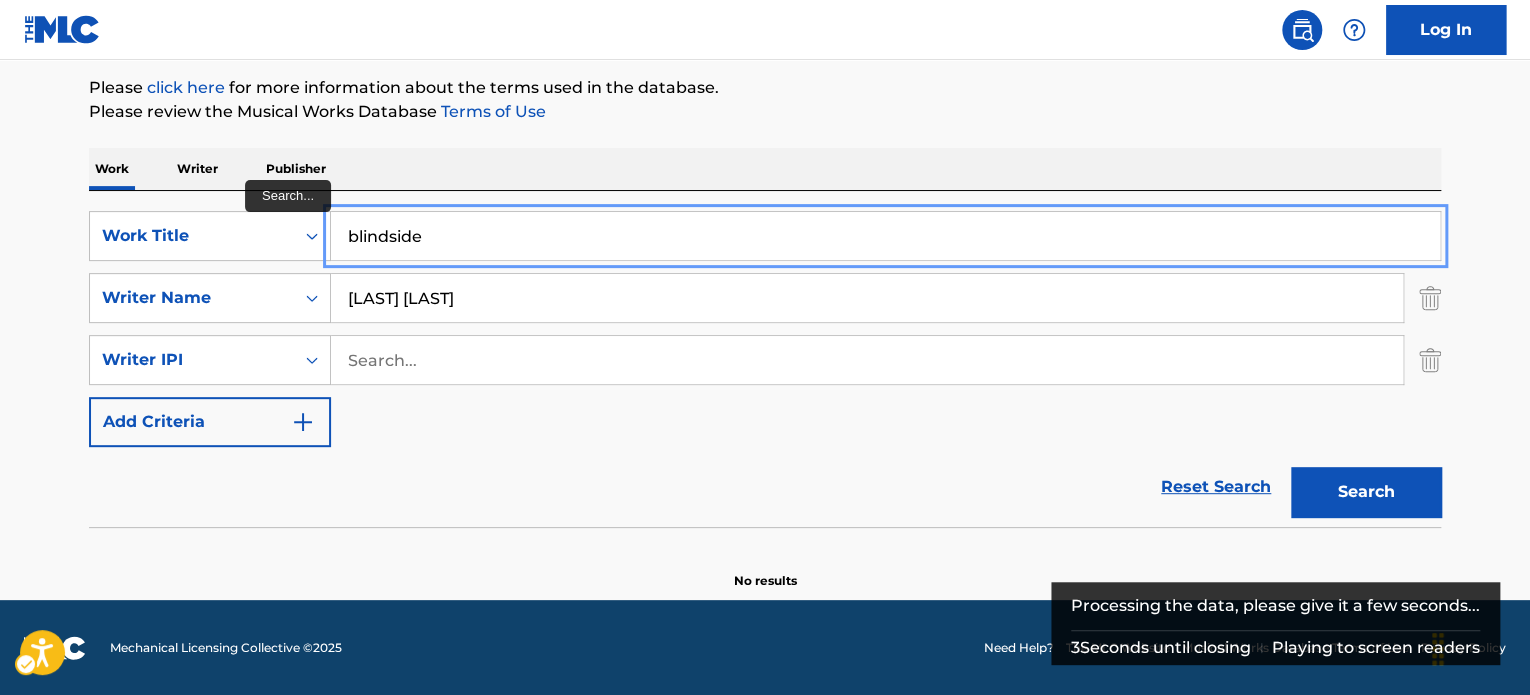 click on "blindside" at bounding box center [885, 236] 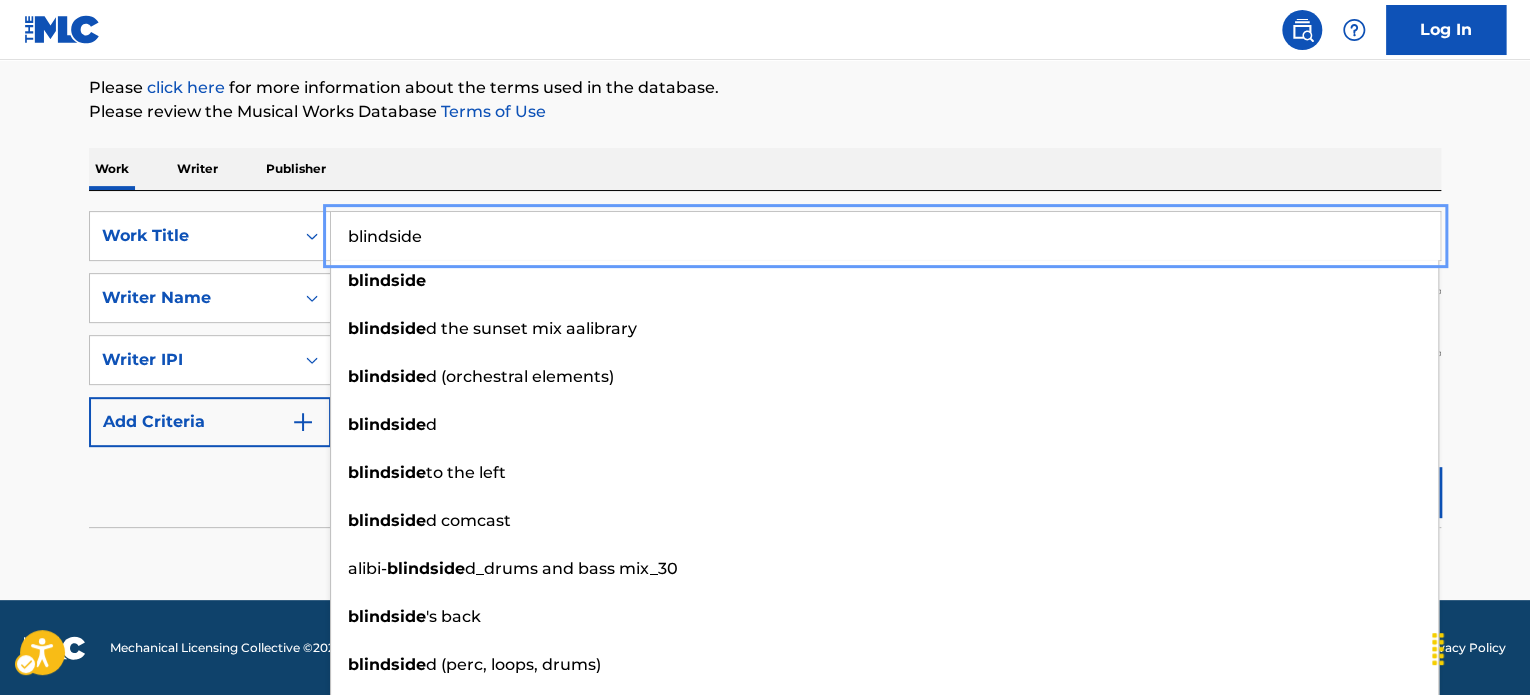 click on "Work Writer Publisher" at bounding box center [765, 169] 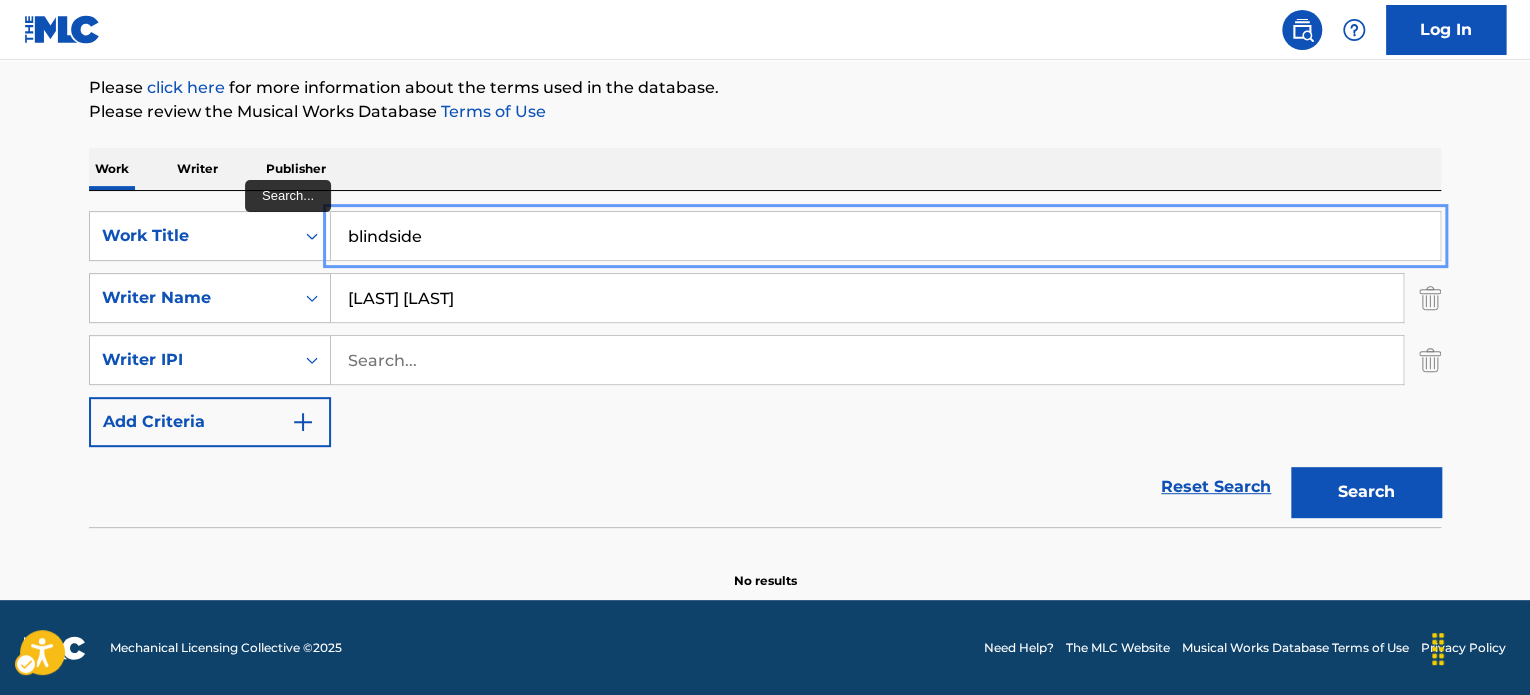 click on "blindside" at bounding box center [885, 236] 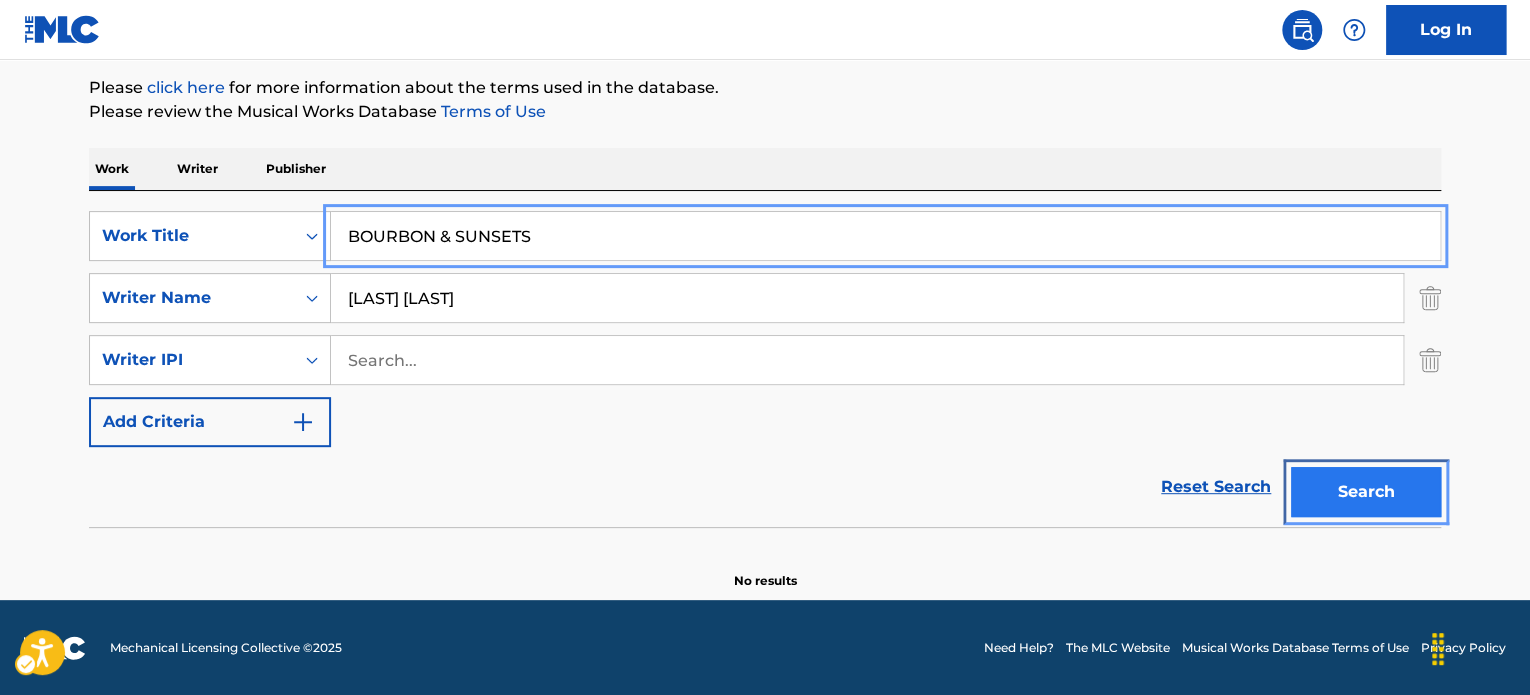 click on "Search" at bounding box center (1366, 492) 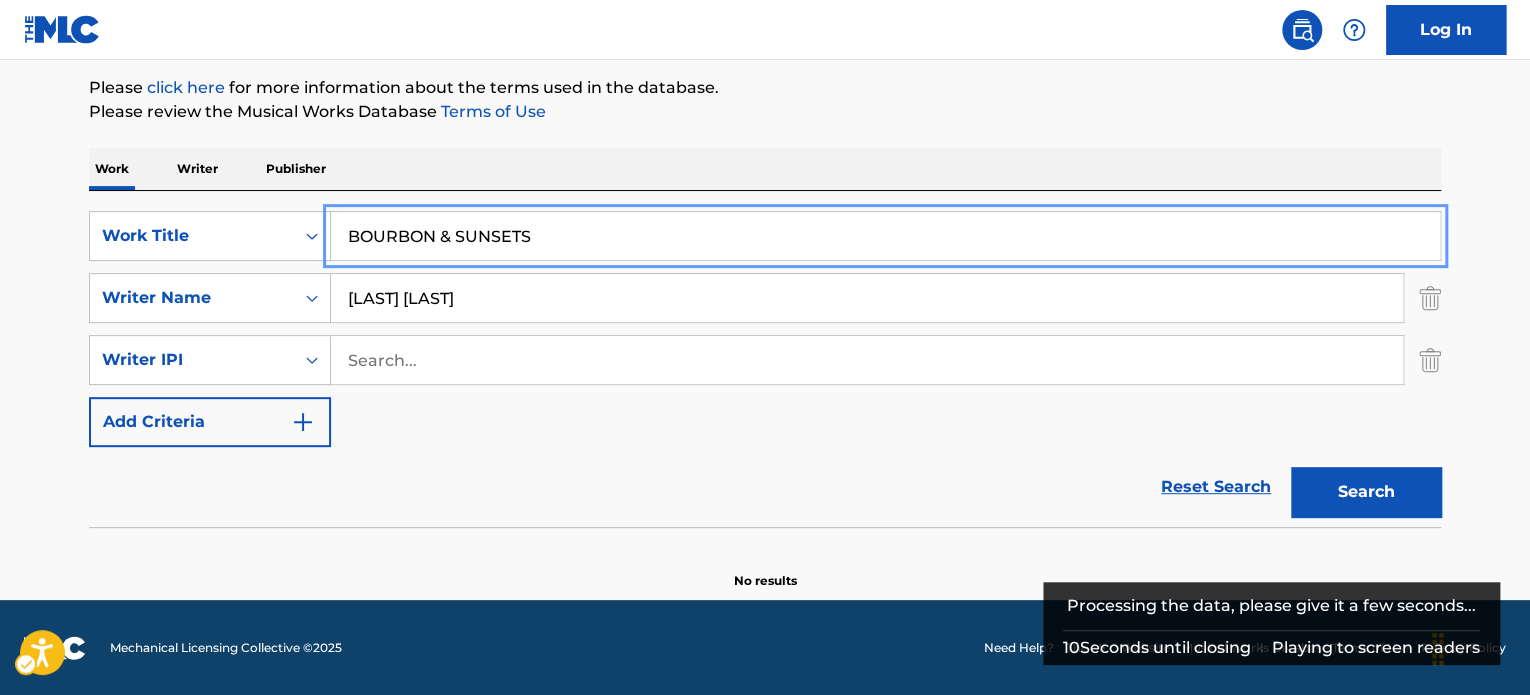 drag, startPoint x: 432, startPoint y: 235, endPoint x: 704, endPoint y: 269, distance: 274.11676 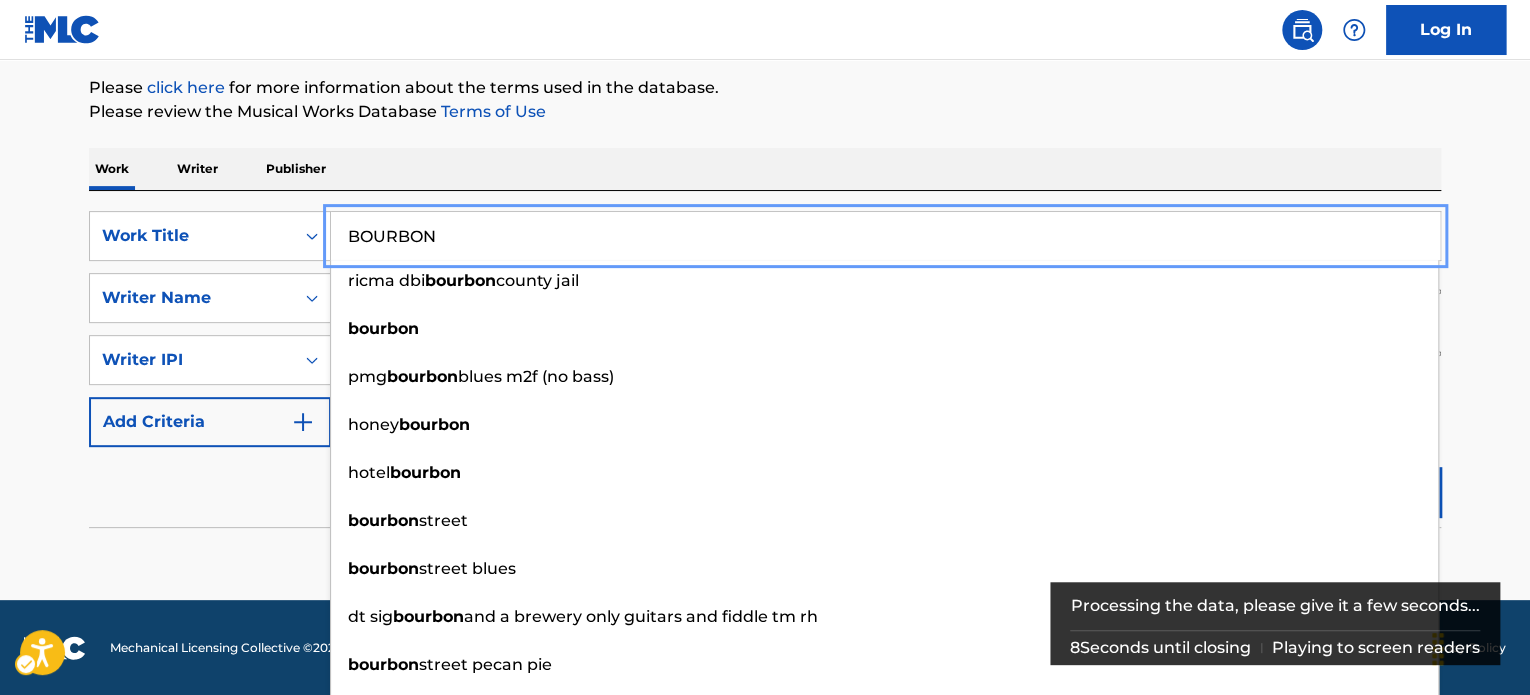 click on "The MLC Public Work Search The accuracy and completeness of The MLC's data is determined solely by our Members. It is not an authoritative source for recording information. Please   click here  | New Window   for more information about the terms used in the database. Please review the Musical Works Database   Terms of Use  | New Window Work Writer Publisher SearchWithCriteria[UUID] Work Title BOURBON ricma dbi  bourbon  county jail bourbon pmg  bourbon  blues m2f (no bass) honey  bourbon hotel  bourbon bourbon  street bourbon  street blues dt sig  bourbon  and a brewery only guitars and fiddle tm rh bourbon  street pecan pie neat is for  bourbon SearchWithCriteriac[UUID] Writer Name [LAST] SearchWithCriteria[UUID] Writer IPI Add Criteria Reset Search  | Submit Search No results" at bounding box center [765, 233] 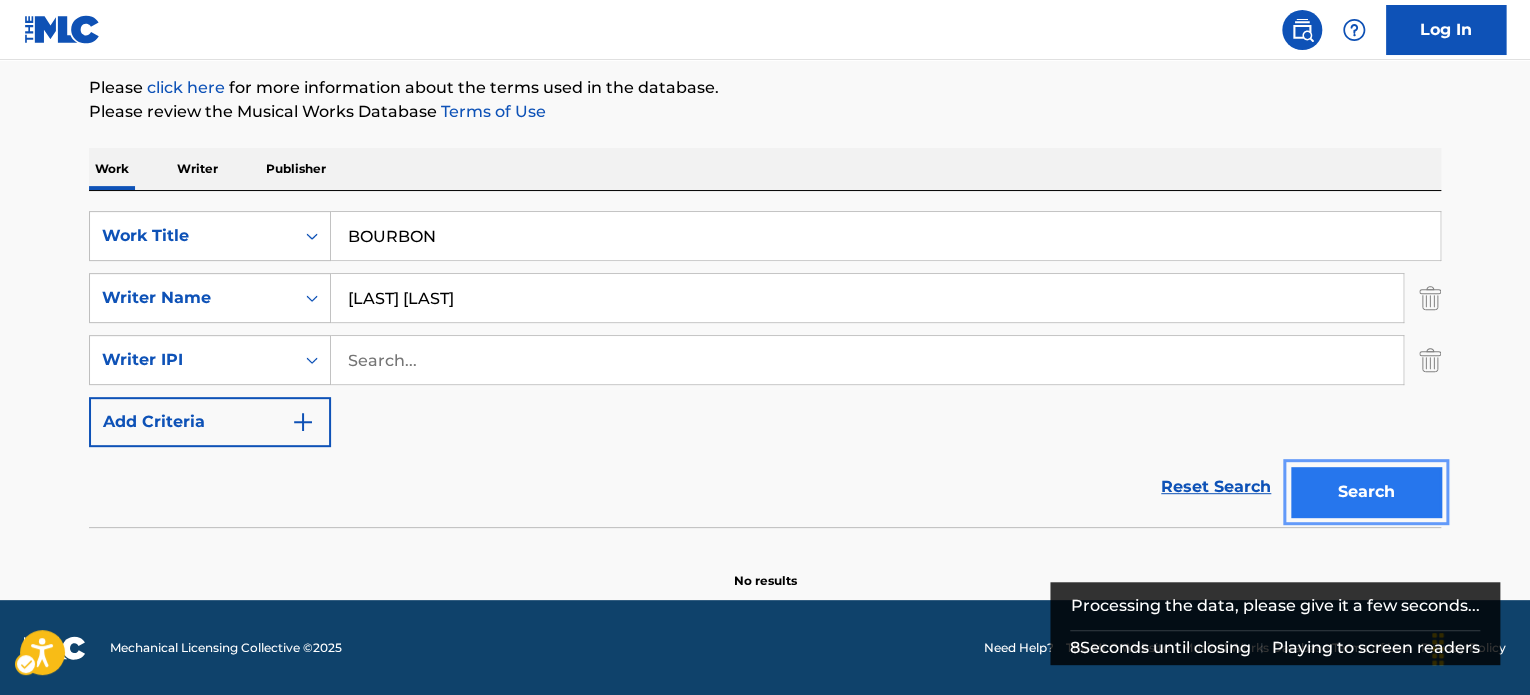 click on "Search" at bounding box center [1366, 492] 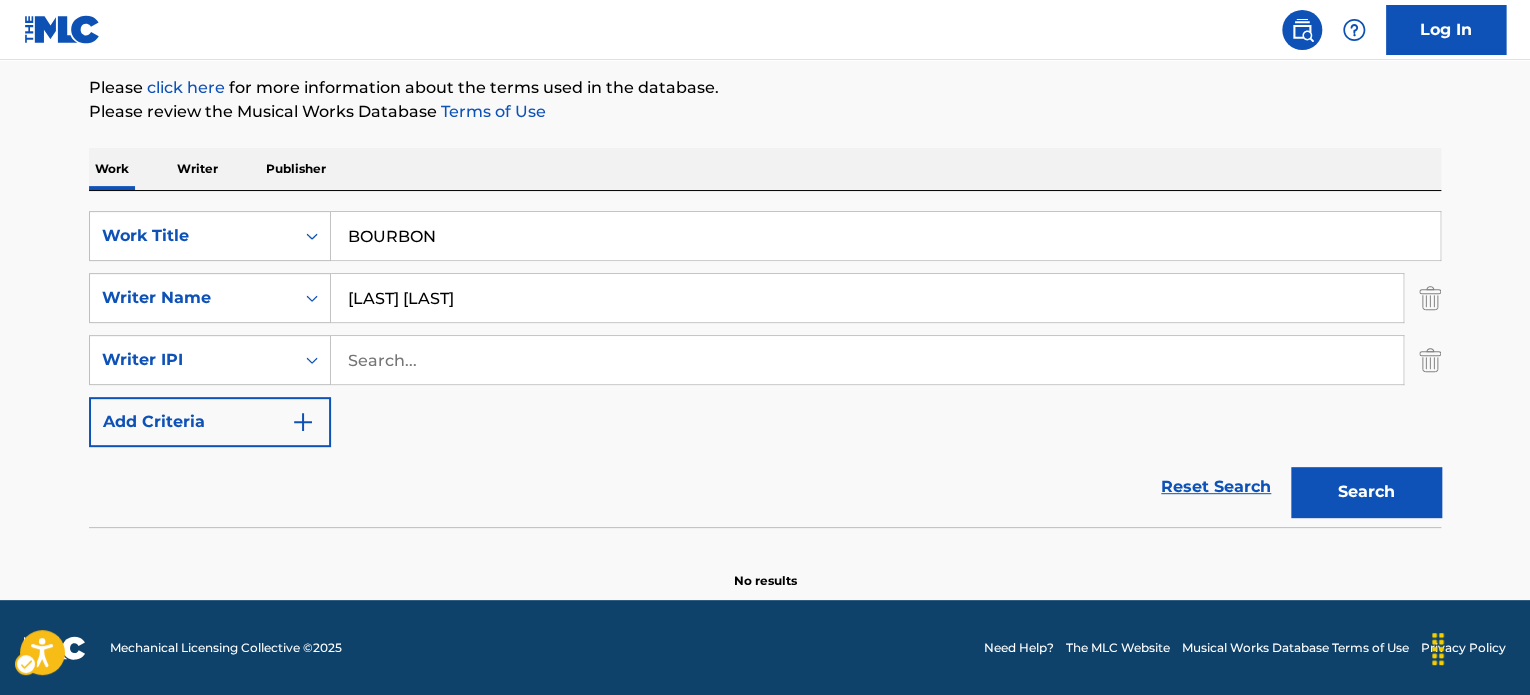 click on "SearchWithCriteria5561790c-d26f-4f7b-aa58-4240032a5e55 Work Title BOURBON SearchWithCriteriac04cb257-f29d-4f5a-b72b-b970085115a7 Writer Name [FIRST] [LAST] SearchWithCriteria1e6fdf1f-8f42-4ca8-a6c2-a35d1940cc90 Writer IPI Add Criteria" at bounding box center (765, 329) 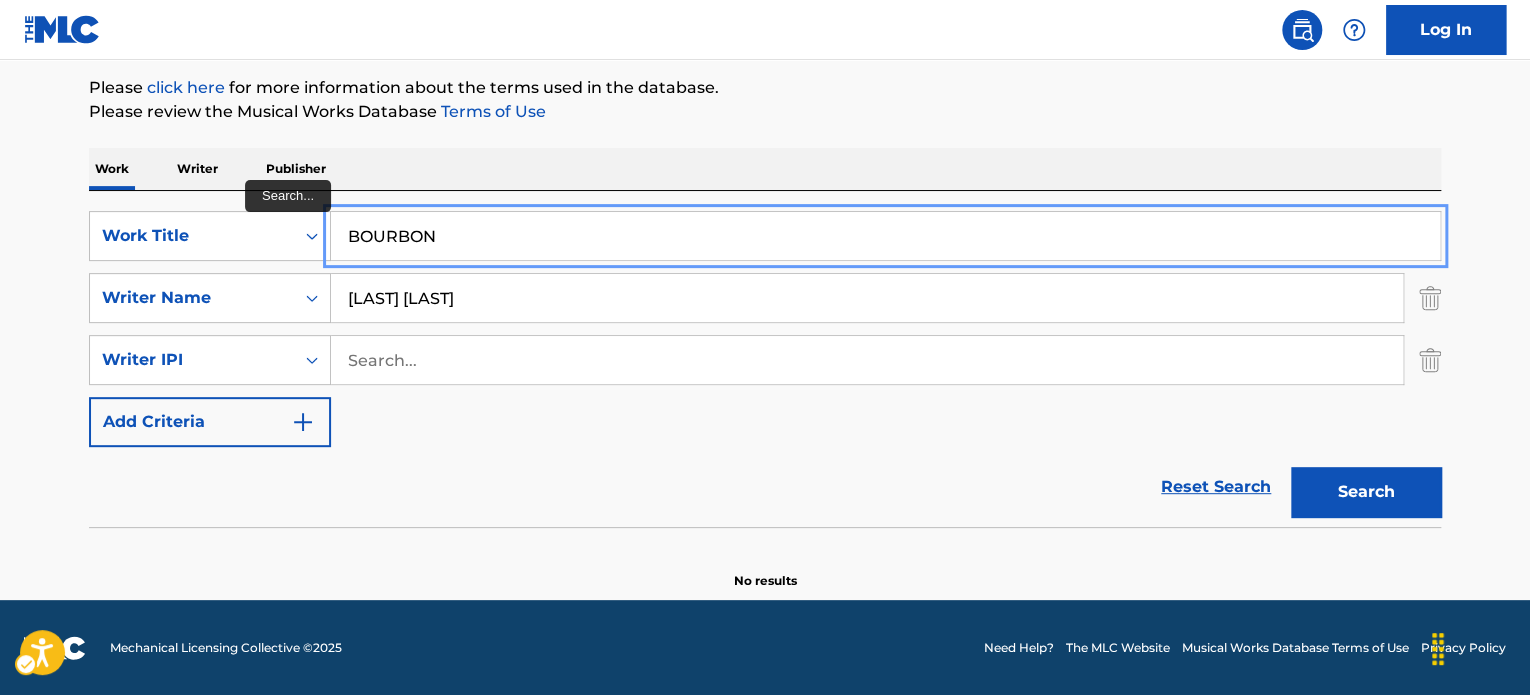 click on "BOURBON" at bounding box center (885, 236) 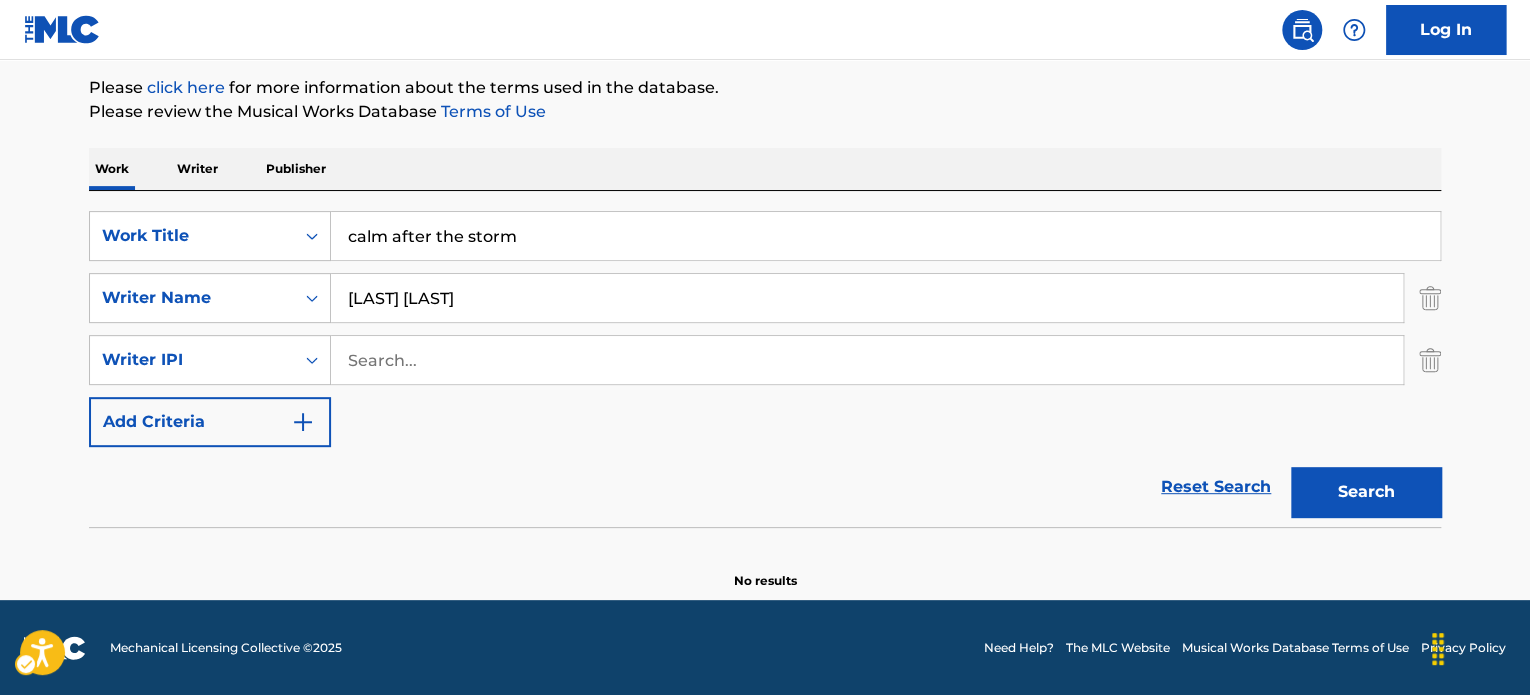 click on "Work Writer Publisher" at bounding box center [765, 169] 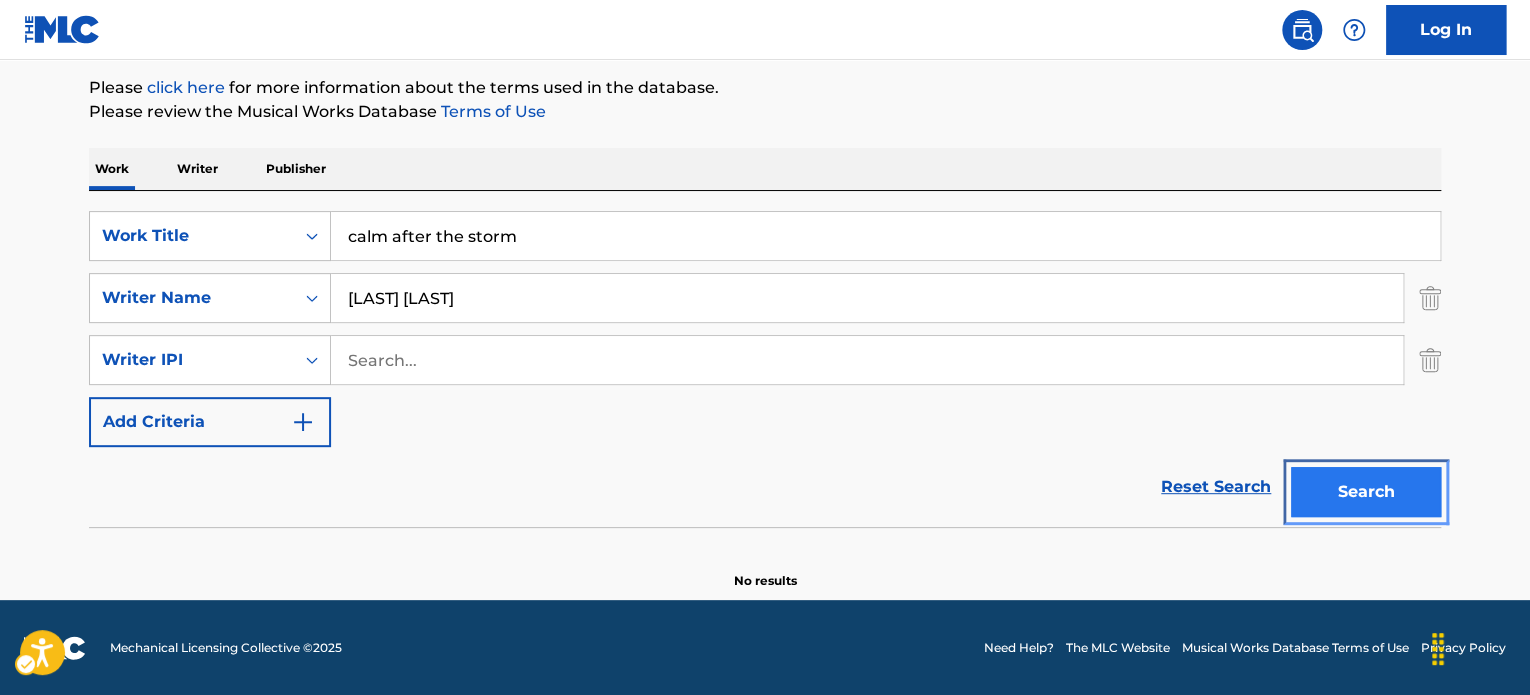 click on "Search" at bounding box center [1366, 492] 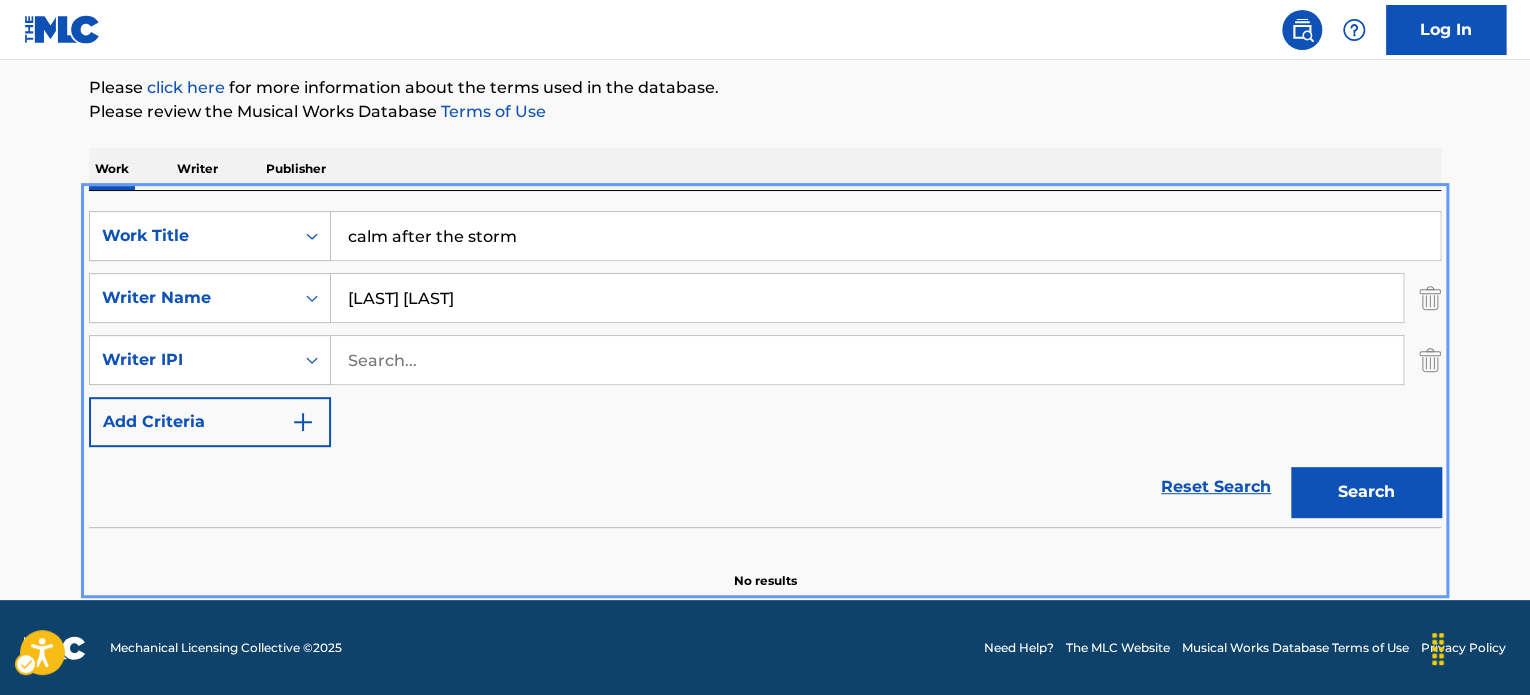 click on "Reset Search  | Submit Search" at bounding box center (765, 487) 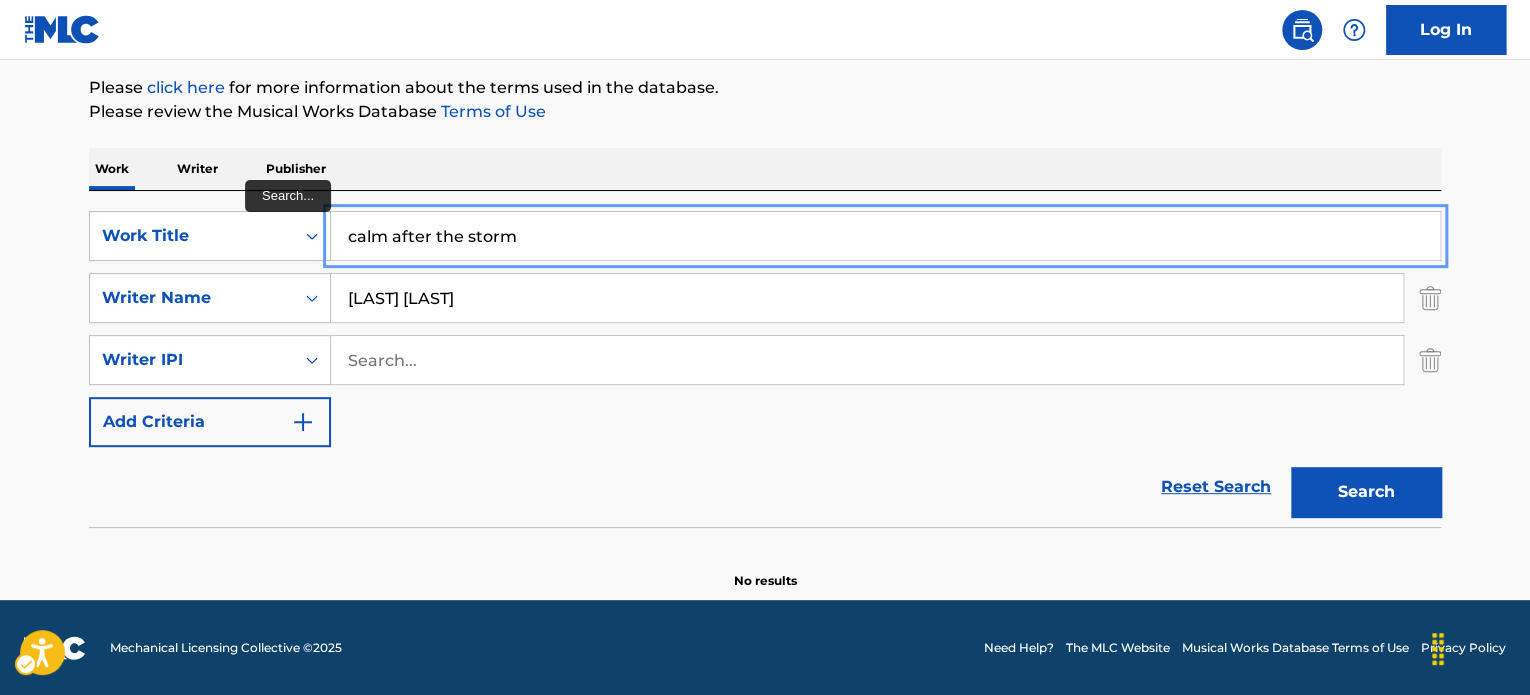 click on "calm after the storm" at bounding box center (885, 236) 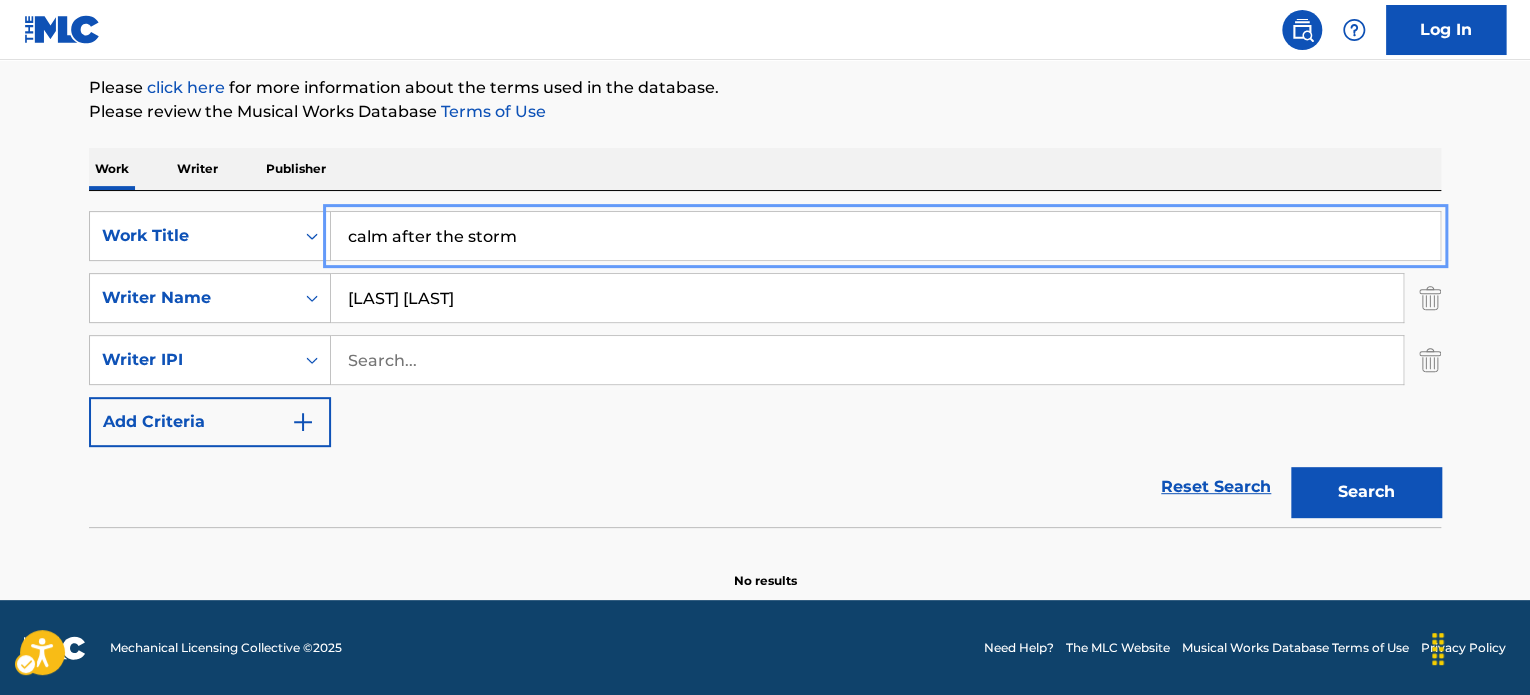 paste on "GETCHA SUM" 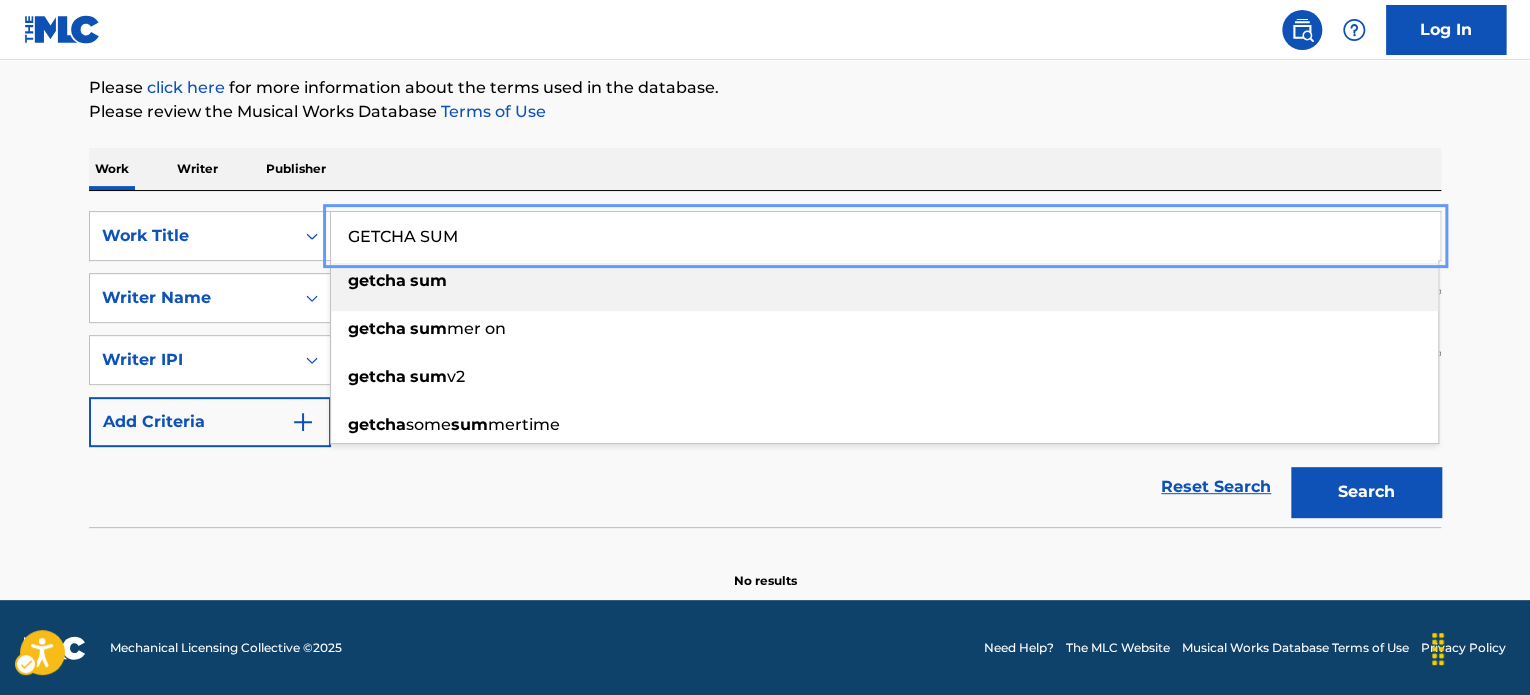 type on "GETCHA SUM" 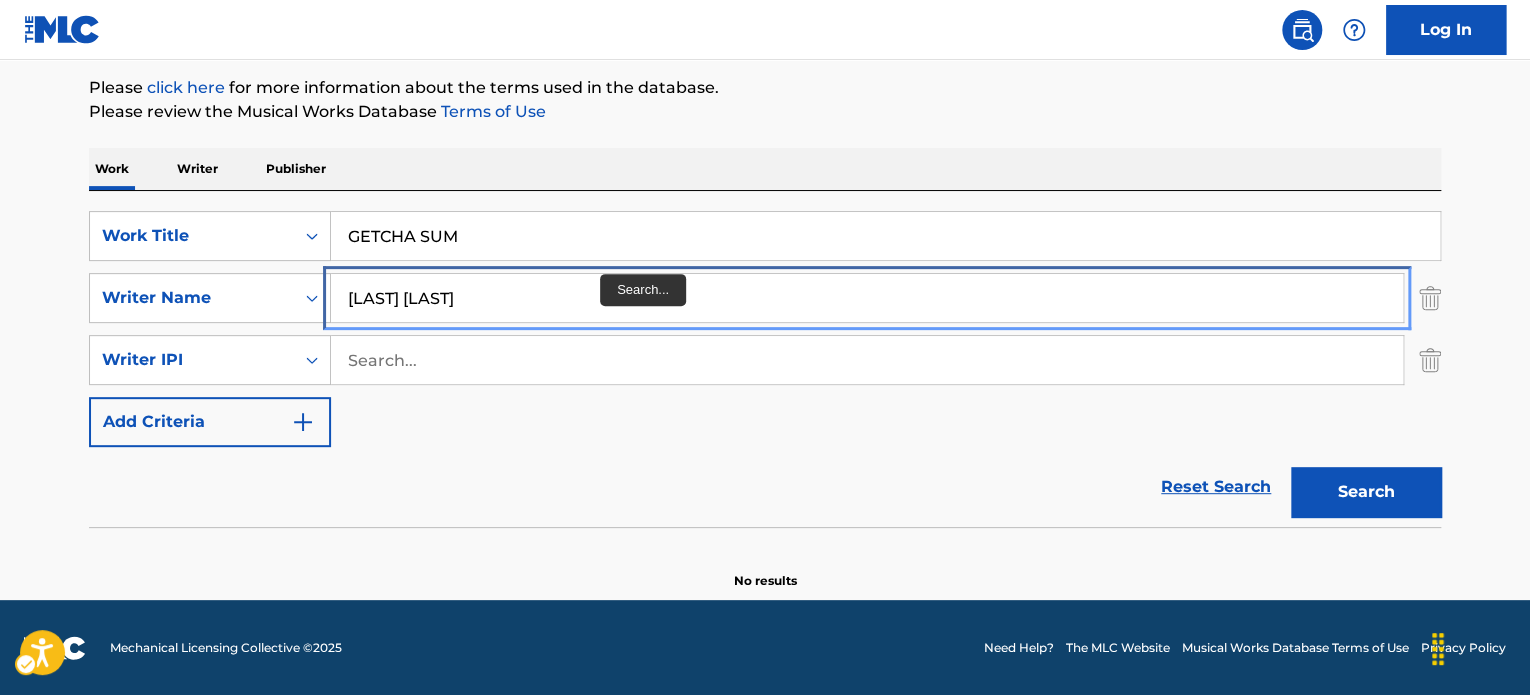 click on "[LAST] [LAST]" at bounding box center (867, 298) 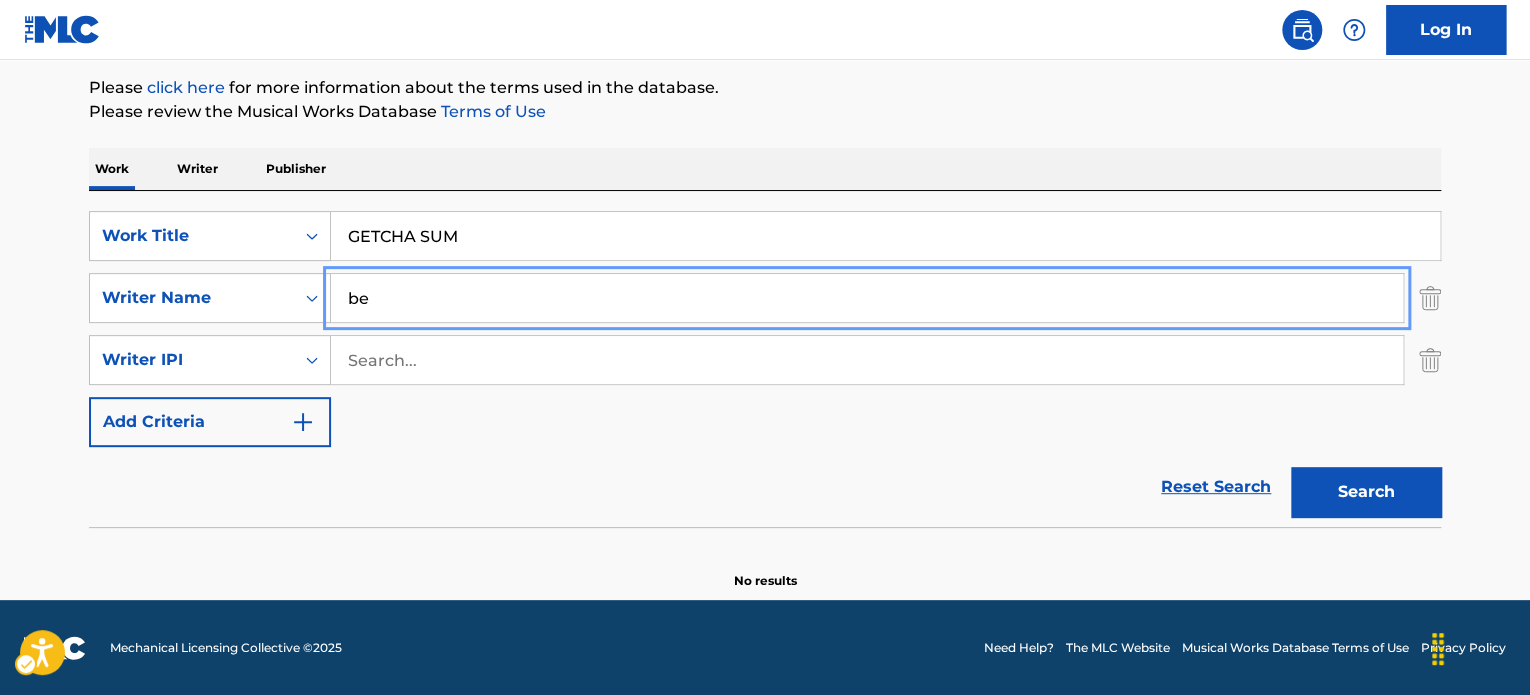 type on "b" 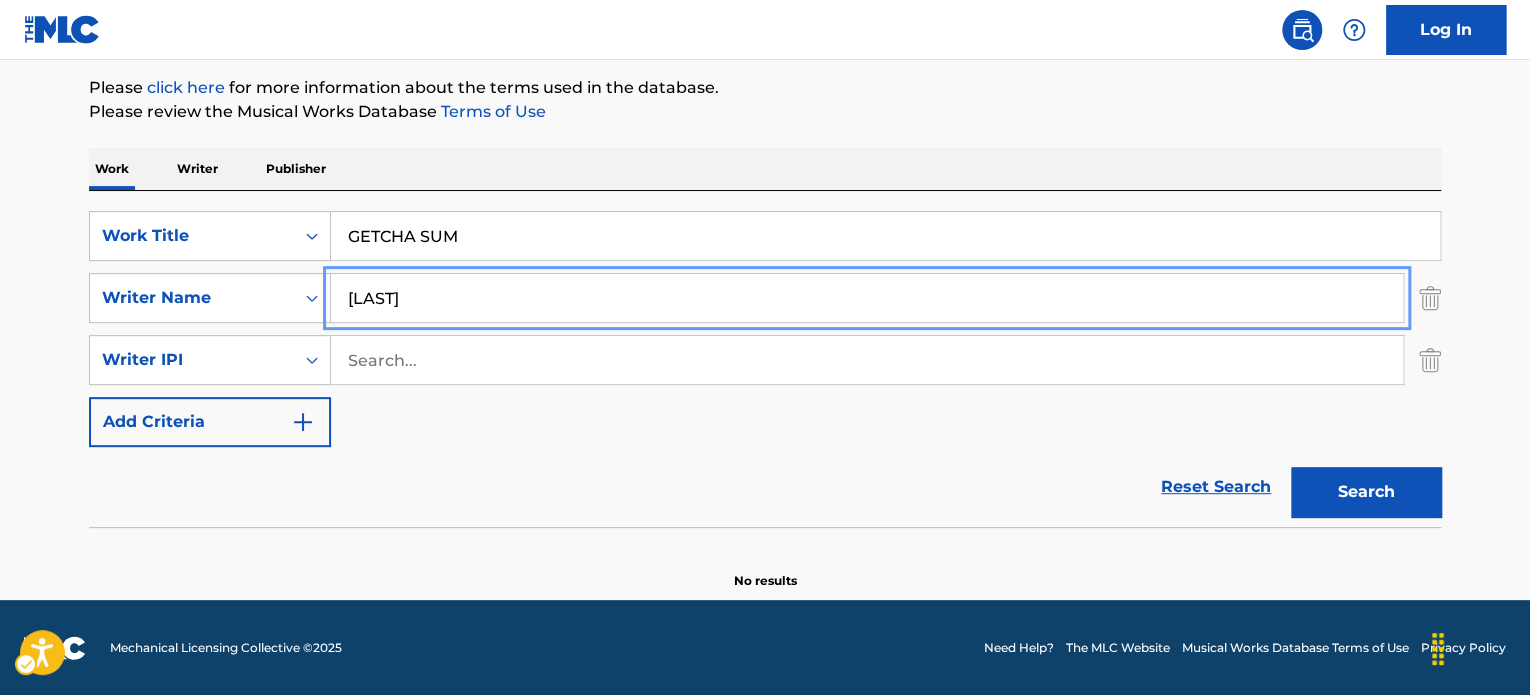 type on "[LAST]" 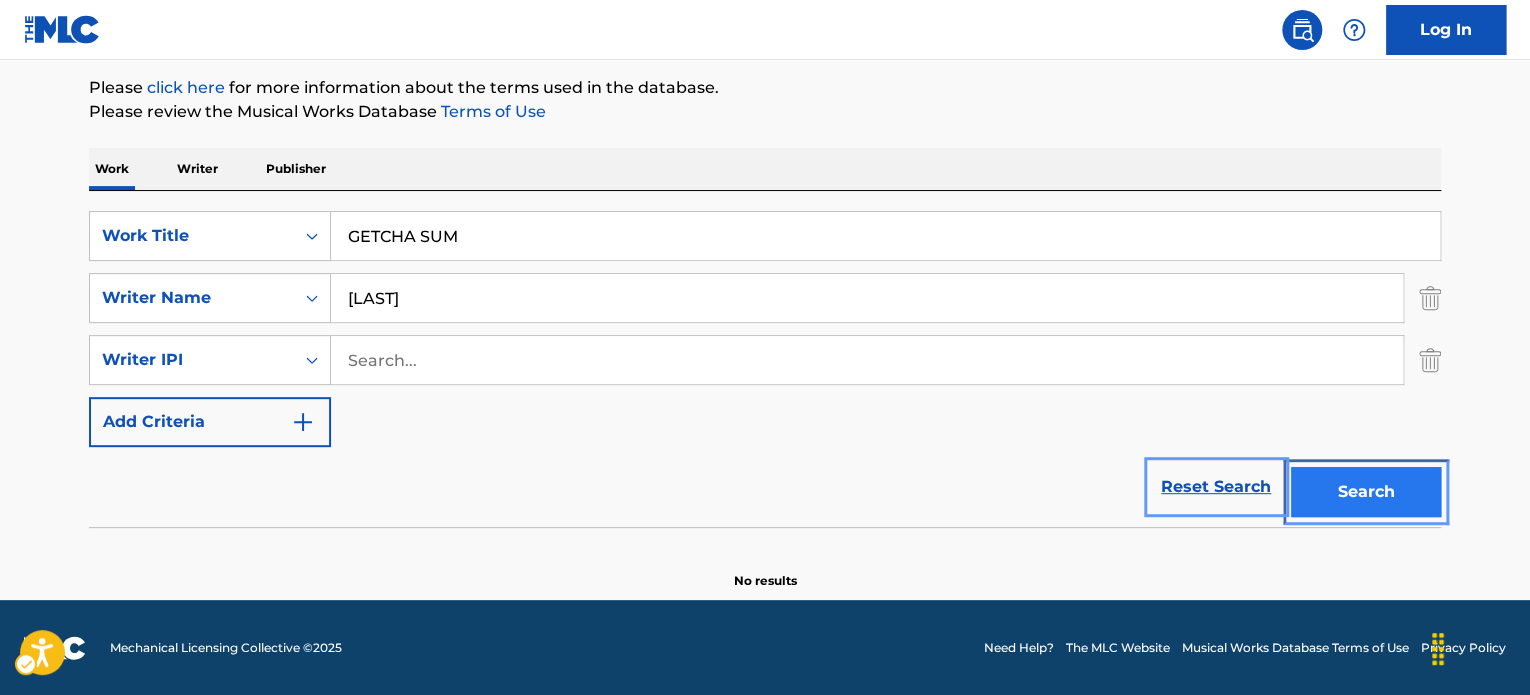 click on "Search" at bounding box center [1366, 492] 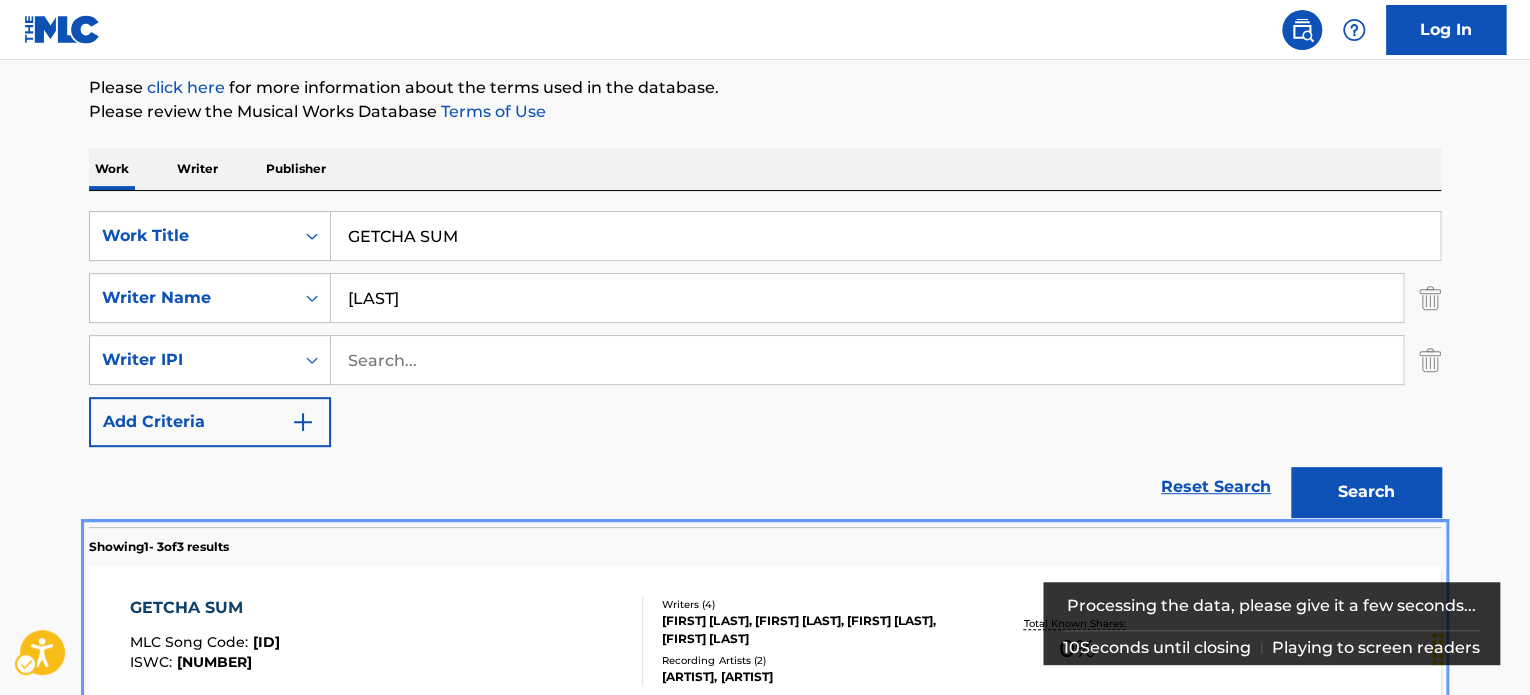 scroll, scrollTop: 662, scrollLeft: 0, axis: vertical 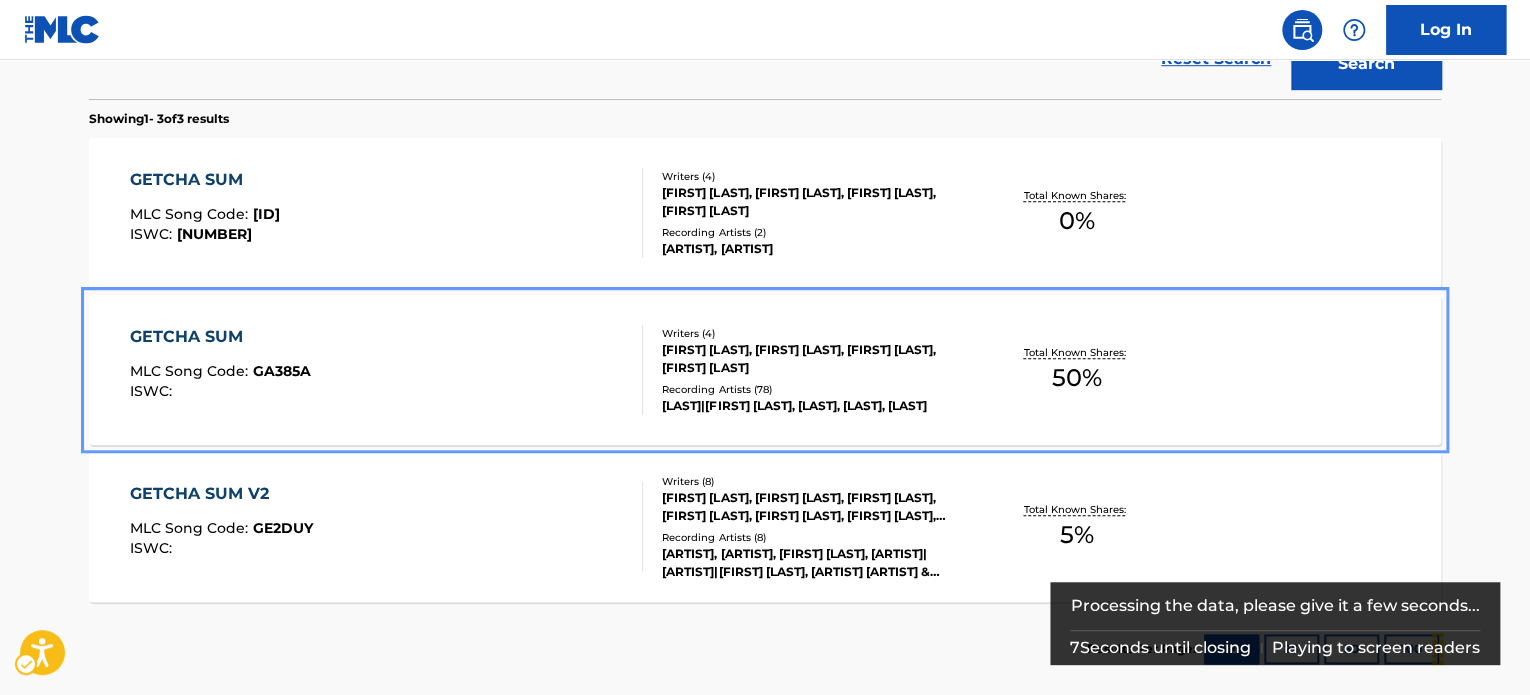 click on "GETCHA SUM MLC Song Code : GA385A ISWC :" at bounding box center [387, 370] 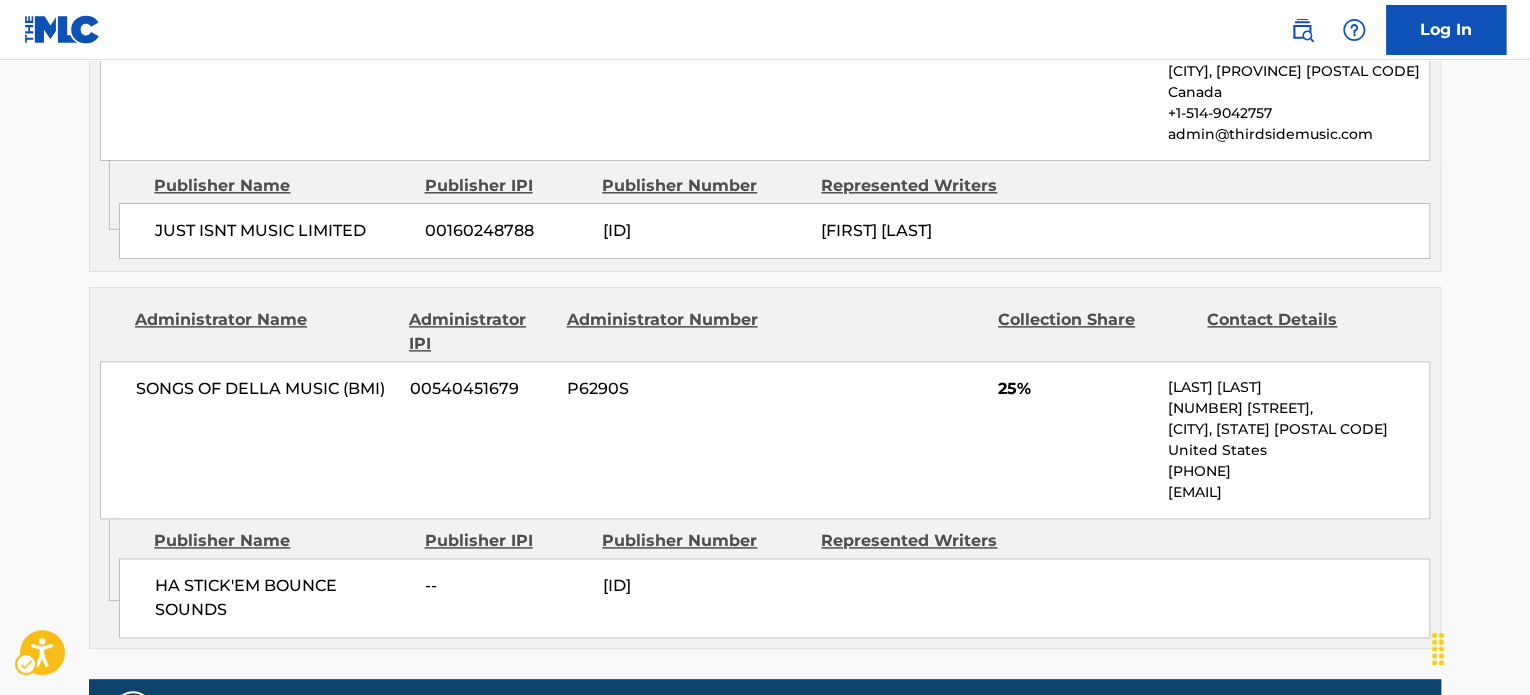 scroll, scrollTop: 576, scrollLeft: 0, axis: vertical 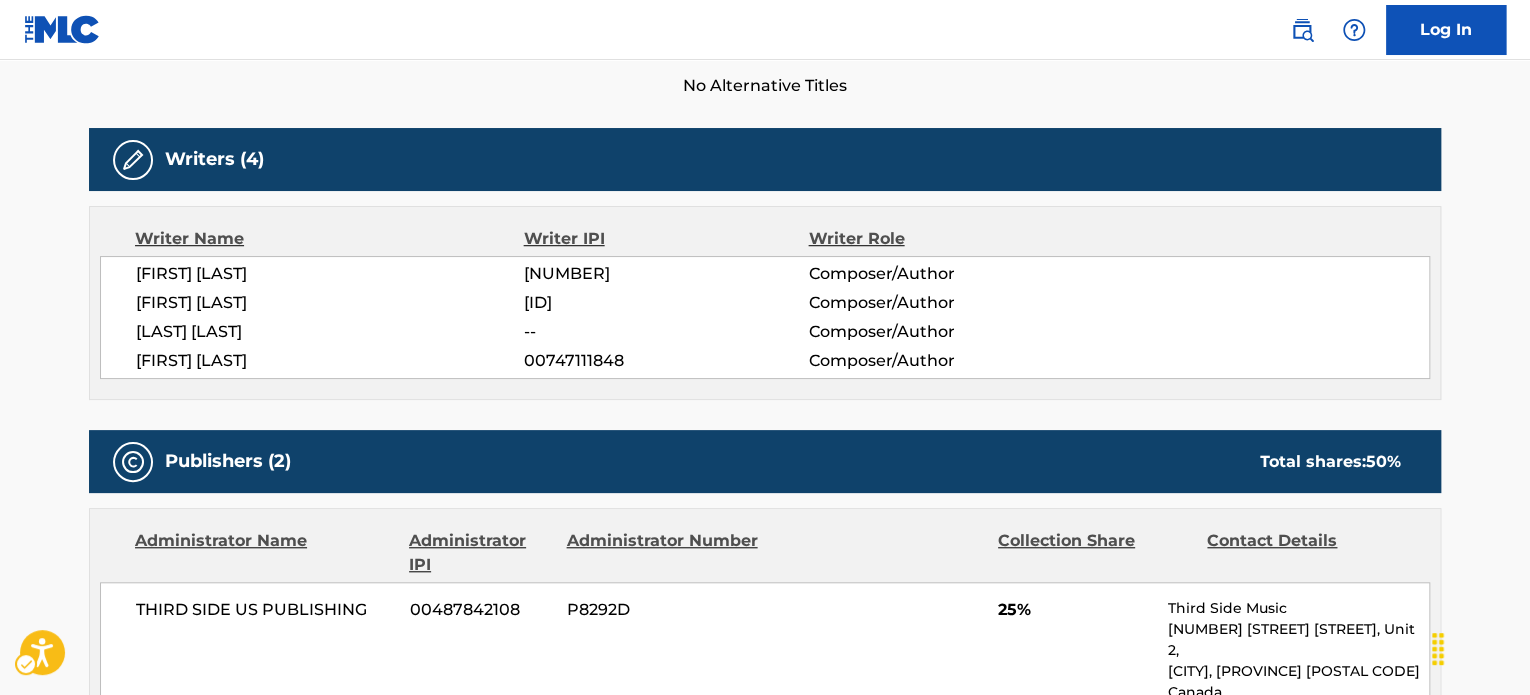 click on "Writer Name Writer IPI Writer Role [FIRST] [LAST] [ID] Composer/Author [FIRST] [LAST] [ID] Composer/Author [LAST] -- Composer/Author [FIRST] [LAST] [ID] Composer/Author" at bounding box center [765, 303] 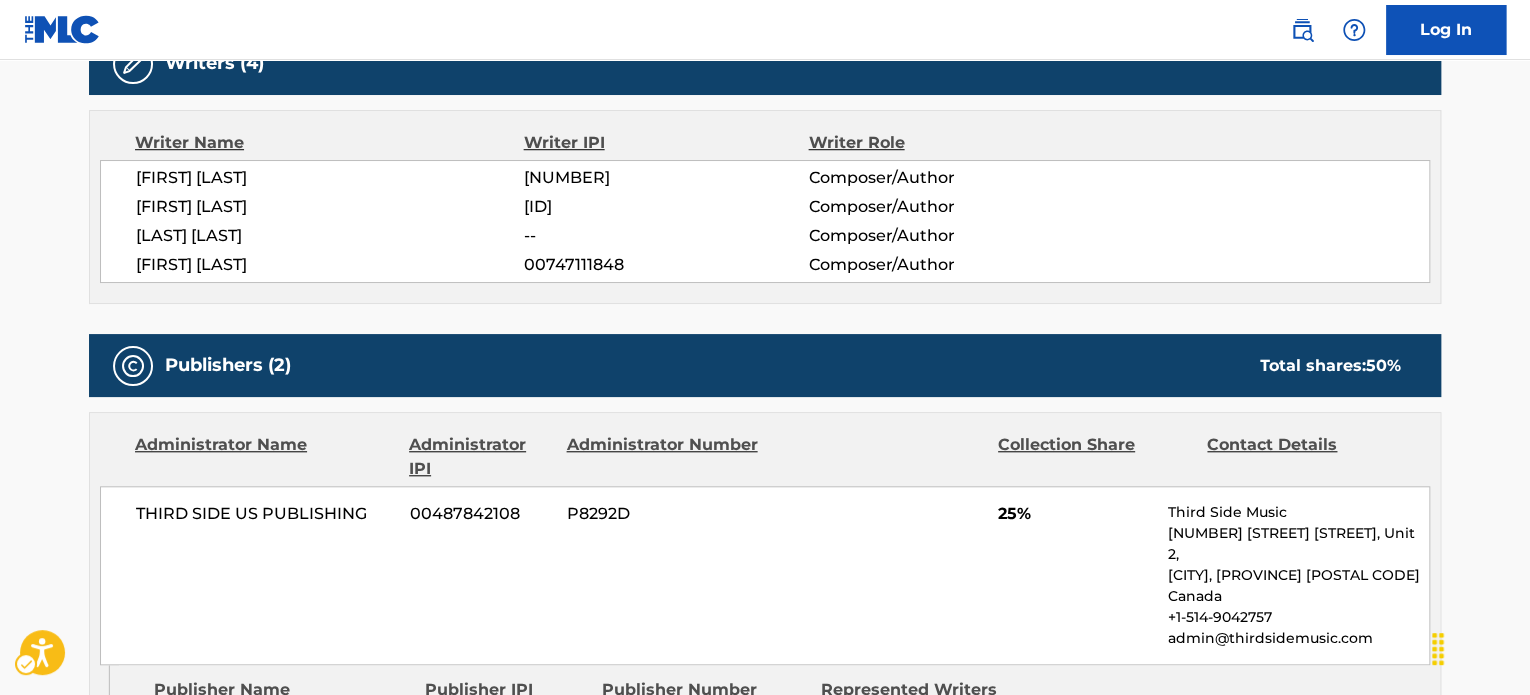 scroll, scrollTop: 676, scrollLeft: 0, axis: vertical 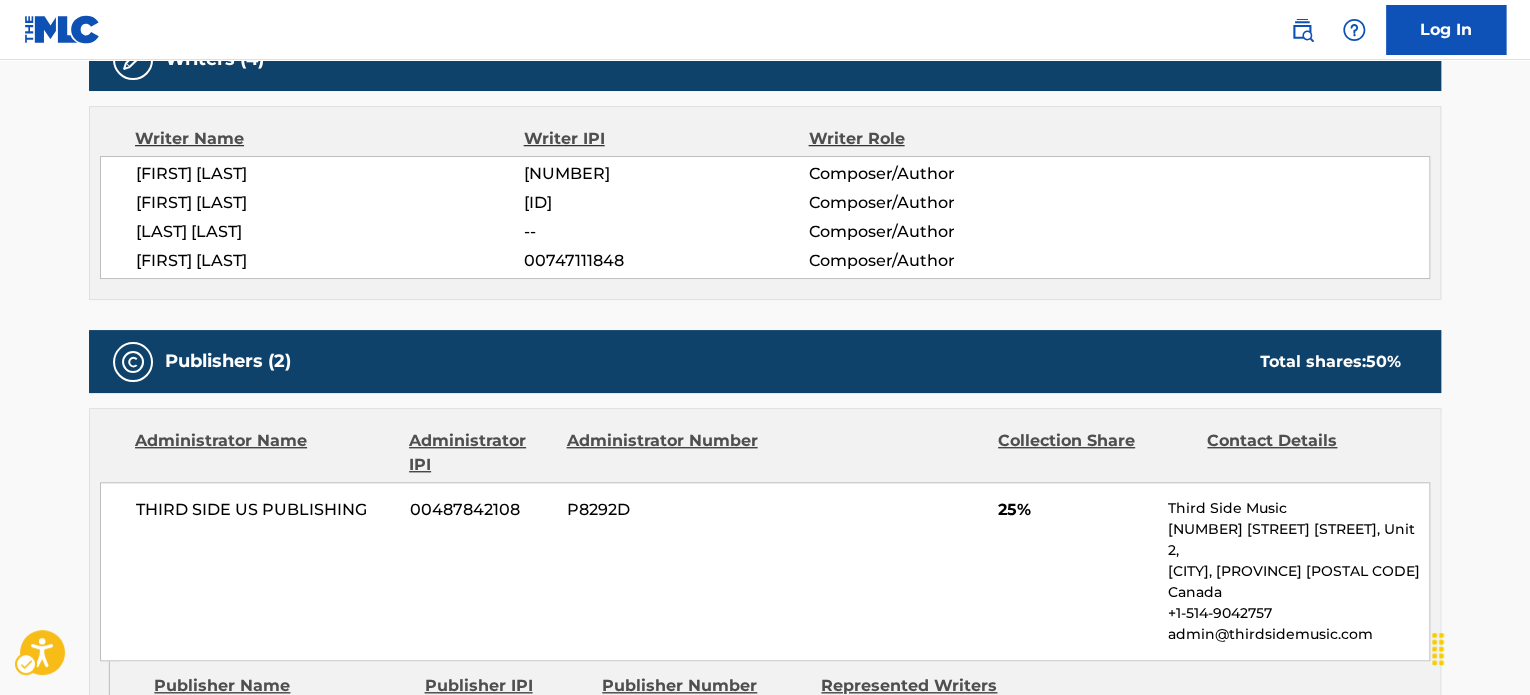 click on "Publishers   (2) Total shares:  50 %" at bounding box center (765, 361) 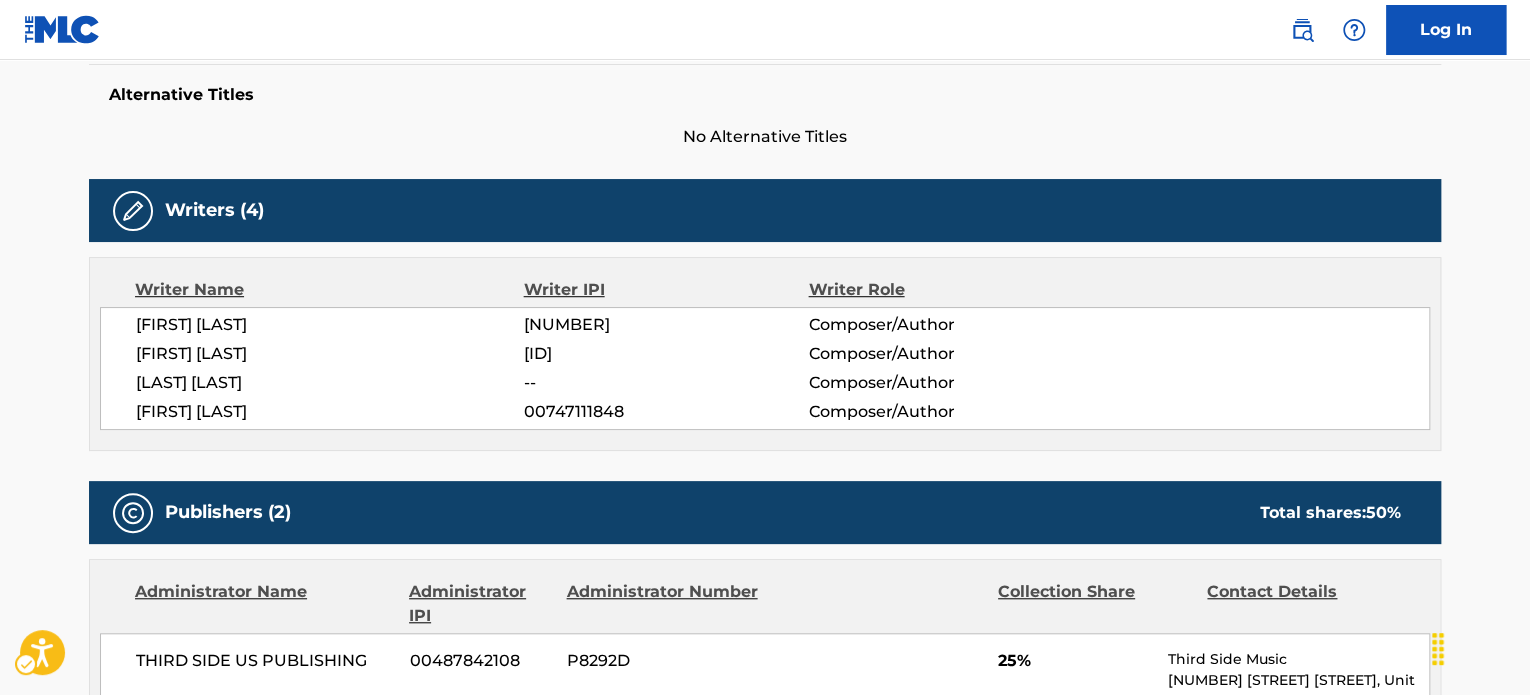 scroll, scrollTop: 476, scrollLeft: 0, axis: vertical 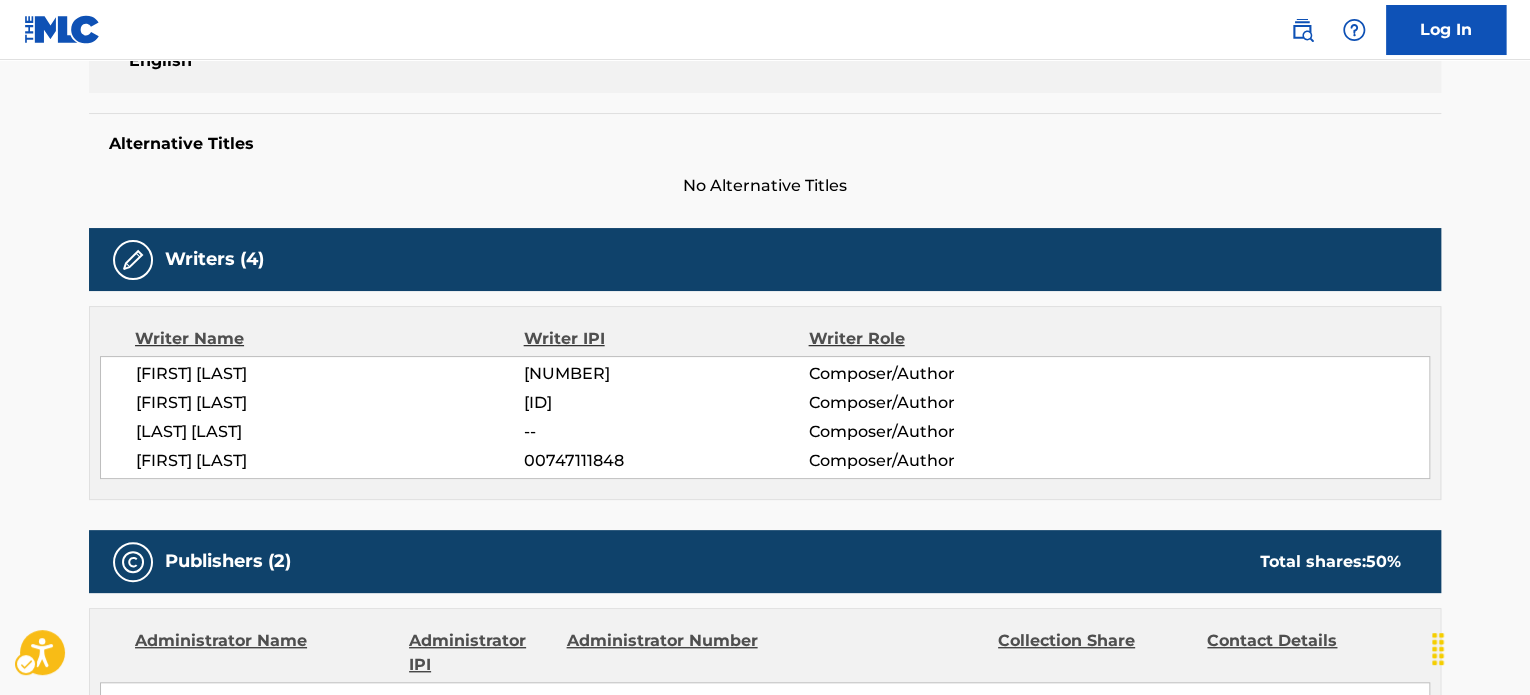 click on "Writer IPI" at bounding box center (666, 339) 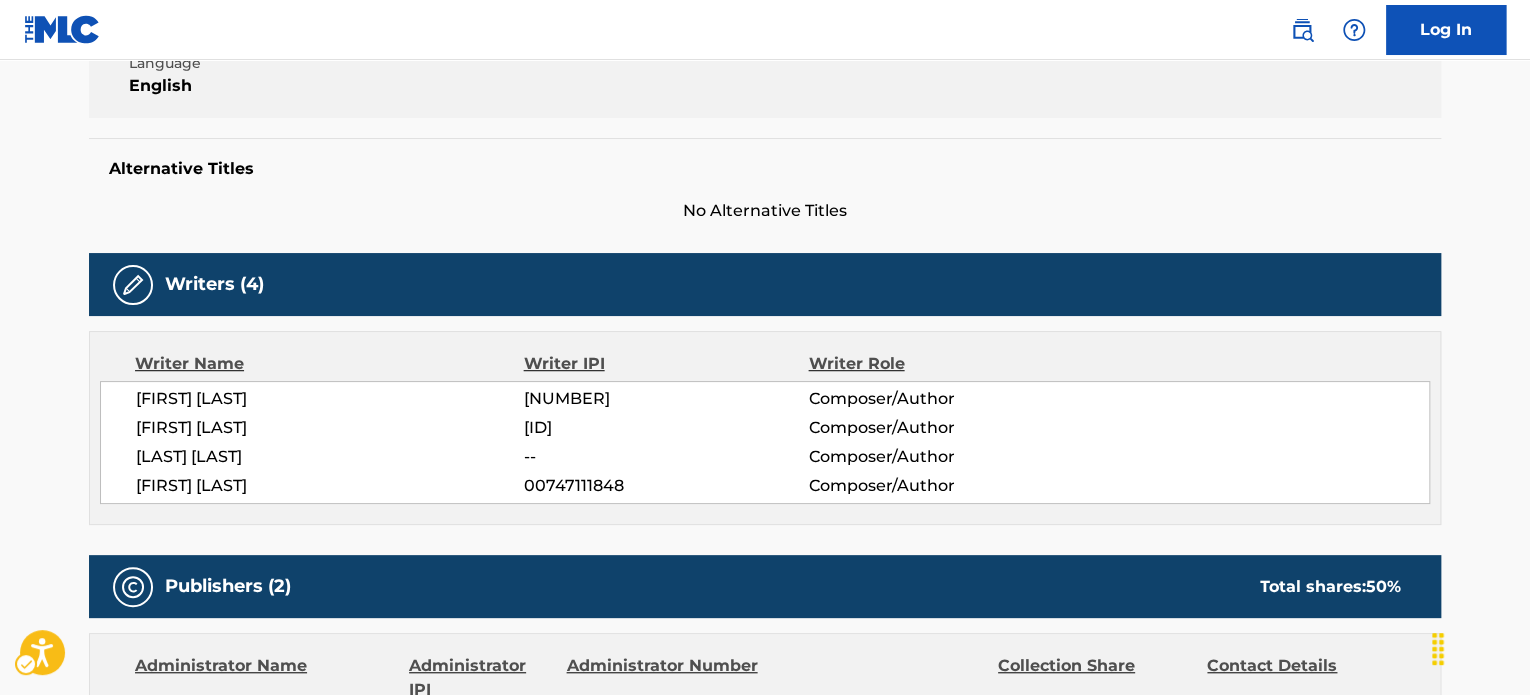 scroll, scrollTop: 0, scrollLeft: 0, axis: both 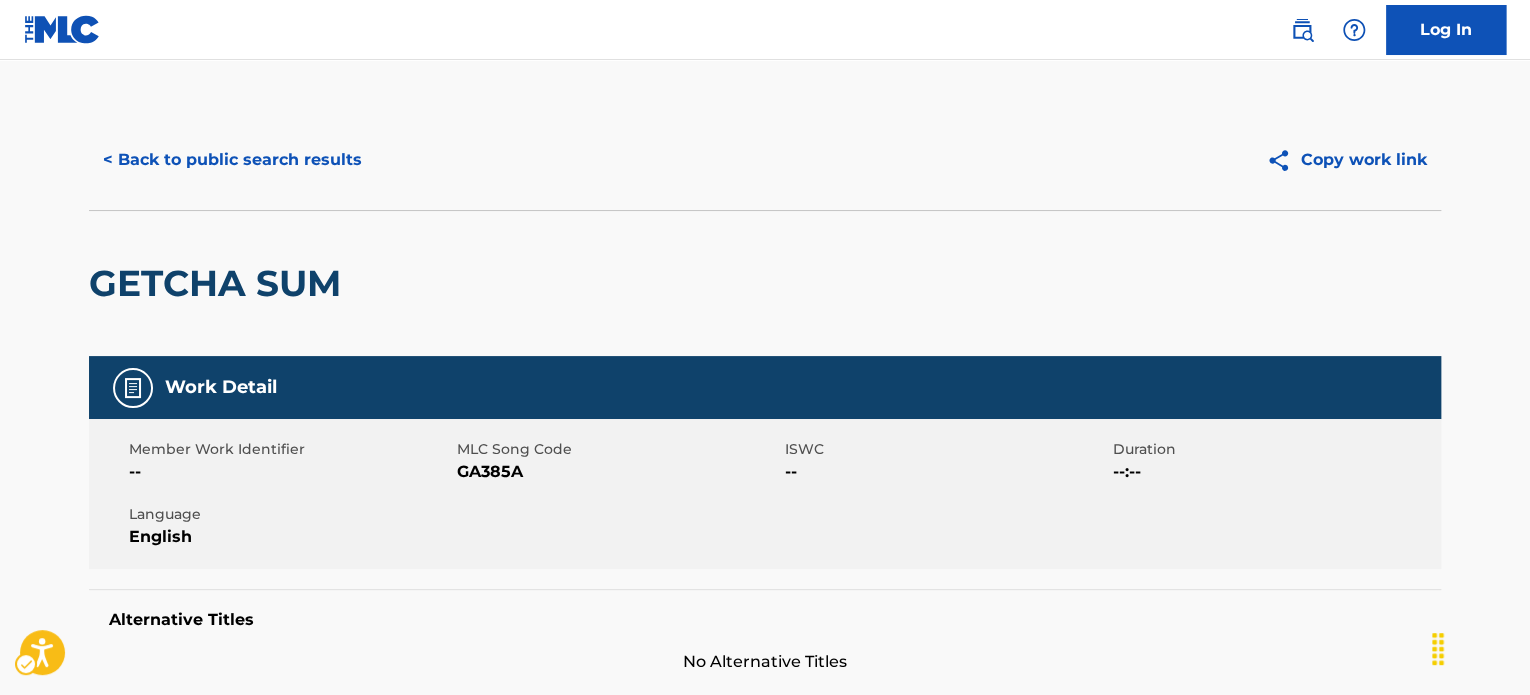 click on "GETCHA SUM" at bounding box center (765, 283) 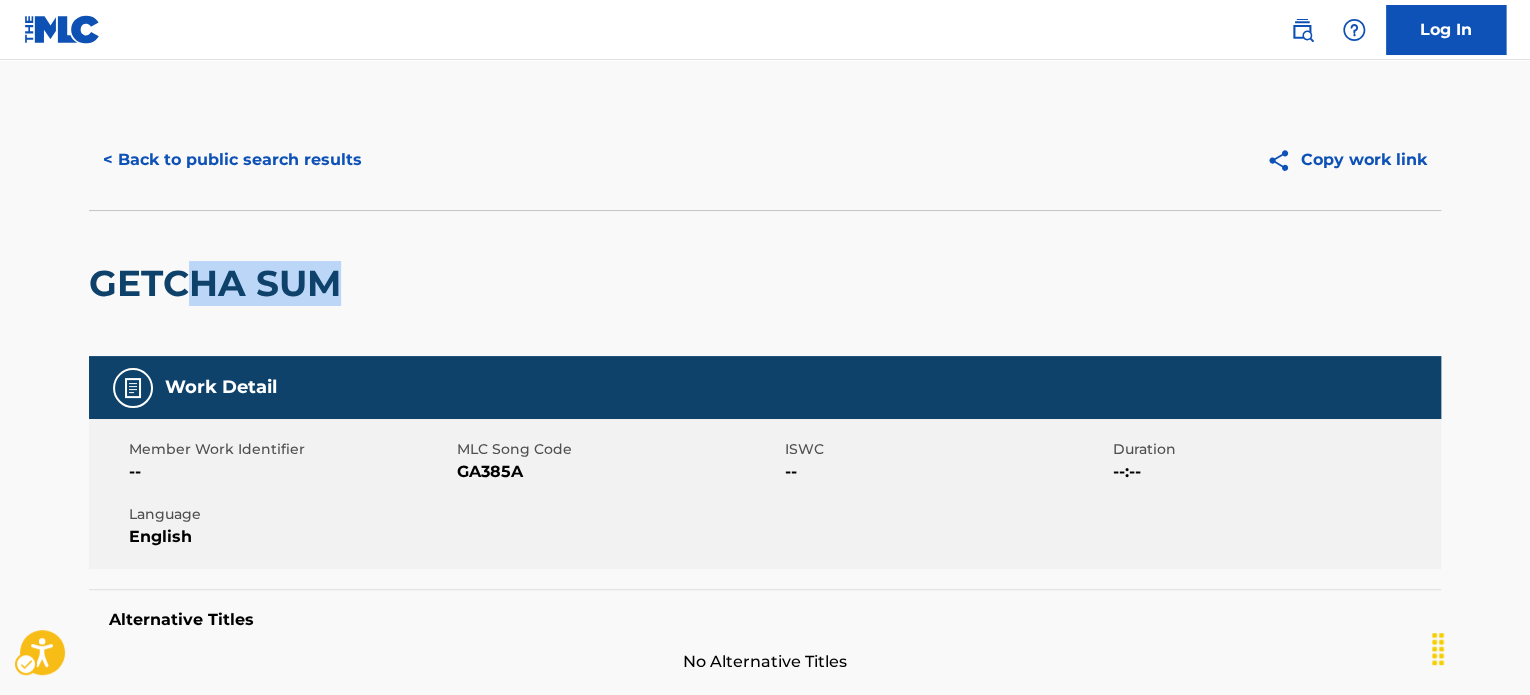 drag, startPoint x: 379, startPoint y: 275, endPoint x: 179, endPoint y: 275, distance: 200 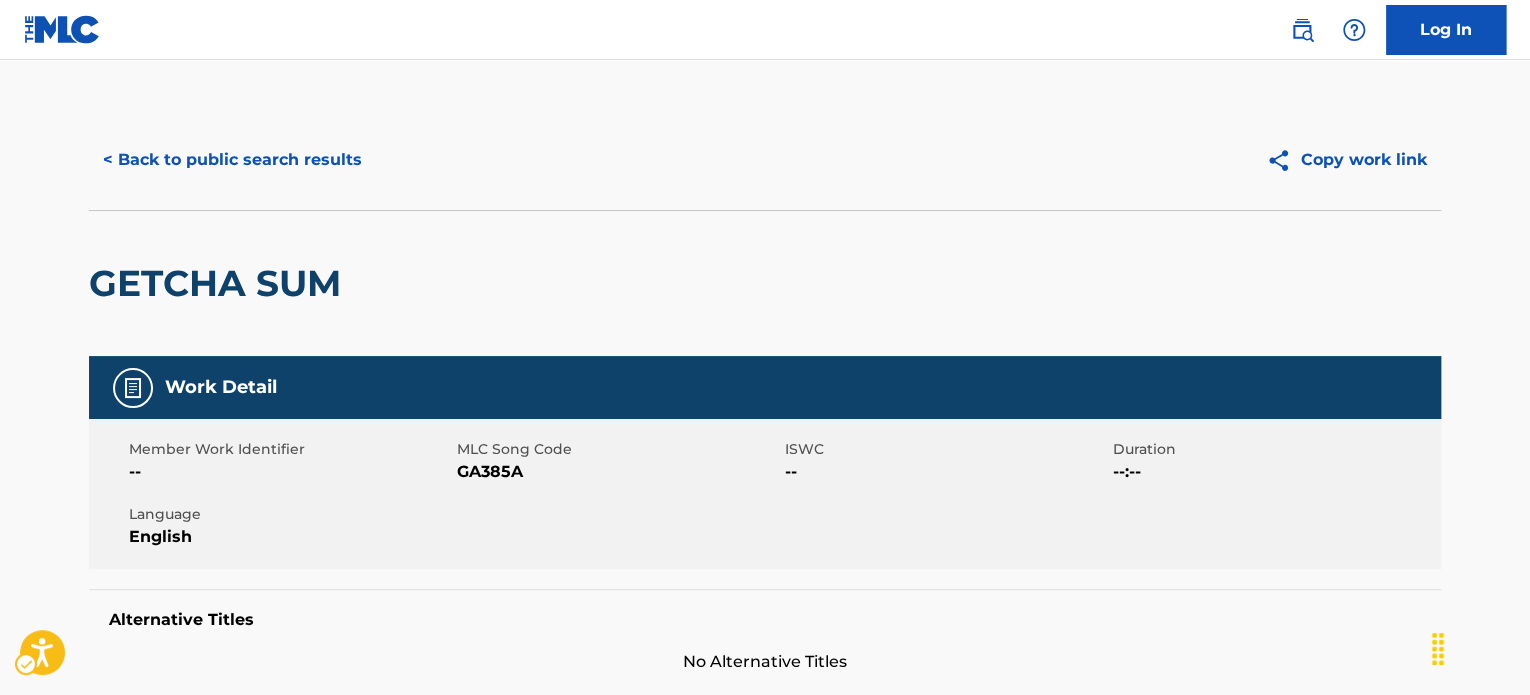 drag, startPoint x: 241, startPoint y: 295, endPoint x: 273, endPoint y: 297, distance: 32.06244 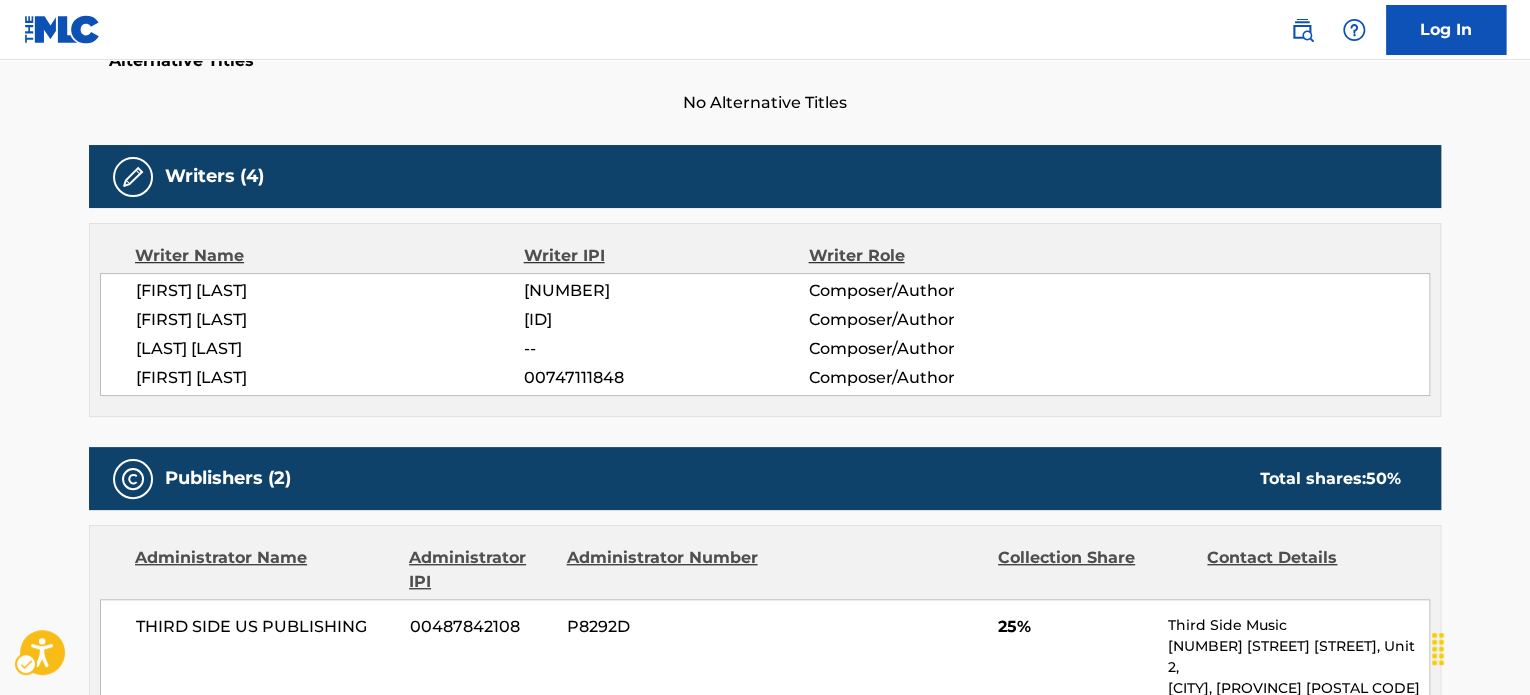 scroll, scrollTop: 176, scrollLeft: 0, axis: vertical 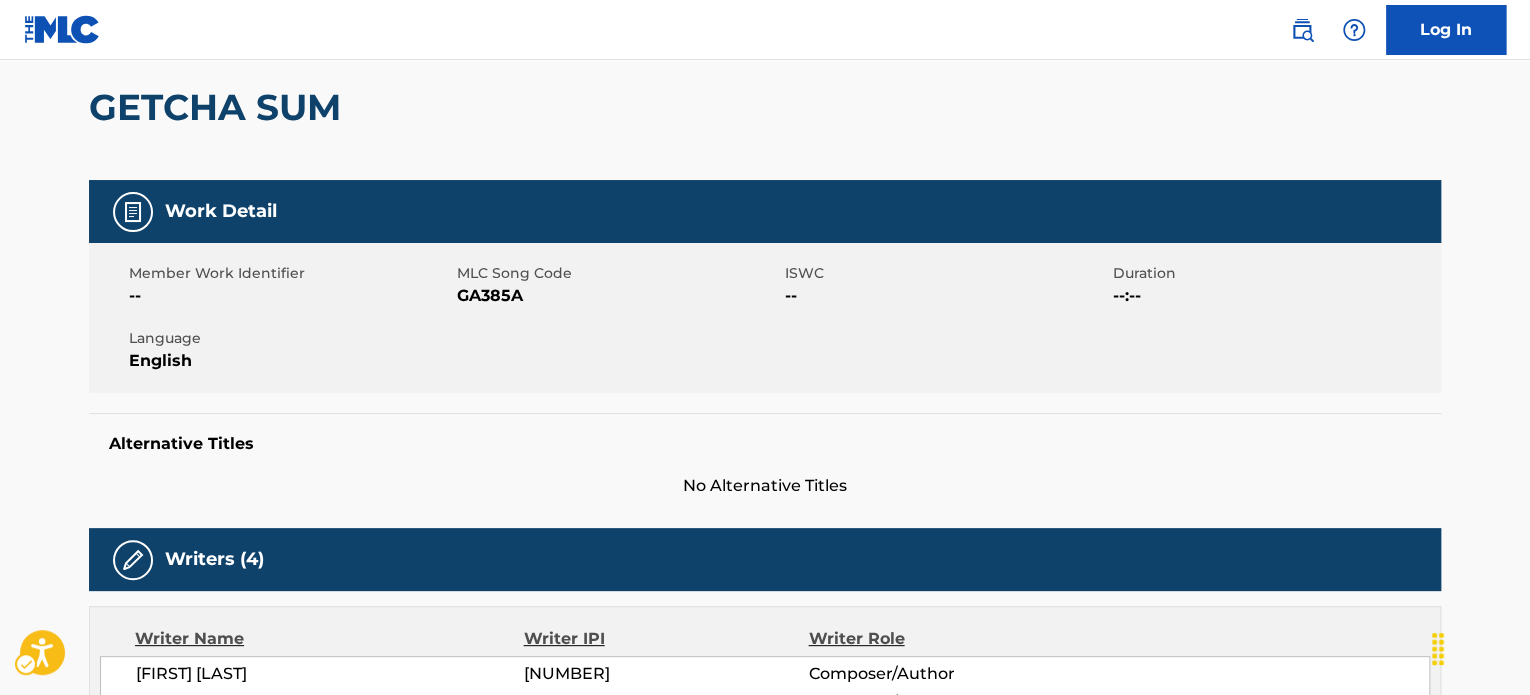 click on "Alternative Titles No Alternative Titles" at bounding box center (765, 455) 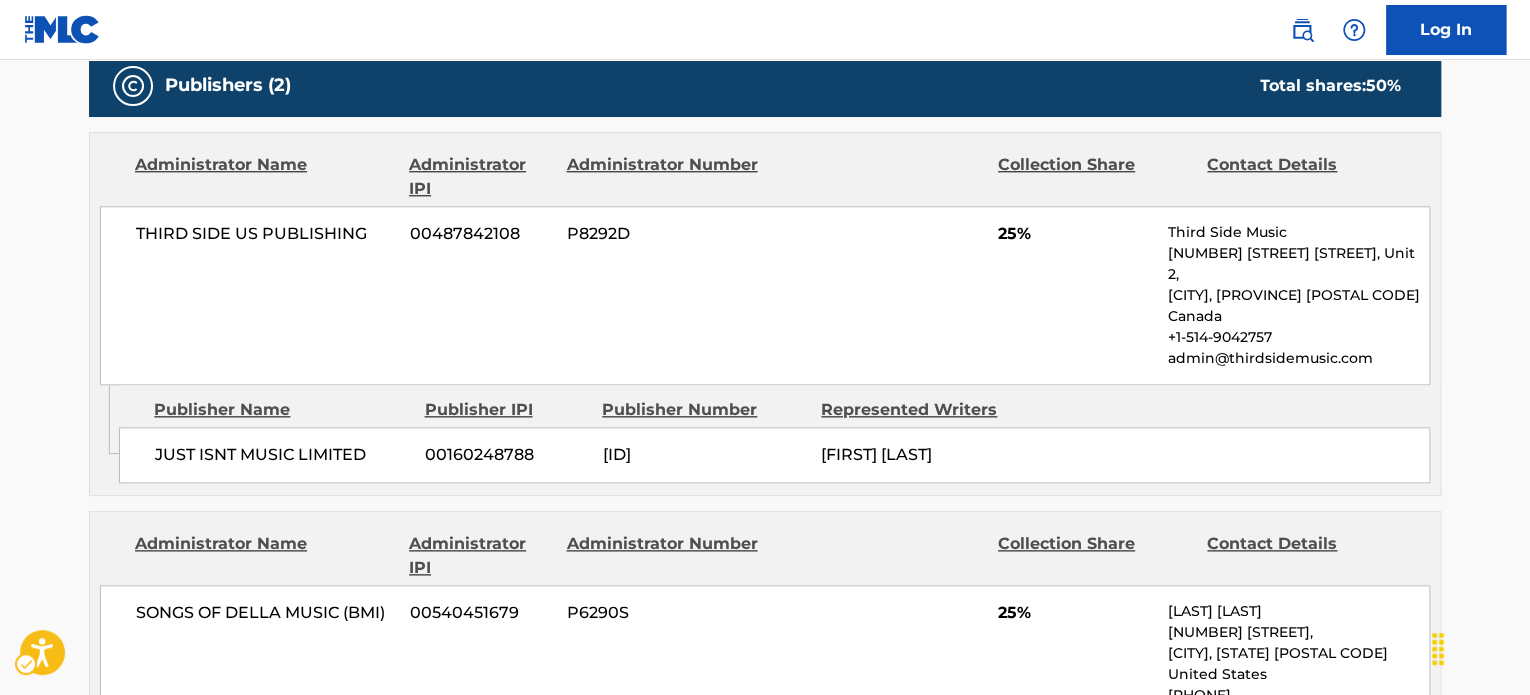 scroll, scrollTop: 976, scrollLeft: 0, axis: vertical 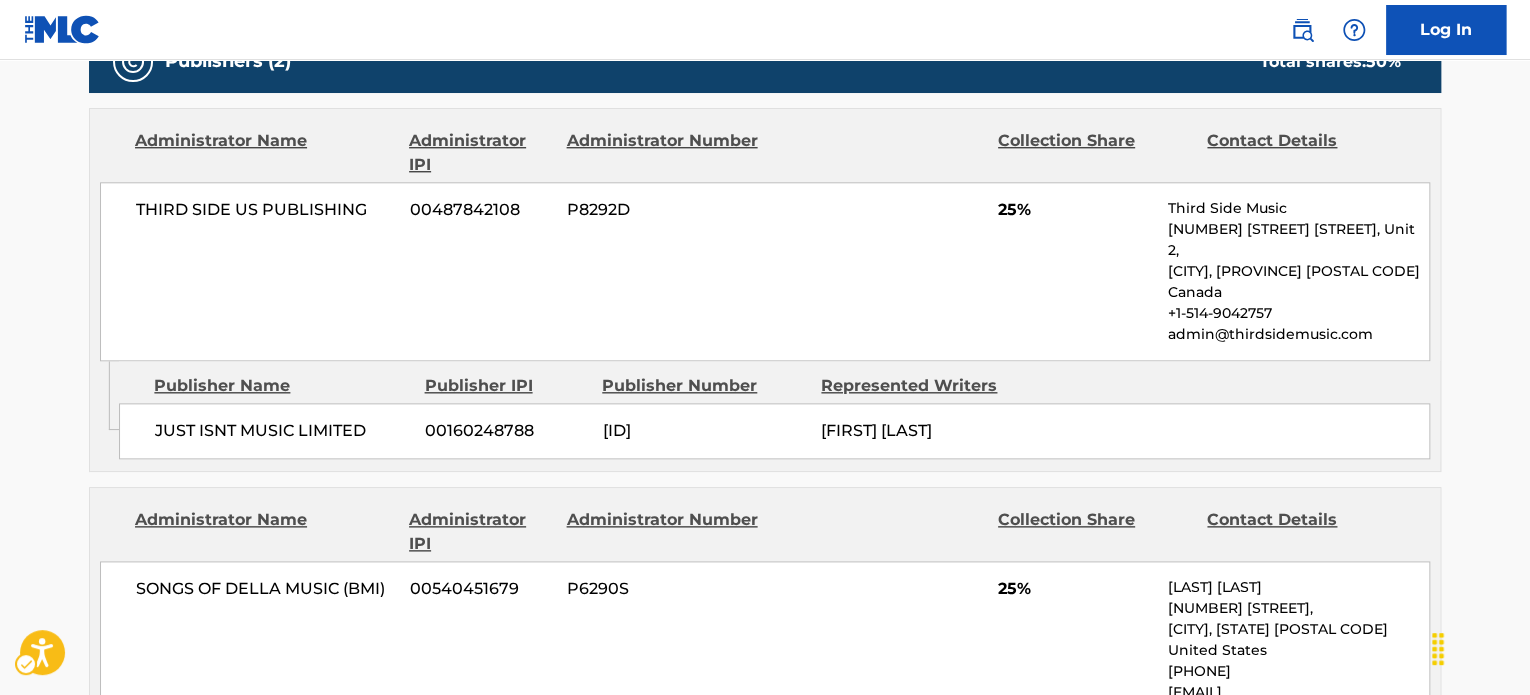 click on "[COMPANY NAME] [ID] [CODE] 25% [COMPANY NAME] [NUMBER], [STREET], [CITY], [PROVINCE] [POSTAL CODE] [COUNTRY] [PHONE] [EMAIL]" at bounding box center (765, 271) 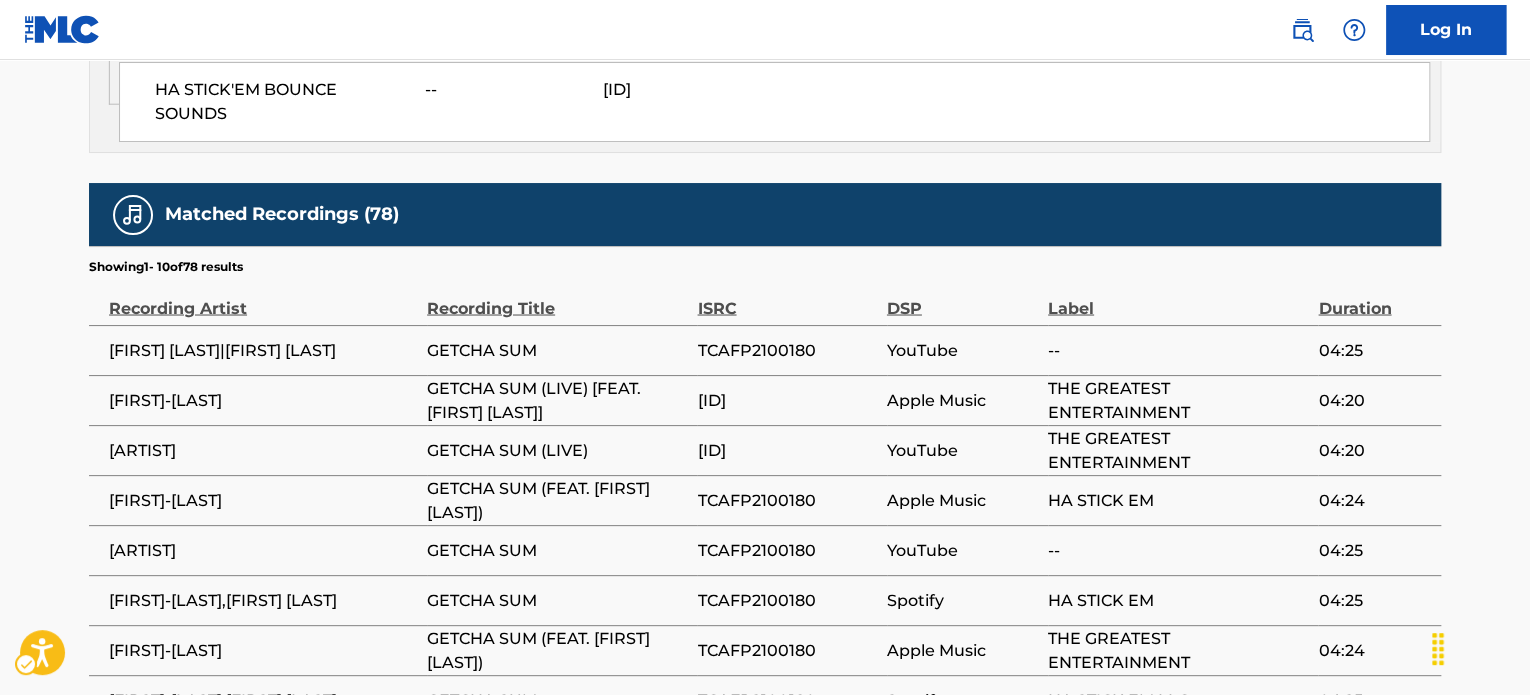 scroll, scrollTop: 1776, scrollLeft: 0, axis: vertical 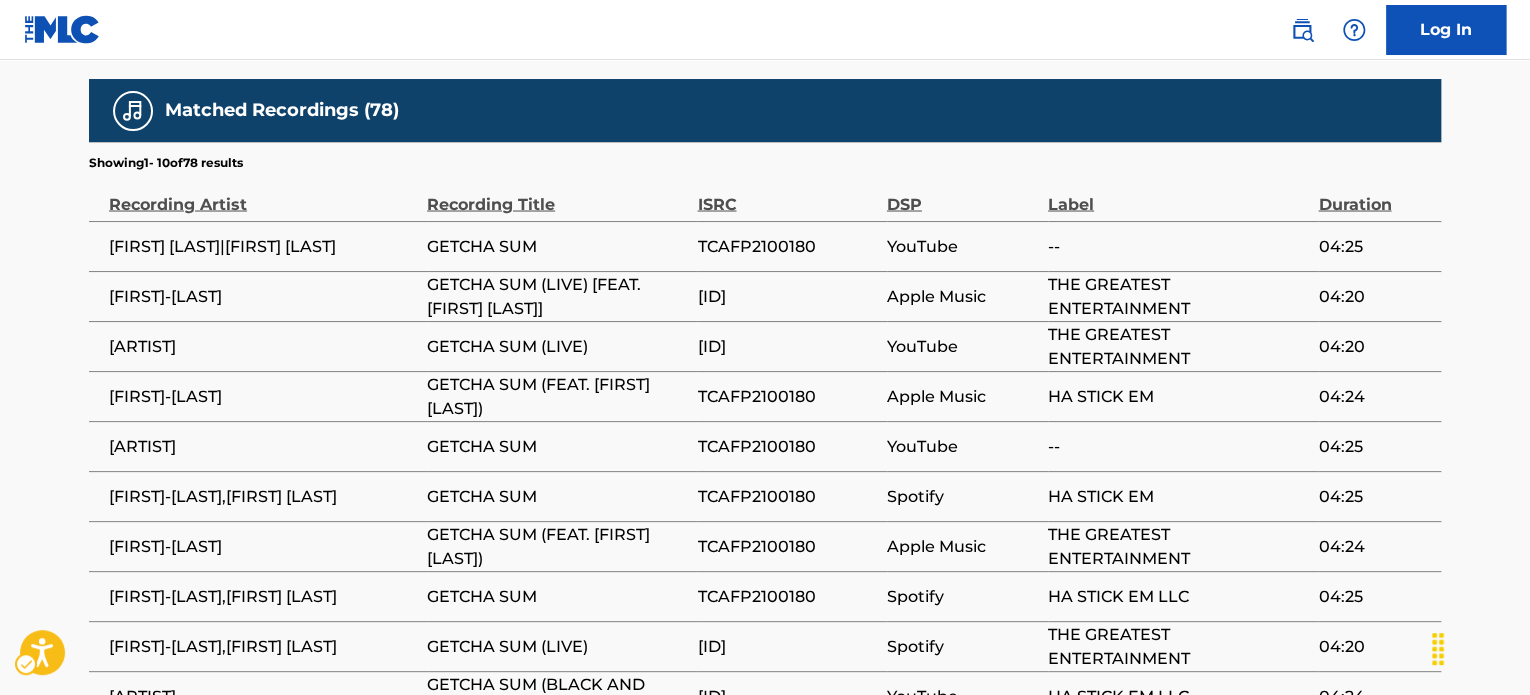 click on "TCAFP2100180" at bounding box center [786, 246] 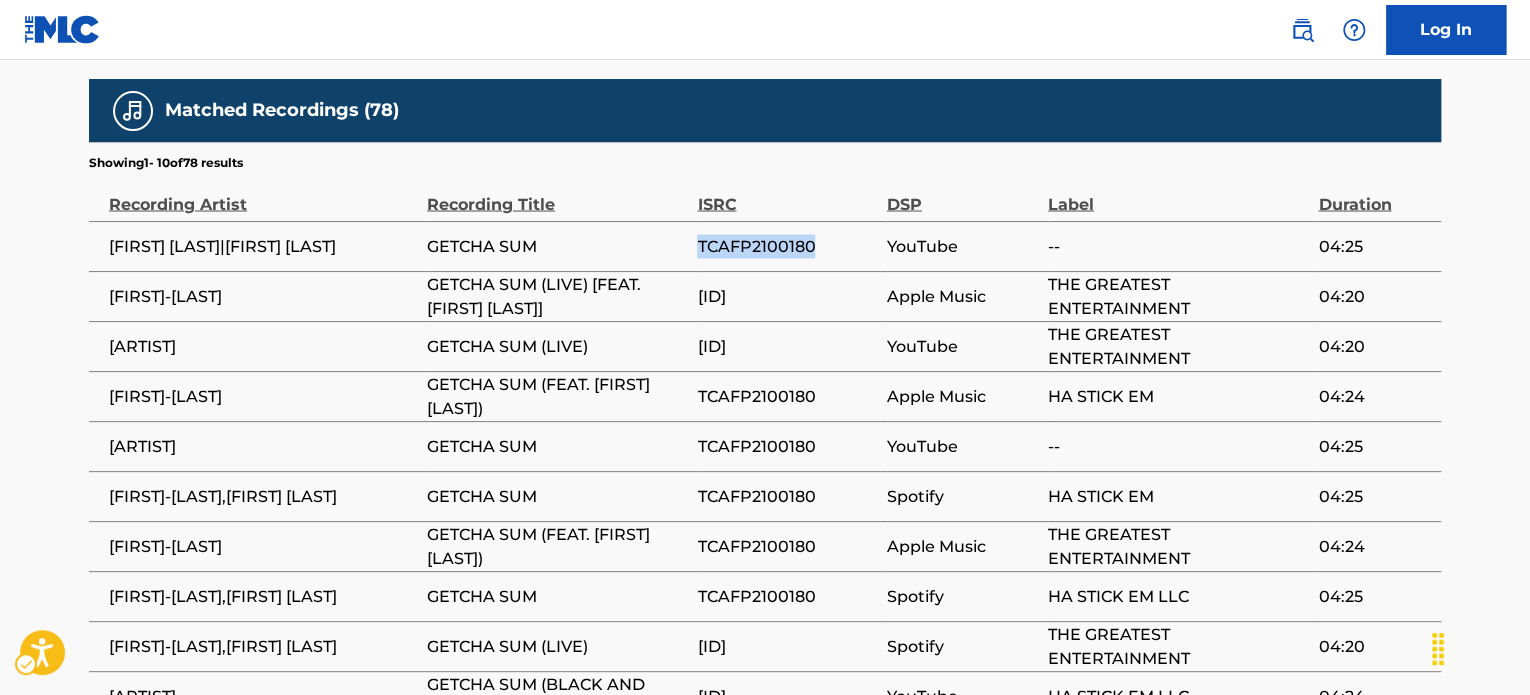 click on "TCAFP2100180" at bounding box center [786, 246] 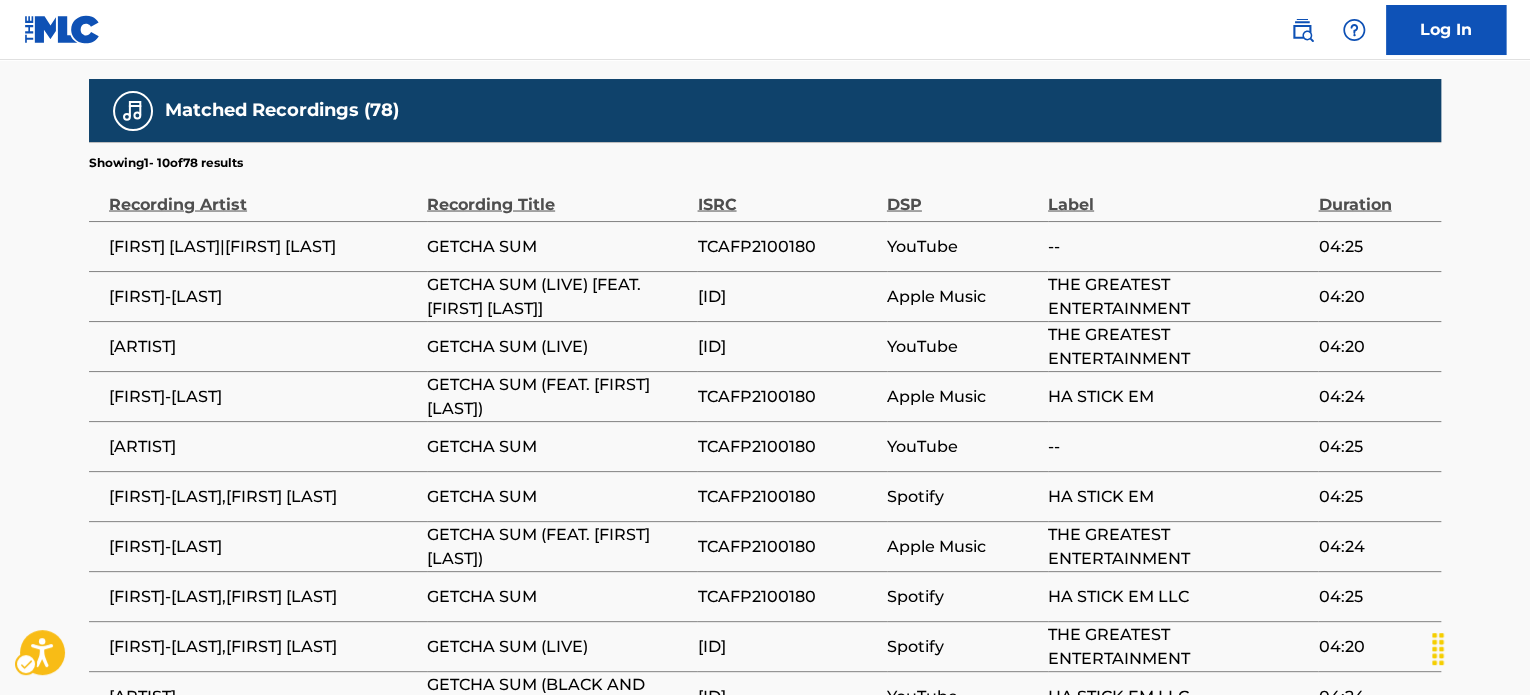 click on "[ID]" at bounding box center (786, 296) 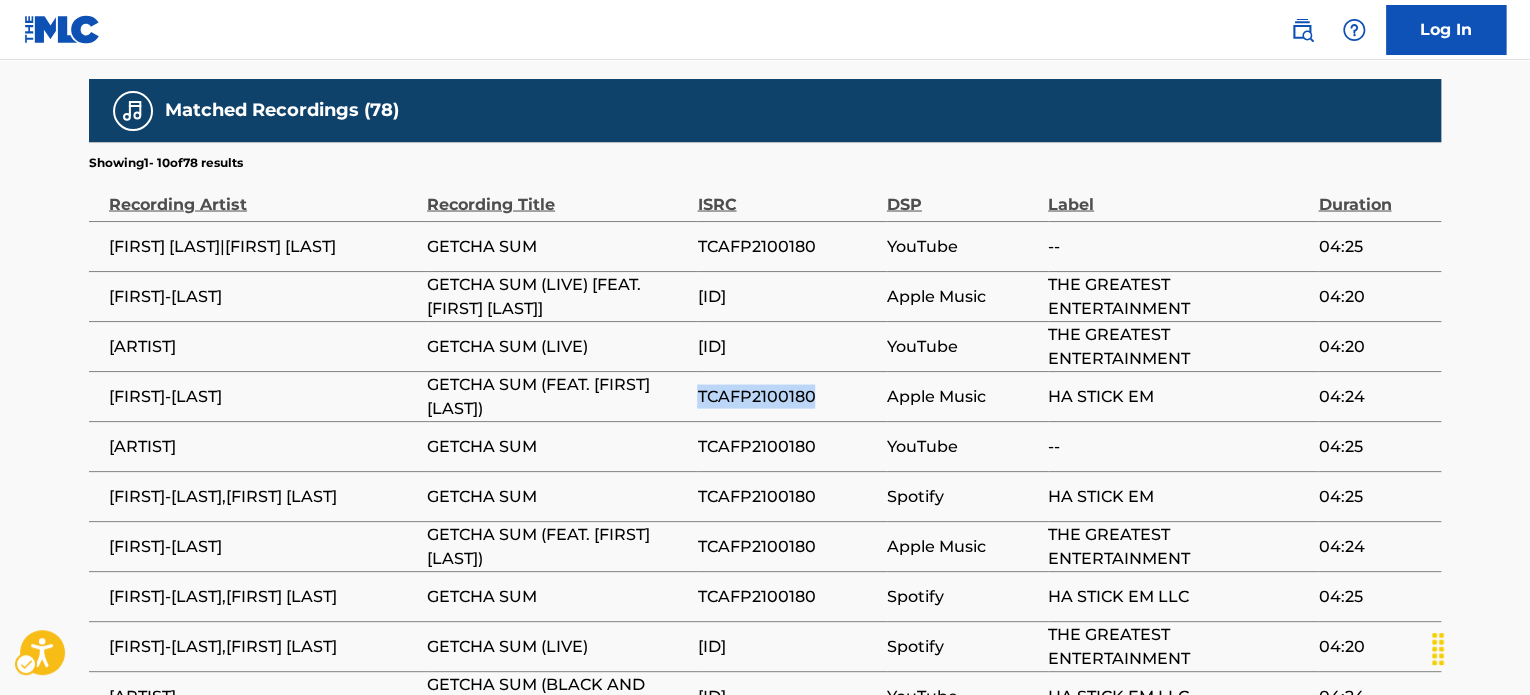click on "TCAFP2100180" at bounding box center (786, 396) 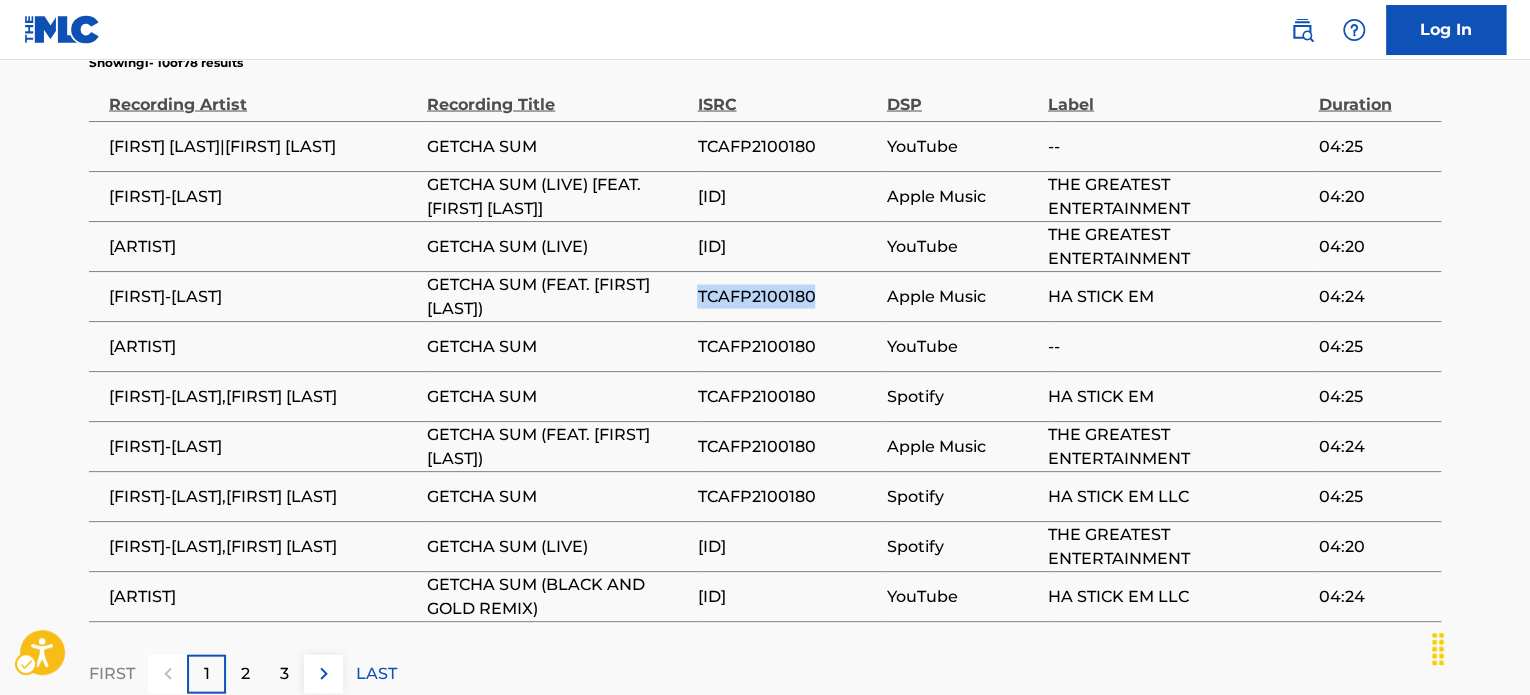 scroll, scrollTop: 1876, scrollLeft: 0, axis: vertical 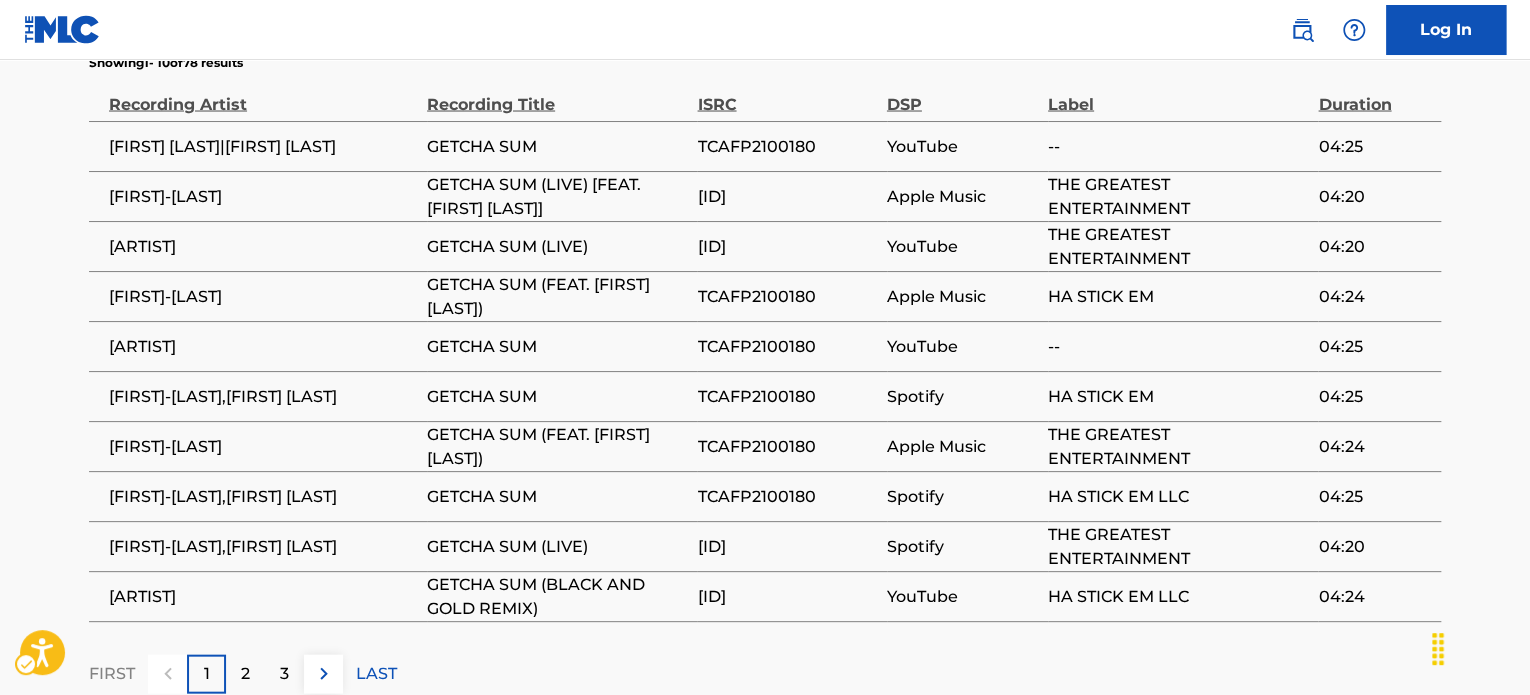 click on "[ID]" at bounding box center (786, 596) 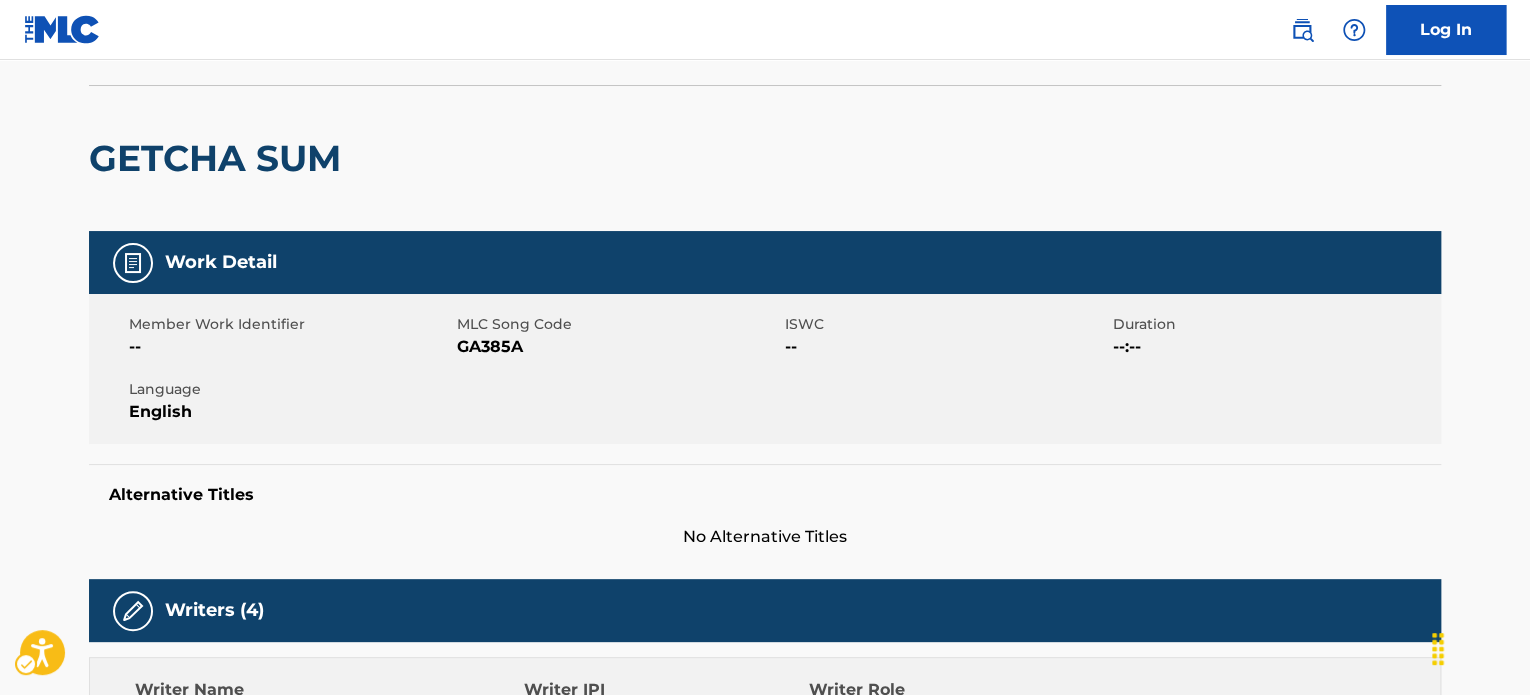 scroll, scrollTop: 0, scrollLeft: 0, axis: both 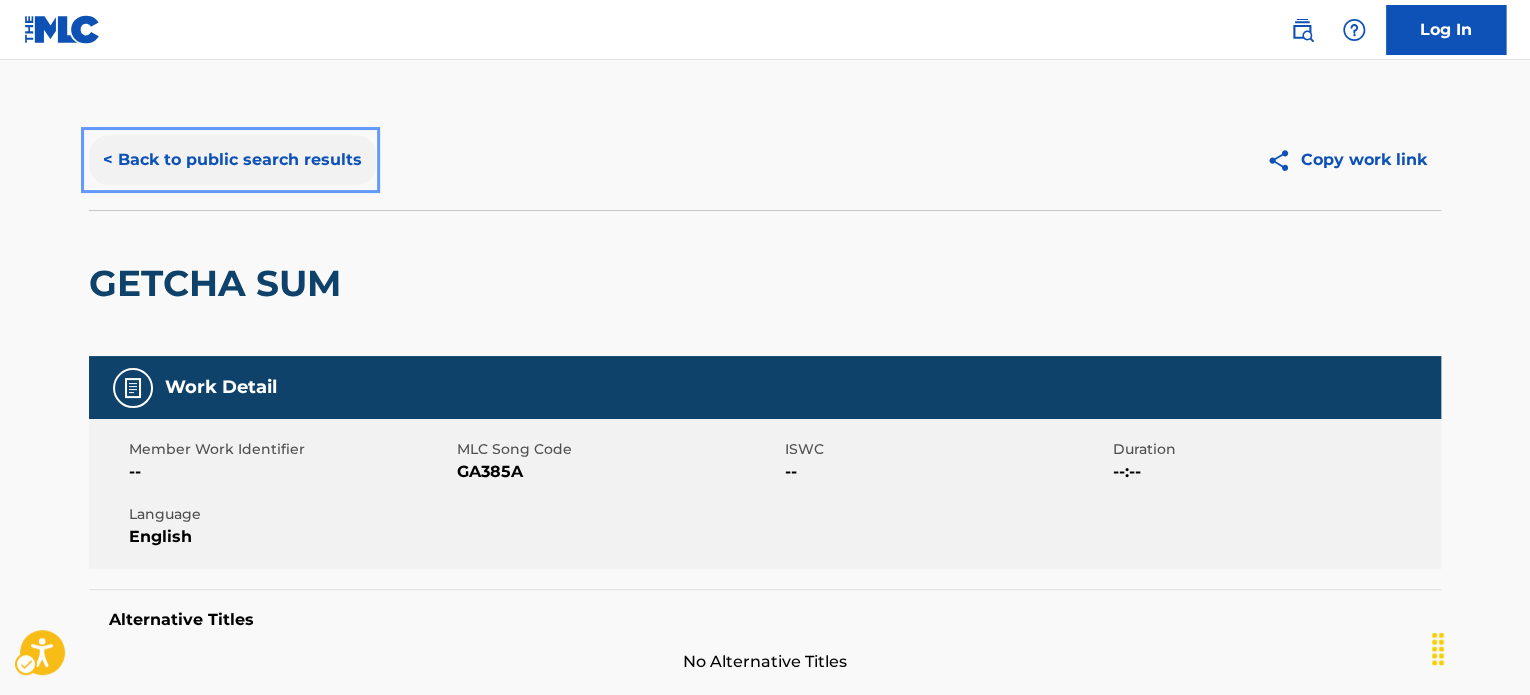 click on "< Back to public search results" at bounding box center (232, 160) 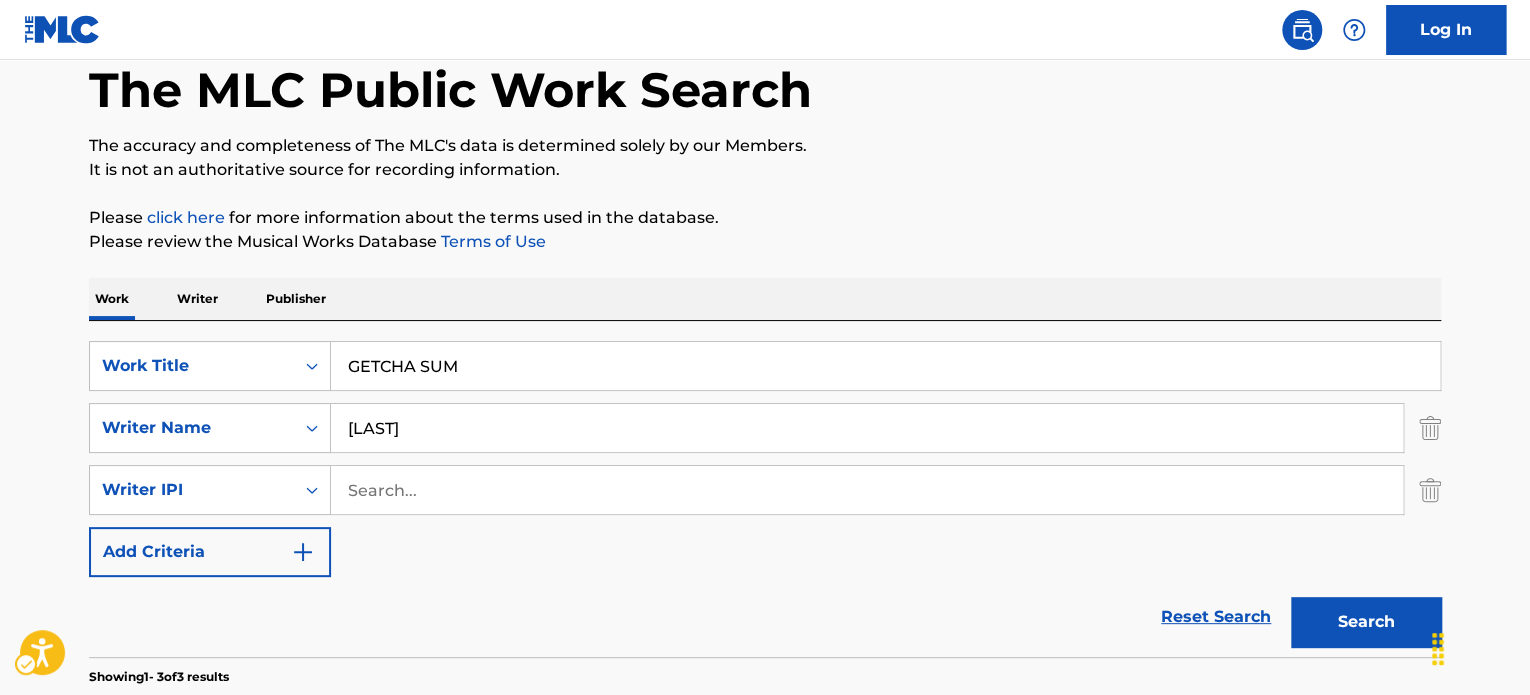 scroll, scrollTop: 0, scrollLeft: 0, axis: both 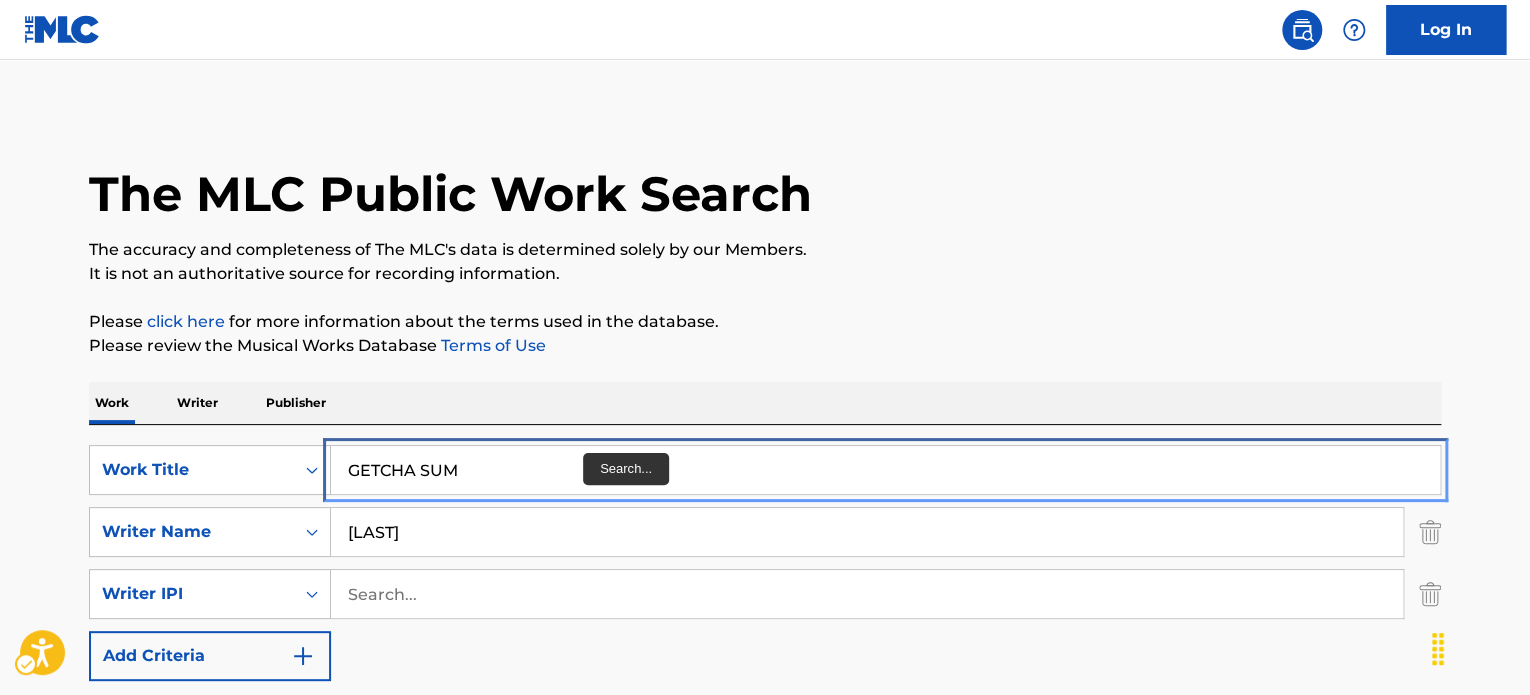 click on "GETCHA SUM" at bounding box center [885, 470] 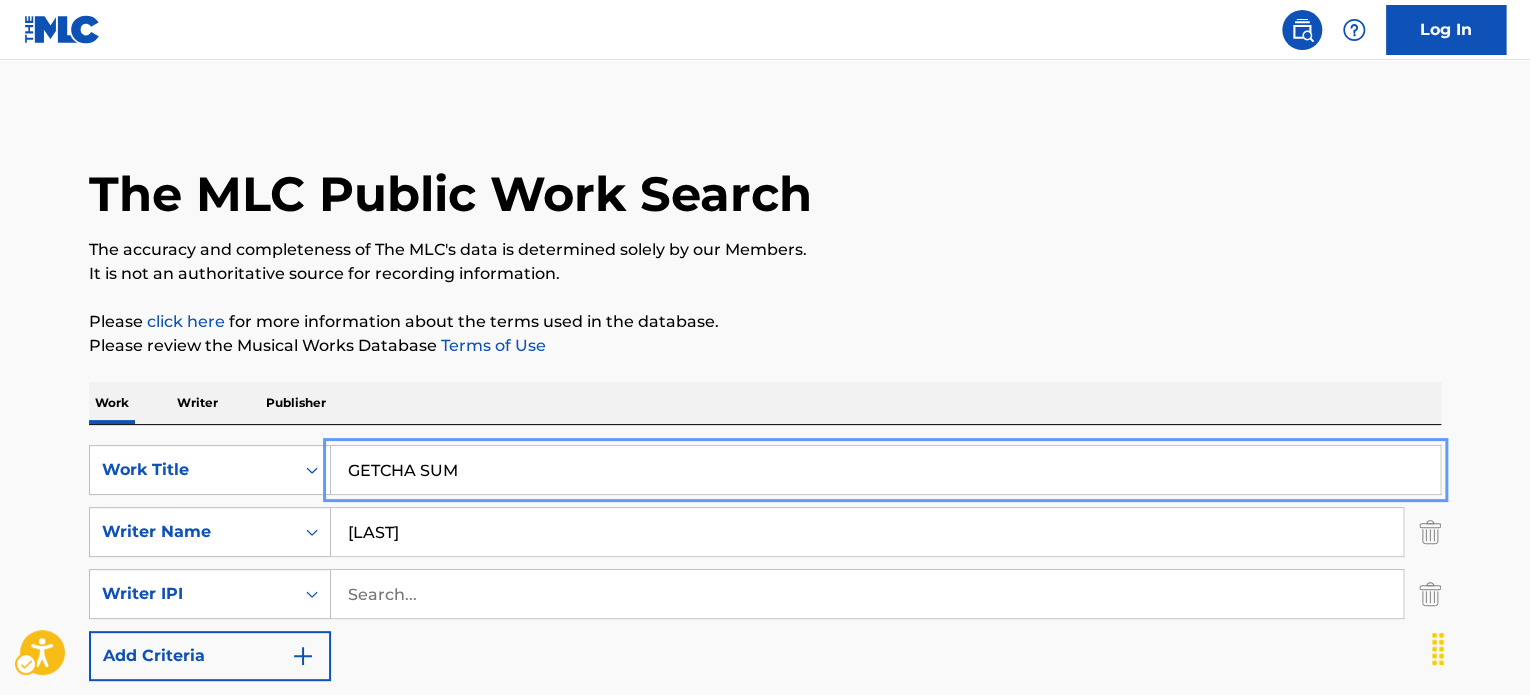 paste on "I SEE YOU LOOKING" 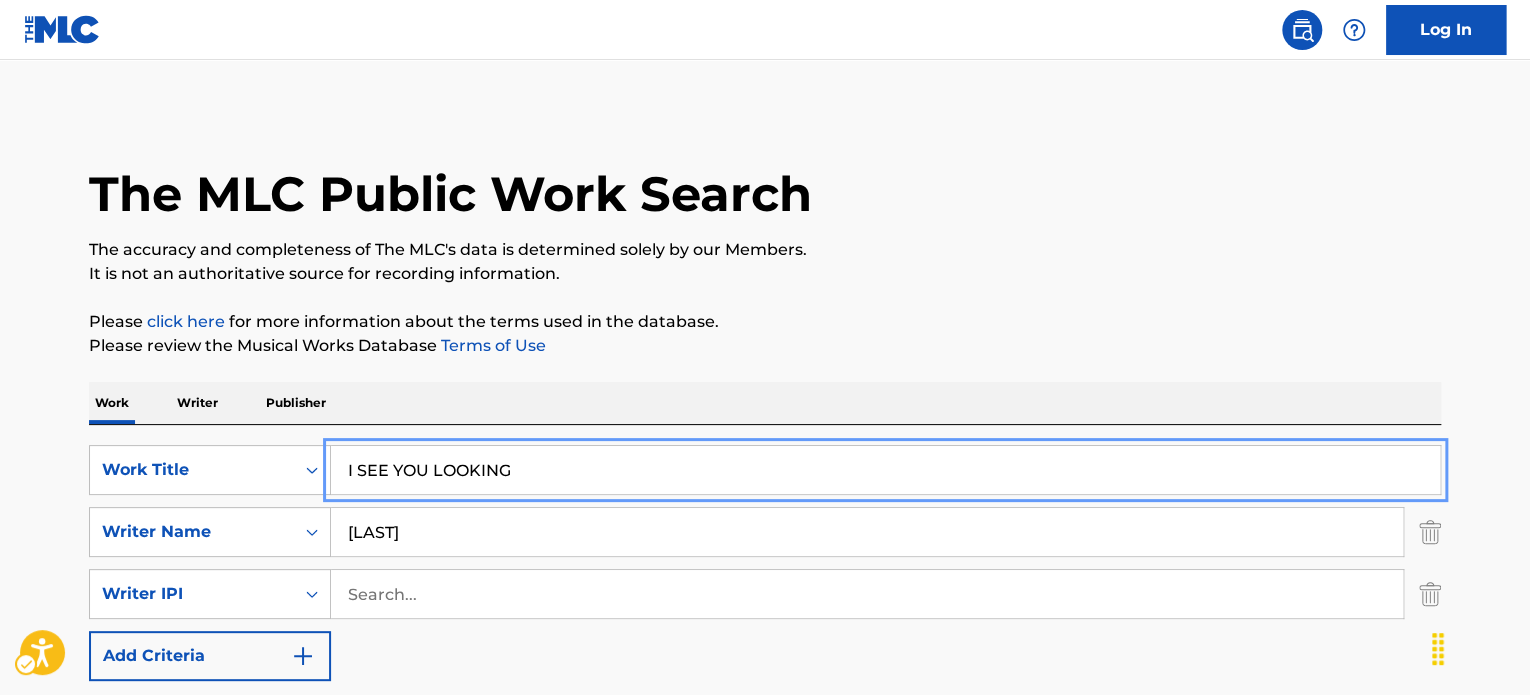 type on "I SEE YOU LOOKING" 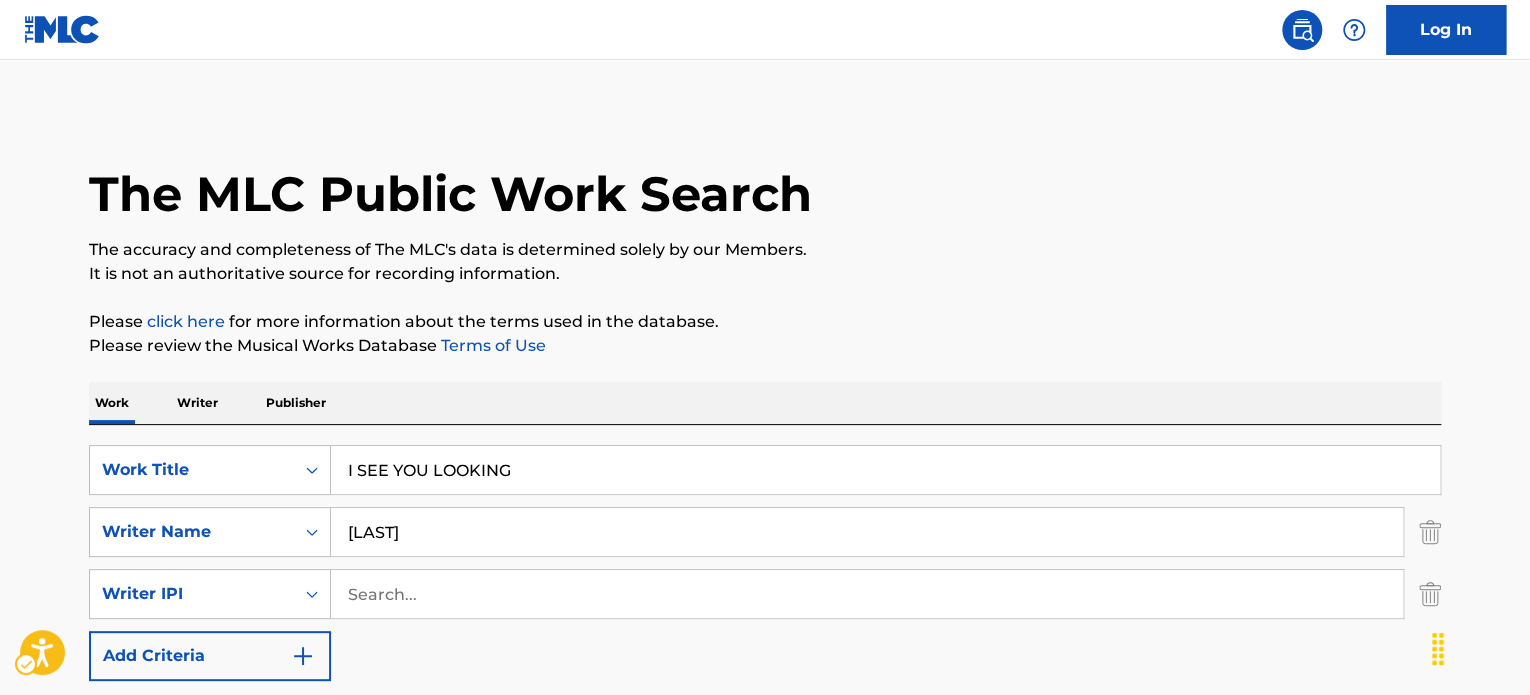 click on "The MLC Public Work Search The accuracy and completeness of The MLC's data is determined solely by our Members. It is not an authoritative source for recording information. Please   click here  | New Window   for more information about the terms used in the database. Please review the Musical Works Database   Terms of Use  | New Window Work Writer Publisher SearchWithCriteria5561790c-d26f-4f7b-aa58-4240032a5e55 Work Title I SEE YOU LOOKING SearchWithCriteriac04cb257-f29d-4f5a-b72b-b970085115a7 Writer Name [LAST] SearchWithCriteria1e6fdf1f-8f42-4ca8-a6c2-a35d1940cc90 Writer IPI Add Criteria Reset Search Search Showing  1  -   3  of  3   results   GETCHA SUM MLC Song Code : GD6OUG ISWC : T3113548800 Writers ( 4 ) [FIRST] [LAST], [FIRST] [LAST], [FIRST] [LAST], [FIRST] [LAST] Recording Artists ( 2 ) [ARTIST], [ARTIST] Total Known Shares: 0 % GETCHA SUM MLC Song Code : GA385A ISWC : Writers ( 4 ) [FIRST] [LAST], [FIRST] [LAST], [FIRST] [LAST], [FIRST] [LAST] Recording Artists ( 78 ) 50 % GETCHA SUM V2" at bounding box center (765, 734) 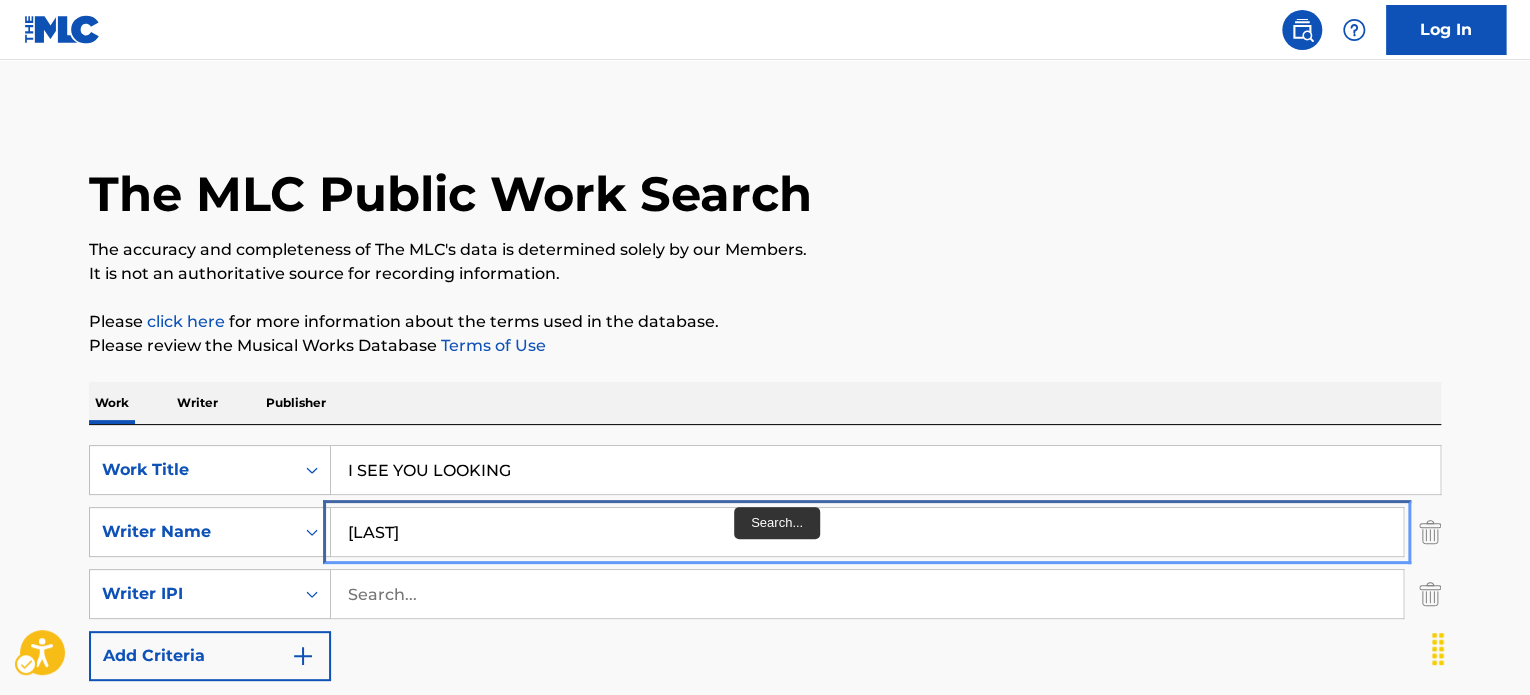 click on "[LAST]" at bounding box center [867, 532] 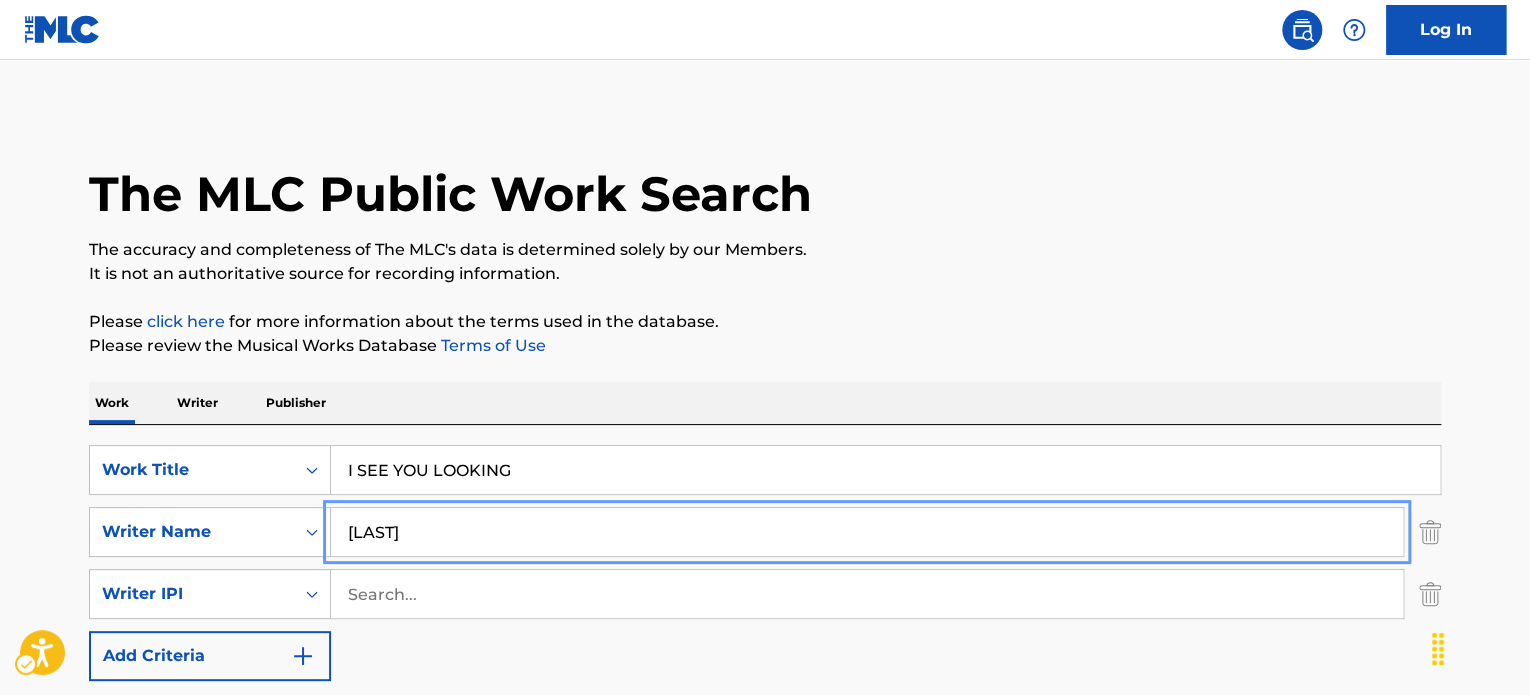 click on "[LAST]" at bounding box center [867, 532] 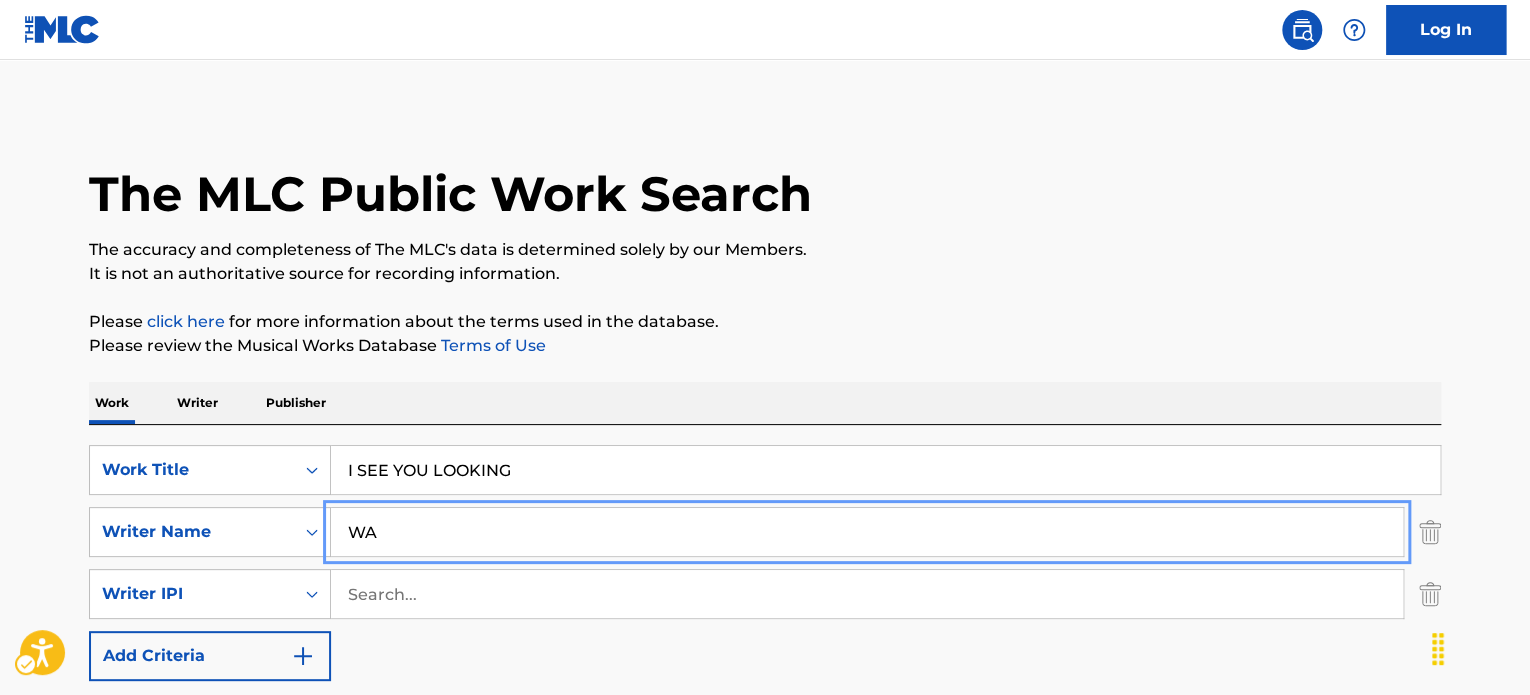 type on "W" 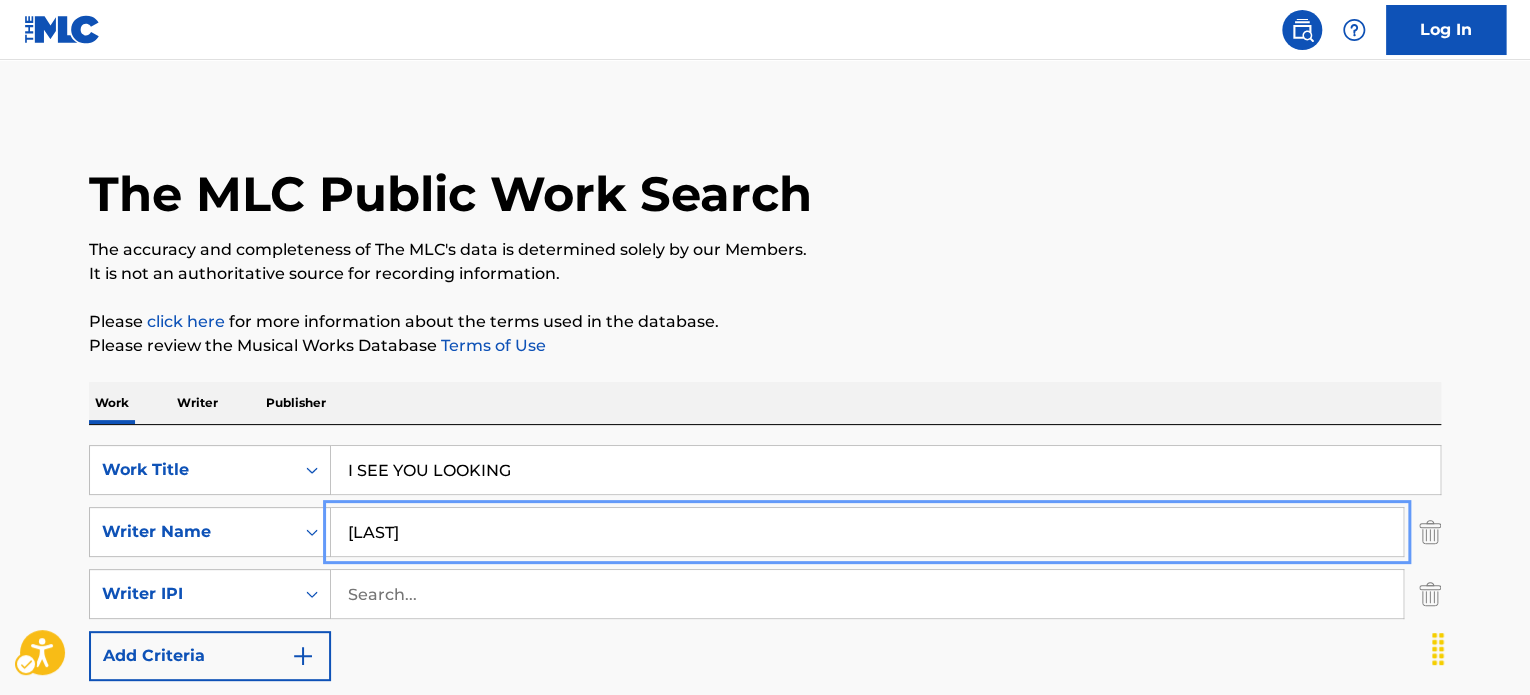 type on "[LAST]" 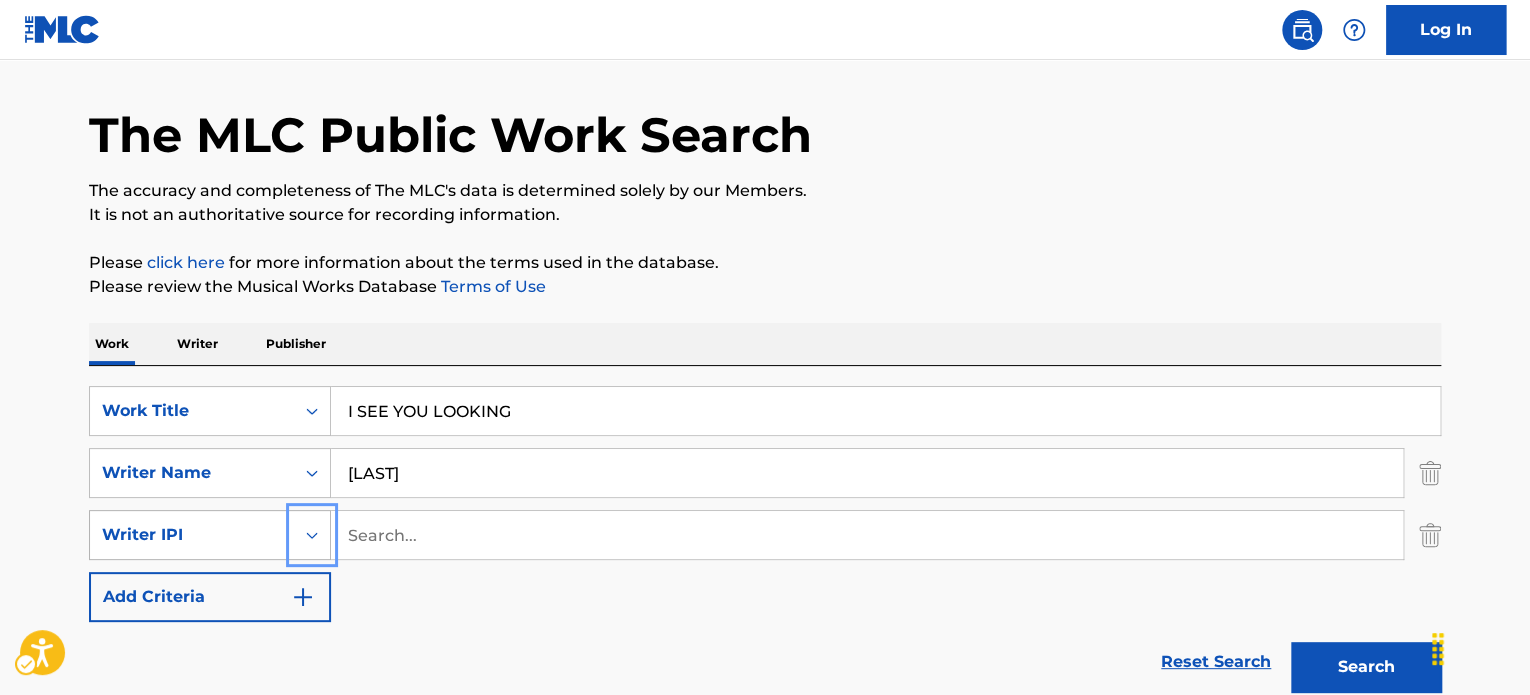 scroll, scrollTop: 300, scrollLeft: 0, axis: vertical 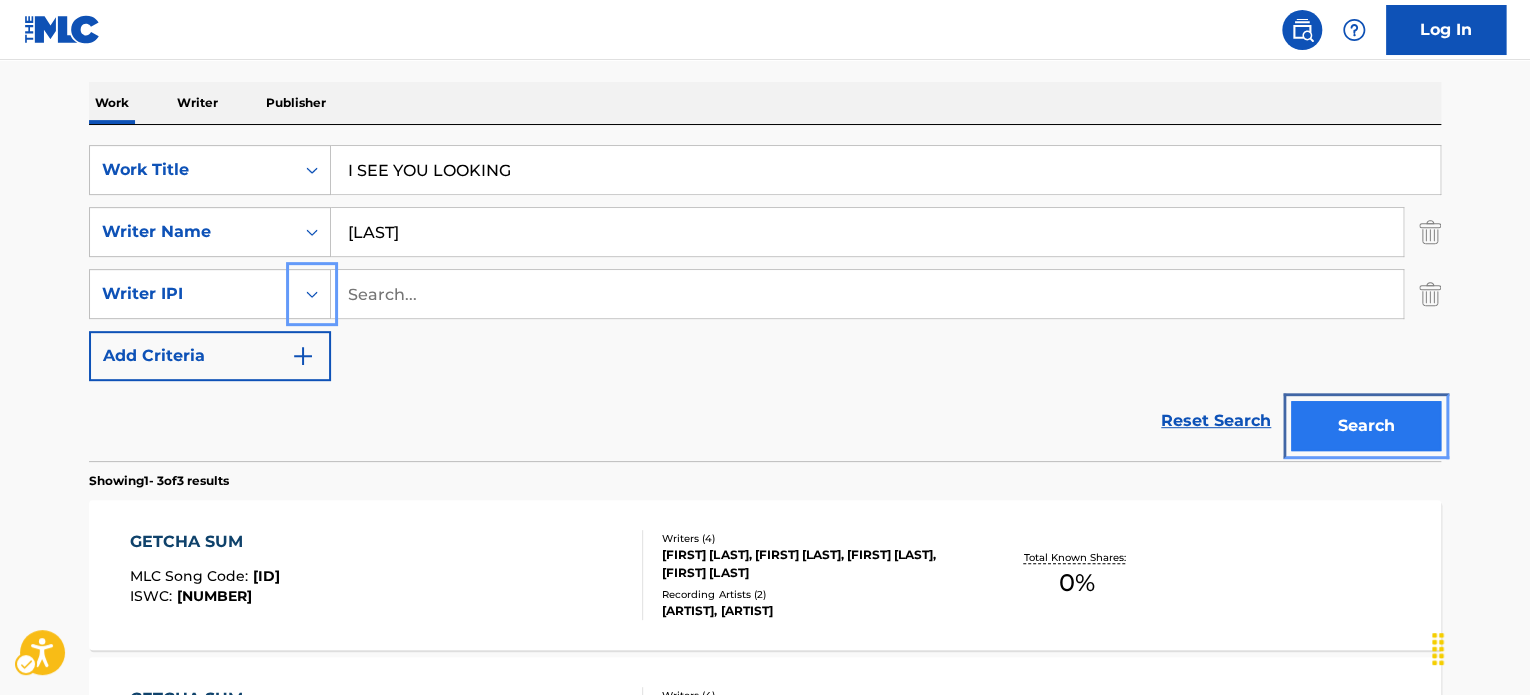 click on "Search" at bounding box center [1366, 426] 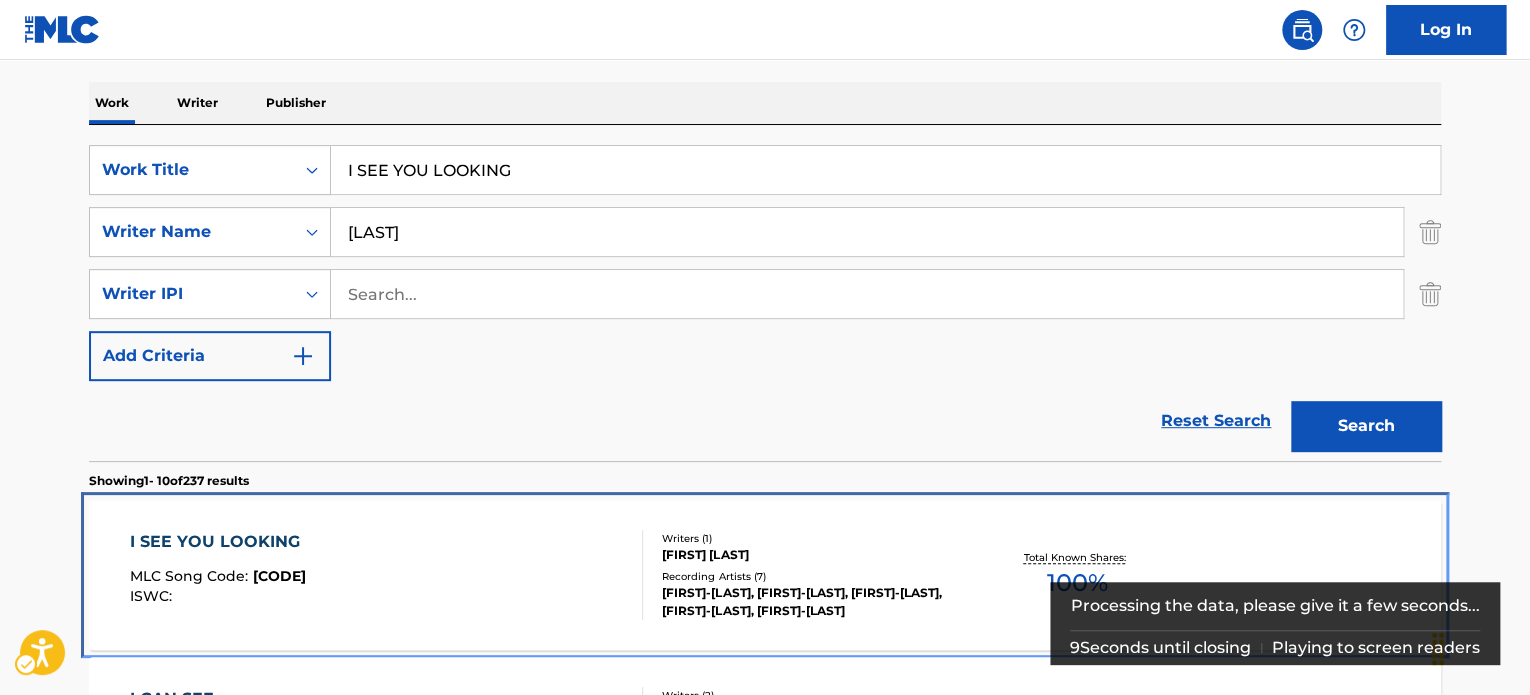 click on "Recording Artists ( 7 )" at bounding box center [813, 576] 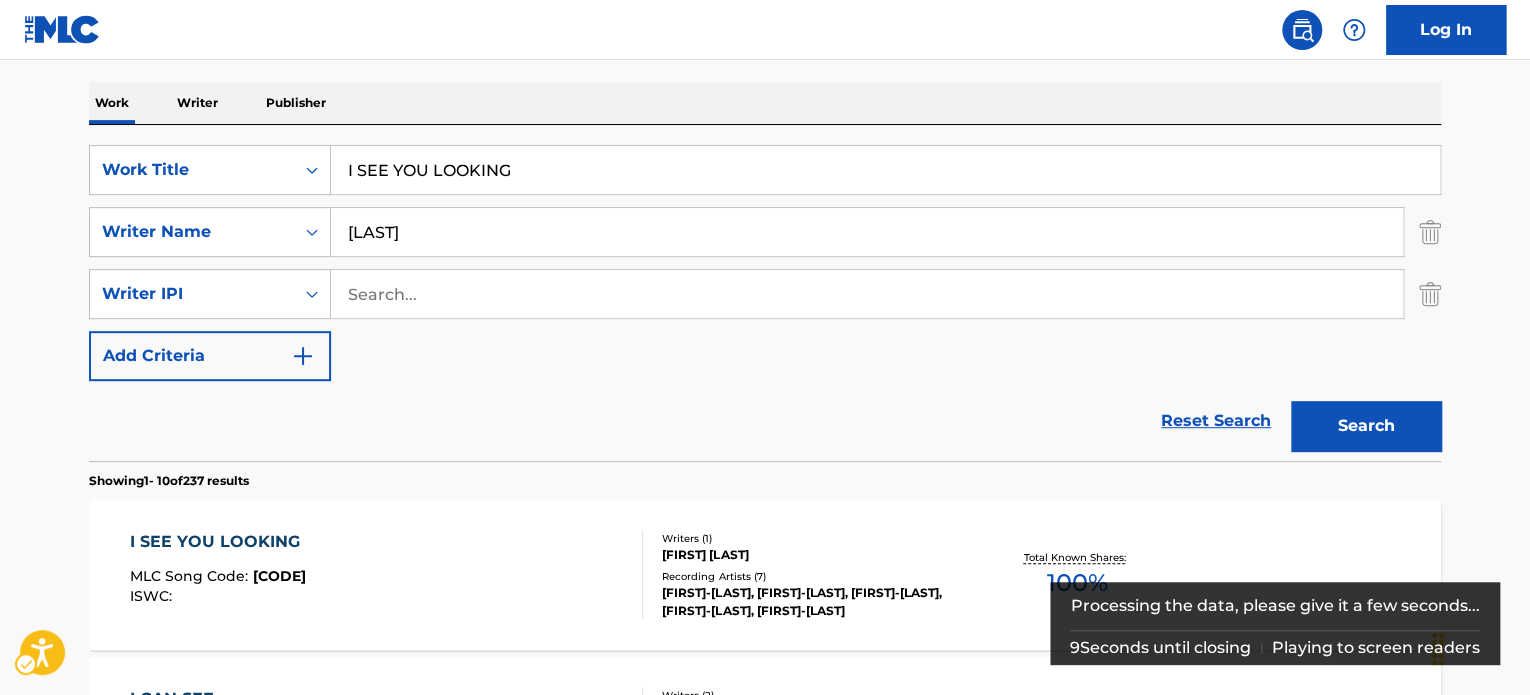 scroll, scrollTop: 0, scrollLeft: 0, axis: both 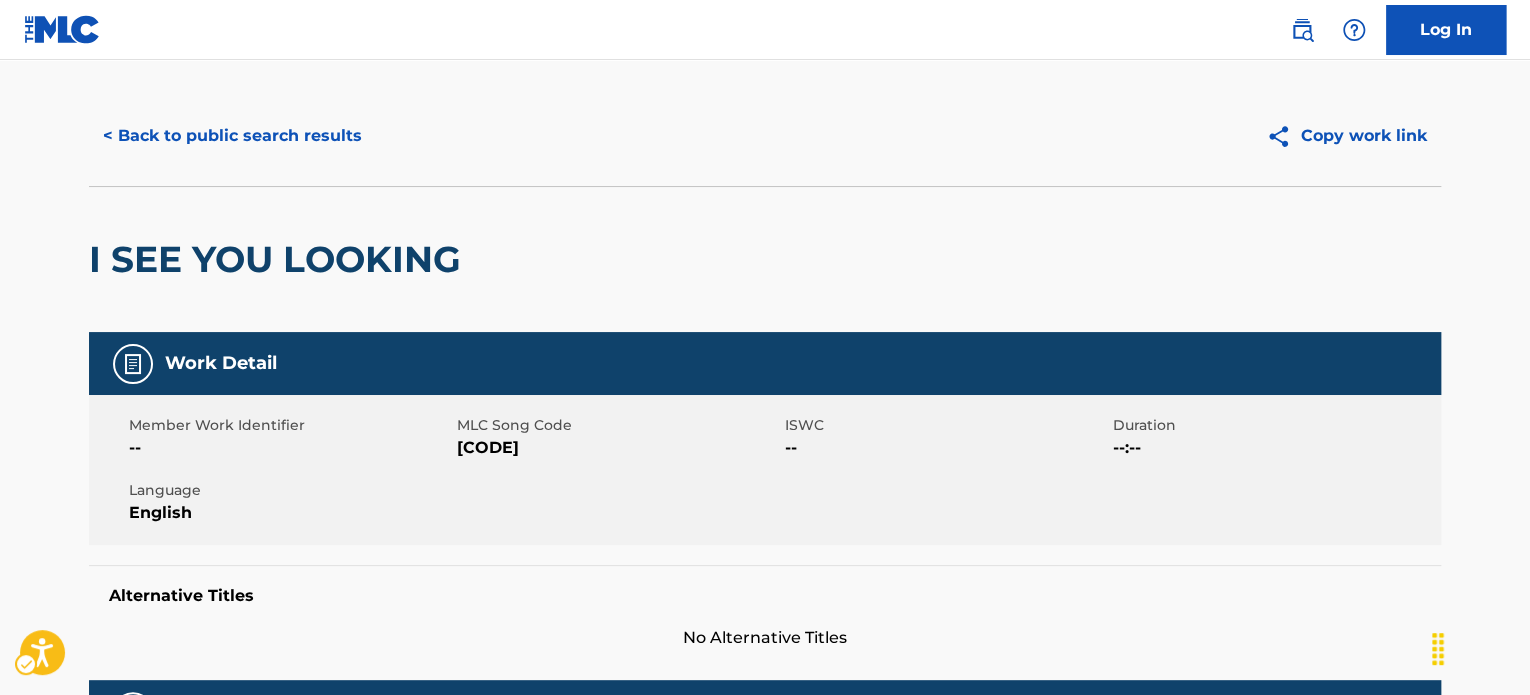click on "I SEE YOU LOOKING" at bounding box center (280, 259) 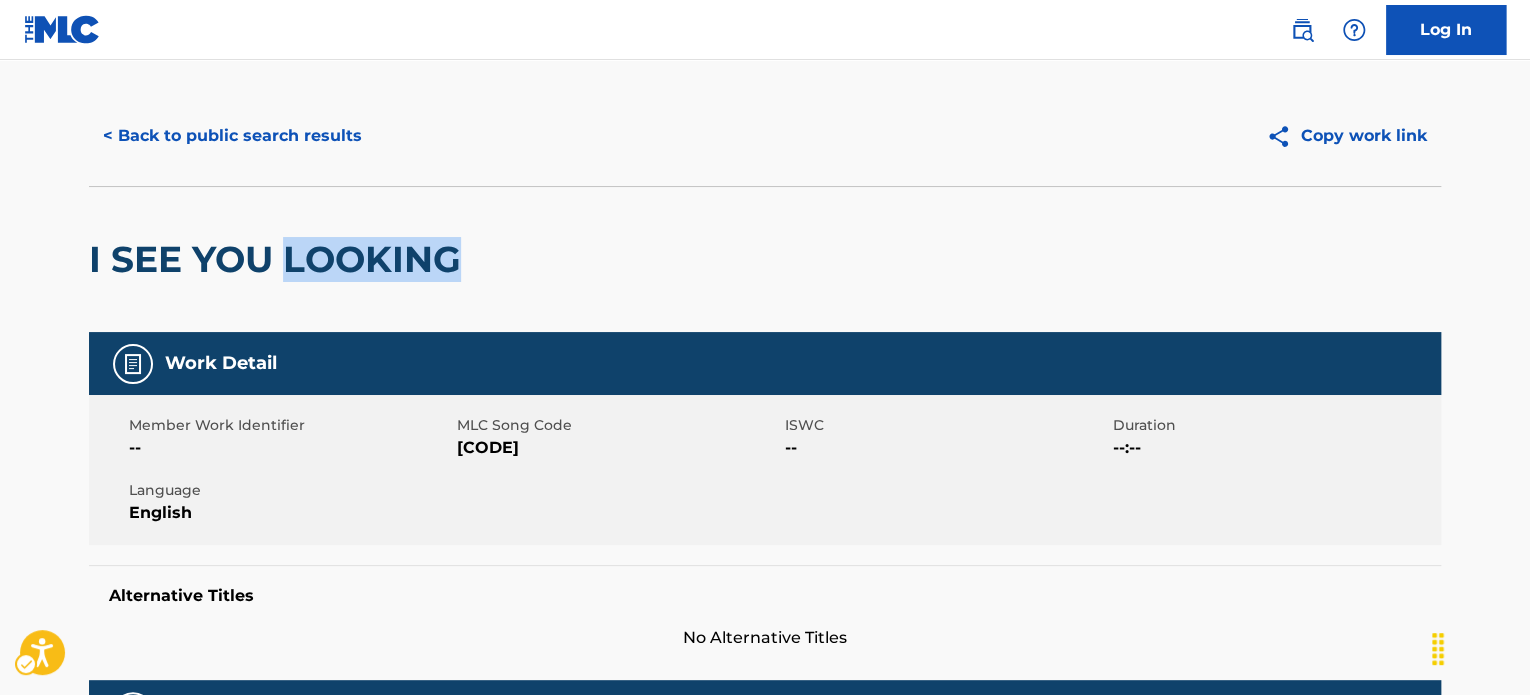 click on "I SEE YOU LOOKING" at bounding box center (280, 259) 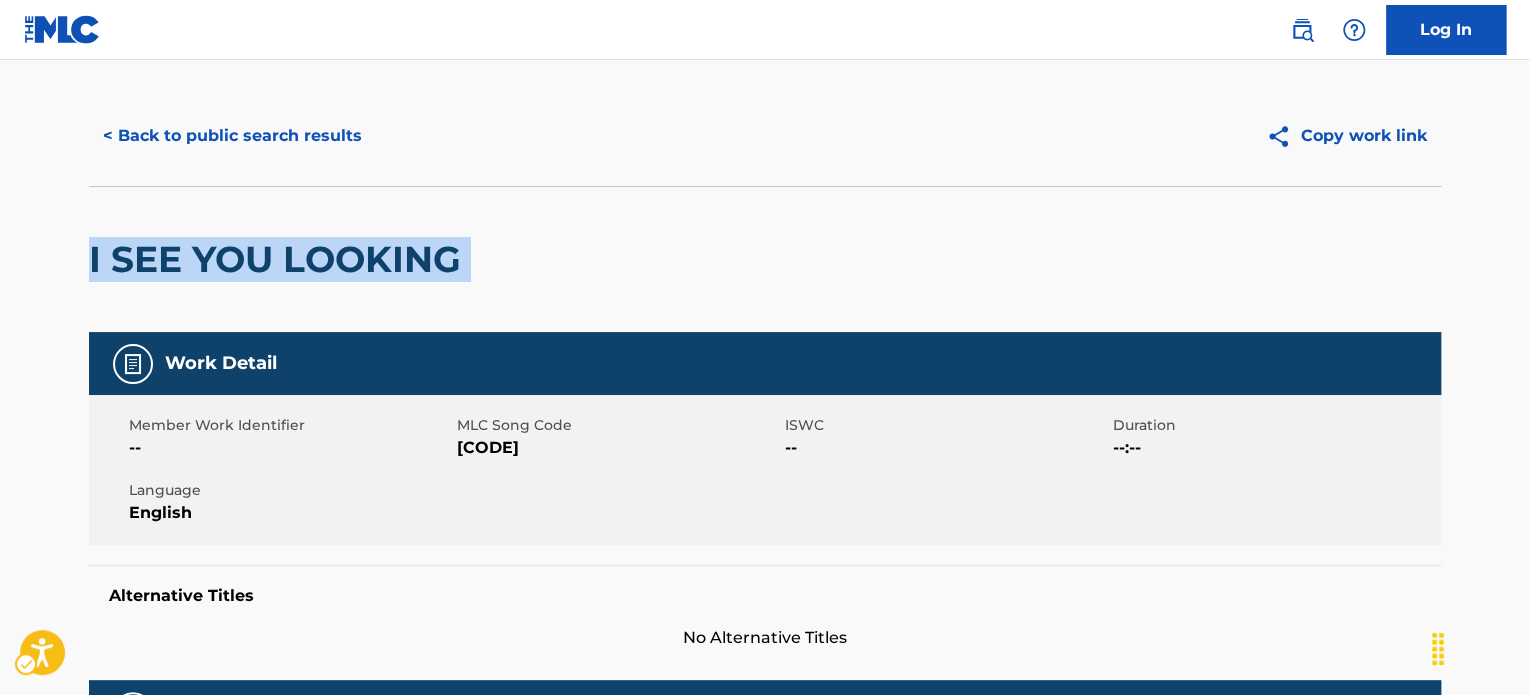 click on "I SEE YOU LOOKING" at bounding box center [280, 259] 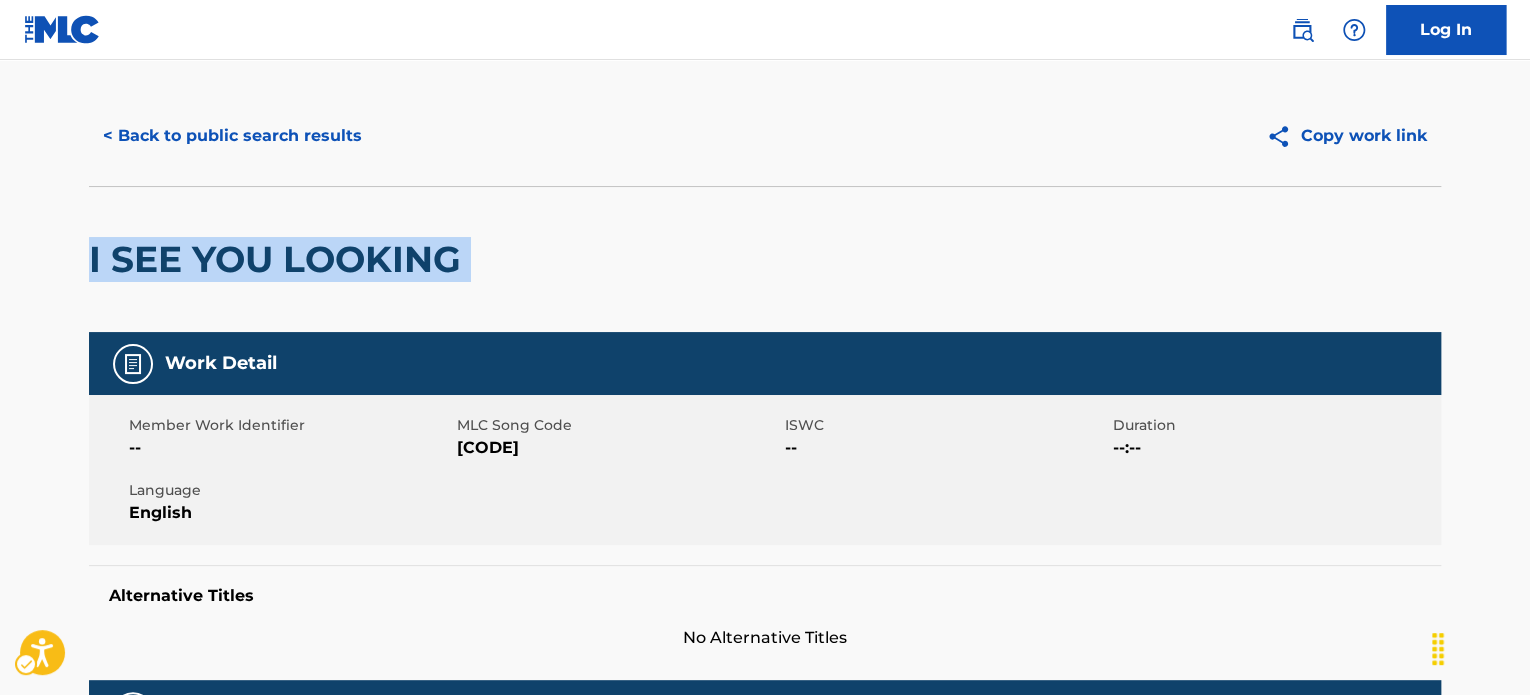 copy on "I SEE YOU LOOKING" 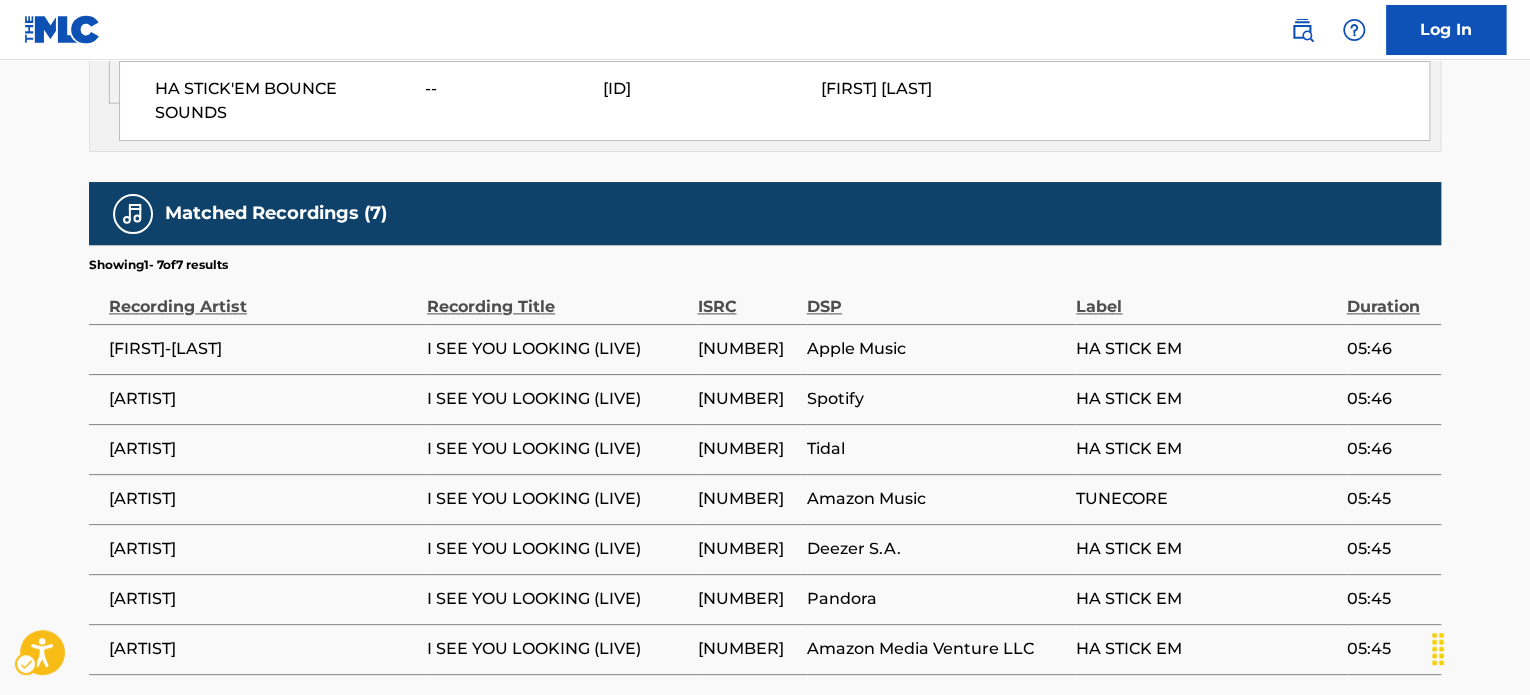 scroll, scrollTop: 1224, scrollLeft: 0, axis: vertical 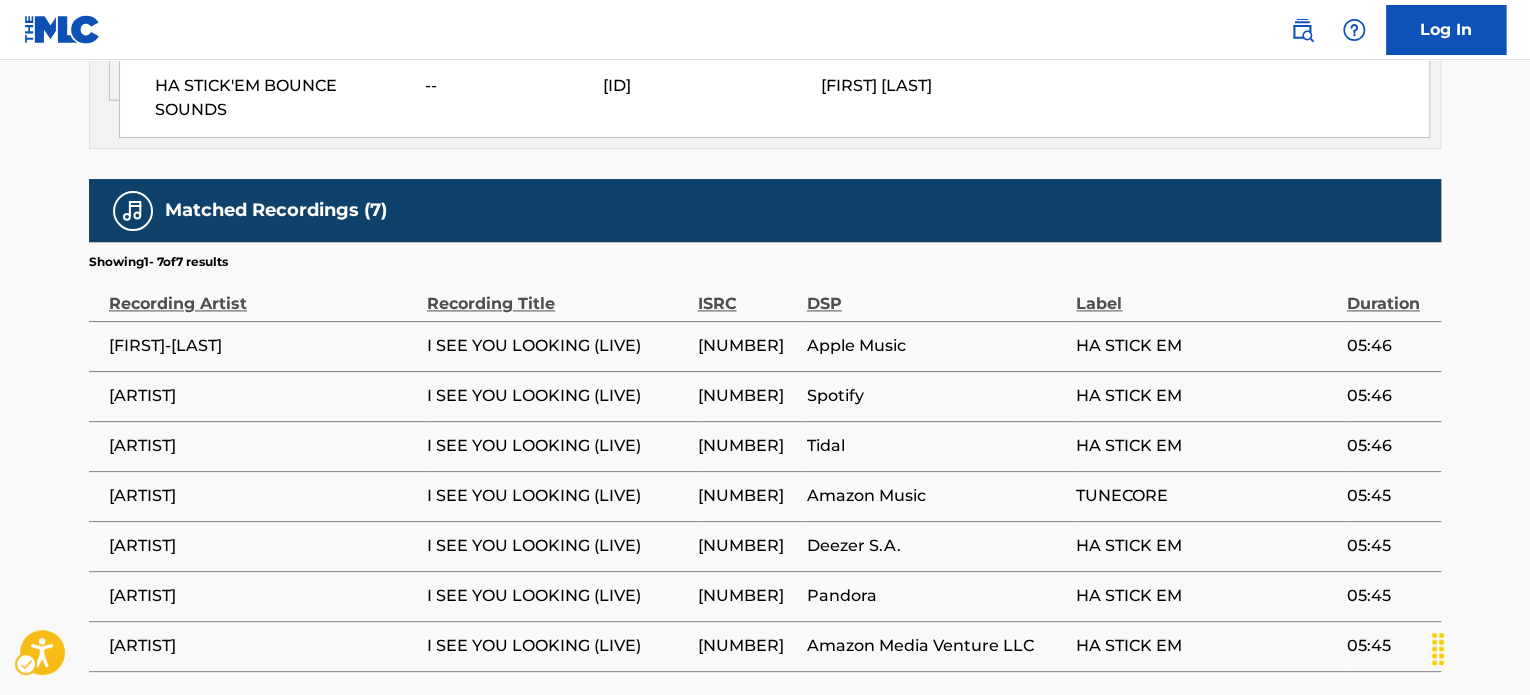 click on "[NUMBER]" at bounding box center (746, 346) 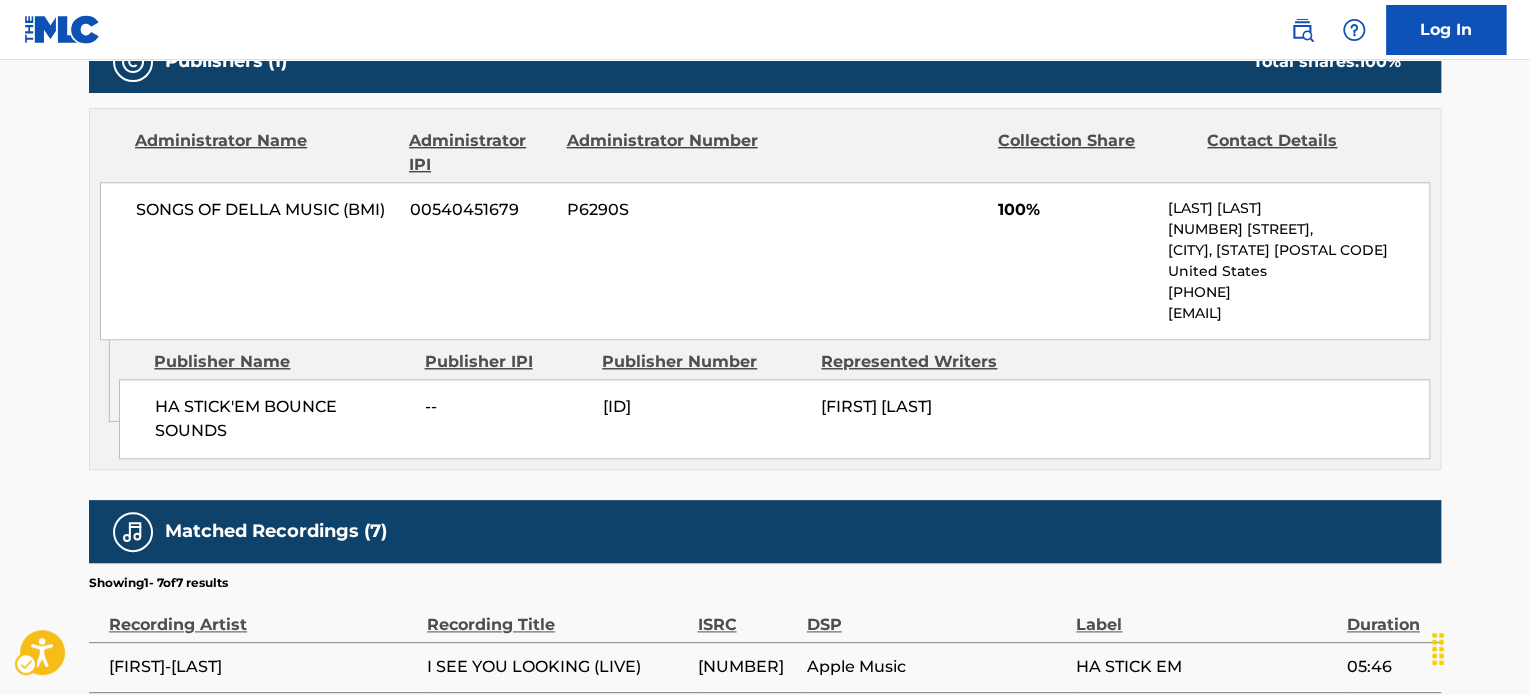 scroll, scrollTop: 1324, scrollLeft: 0, axis: vertical 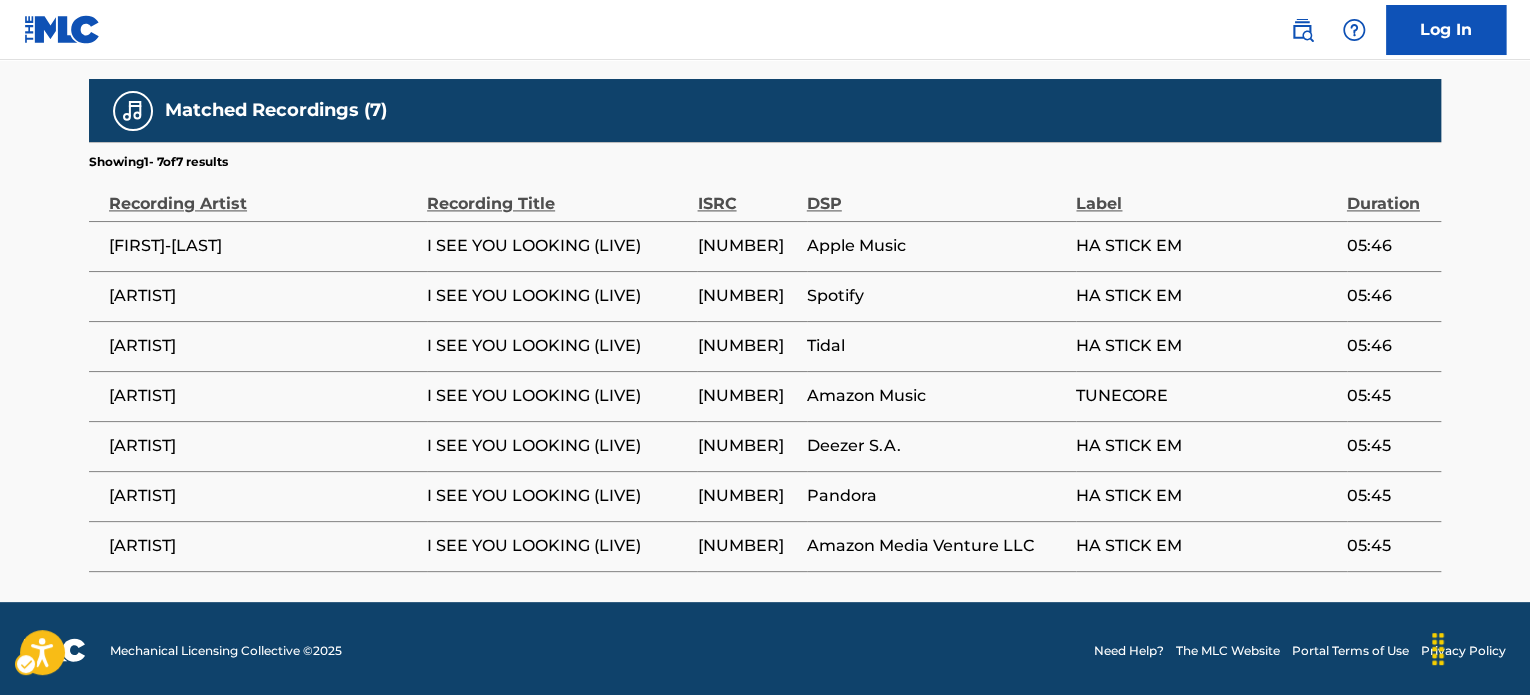 click on "I SEE YOU LOOKING (LIVE)" at bounding box center (557, 446) 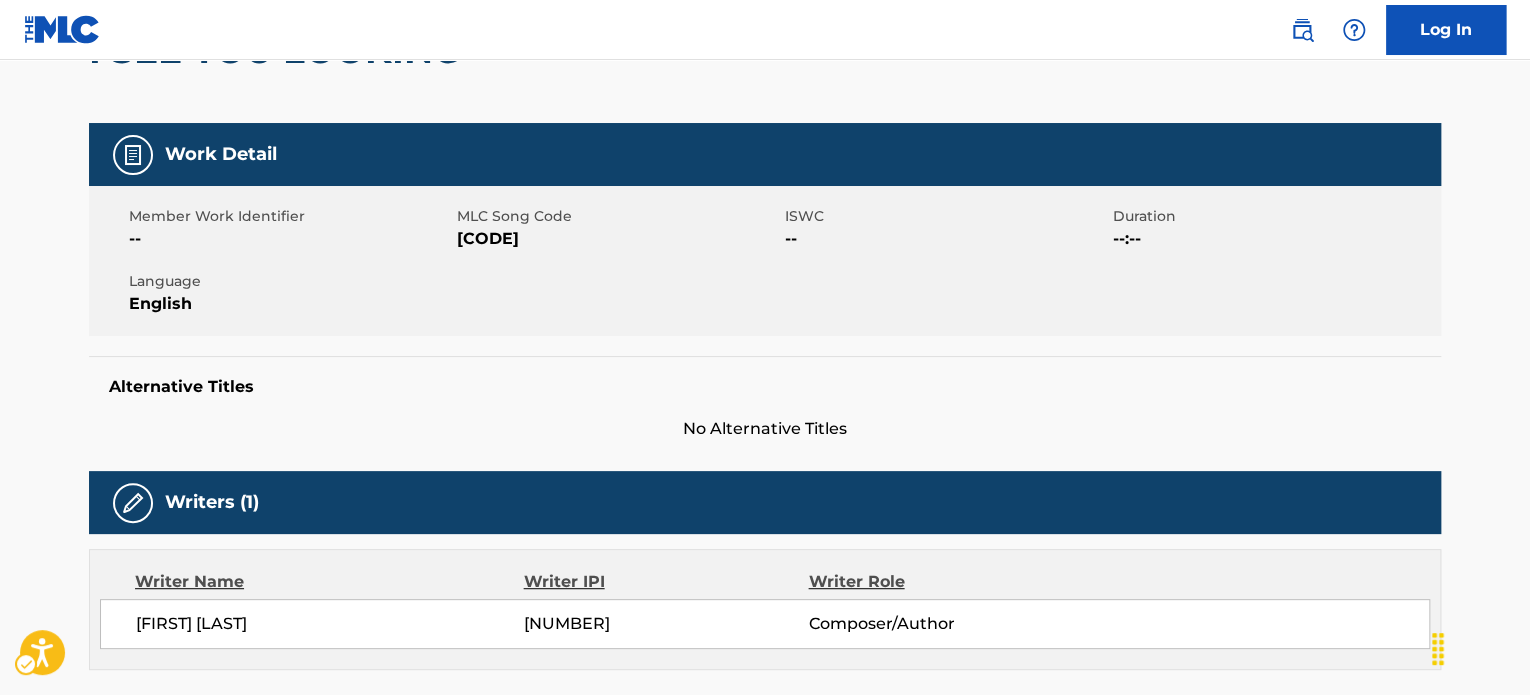 scroll, scrollTop: 0, scrollLeft: 0, axis: both 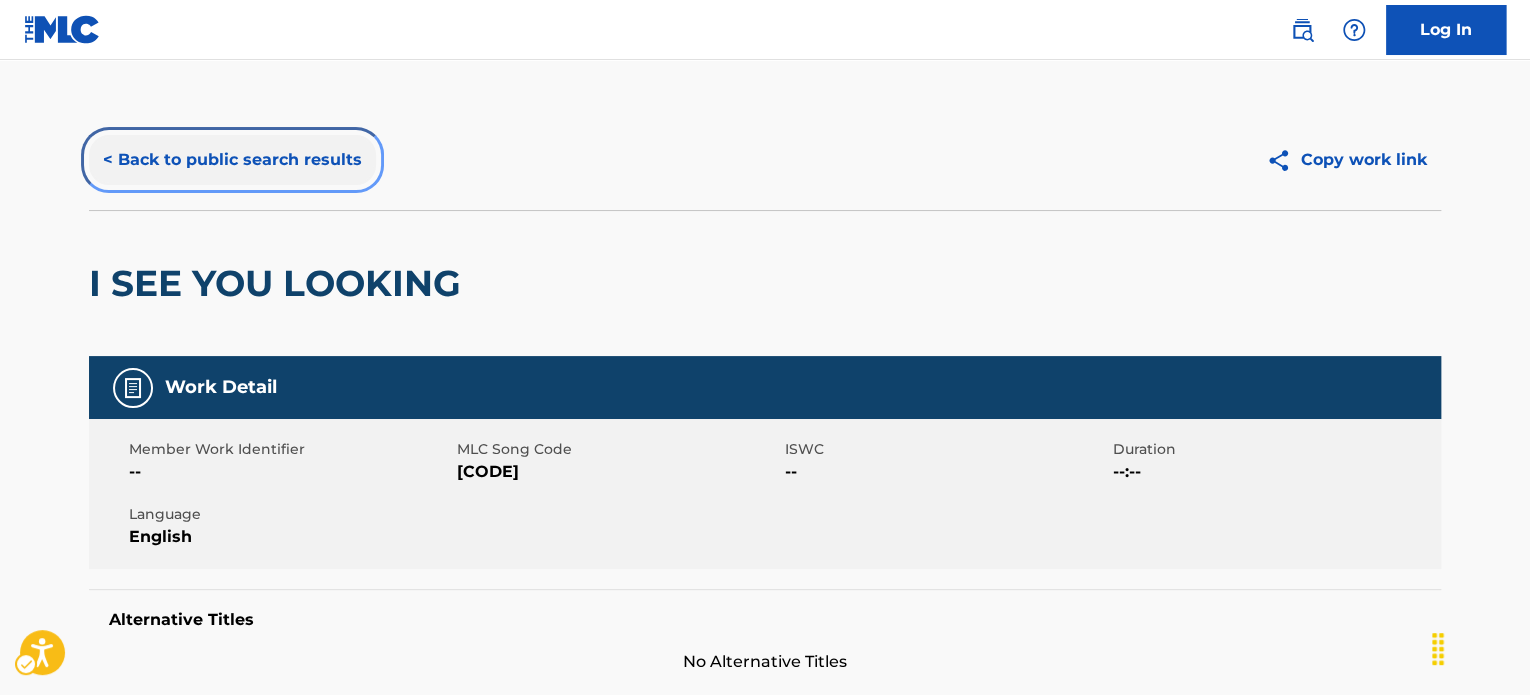 click on "< Back to public search results" at bounding box center (232, 160) 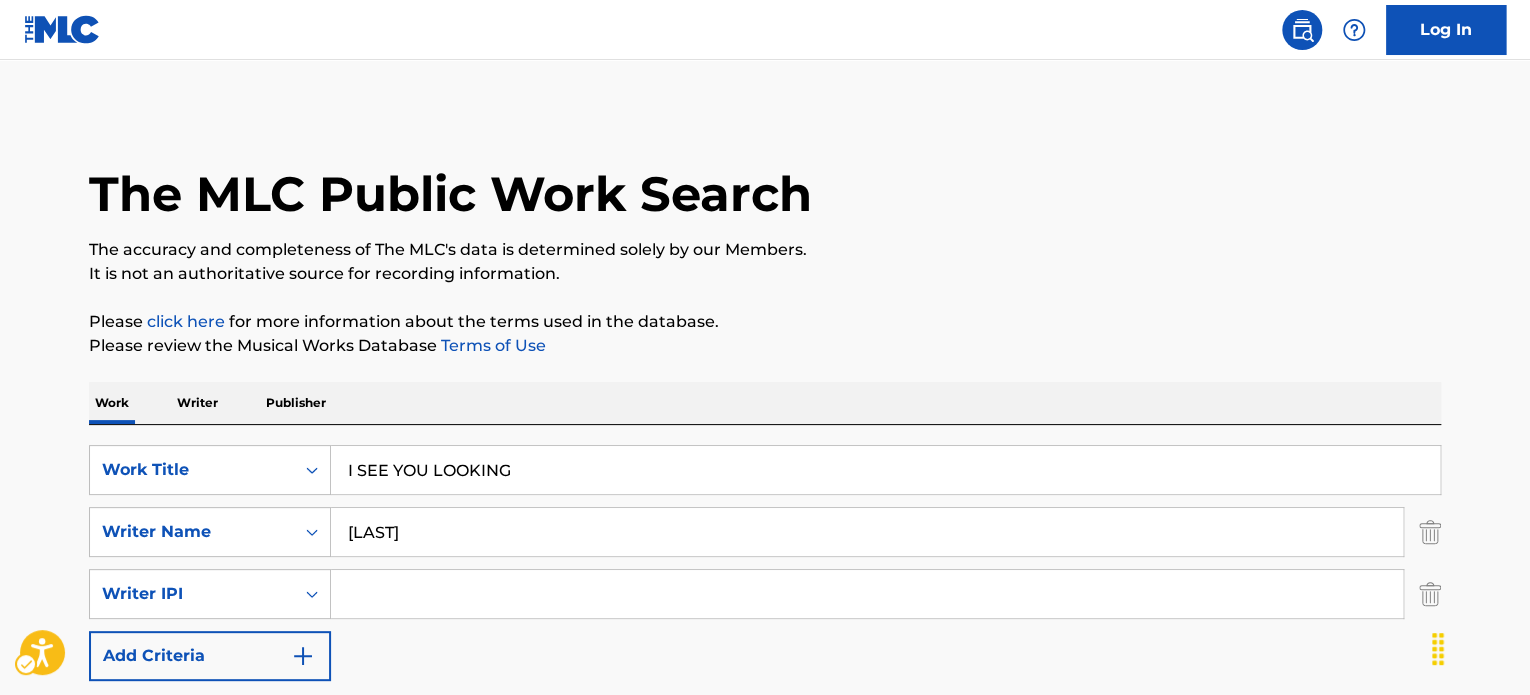 scroll, scrollTop: 300, scrollLeft: 0, axis: vertical 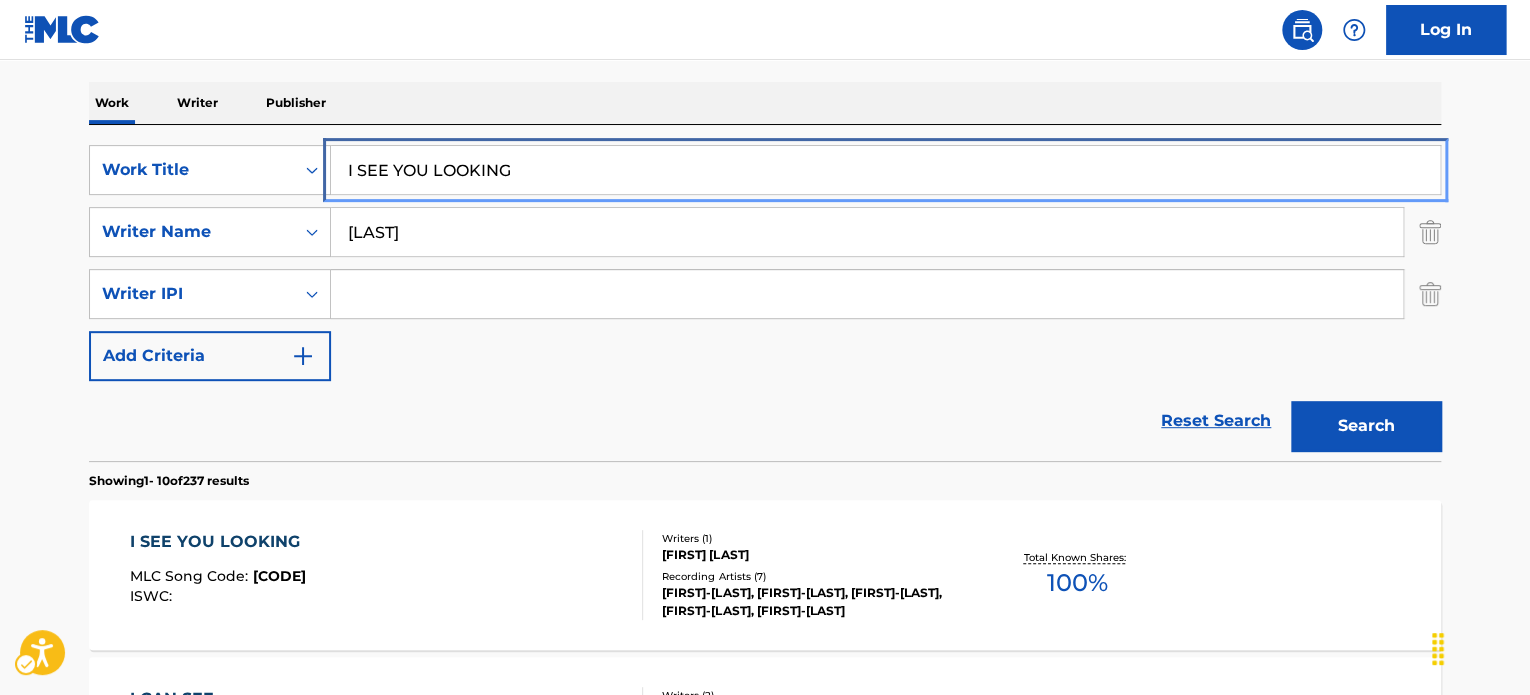 click on "I SEE YOU LOOKING" at bounding box center (885, 170) 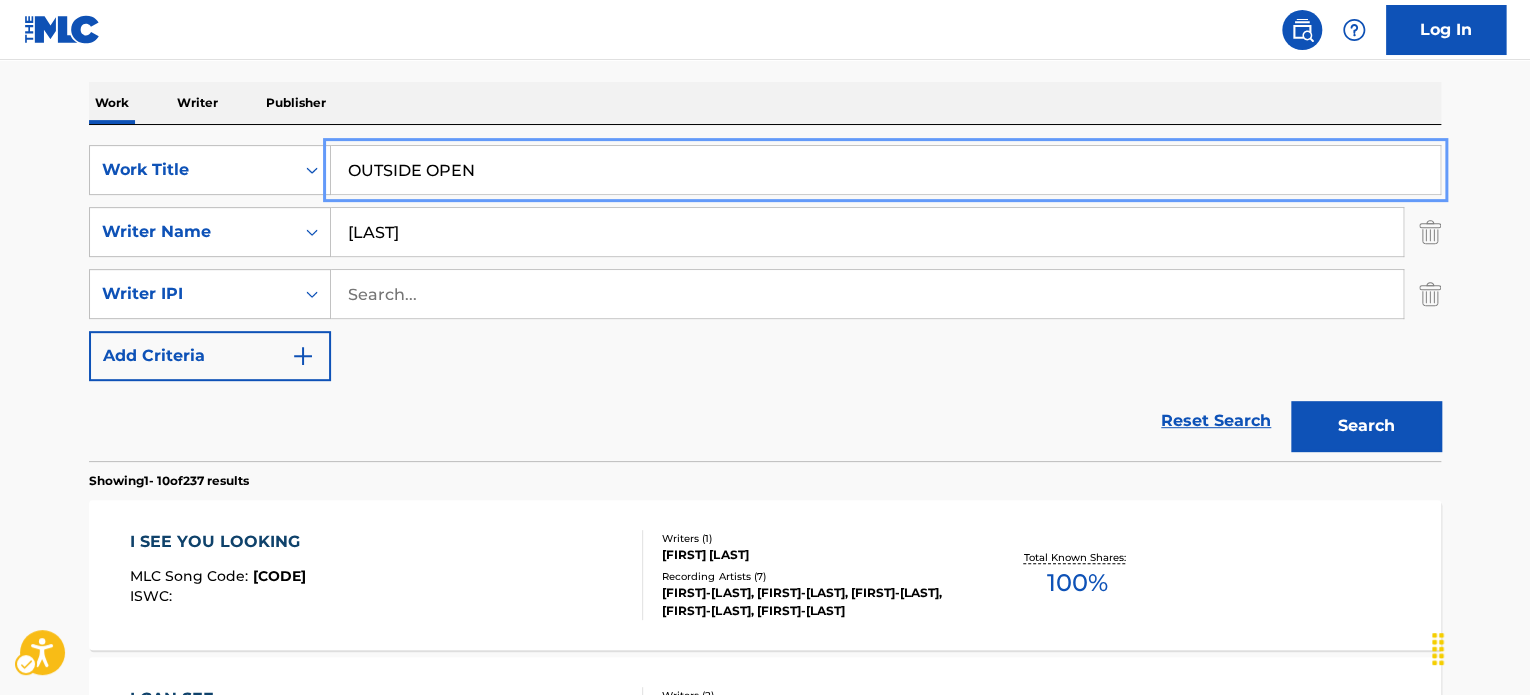 type on "OUTSIDE OPEN" 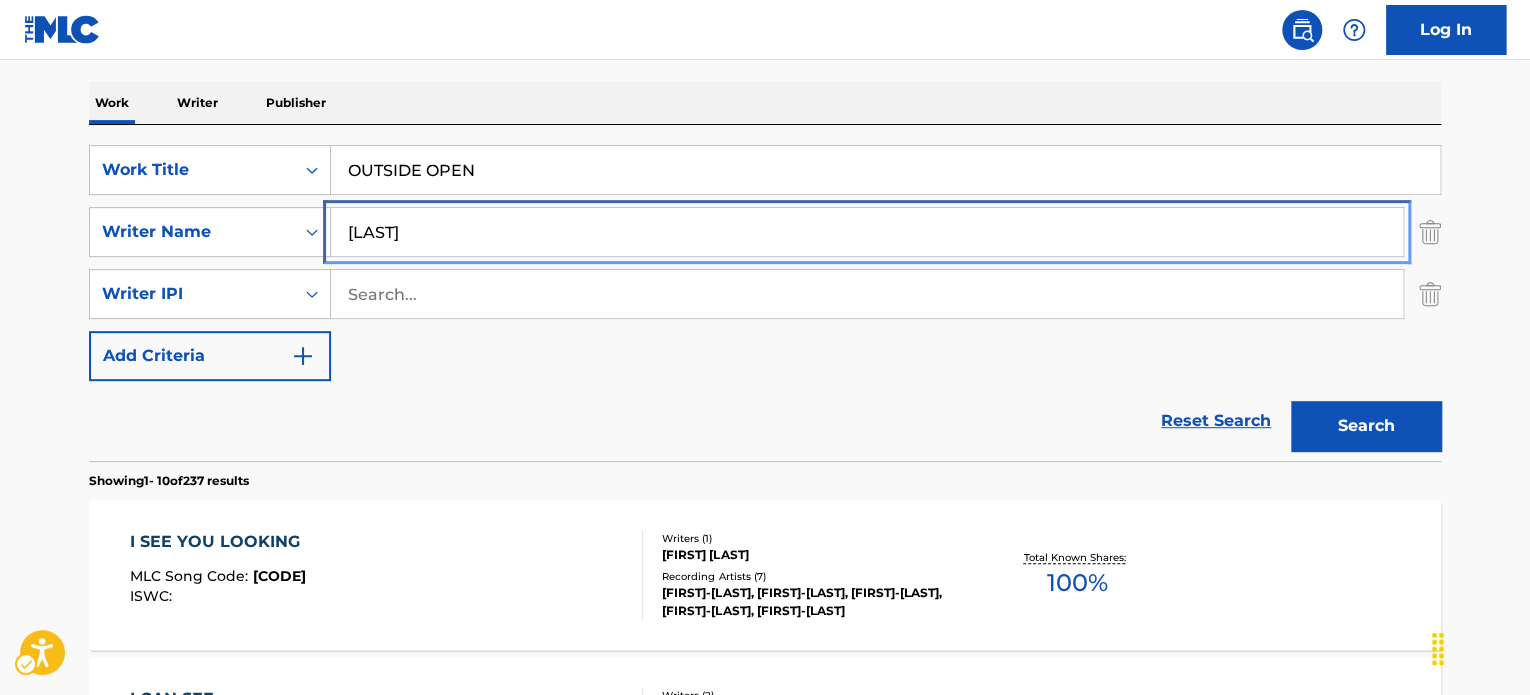 click on "[LAST]" at bounding box center [867, 232] 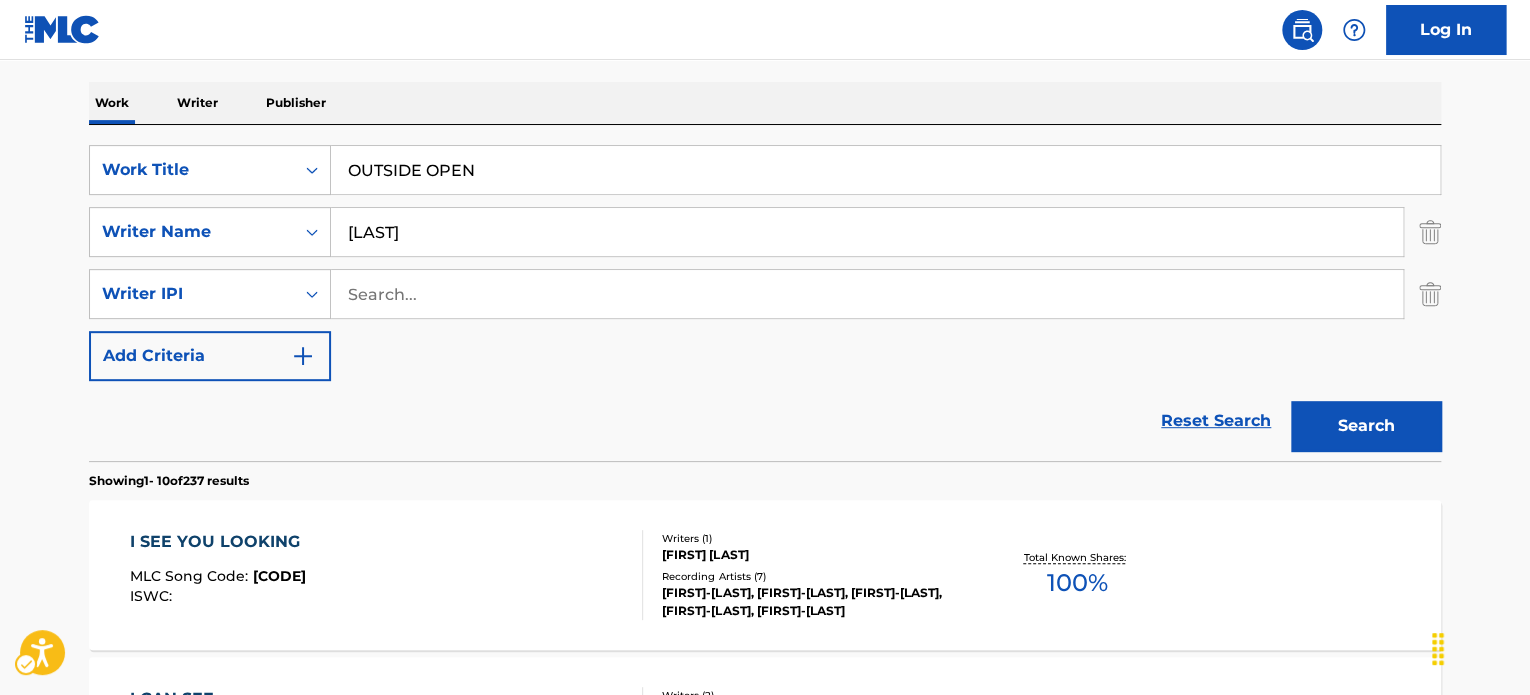 click on "Work Writer Publisher" at bounding box center (765, 103) 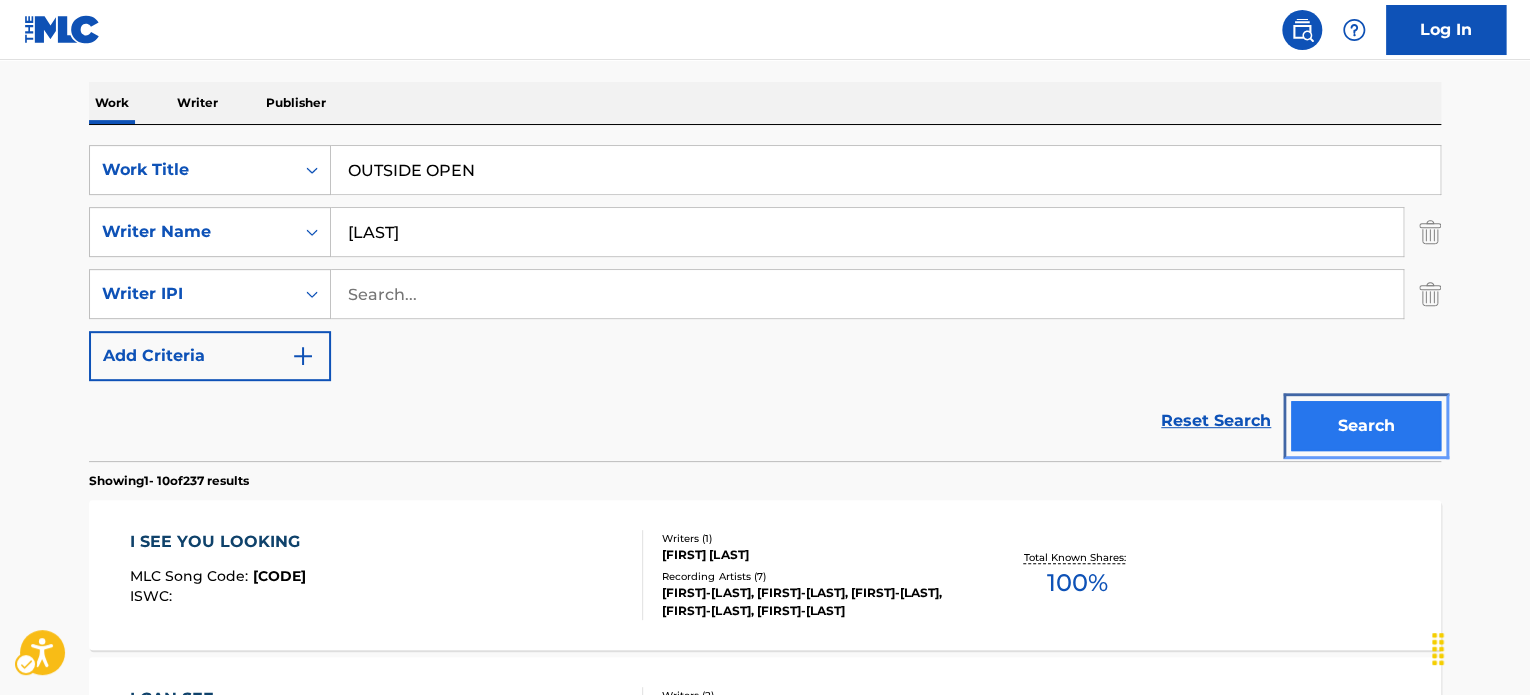 click on "Search" at bounding box center (1366, 426) 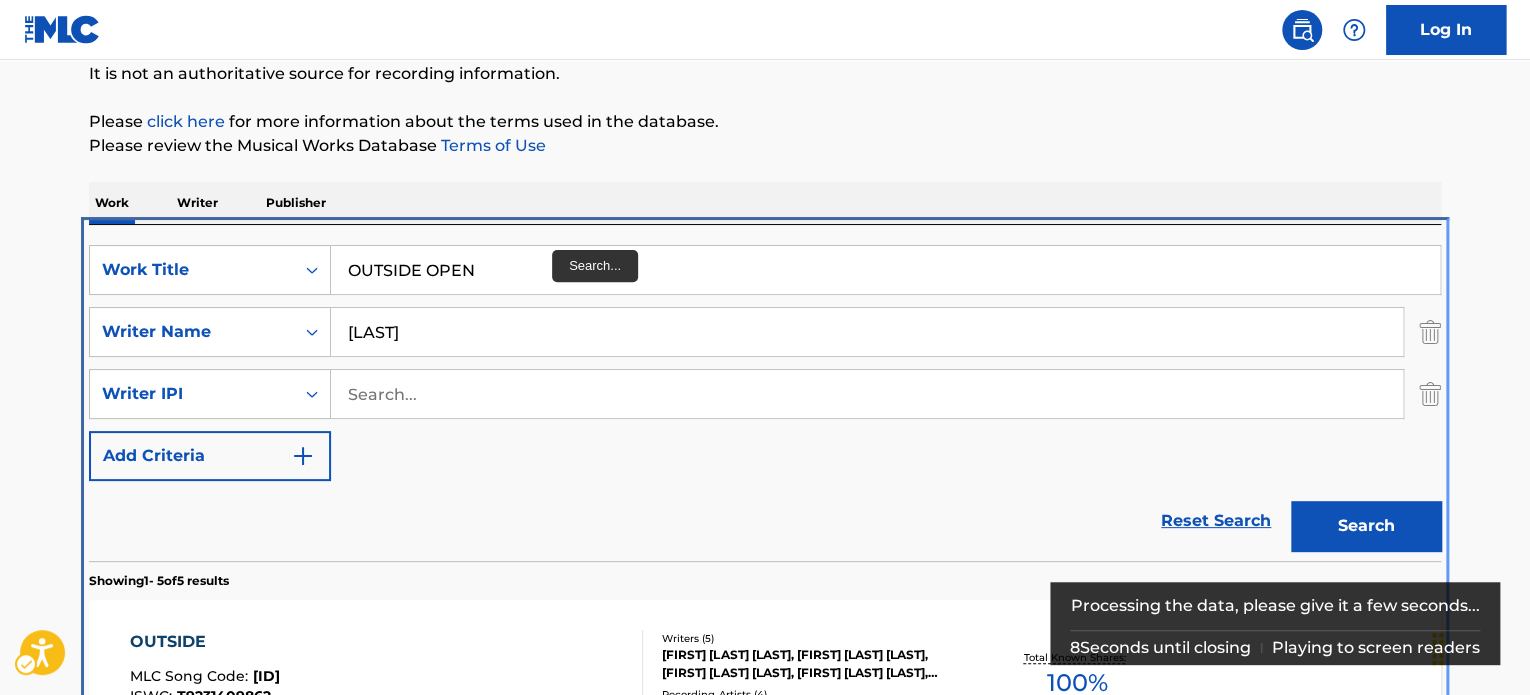 scroll, scrollTop: 424, scrollLeft: 0, axis: vertical 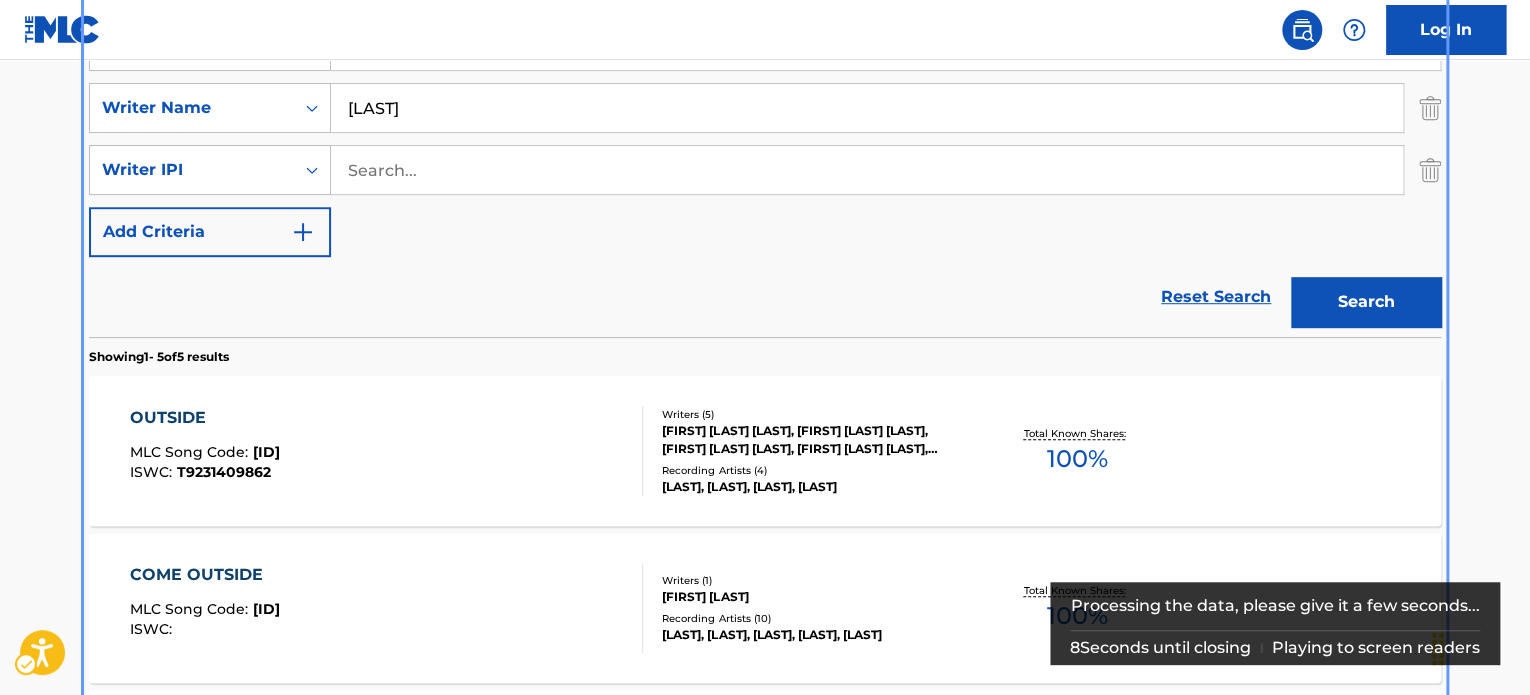 click on "Showing  1  -   5  of  5   results" at bounding box center [765, 351] 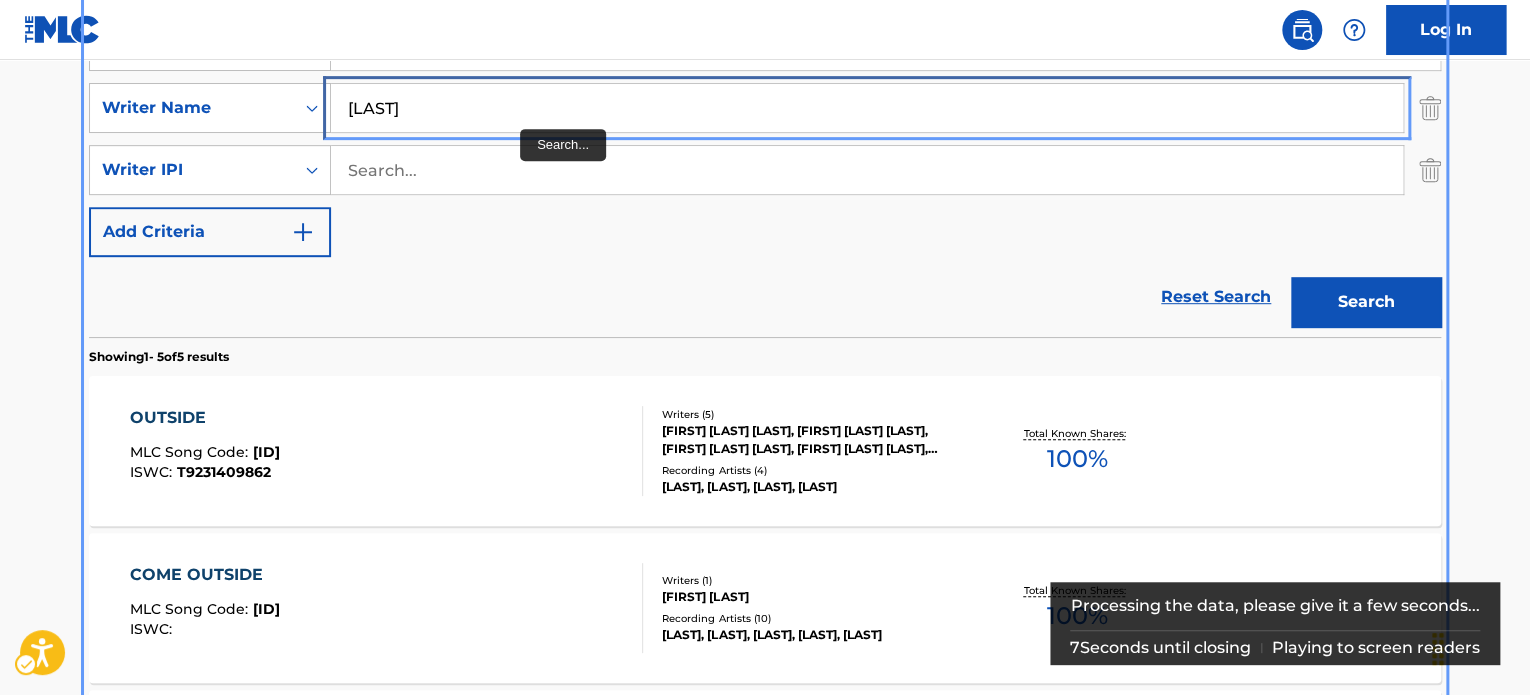 click on "[LAST]" at bounding box center (867, 108) 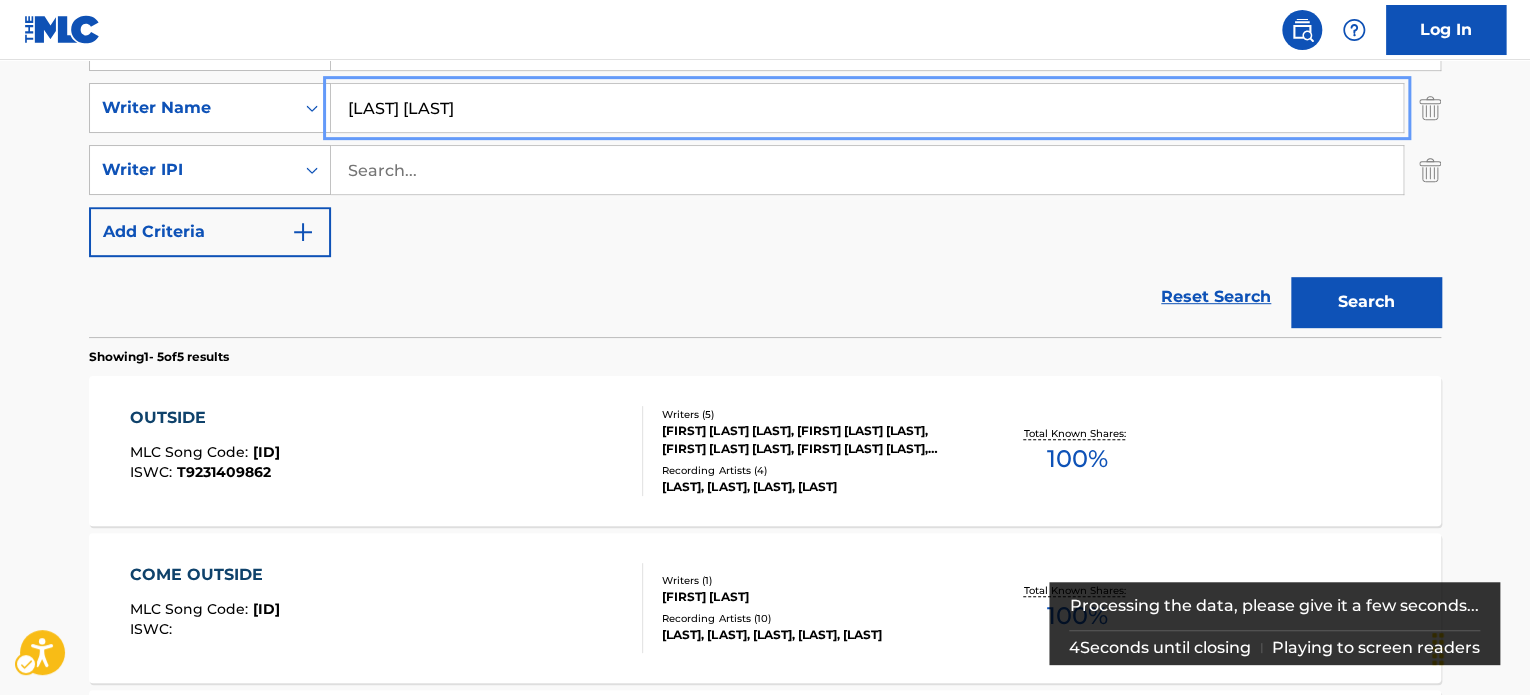type on "[LAST] [LAST]" 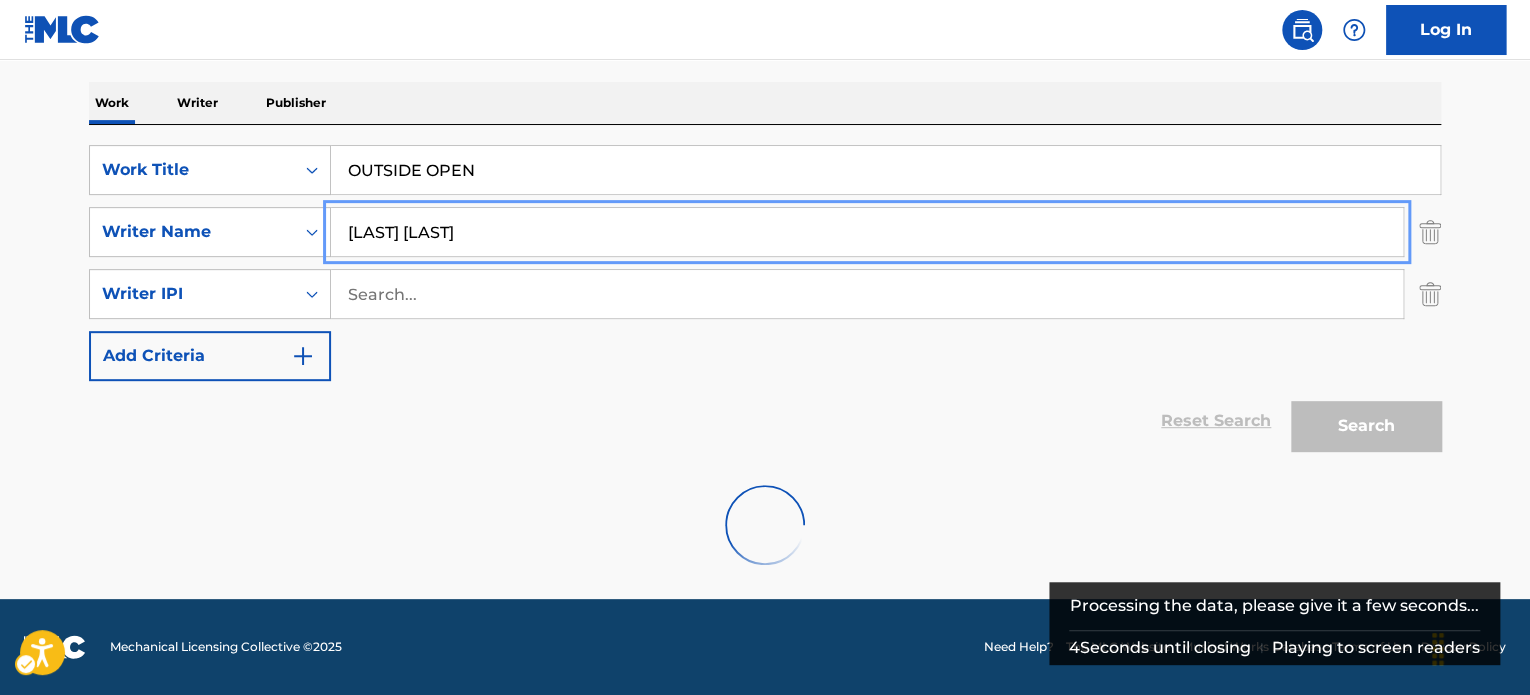scroll, scrollTop: 234, scrollLeft: 0, axis: vertical 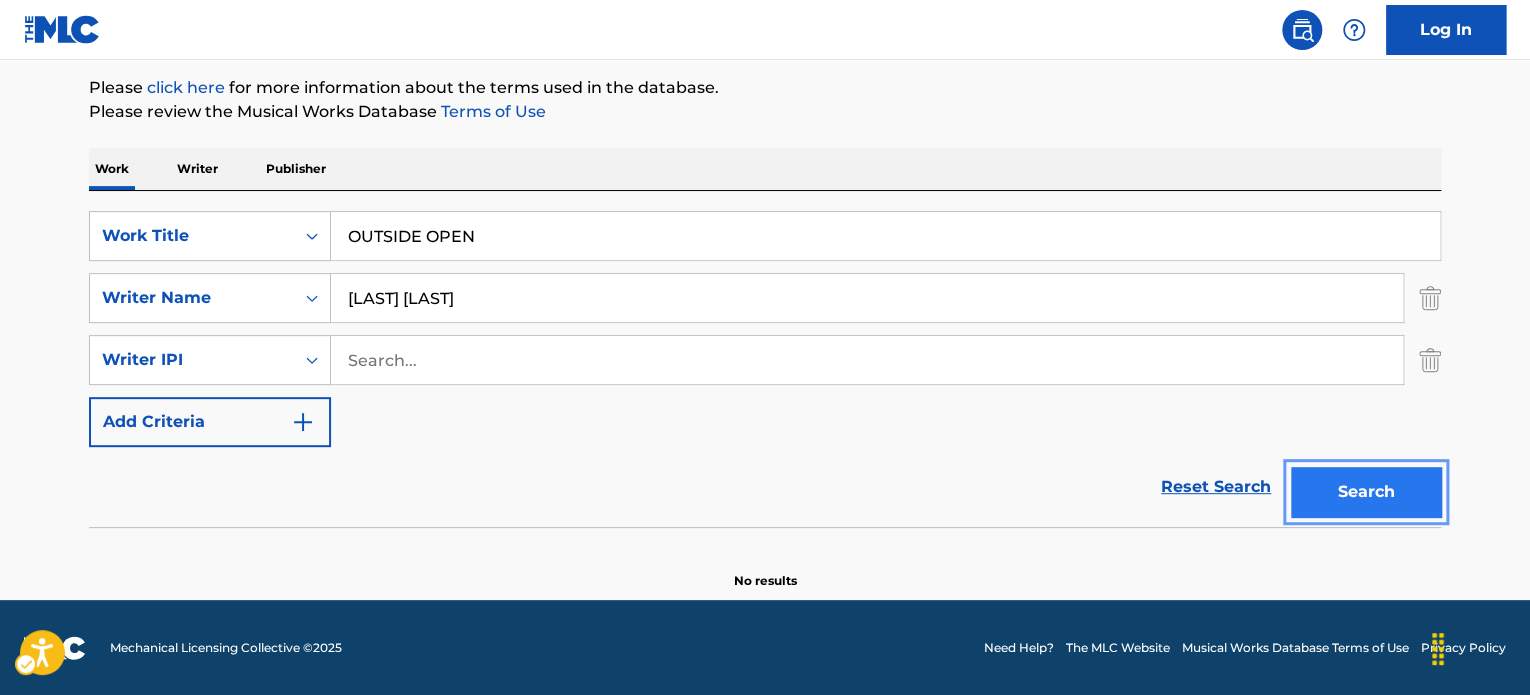 click on "Search" at bounding box center [1366, 492] 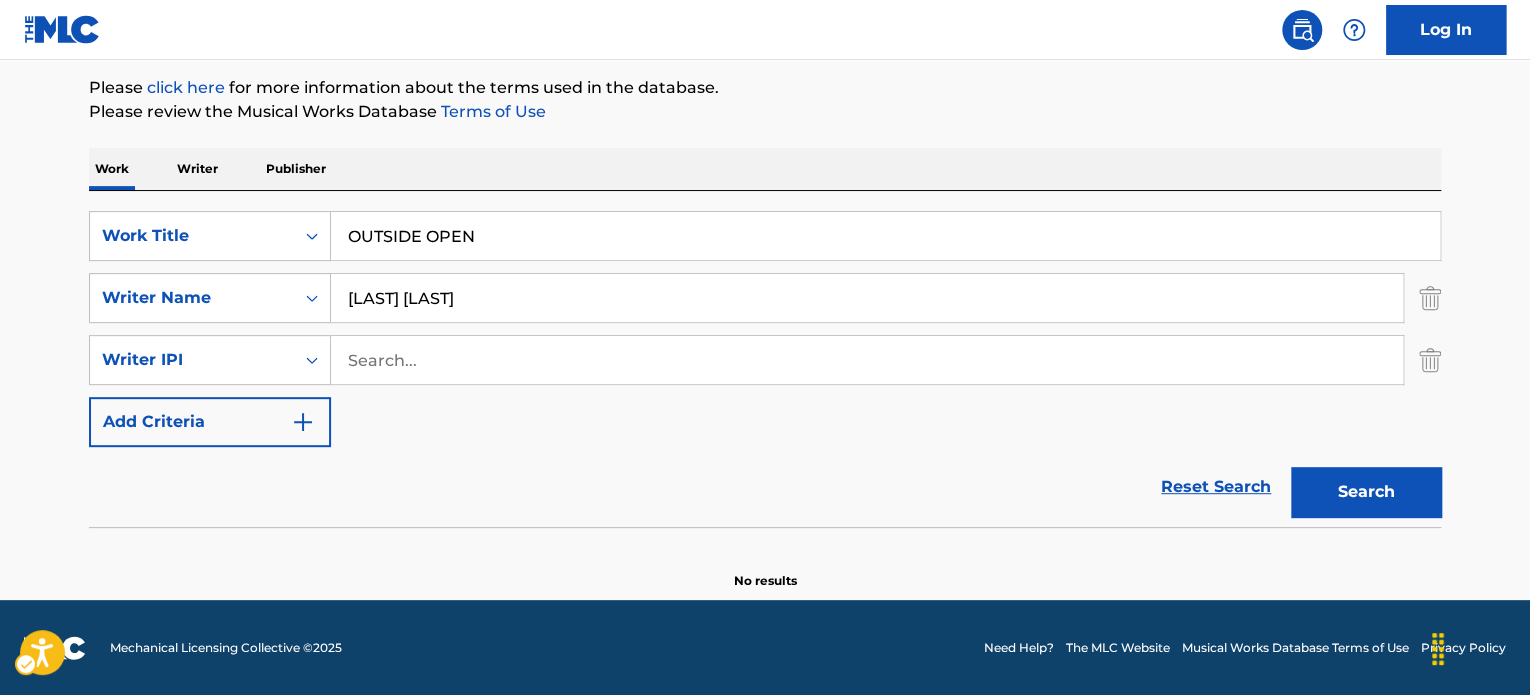 drag, startPoint x: 683, startPoint y: 439, endPoint x: 573, endPoint y: 355, distance: 138.4052 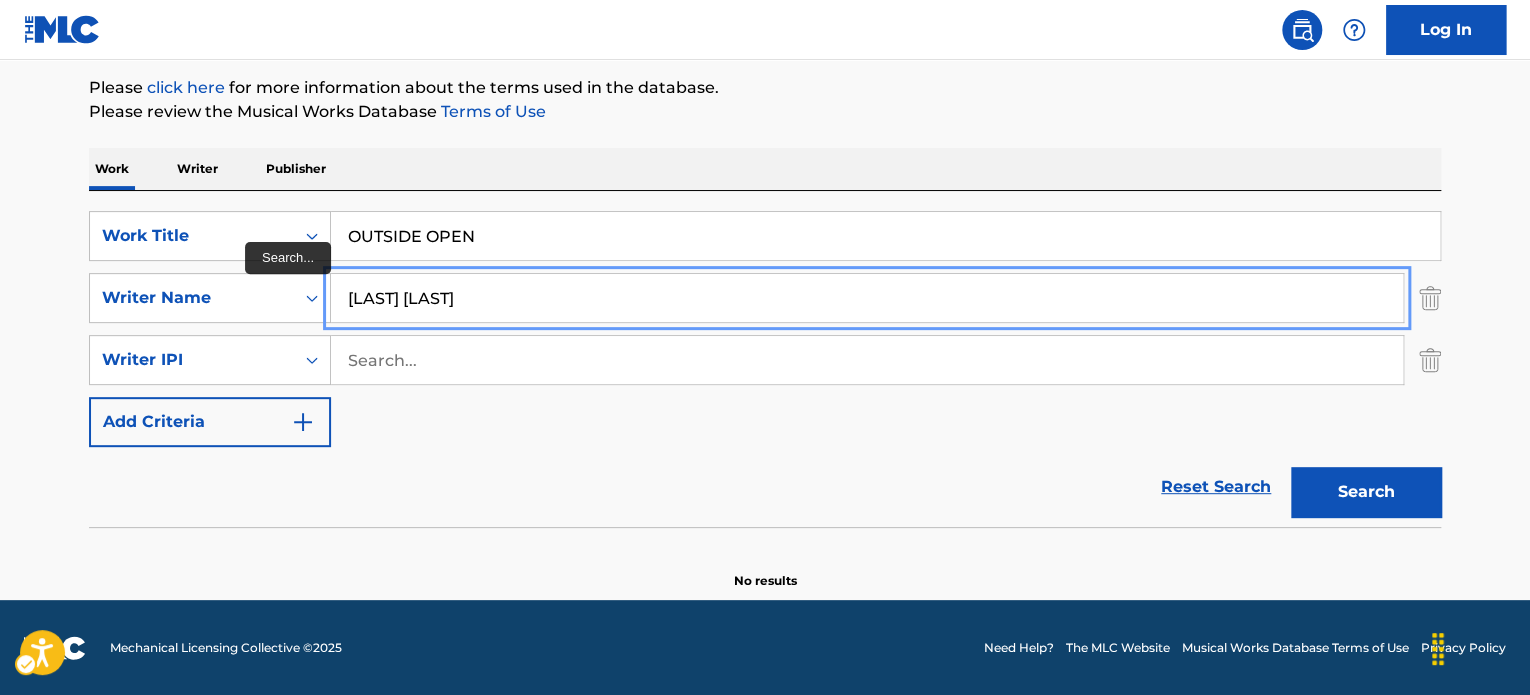 click on "[LAST] [LAST]" at bounding box center [867, 298] 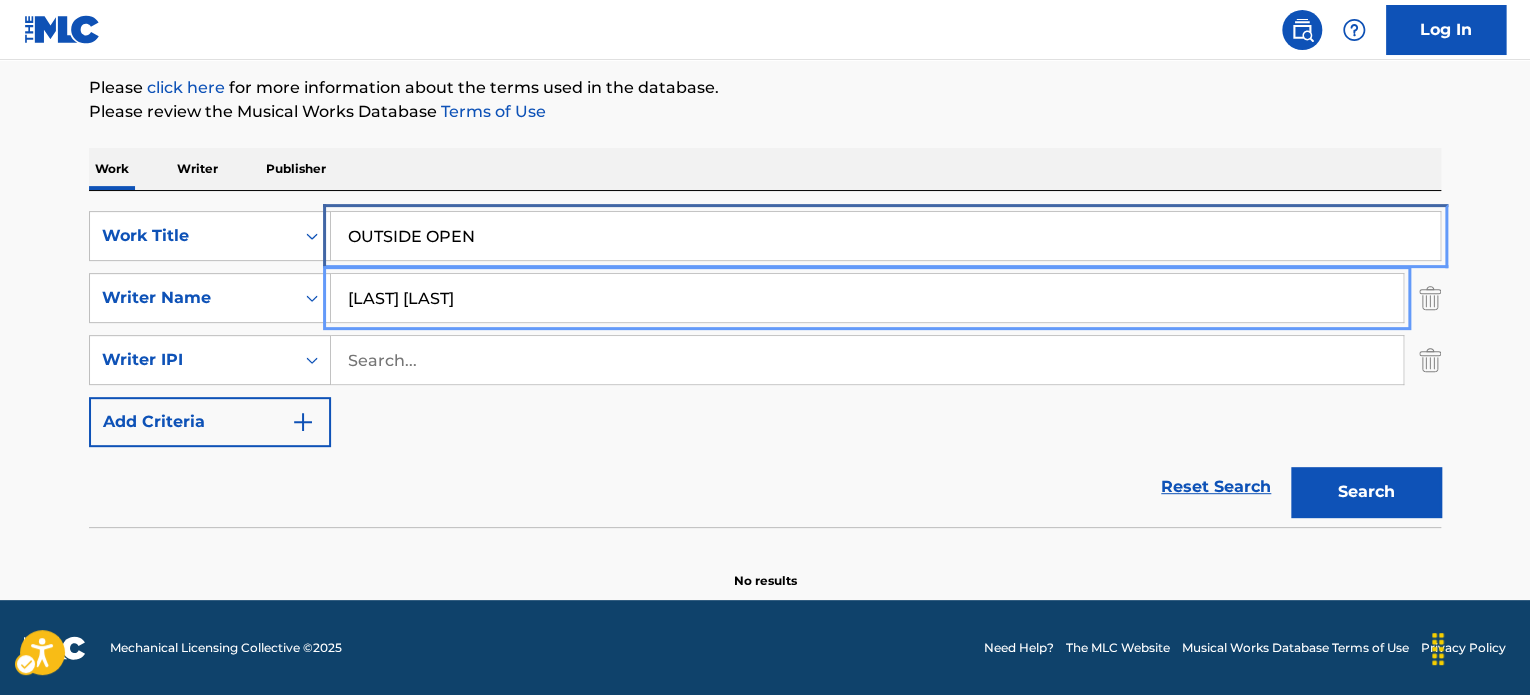 click on "OUTSIDE OPEN" at bounding box center [885, 236] 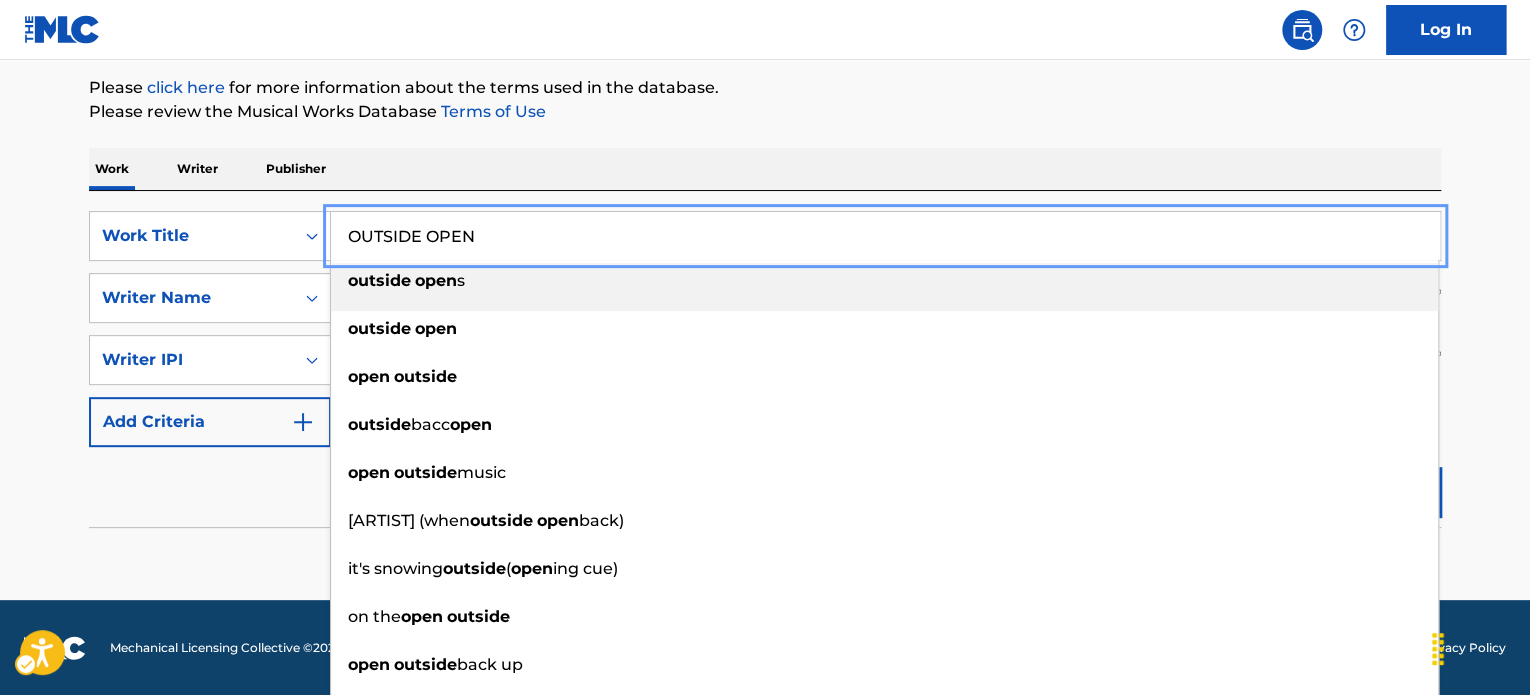 click on "OUTSIDE OPEN" at bounding box center [885, 236] 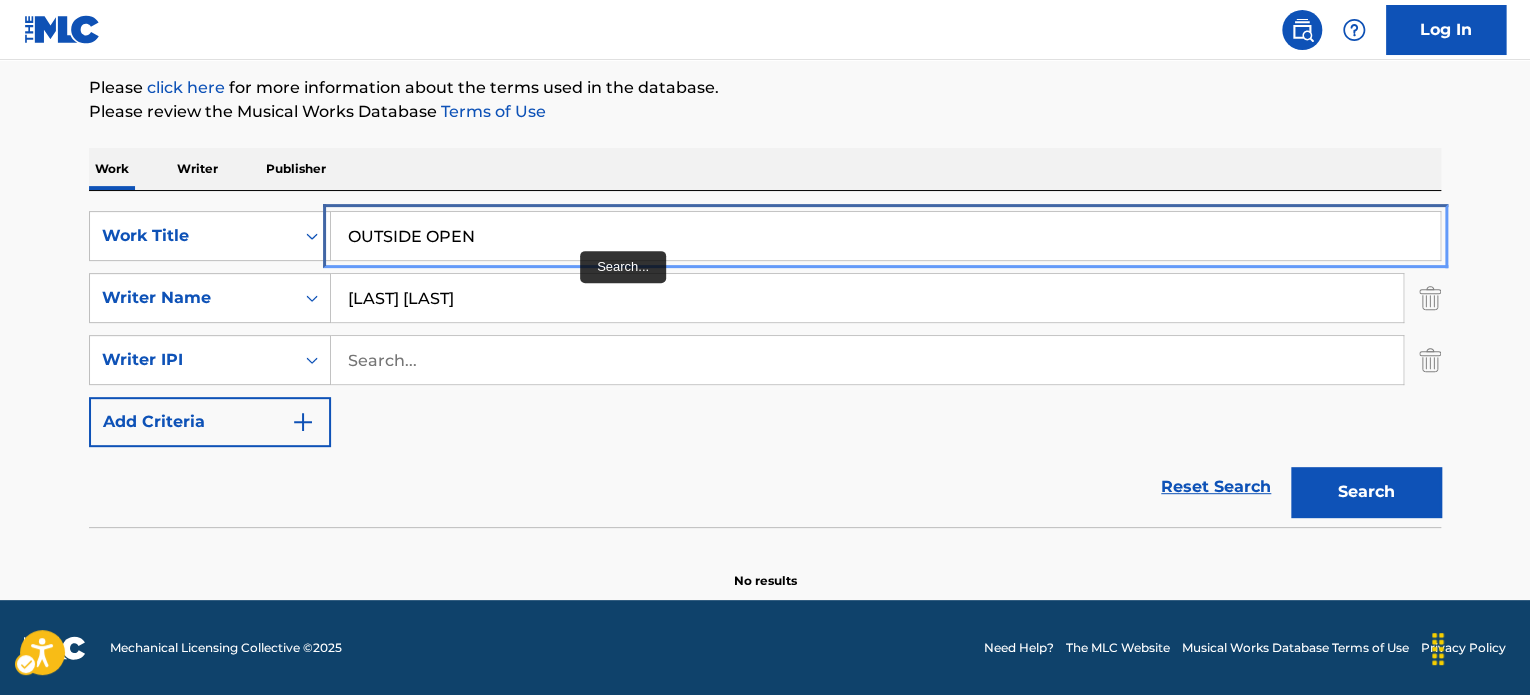 click on "OUTSIDE OPEN" at bounding box center (885, 236) 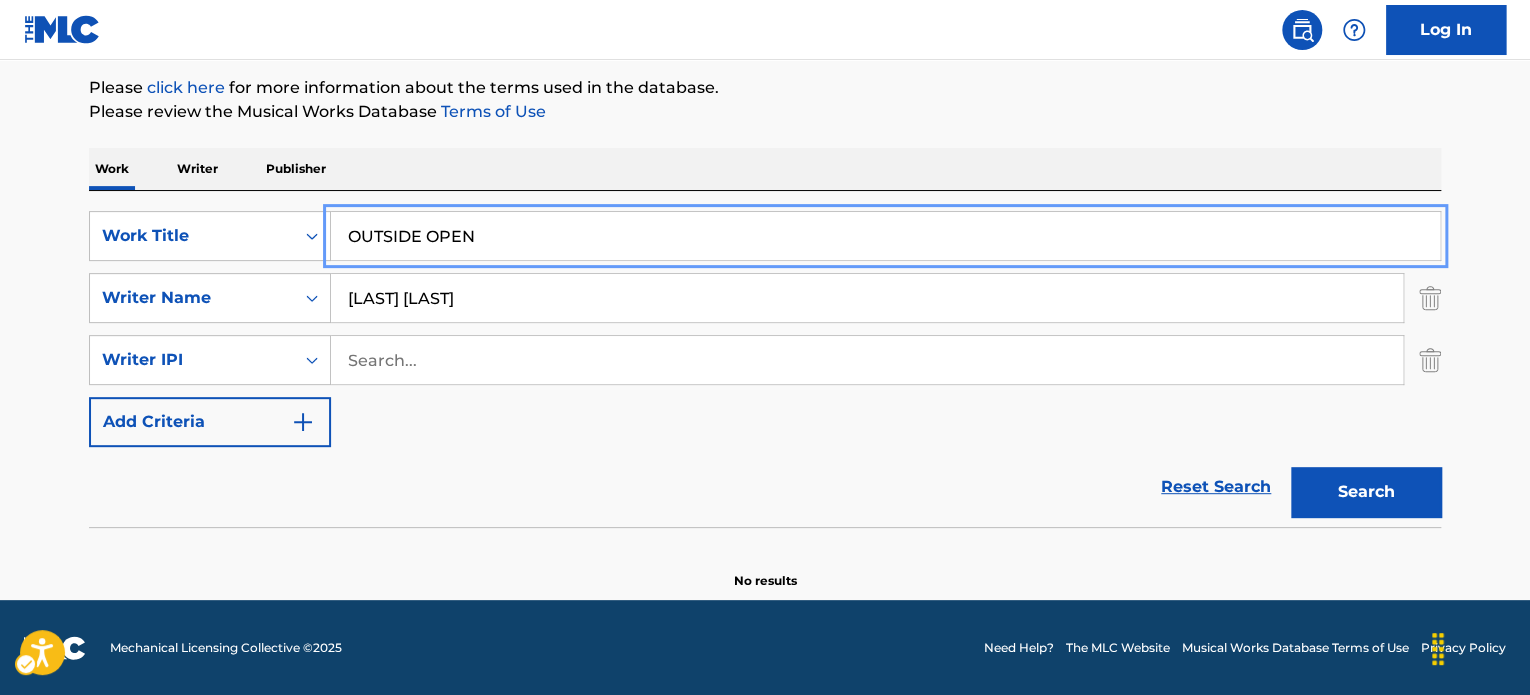 paste on "PRETTY PUSSY" 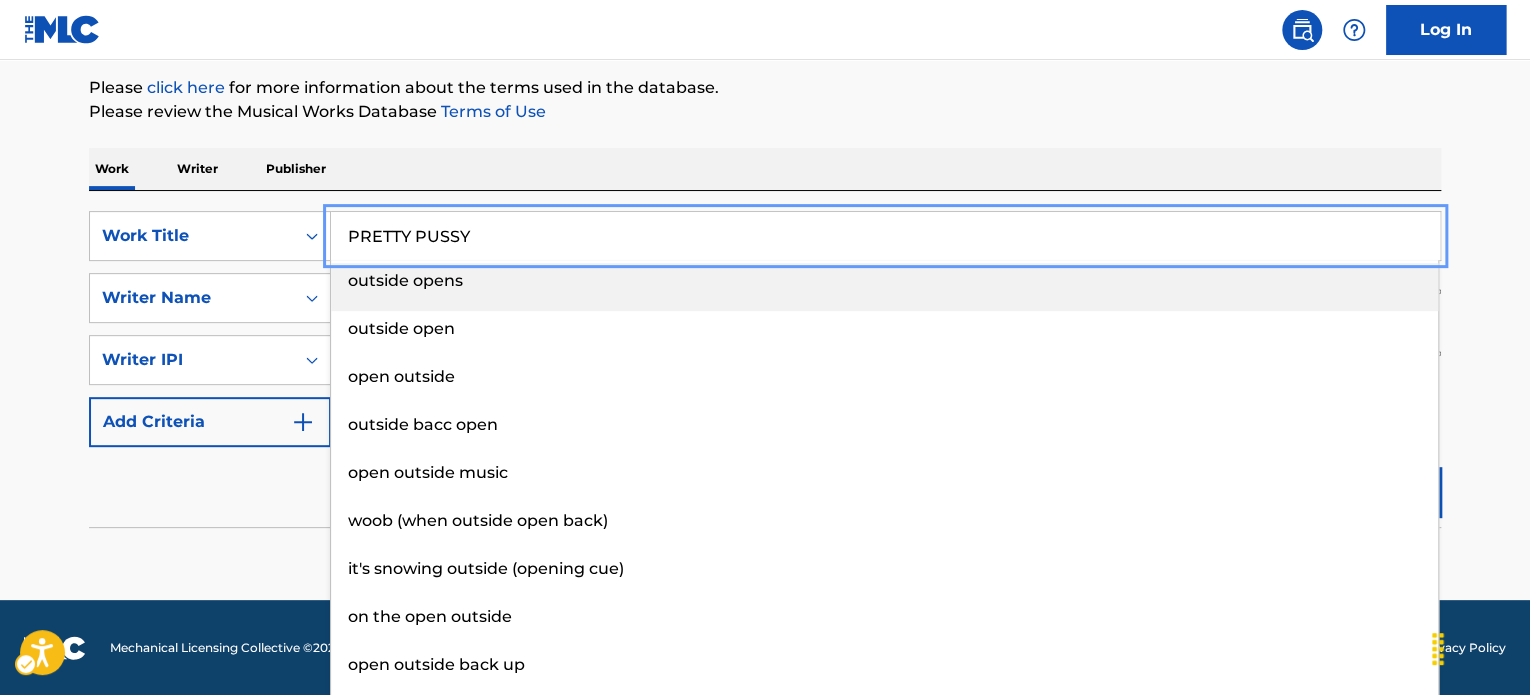 click on "Work Writer Publisher" at bounding box center (765, 169) 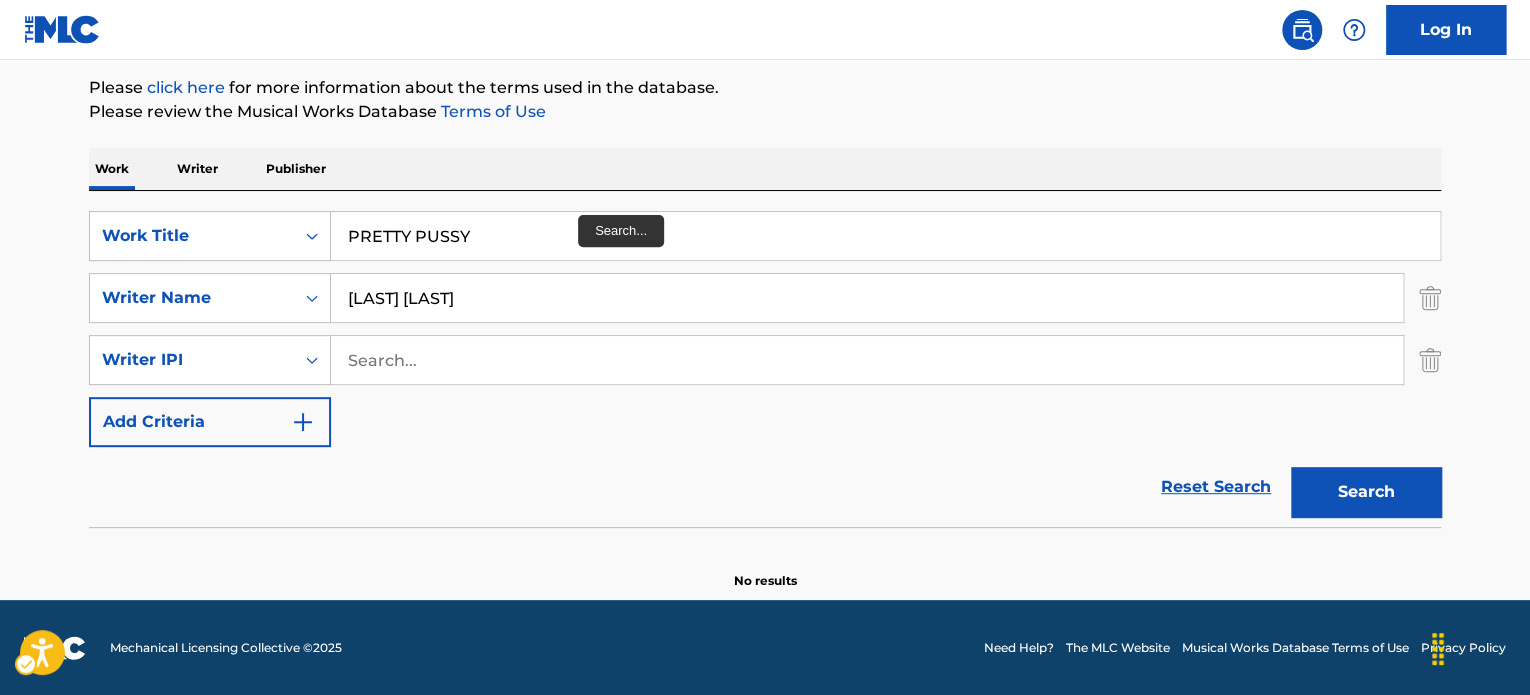 click on "Work Writer Publisher" at bounding box center (765, 169) 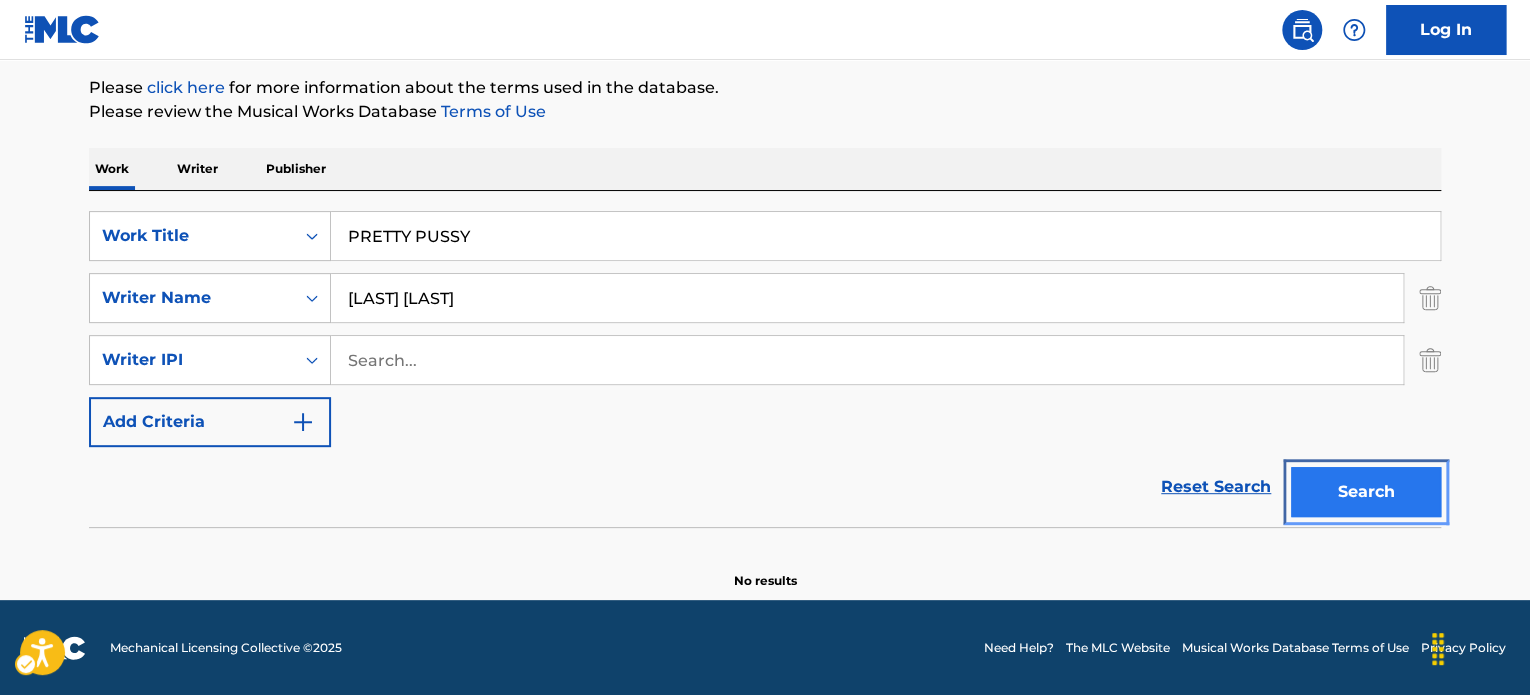 click on "Search" at bounding box center [1366, 492] 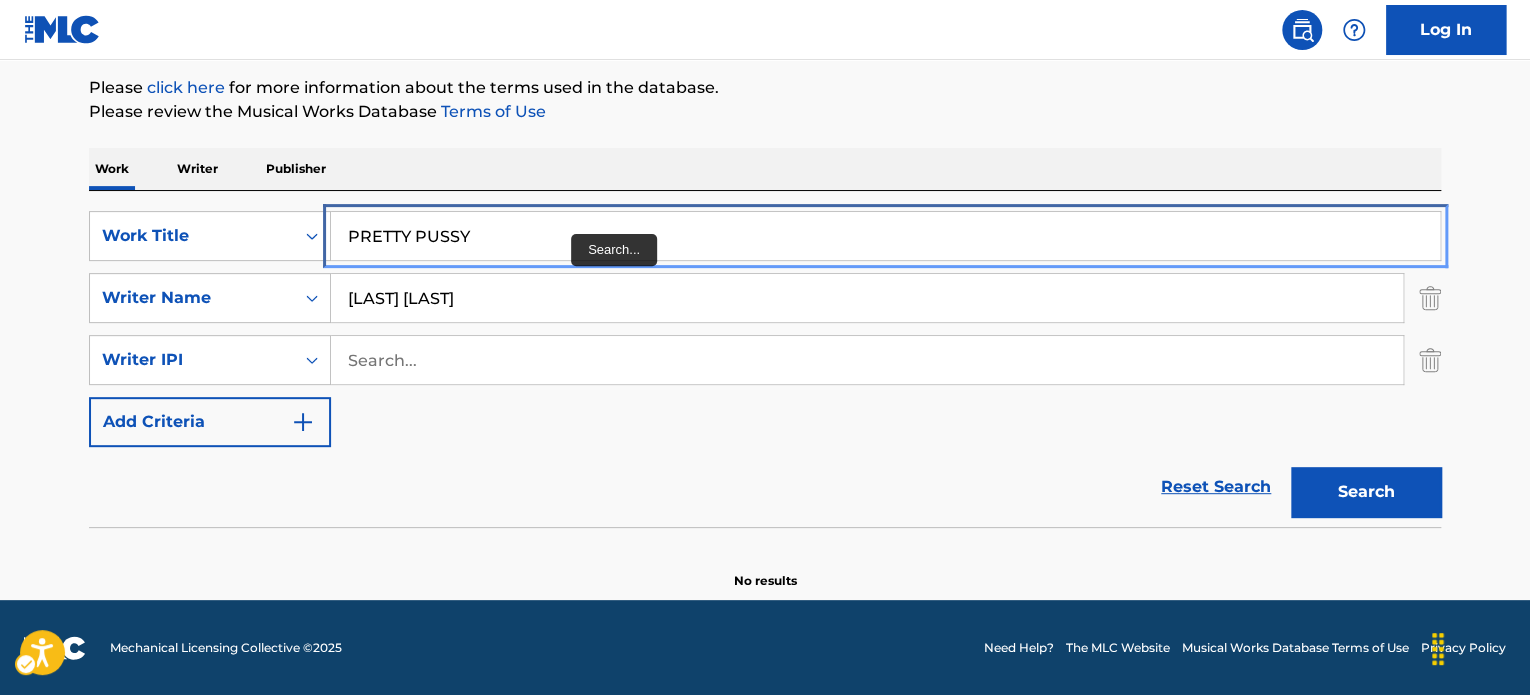 click on "PRETTY PUSSY" at bounding box center [885, 236] 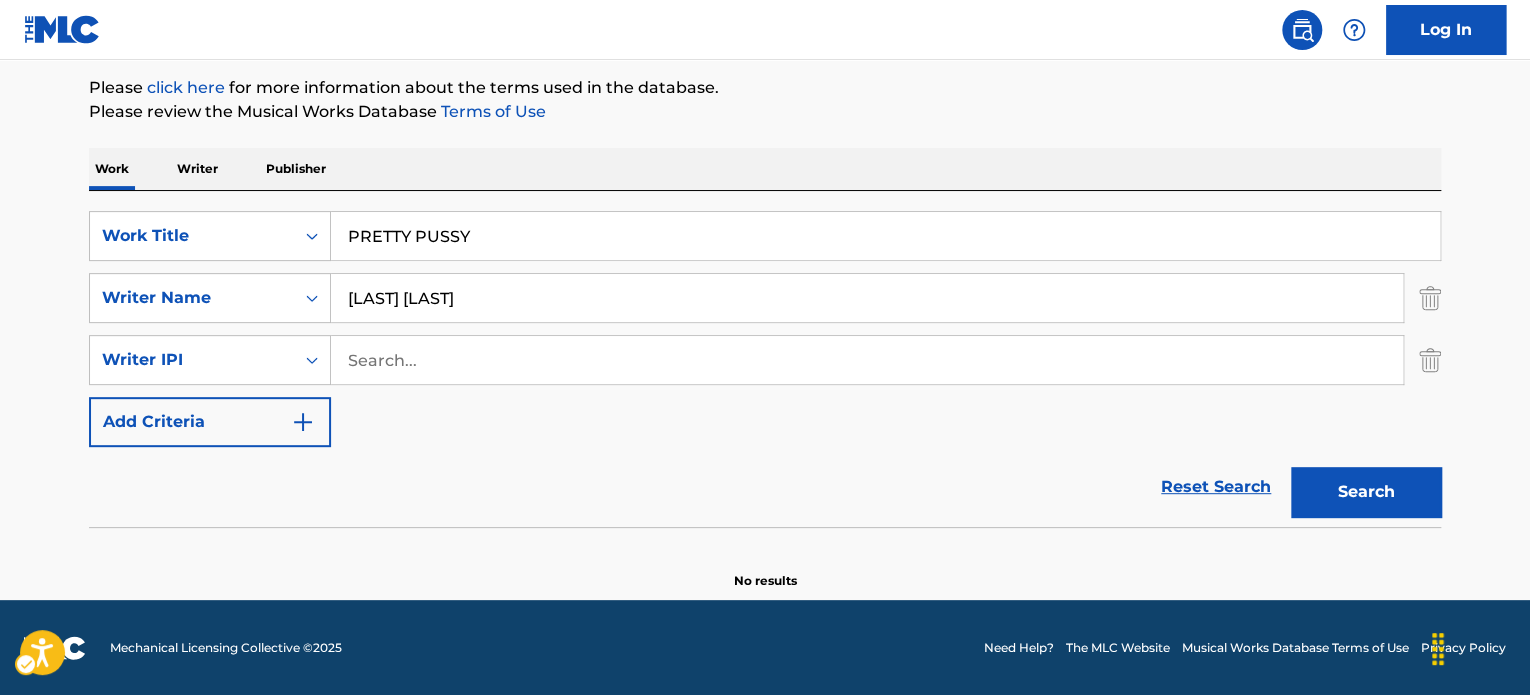 click on "Work Writer Publisher" at bounding box center [765, 169] 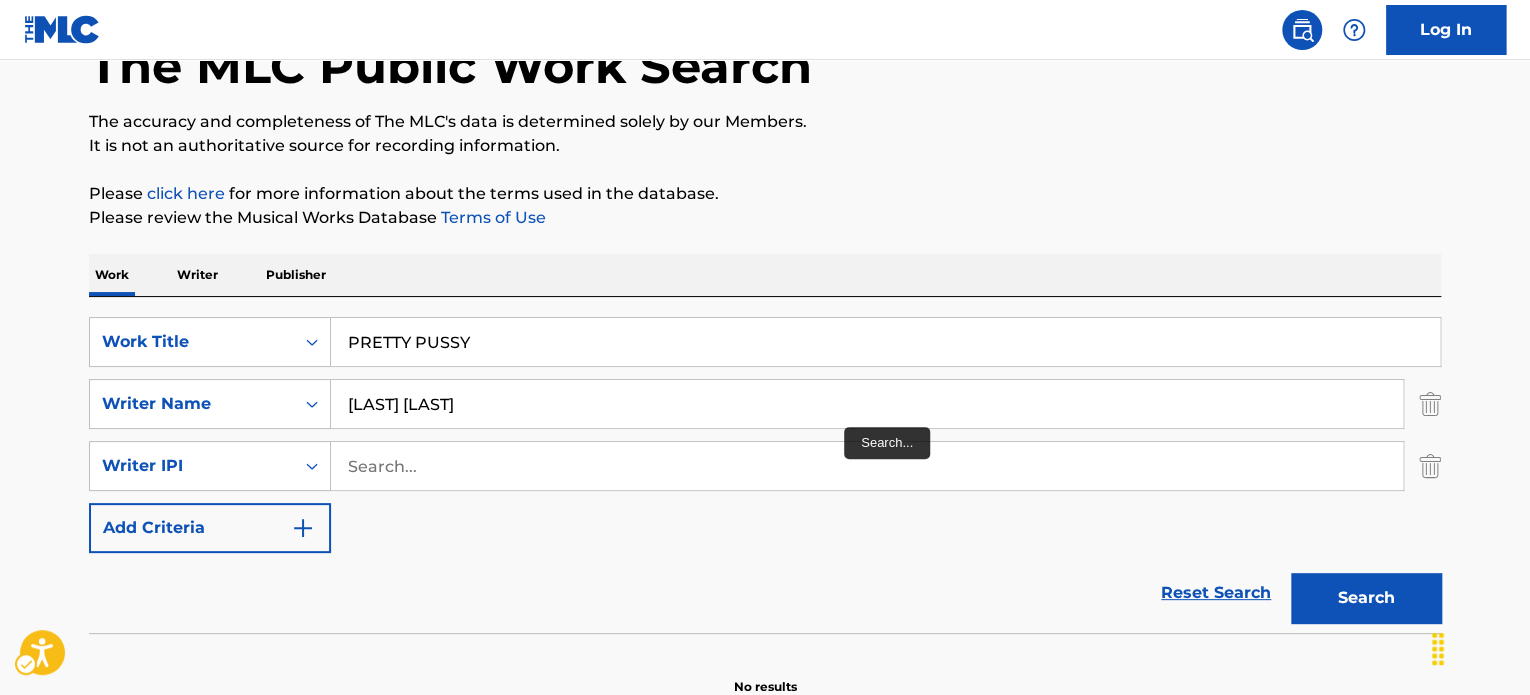 scroll, scrollTop: 0, scrollLeft: 0, axis: both 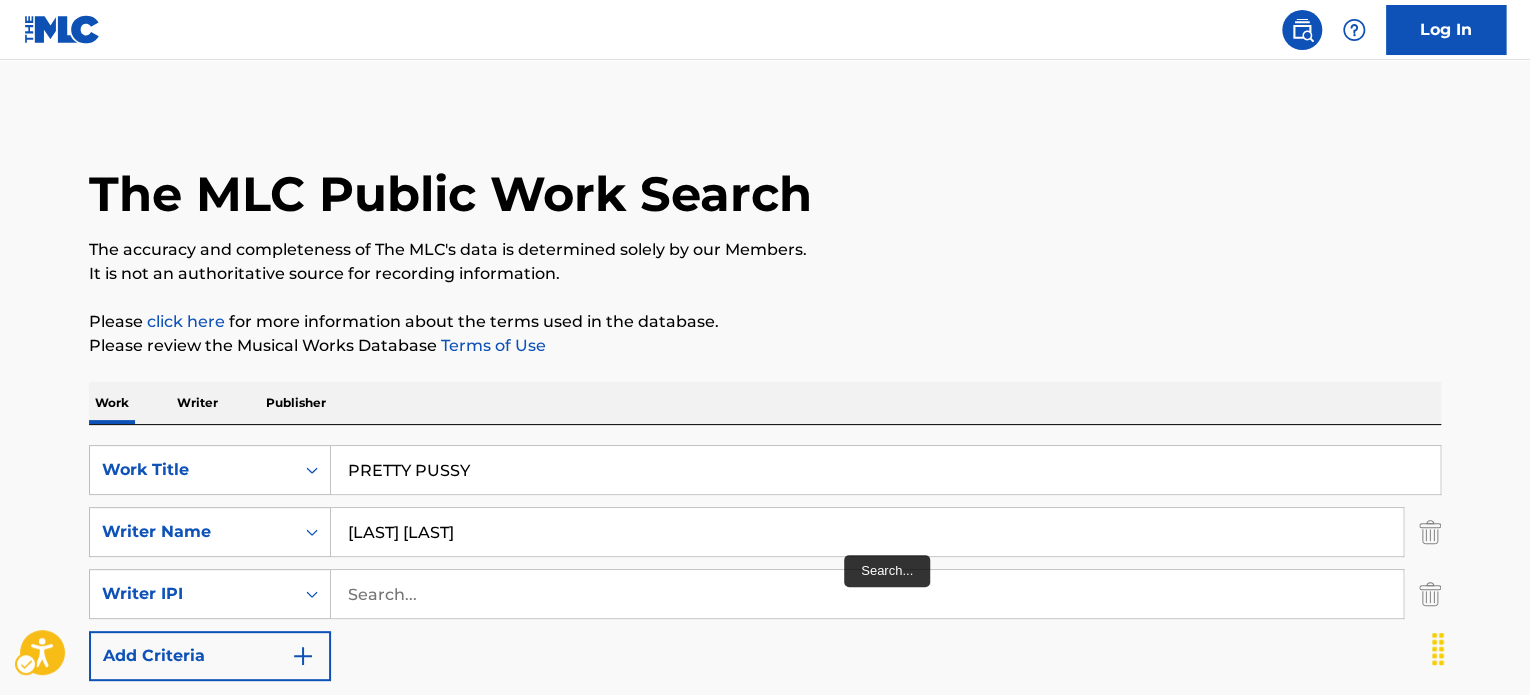 click on "The accuracy and completeness of The MLC's data is determined solely by our Members." at bounding box center (765, 250) 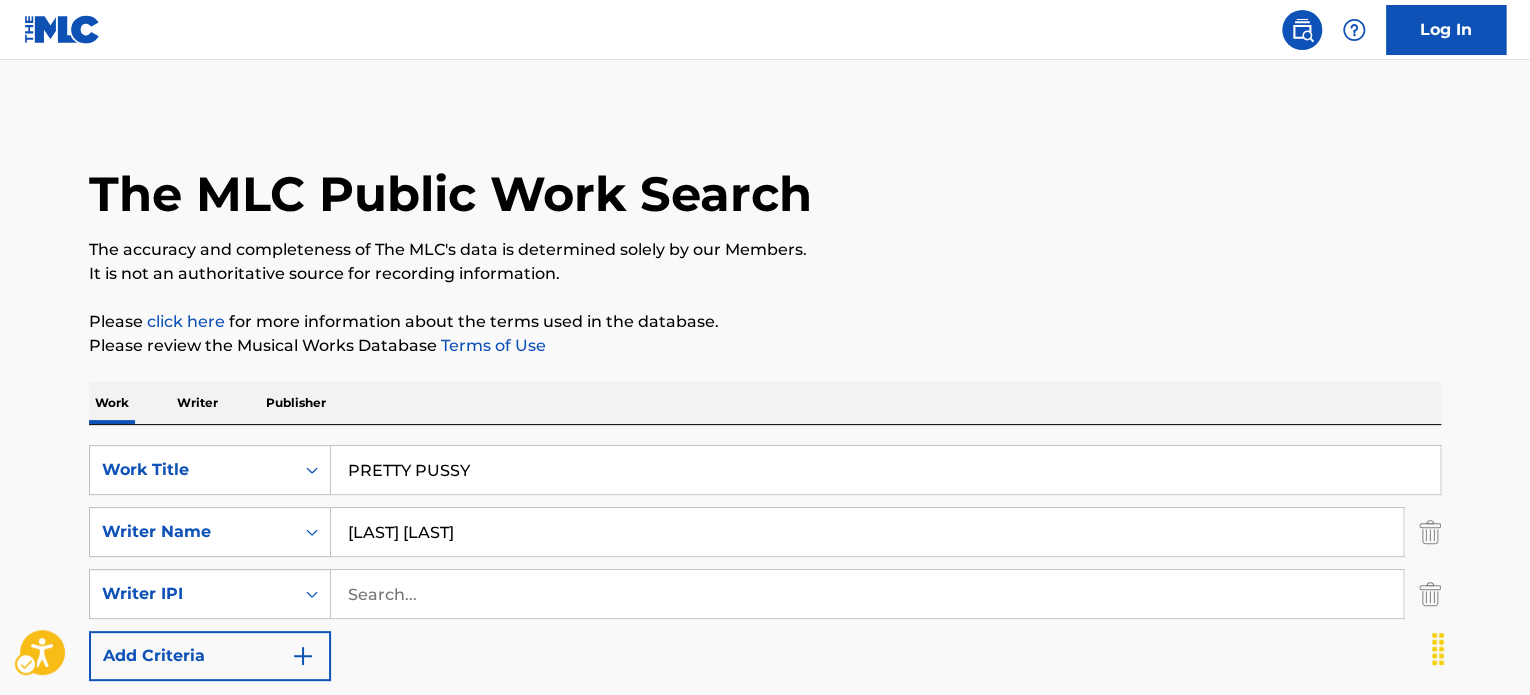 click on "Please   click here  | New Window   for more information about the terms used in the database." at bounding box center [765, 322] 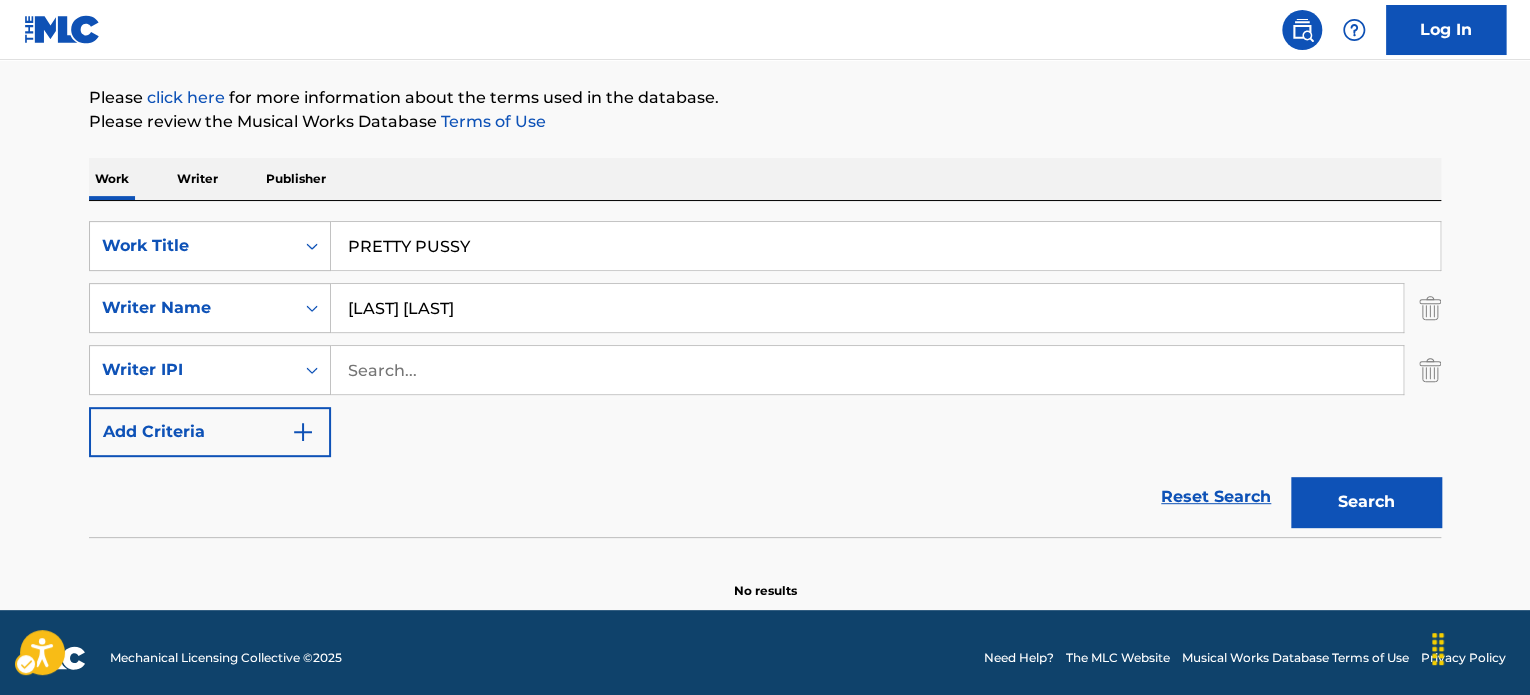 scroll, scrollTop: 234, scrollLeft: 0, axis: vertical 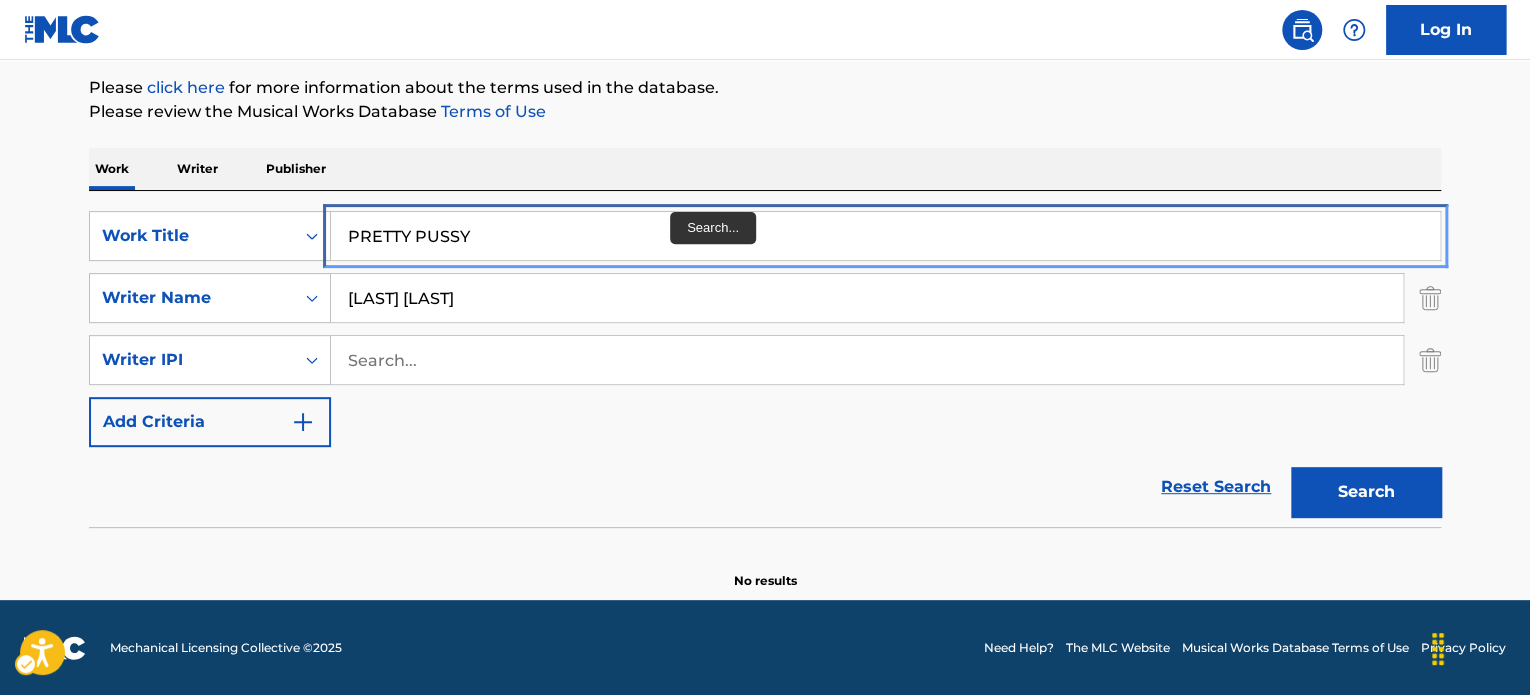 click on "PRETTY PUSSY" at bounding box center [885, 236] 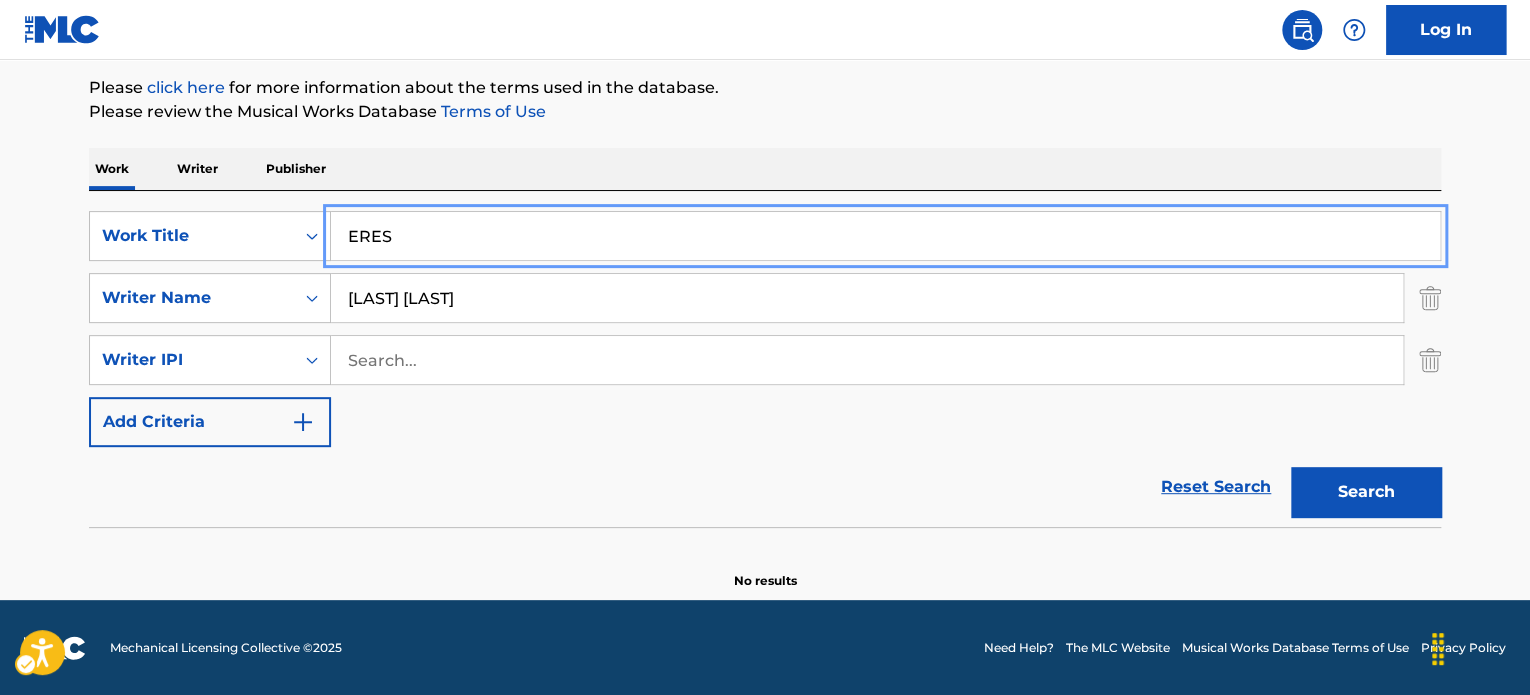 type on "ERES" 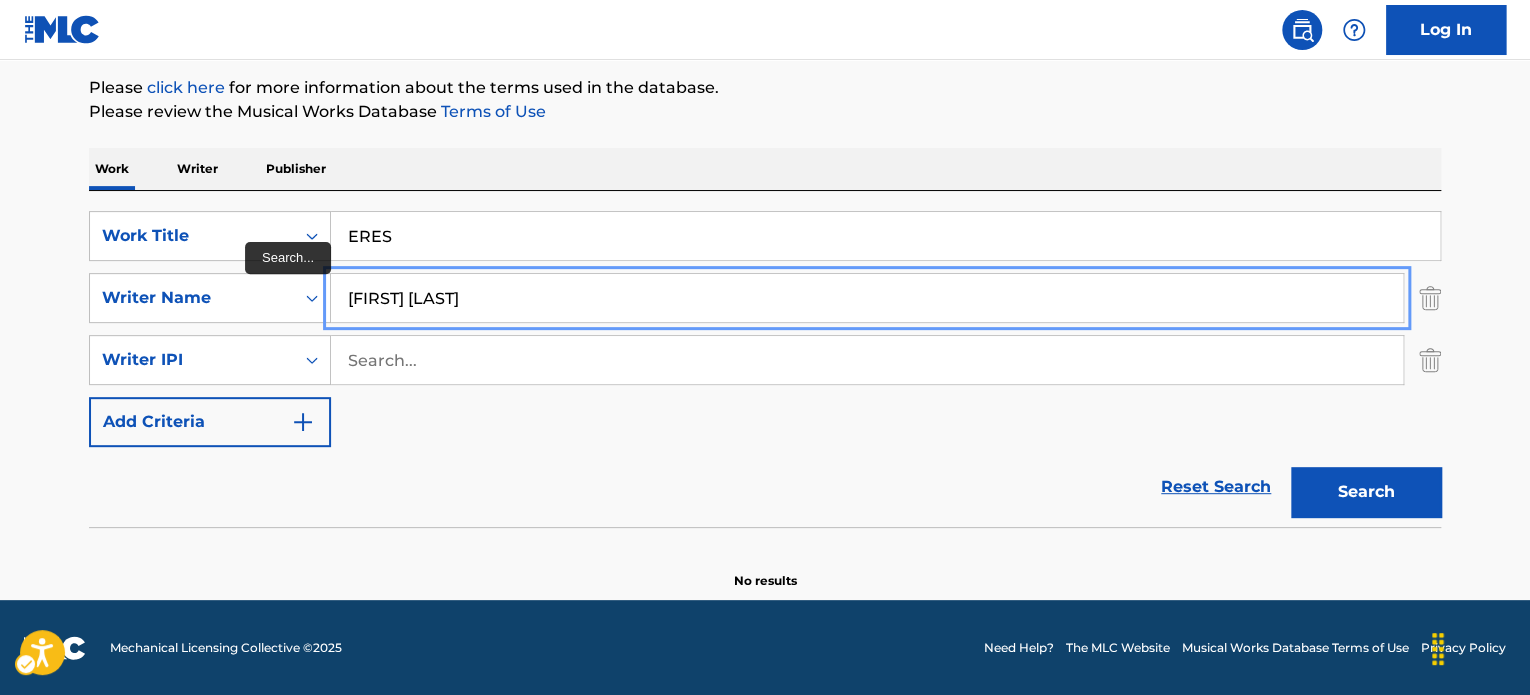 type on "[FIRST] [LAST]" 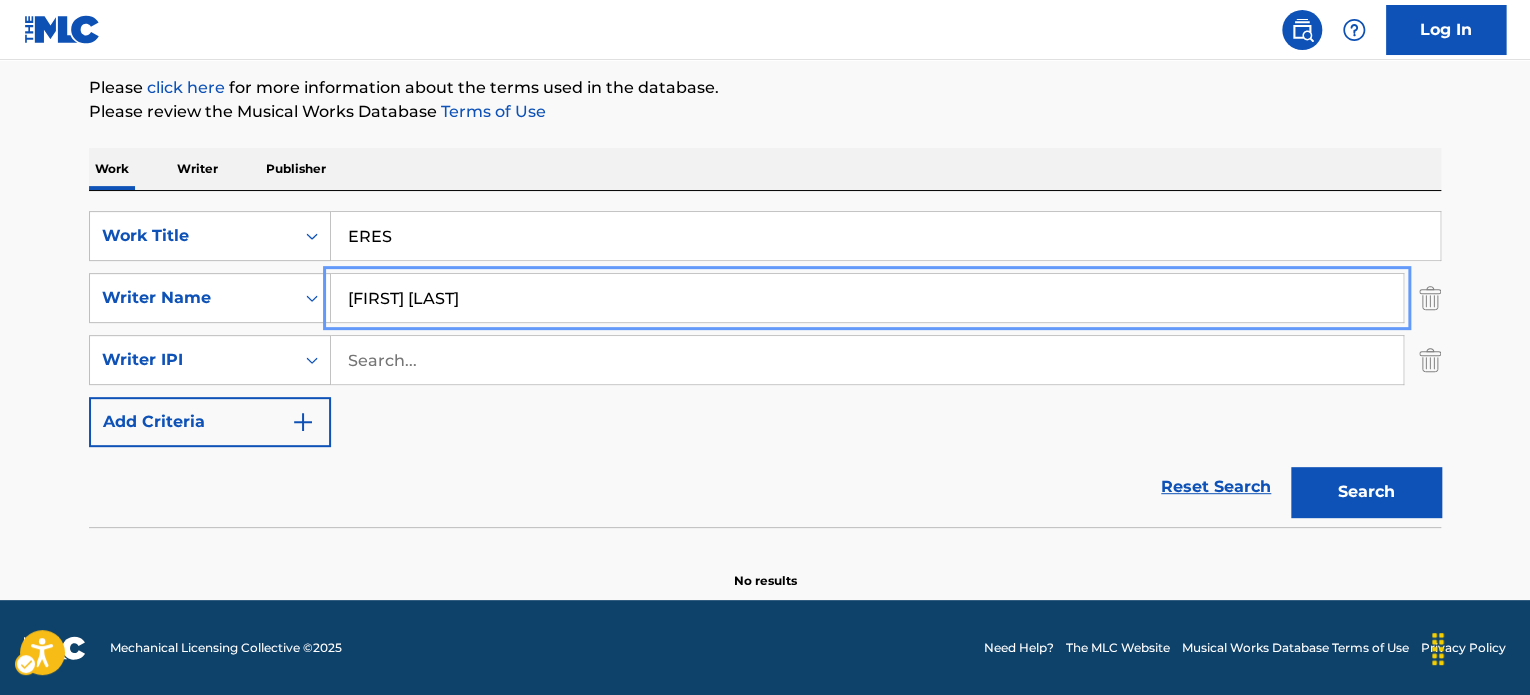 click on "SearchWithCriteria5561790c-d26f-4f7b-aa58-4240032a5e55 Work Title ERES SearchWithCriteriac04cb257-f29d-4f5a-b72b-b970085115a7 Writer Name [FIRST] [LAST] SearchWithCriteria1e6fdf1f-8f42-4ca8-a6c2-a35d1940cc90 Writer IPI Add Criteria" at bounding box center [765, 329] 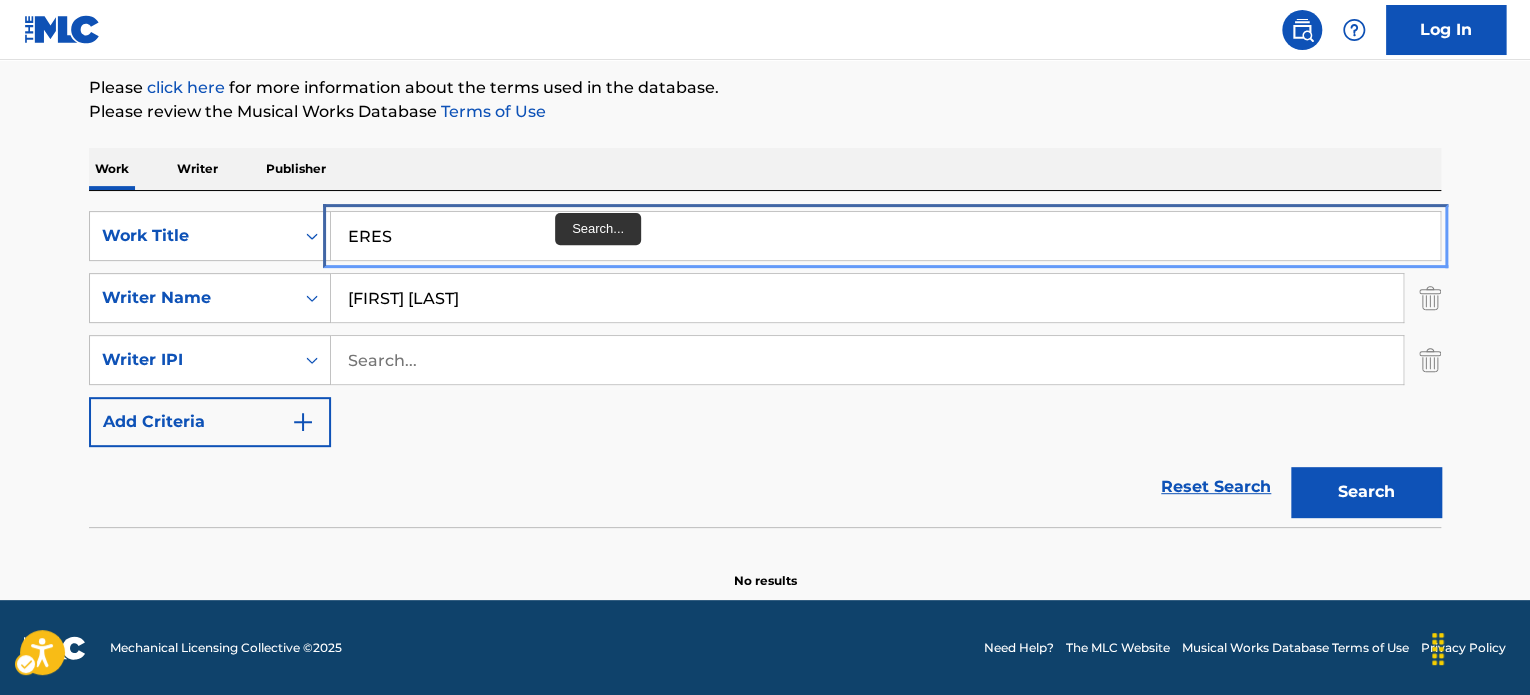 click on "ERES" at bounding box center [885, 236] 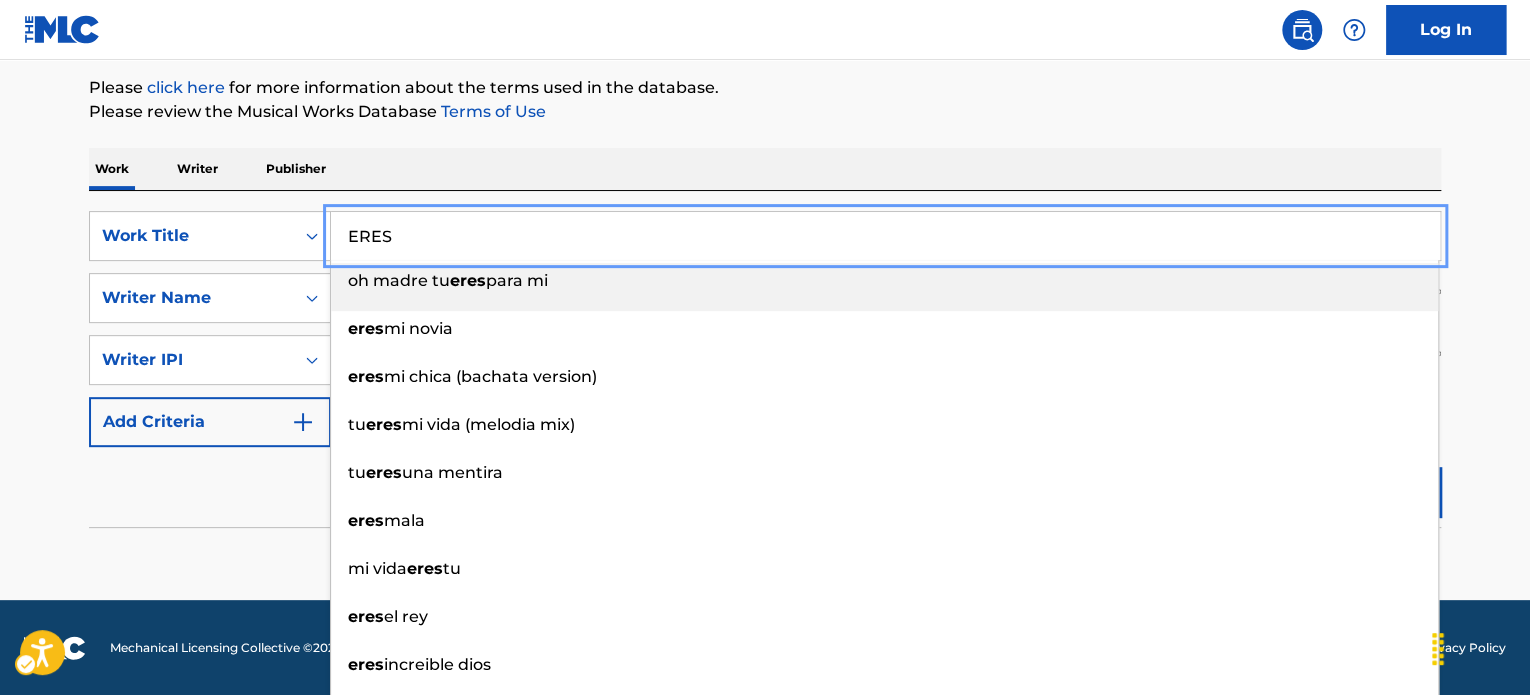 paste on "24 RADICAL QUESTION" 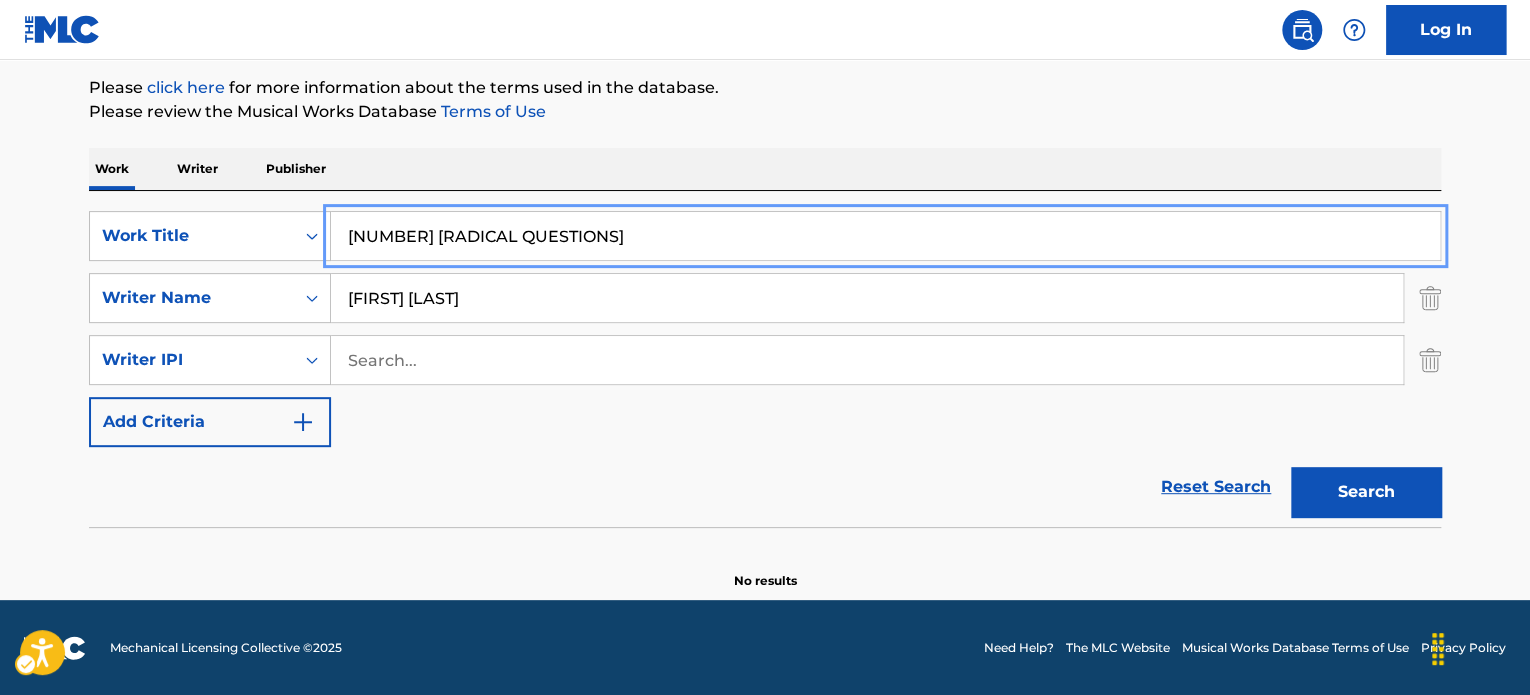 type on "[NUMBER] [RADICAL QUESTIONS]" 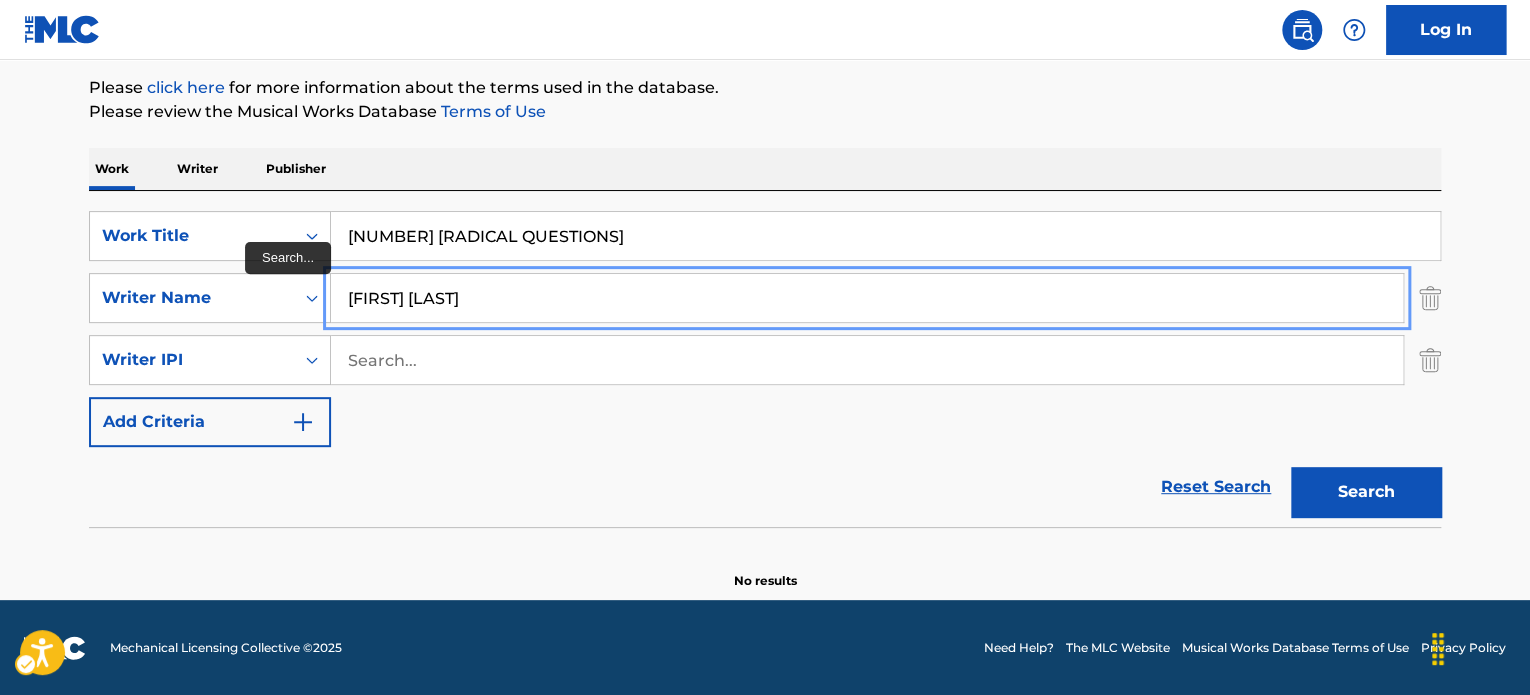 click on "[FIRST] [LAST]" at bounding box center [867, 298] 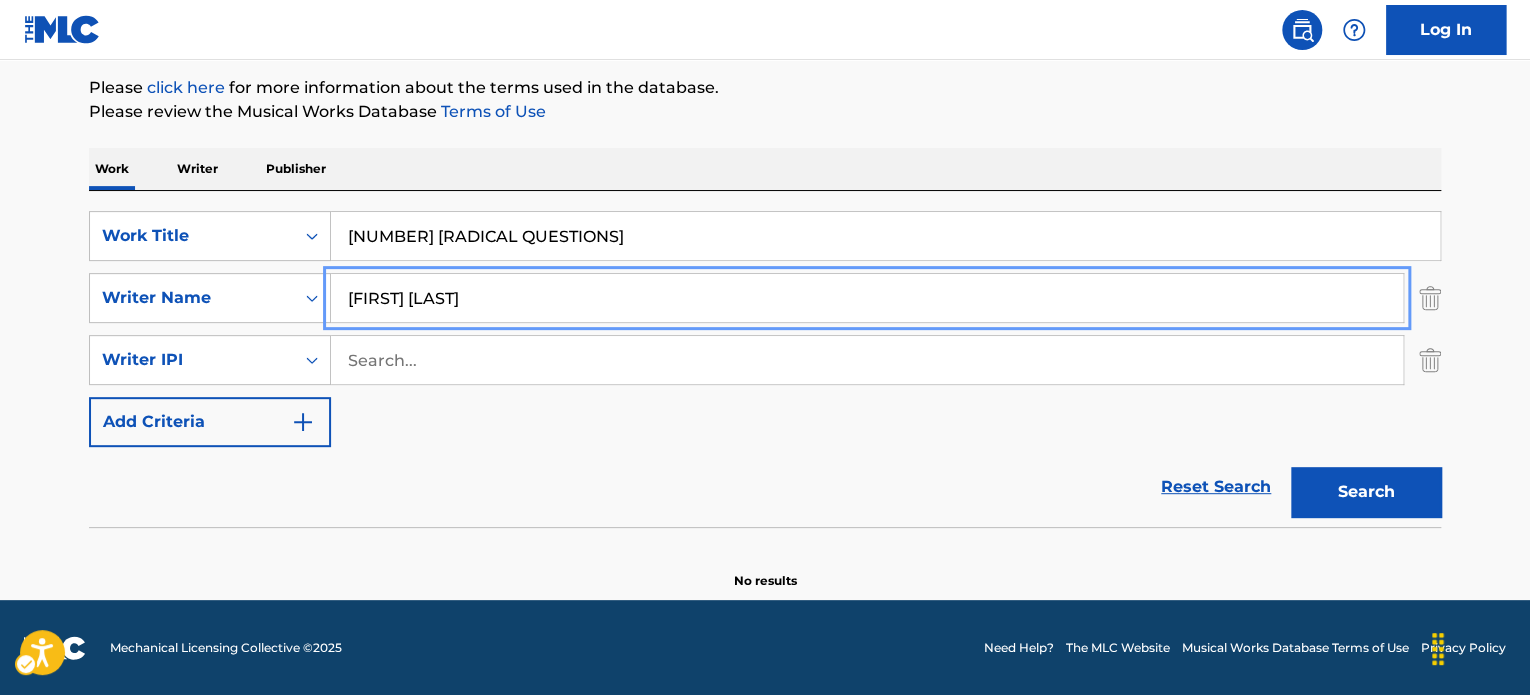 click on "[FIRST] [LAST]" at bounding box center (867, 298) 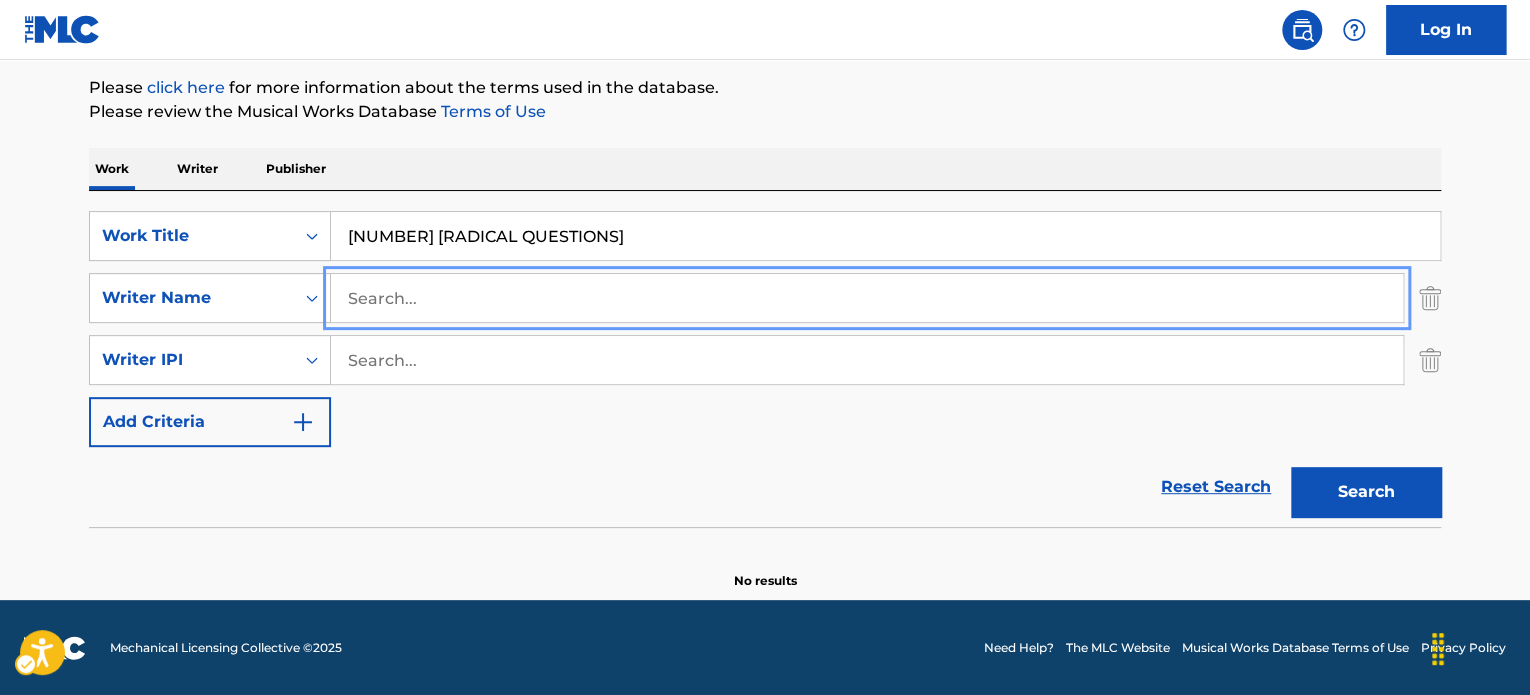 type 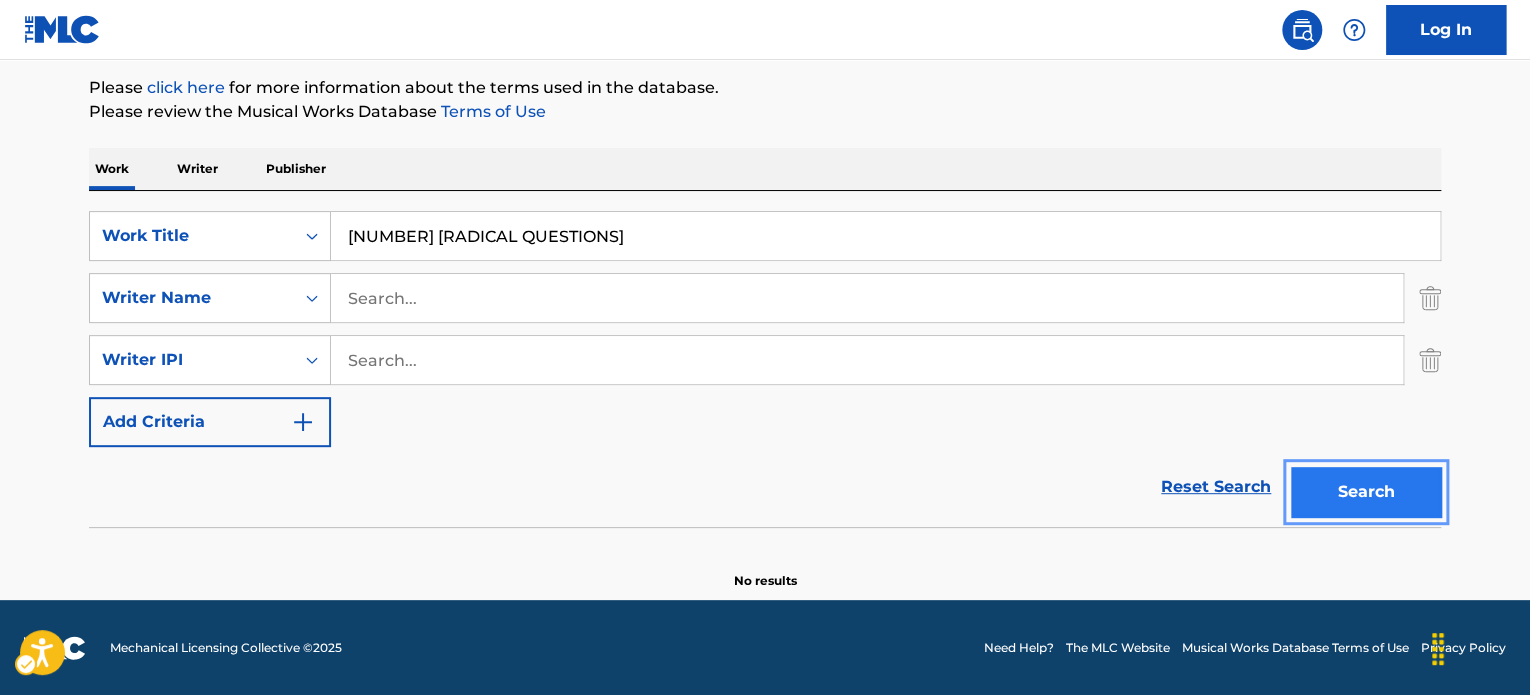 click on "Search" at bounding box center (1366, 492) 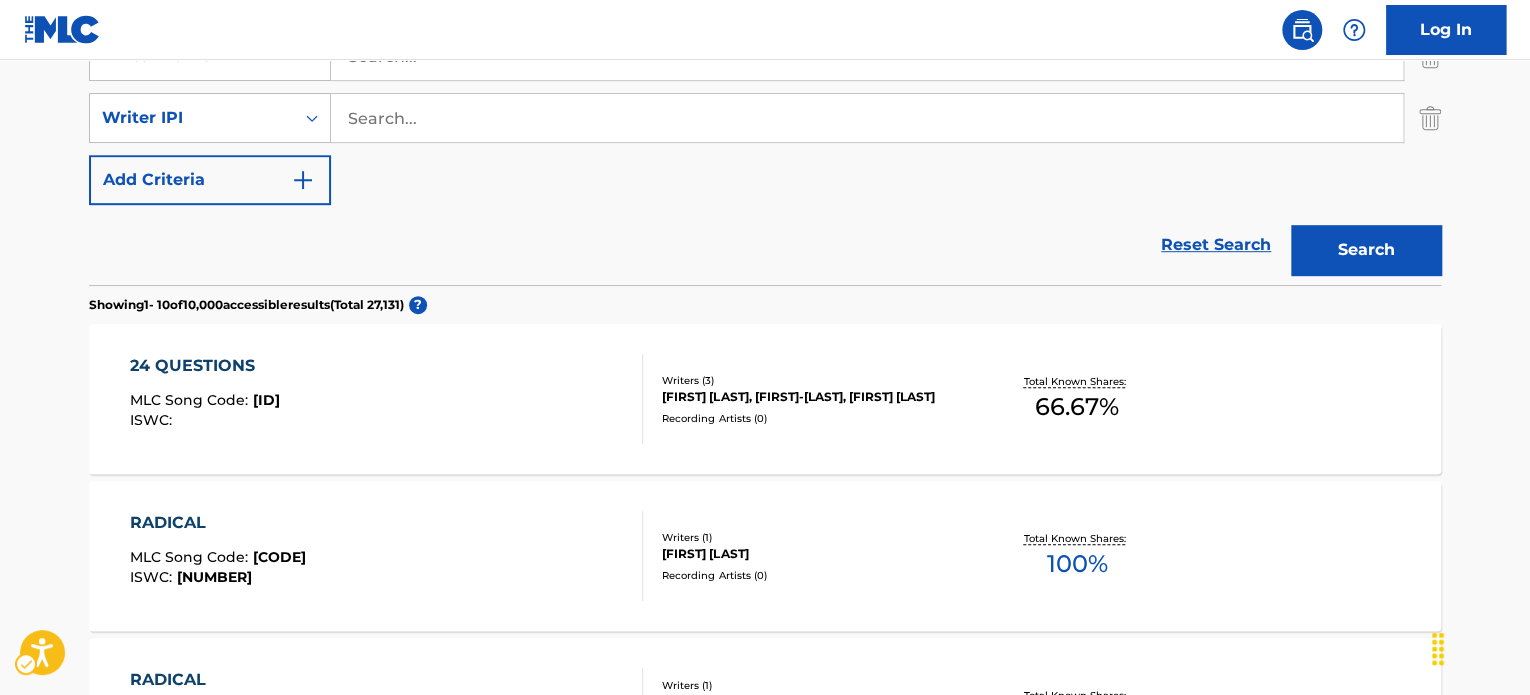 scroll, scrollTop: 0, scrollLeft: 0, axis: both 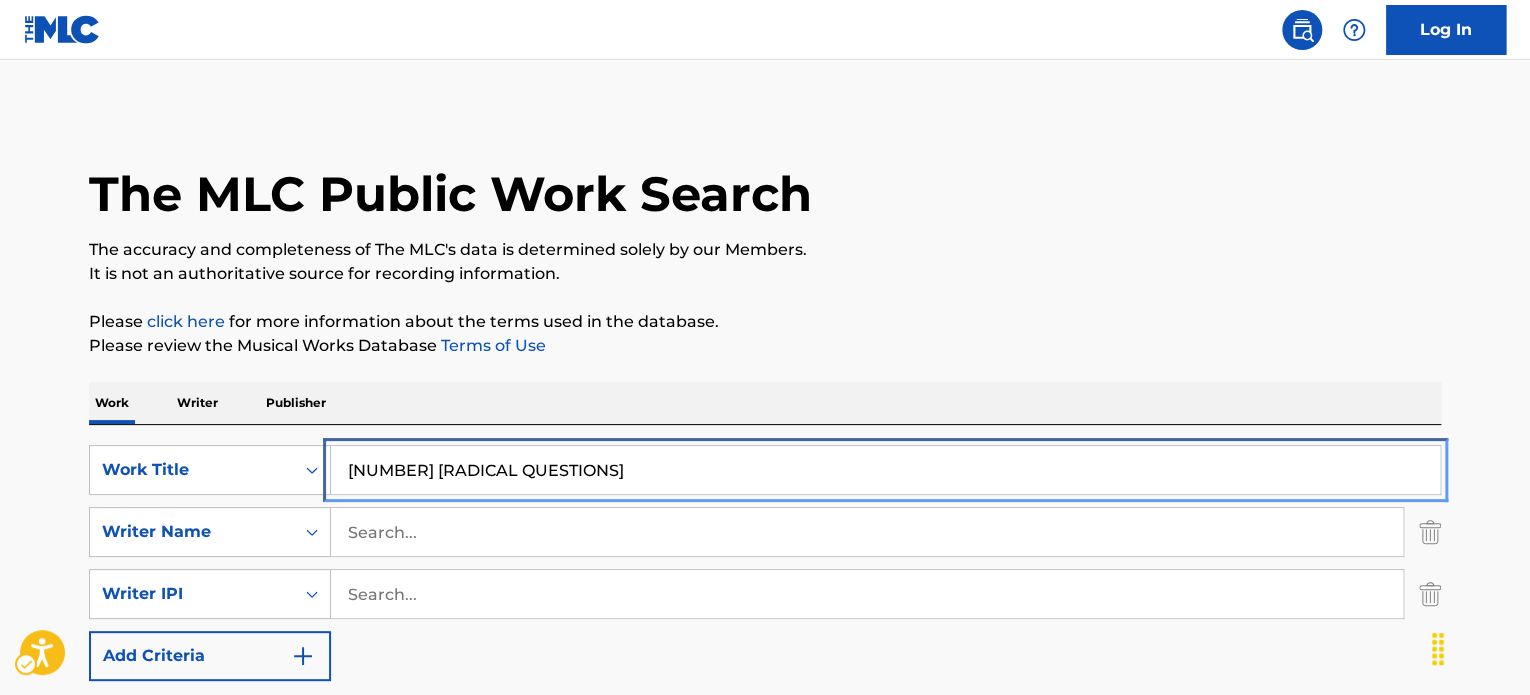 click on "[NUMBER] [RADICAL QUESTIONS]" at bounding box center [885, 470] 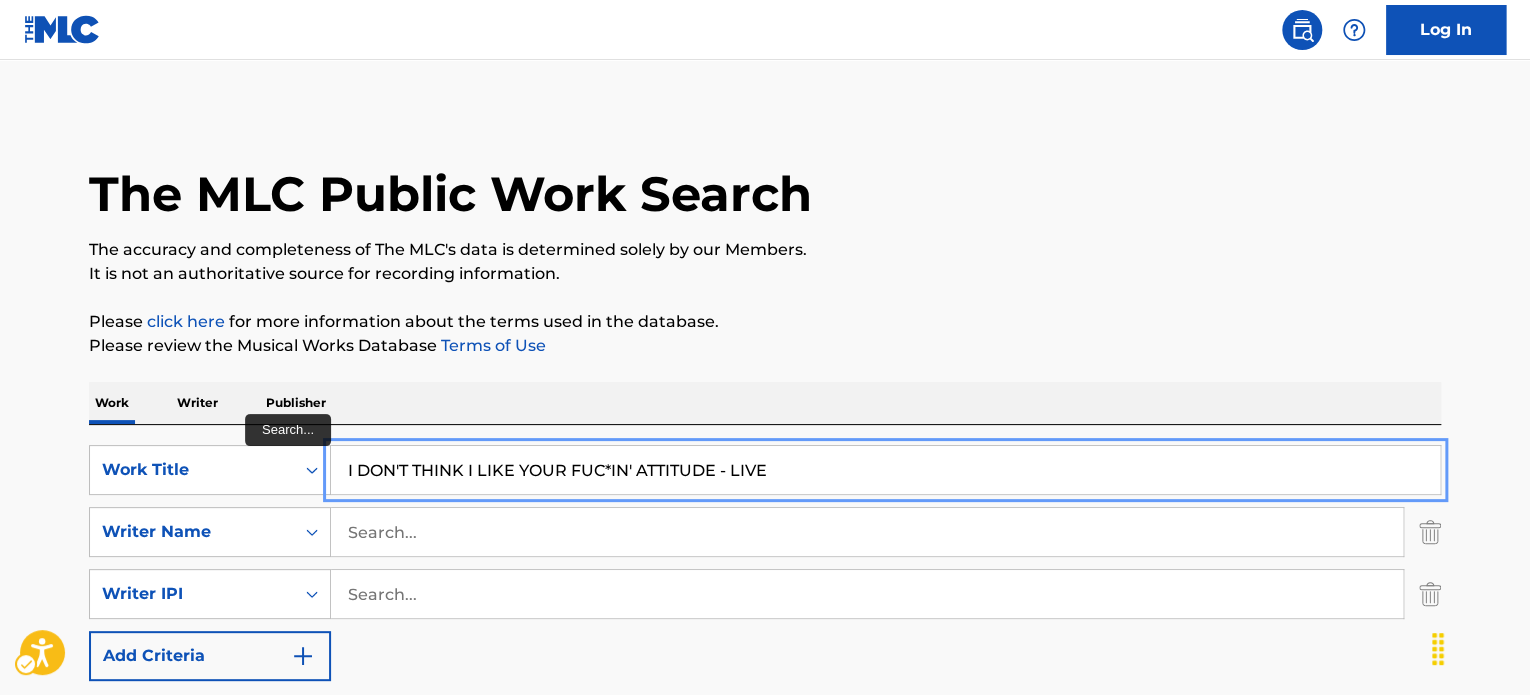 click on "I DON'T THINK I LIKE YOUR FUC*IN' ATTITUDE - LIVE" at bounding box center (885, 470) 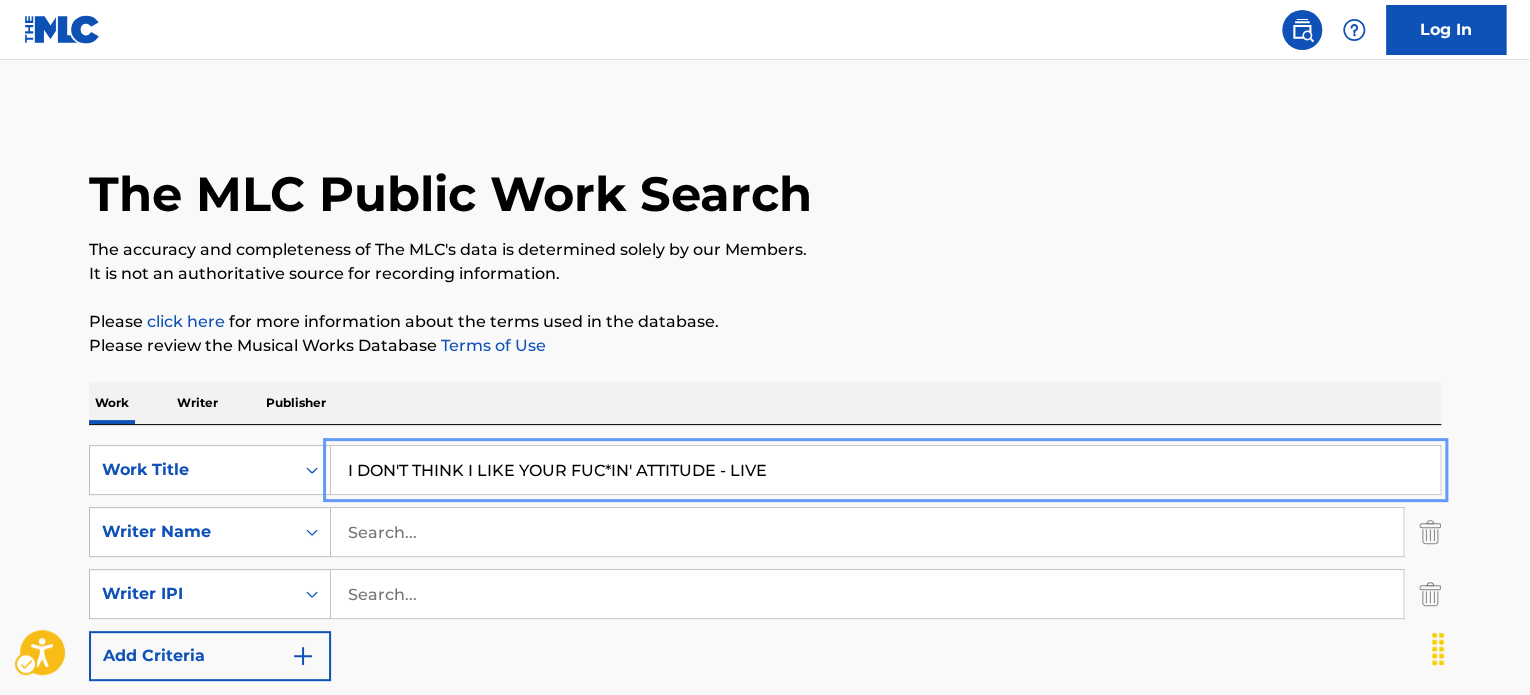 click on "Work Writer Publisher" at bounding box center (765, 403) 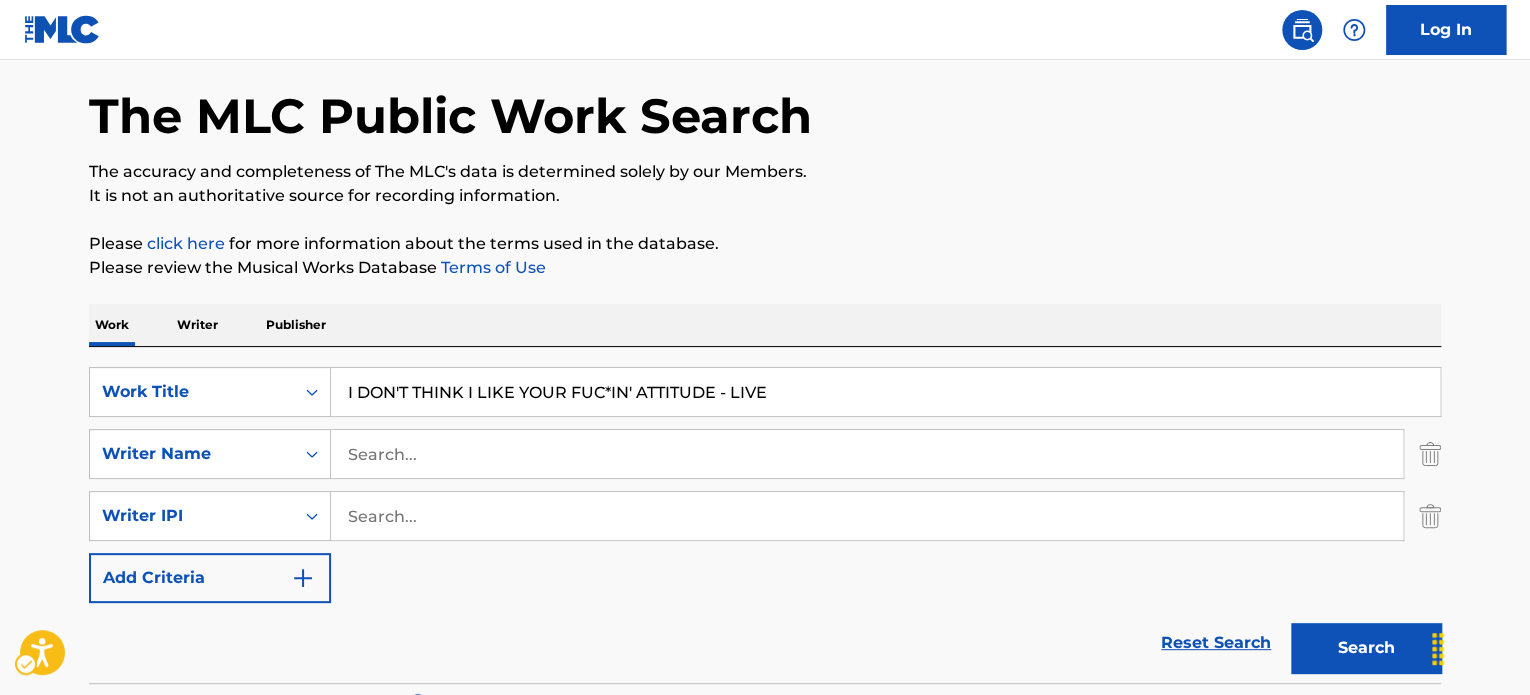 scroll, scrollTop: 200, scrollLeft: 0, axis: vertical 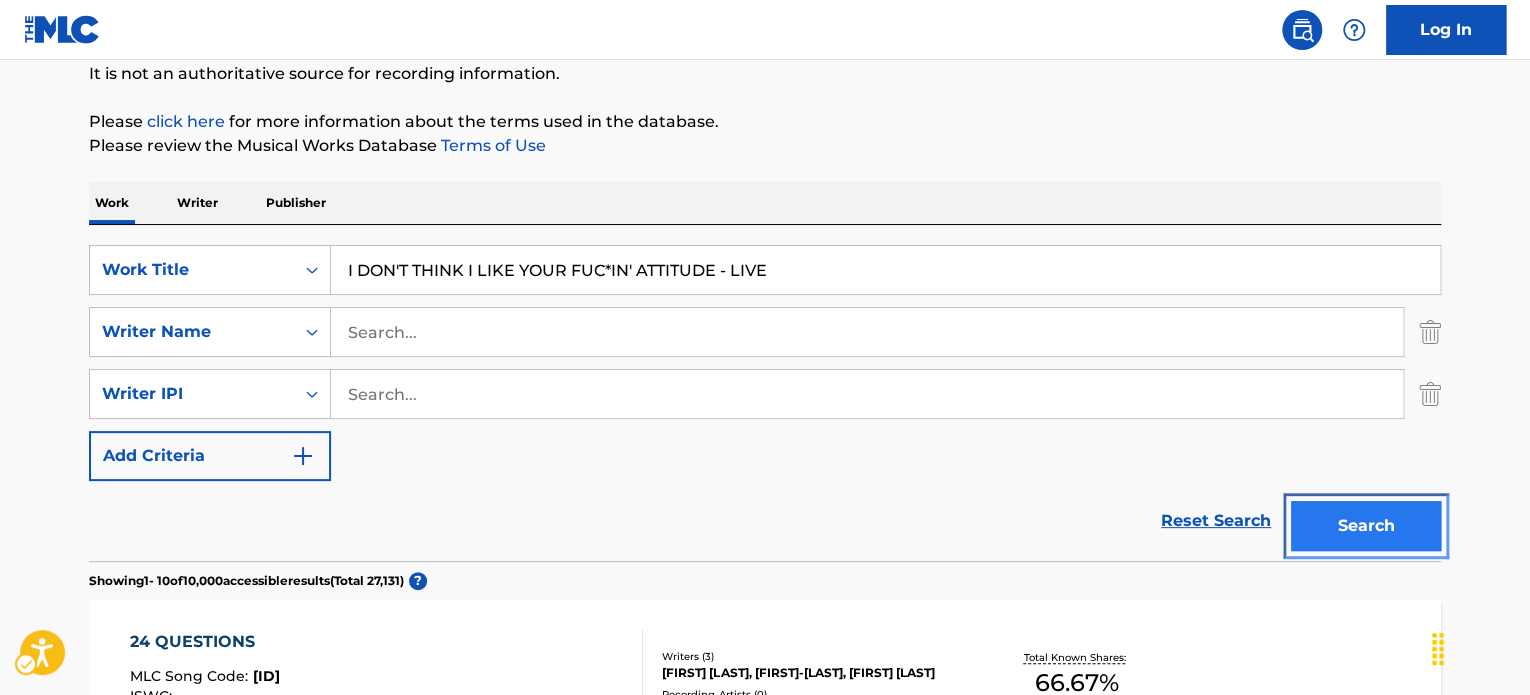 click on "Search" at bounding box center (1366, 526) 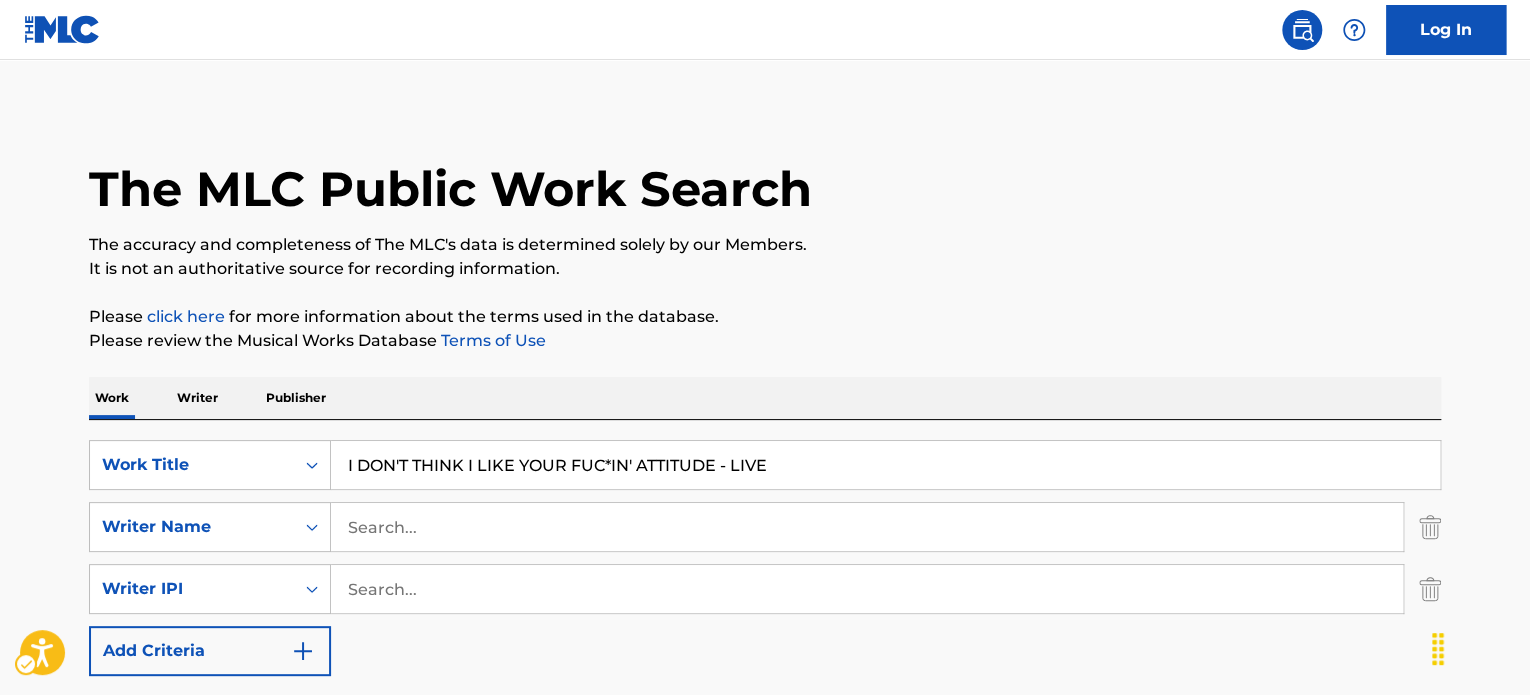 scroll, scrollTop: 0, scrollLeft: 0, axis: both 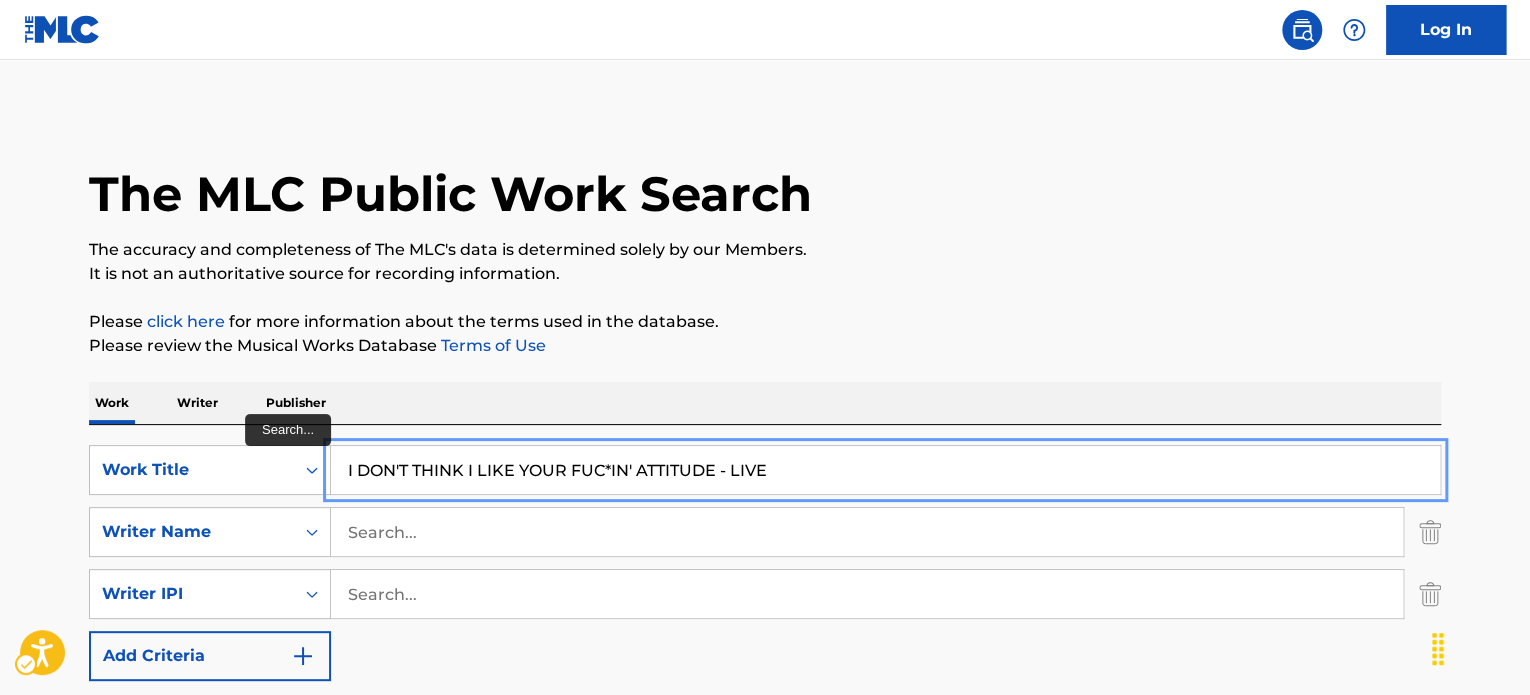 drag, startPoint x: 528, startPoint y: 468, endPoint x: 908, endPoint y: 493, distance: 380.82147 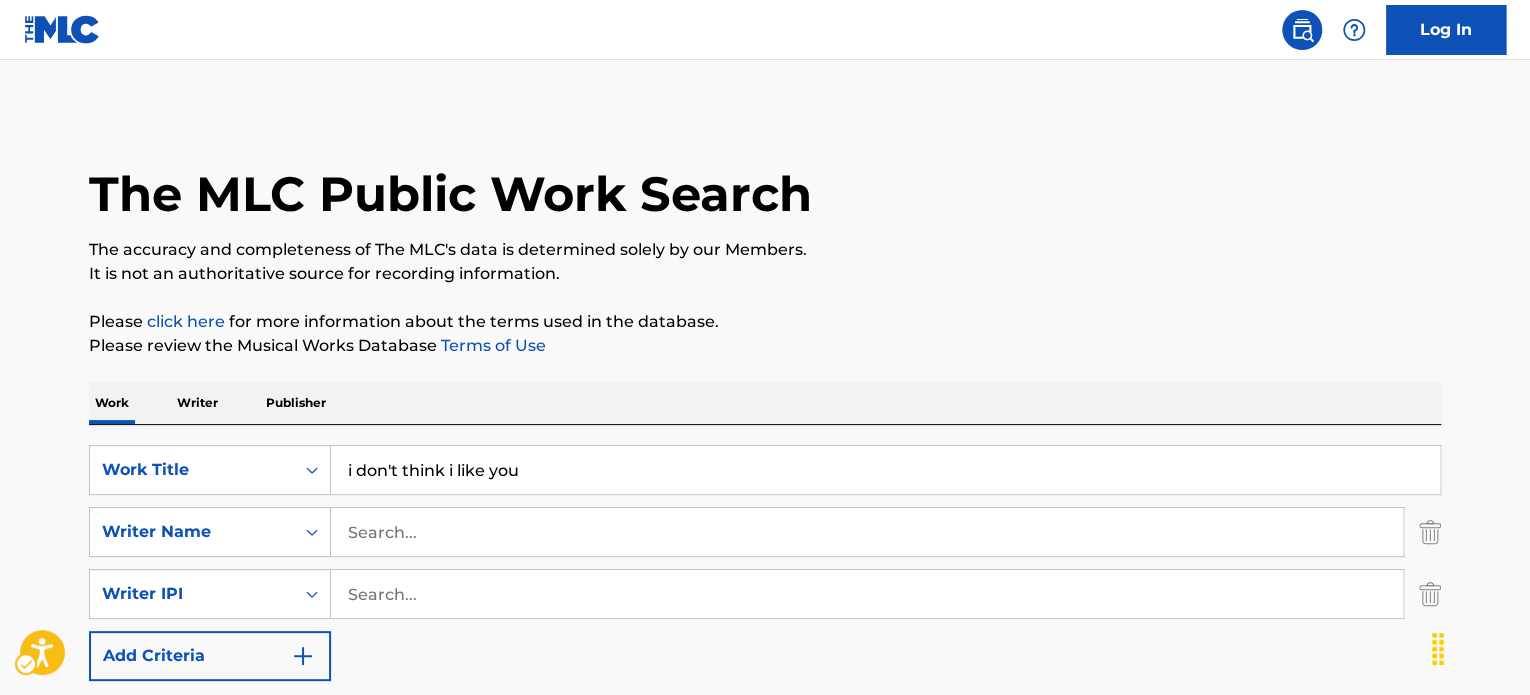 click on "Work Writer Publisher" at bounding box center [765, 403] 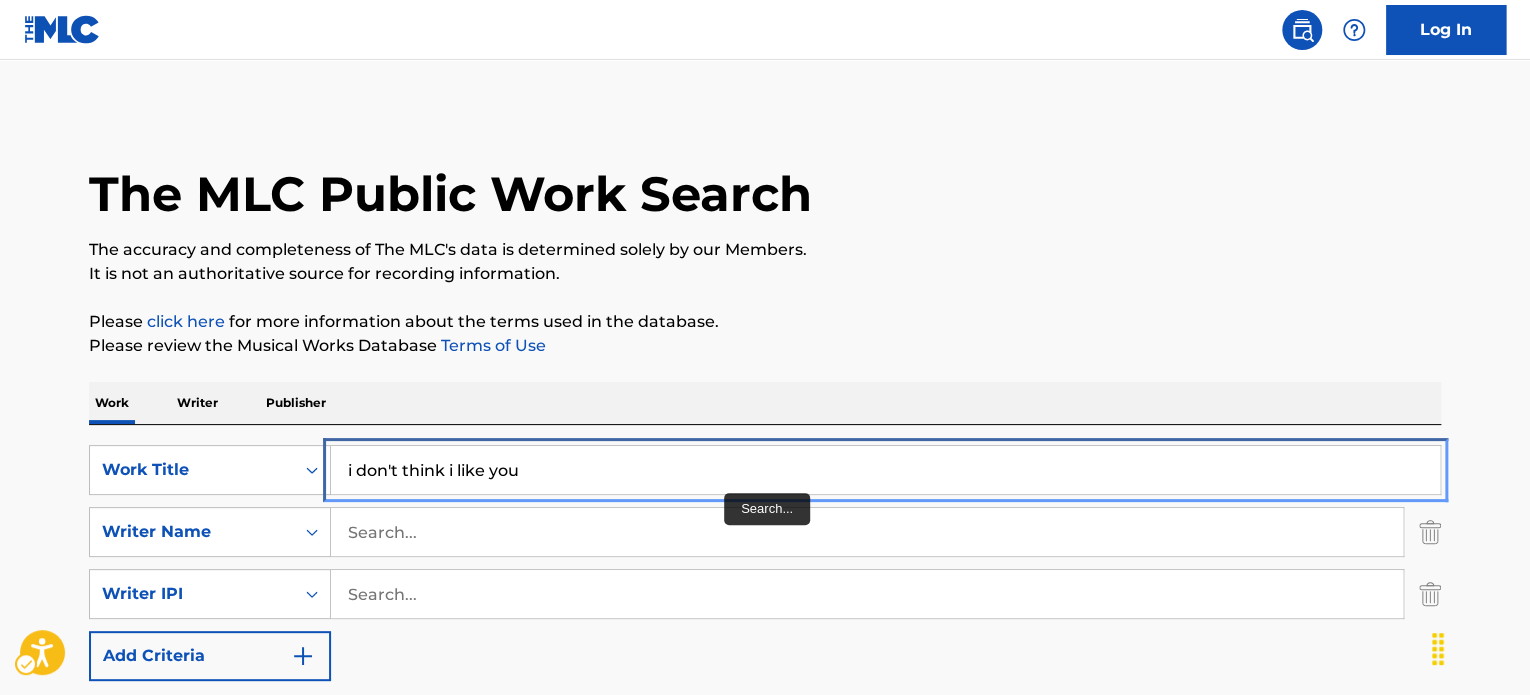 click on "i don't think i like you" at bounding box center [885, 470] 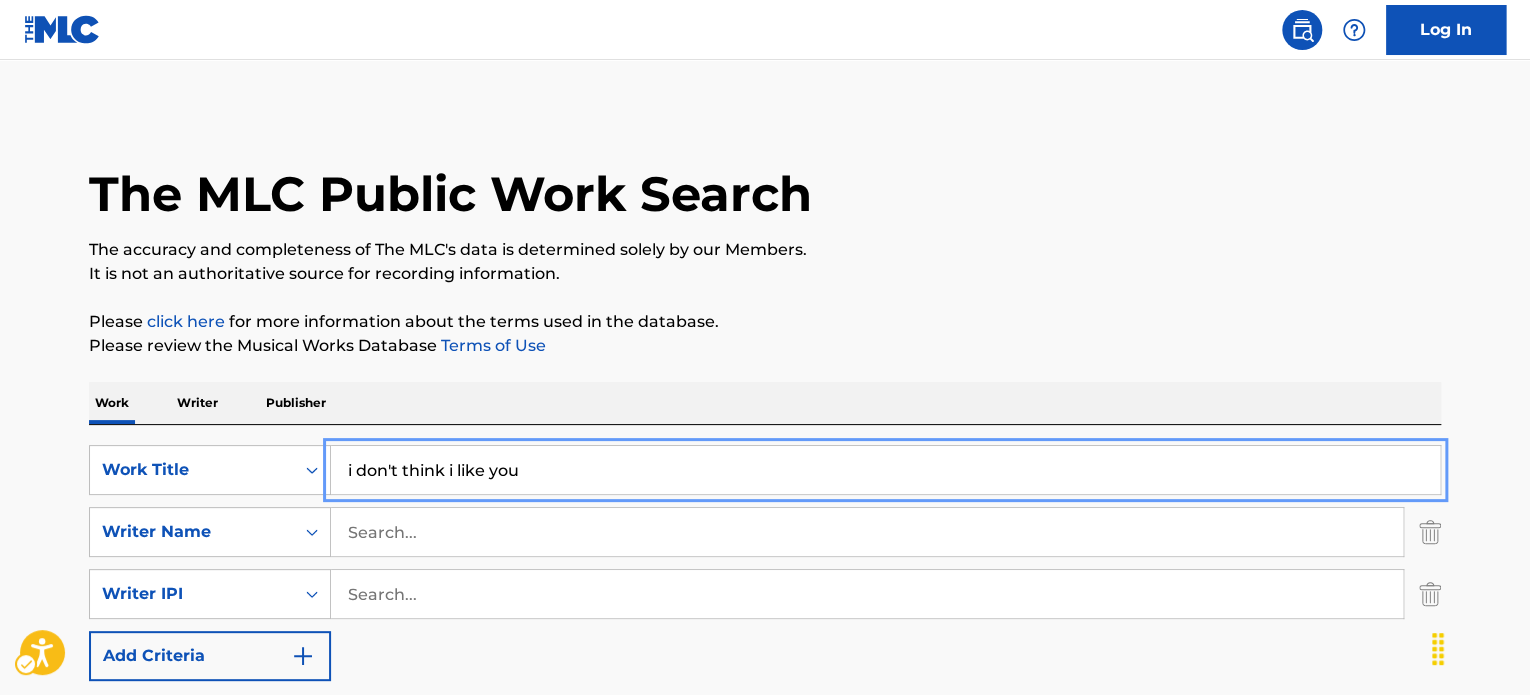 paste on "I DON'T THINK I LIKE YOUR FUC*IN' ATTITUDE - LIVE" 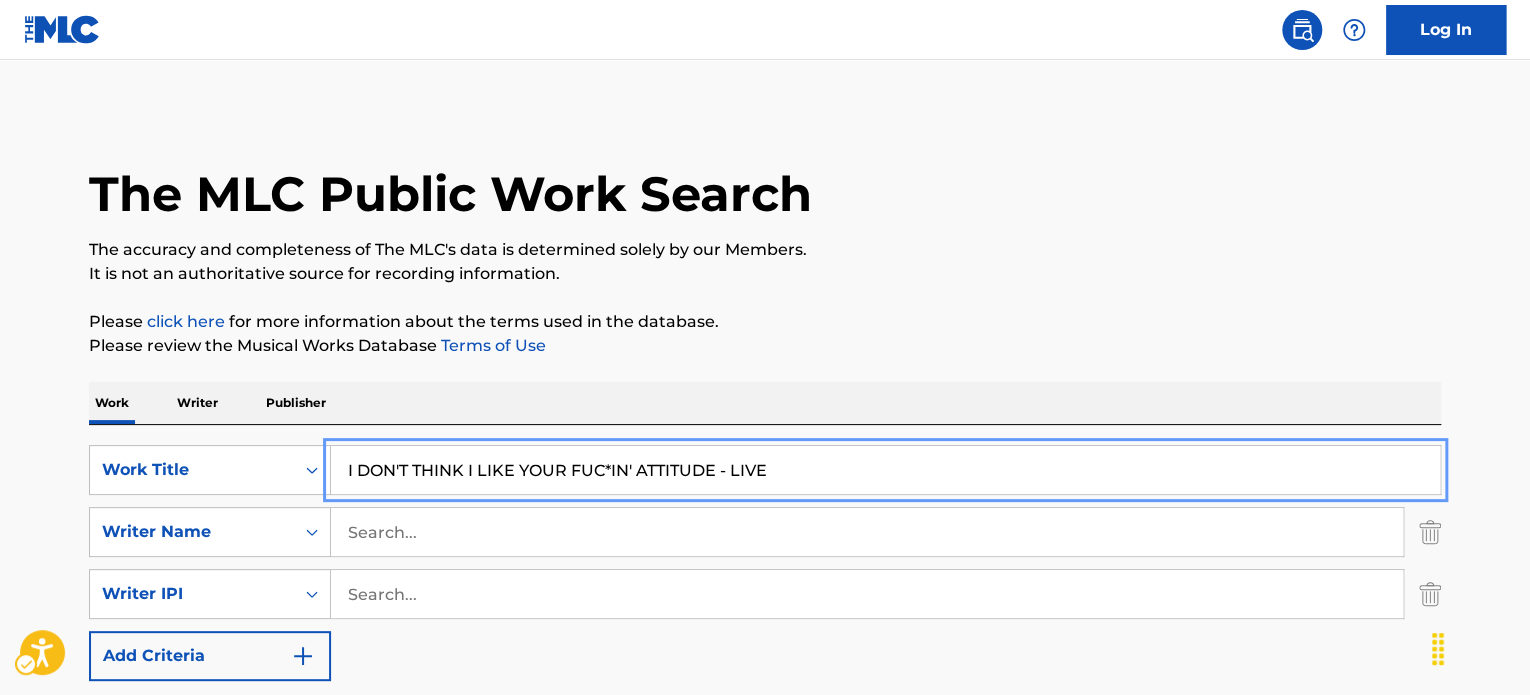 drag, startPoint x: 516, startPoint y: 463, endPoint x: 844, endPoint y: 484, distance: 328.67157 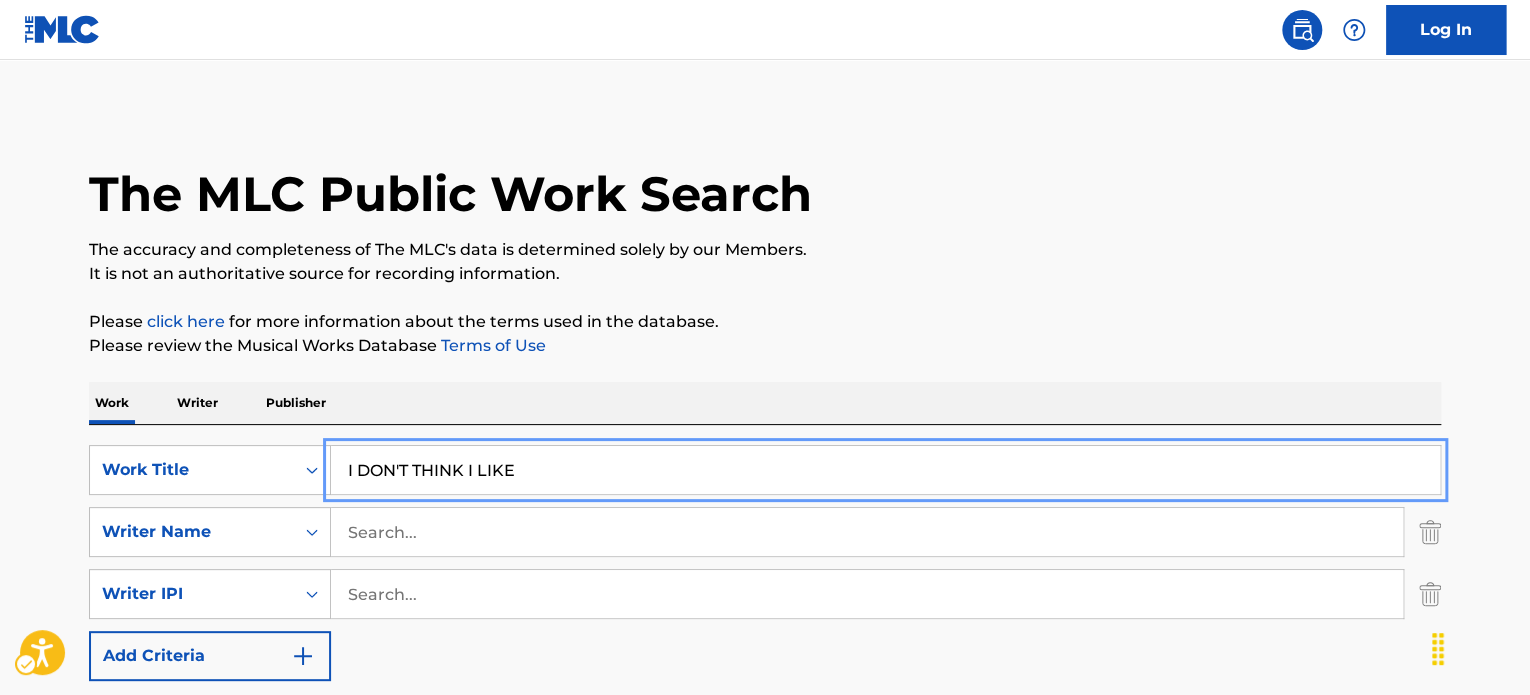 type on "I DON'T THINK I LIKE" 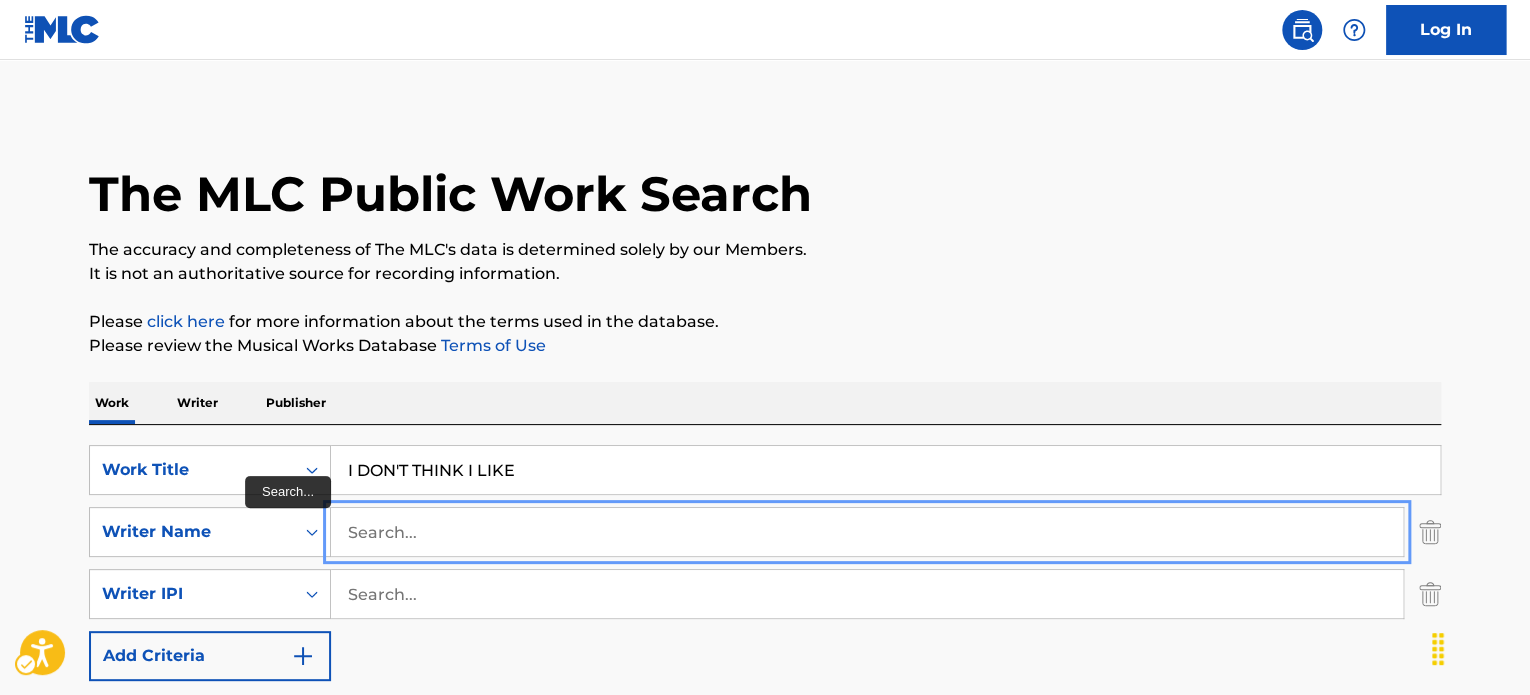 click at bounding box center [867, 532] 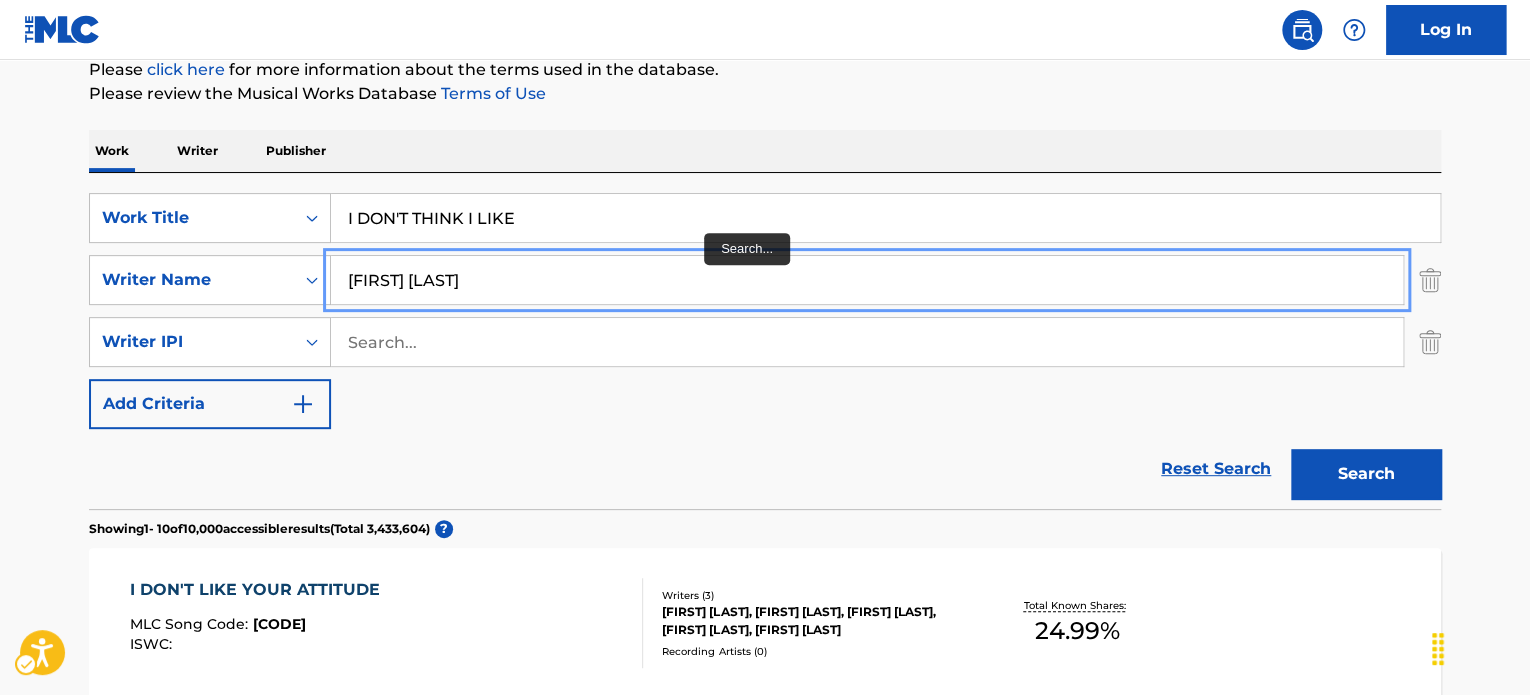 scroll, scrollTop: 300, scrollLeft: 0, axis: vertical 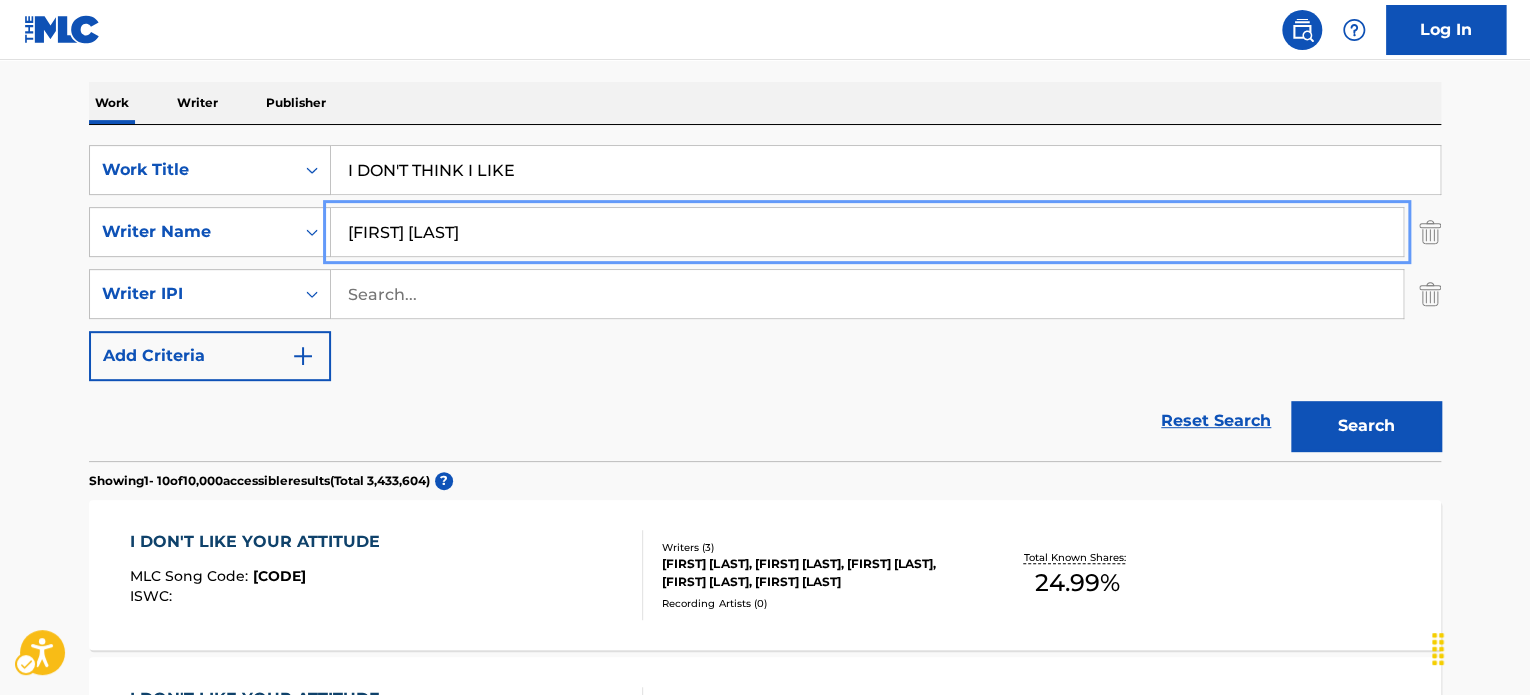 type on "[FIRST] [LAST]" 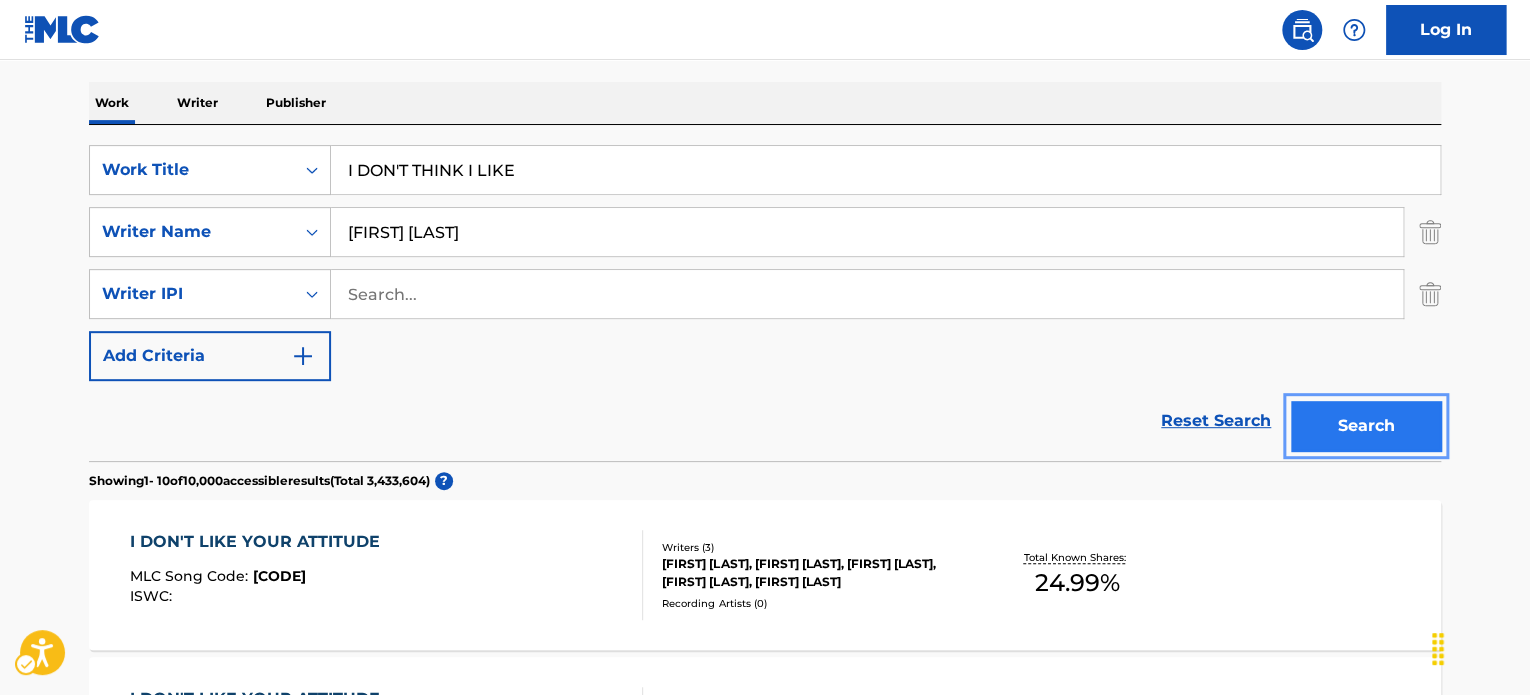 click on "Search" at bounding box center [1366, 426] 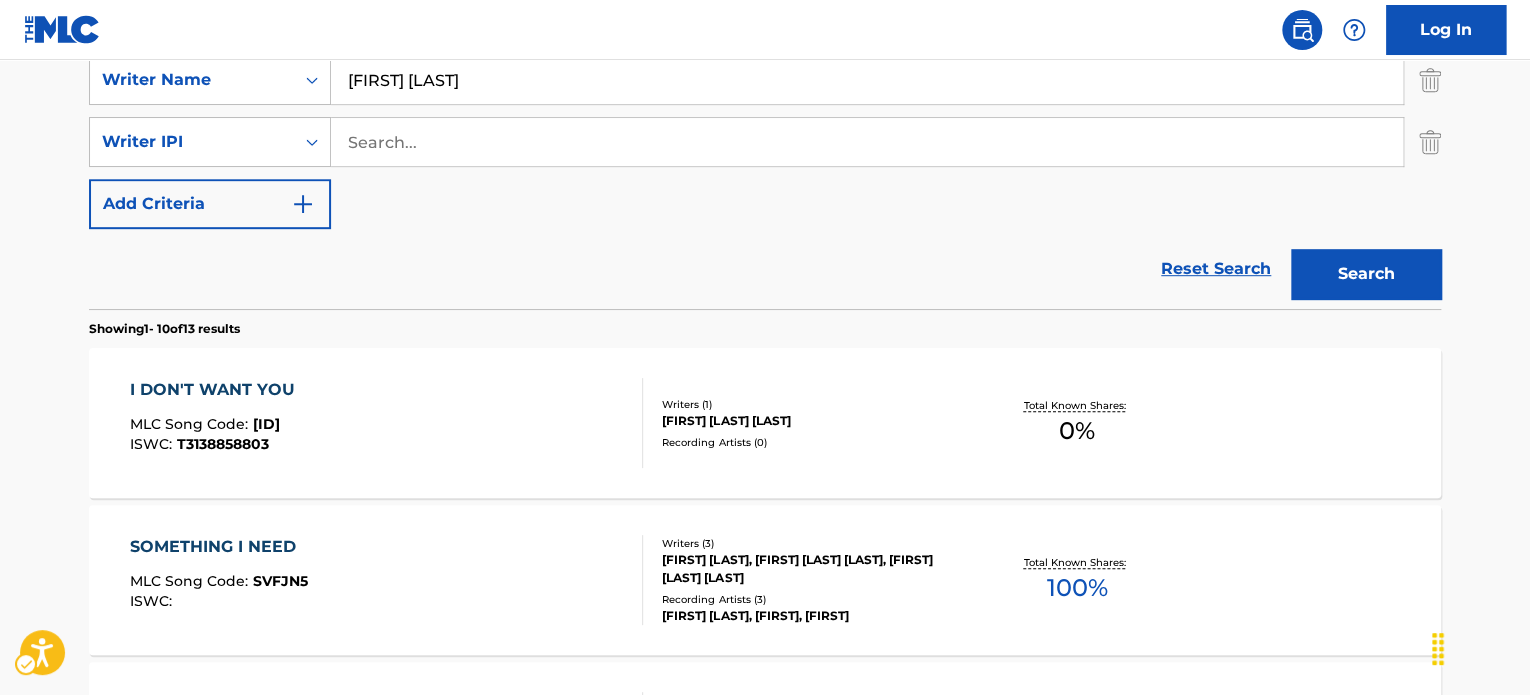 scroll, scrollTop: 0, scrollLeft: 0, axis: both 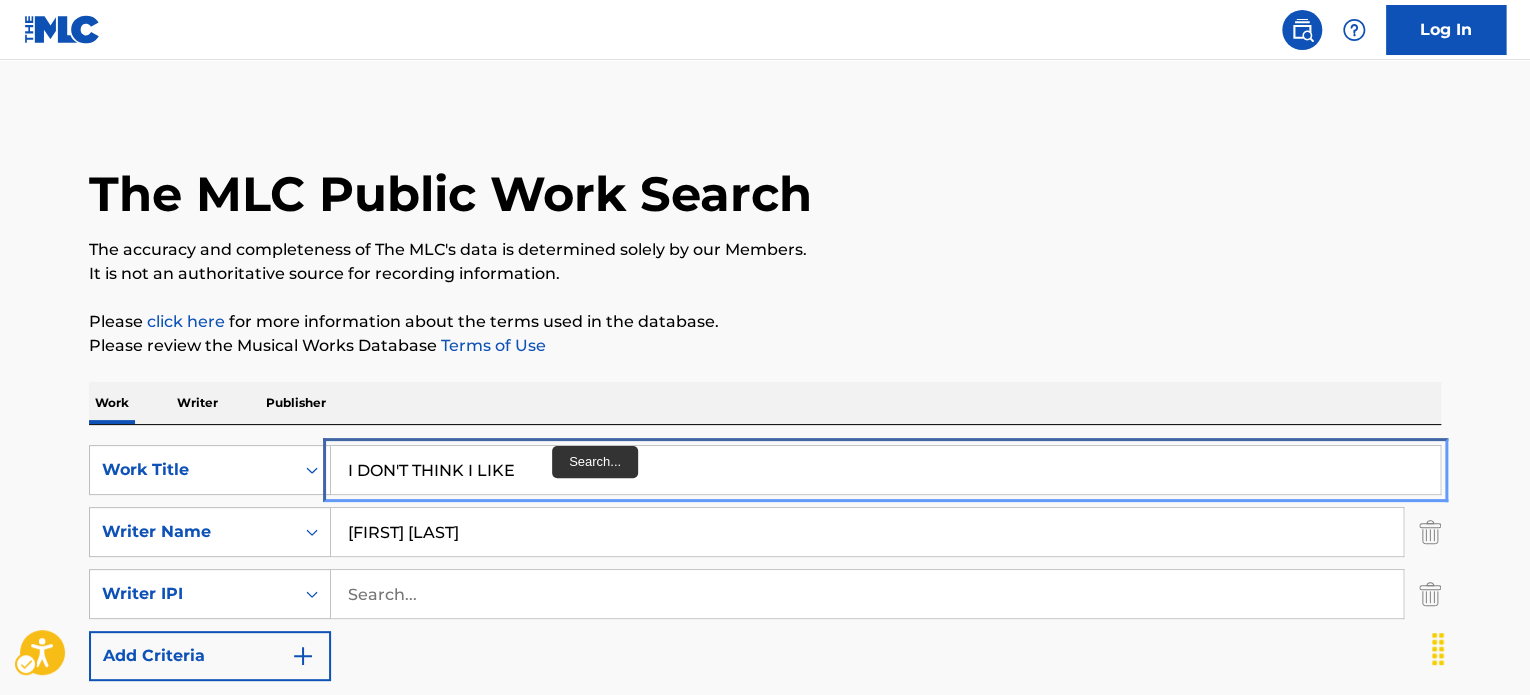 click on "I DON'T THINK I LIKE" at bounding box center (885, 470) 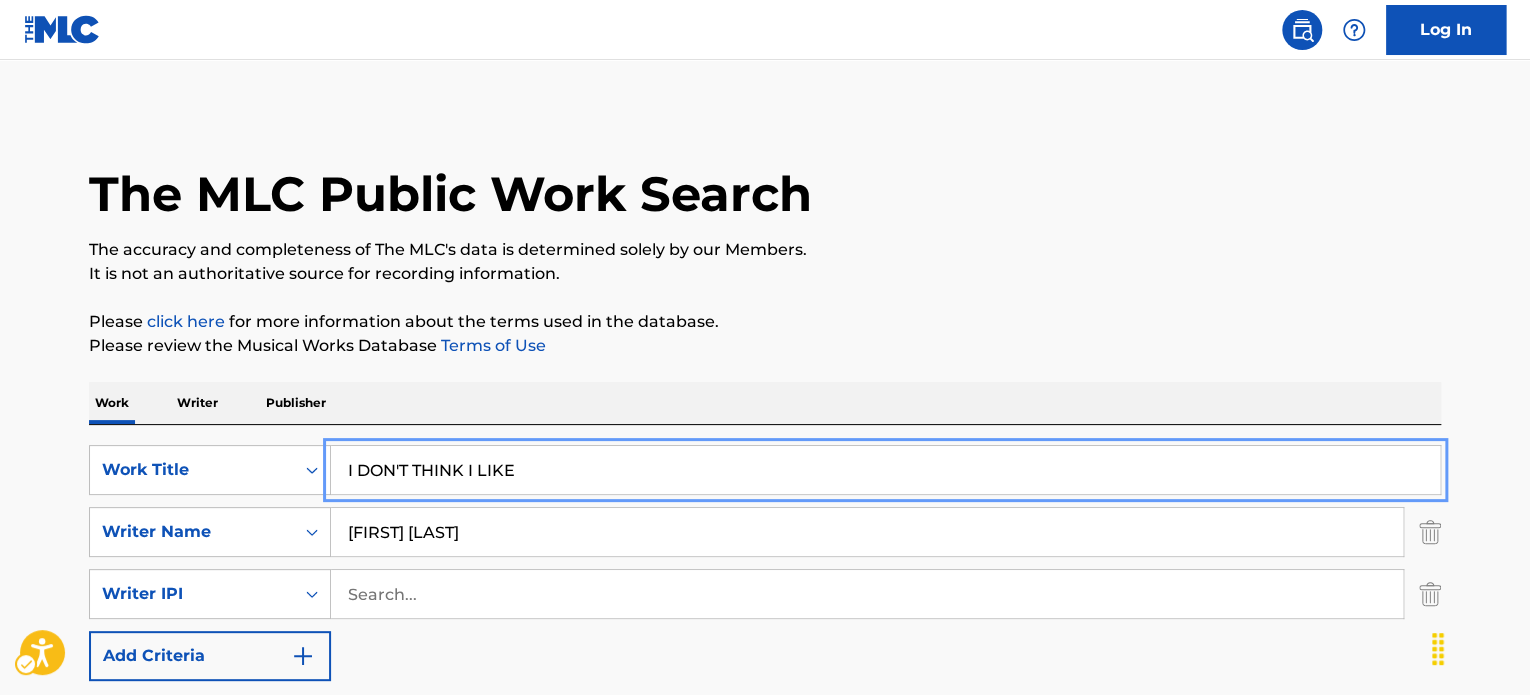 paste on "[LAST] [LAST]" 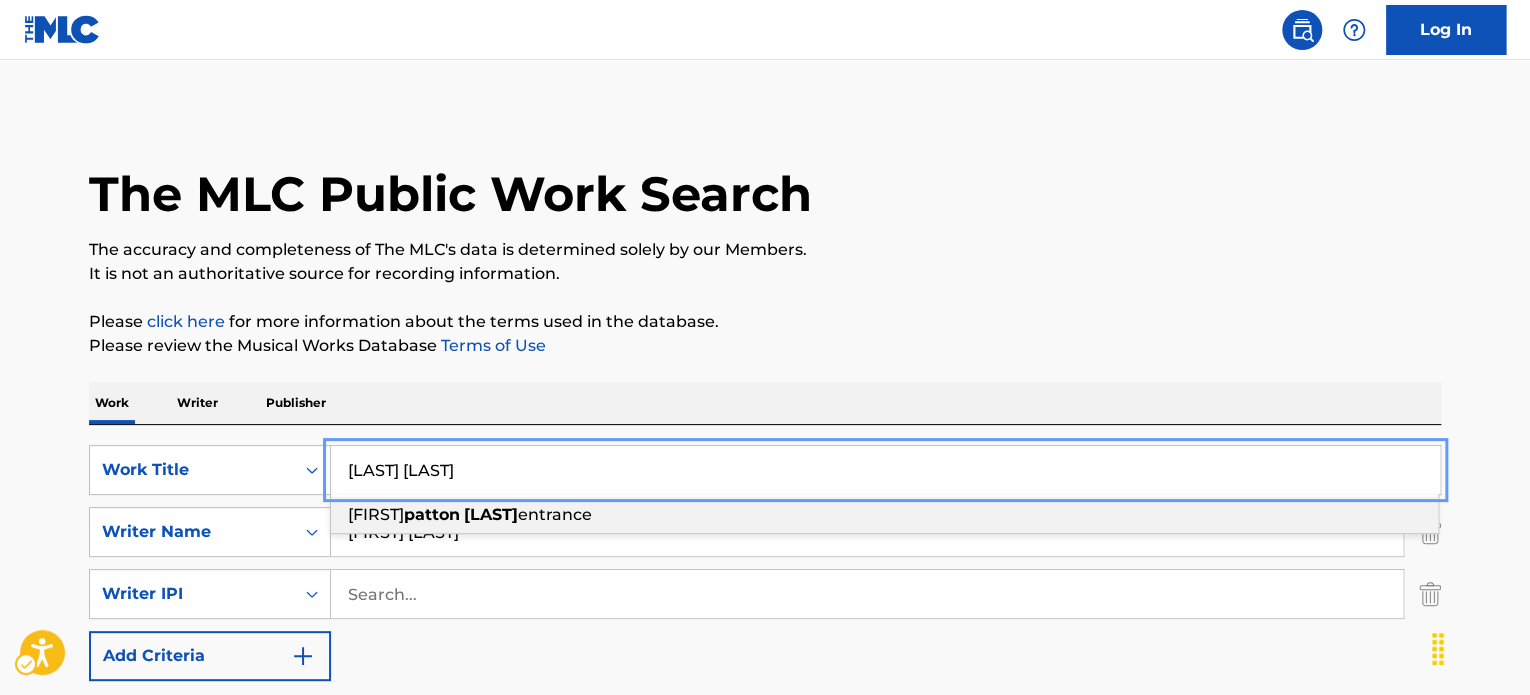click on "The accuracy and completeness of The MLC's data is determined solely by our Members." at bounding box center (765, 250) 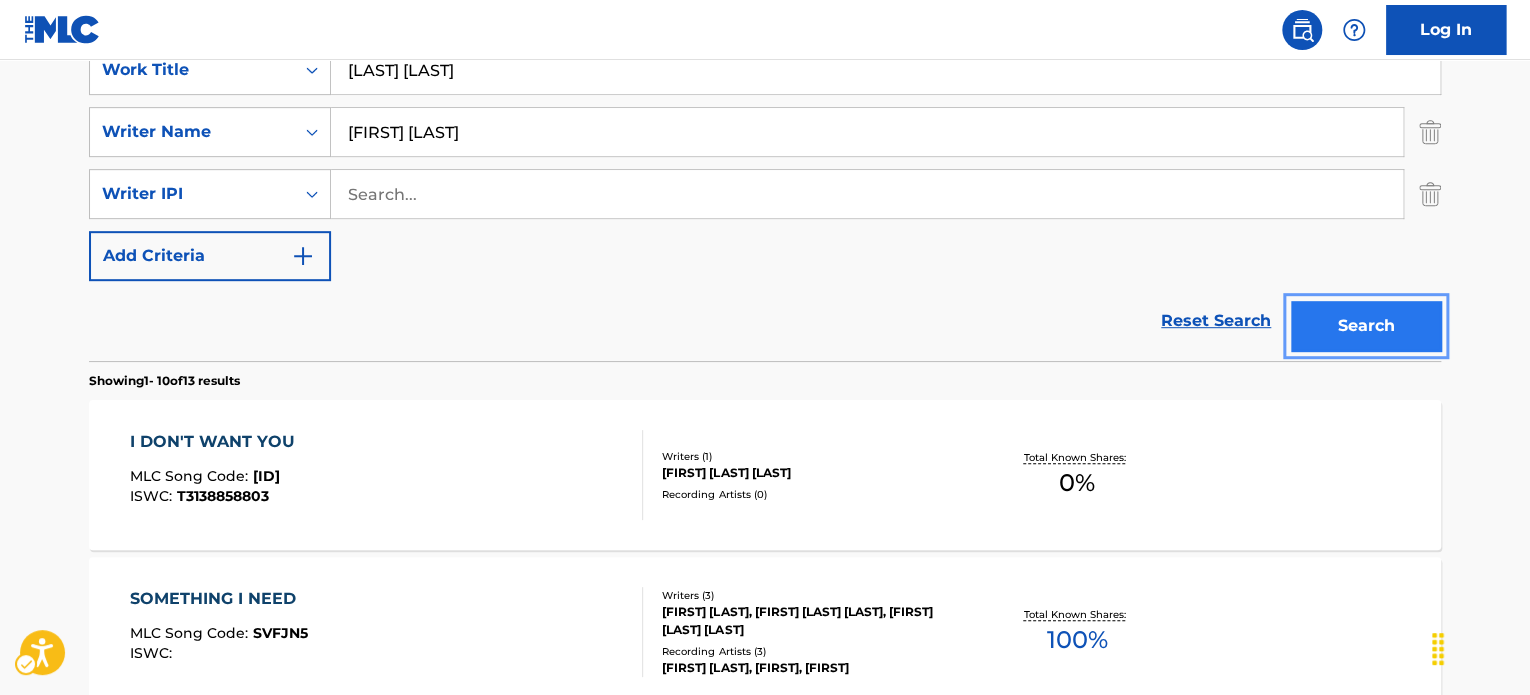 click on "Search" at bounding box center [1366, 326] 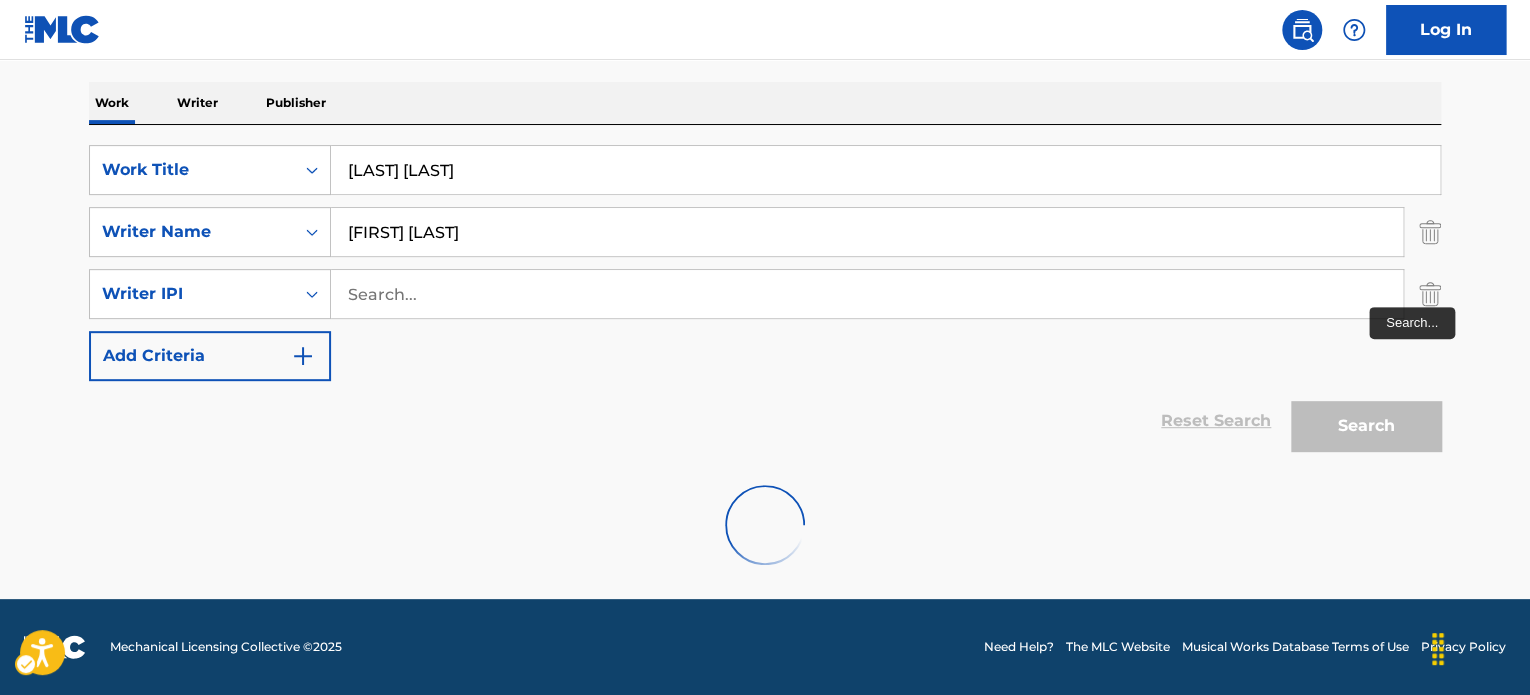 scroll, scrollTop: 234, scrollLeft: 0, axis: vertical 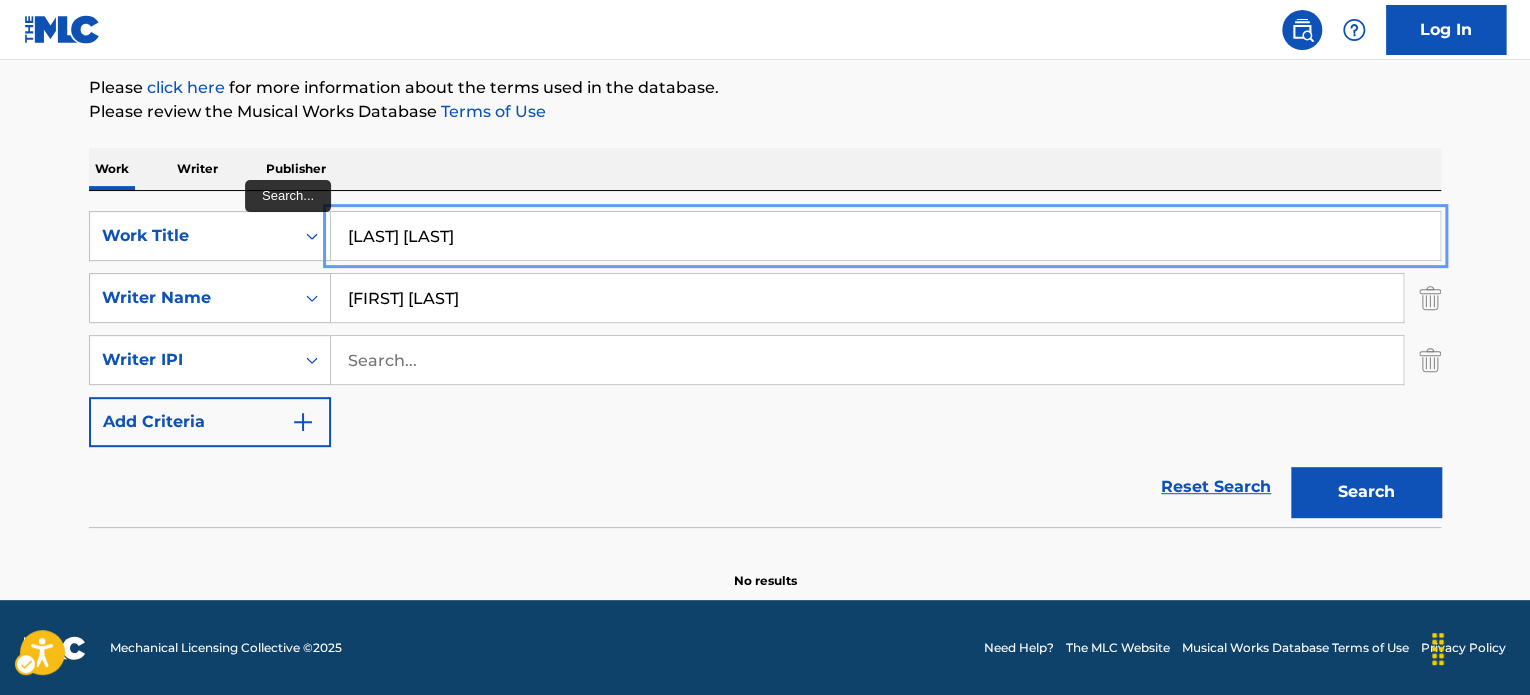 drag, startPoint x: 461, startPoint y: 216, endPoint x: 480, endPoint y: 211, distance: 19.646883 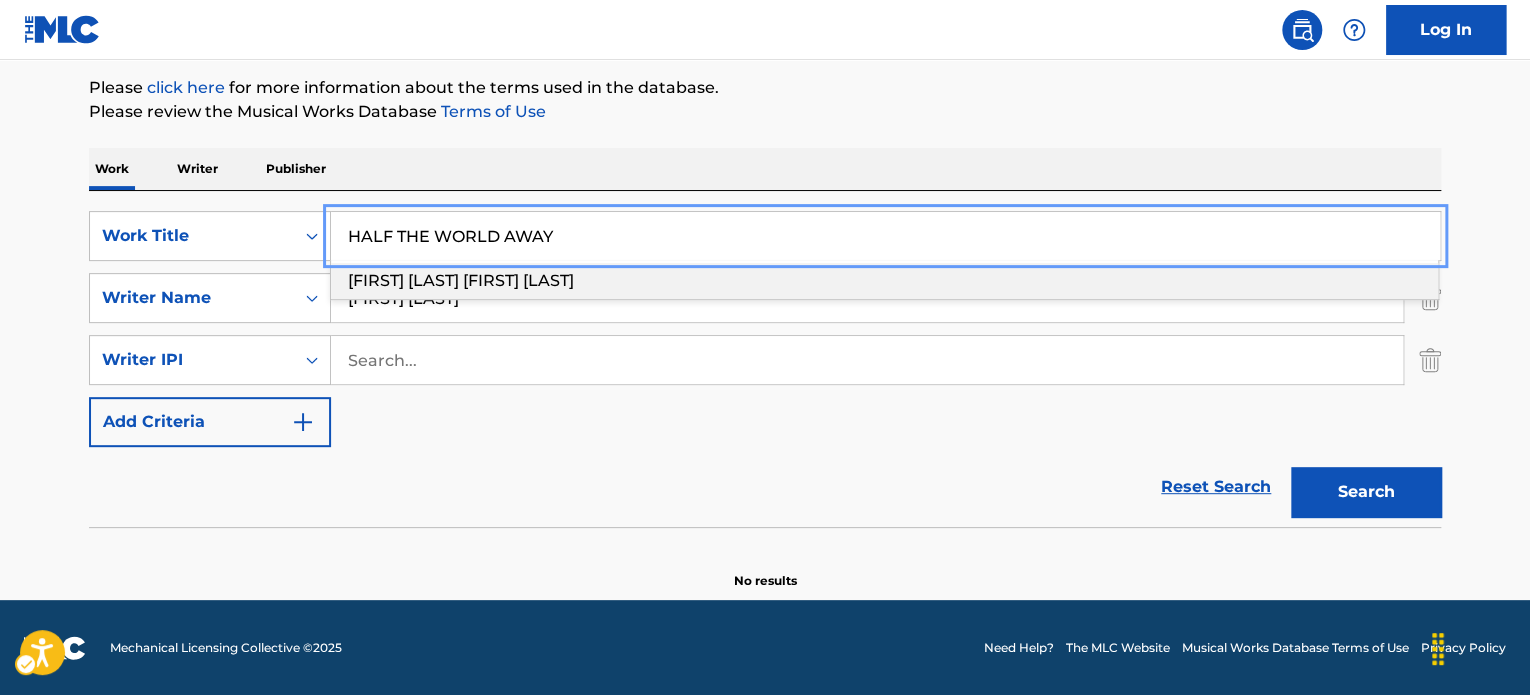 type on "HALF THE WORLD AWAY" 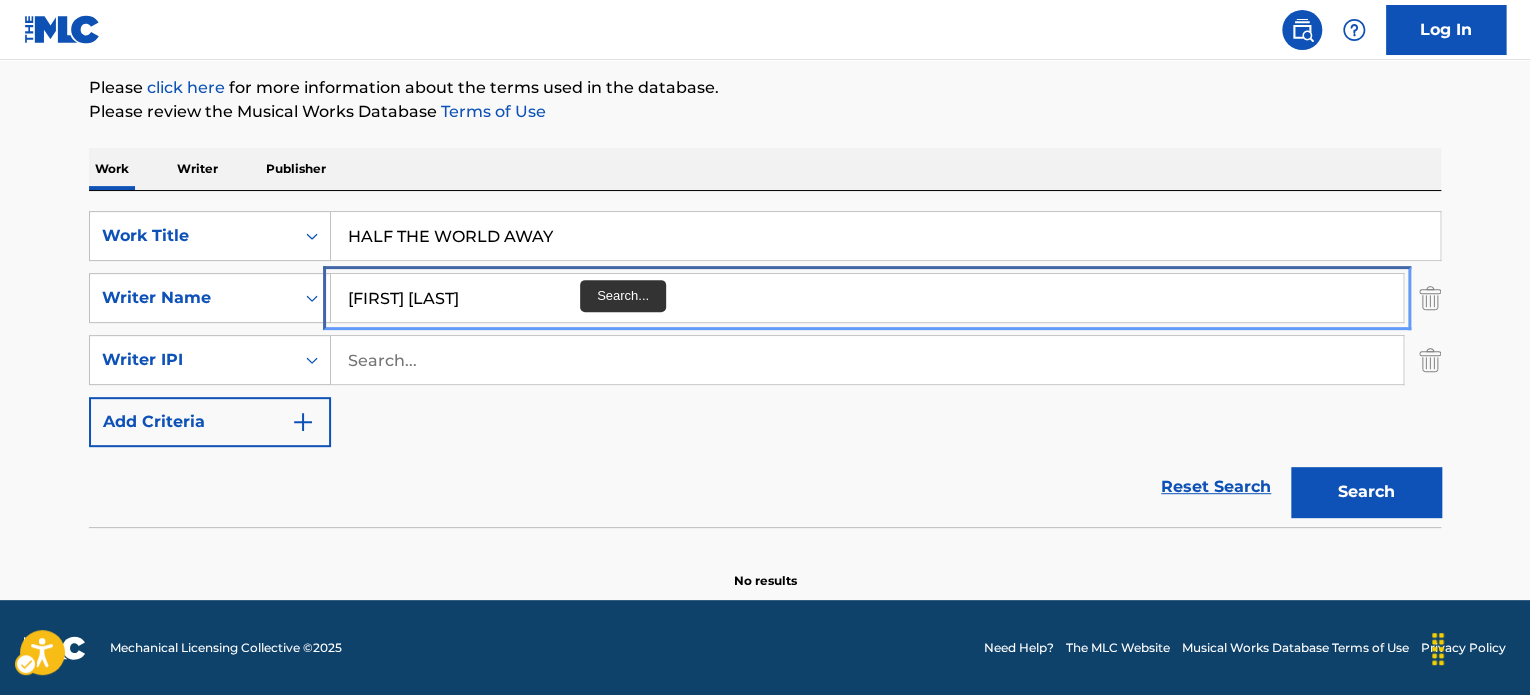 click on "[FIRST] [LAST]" at bounding box center [867, 298] 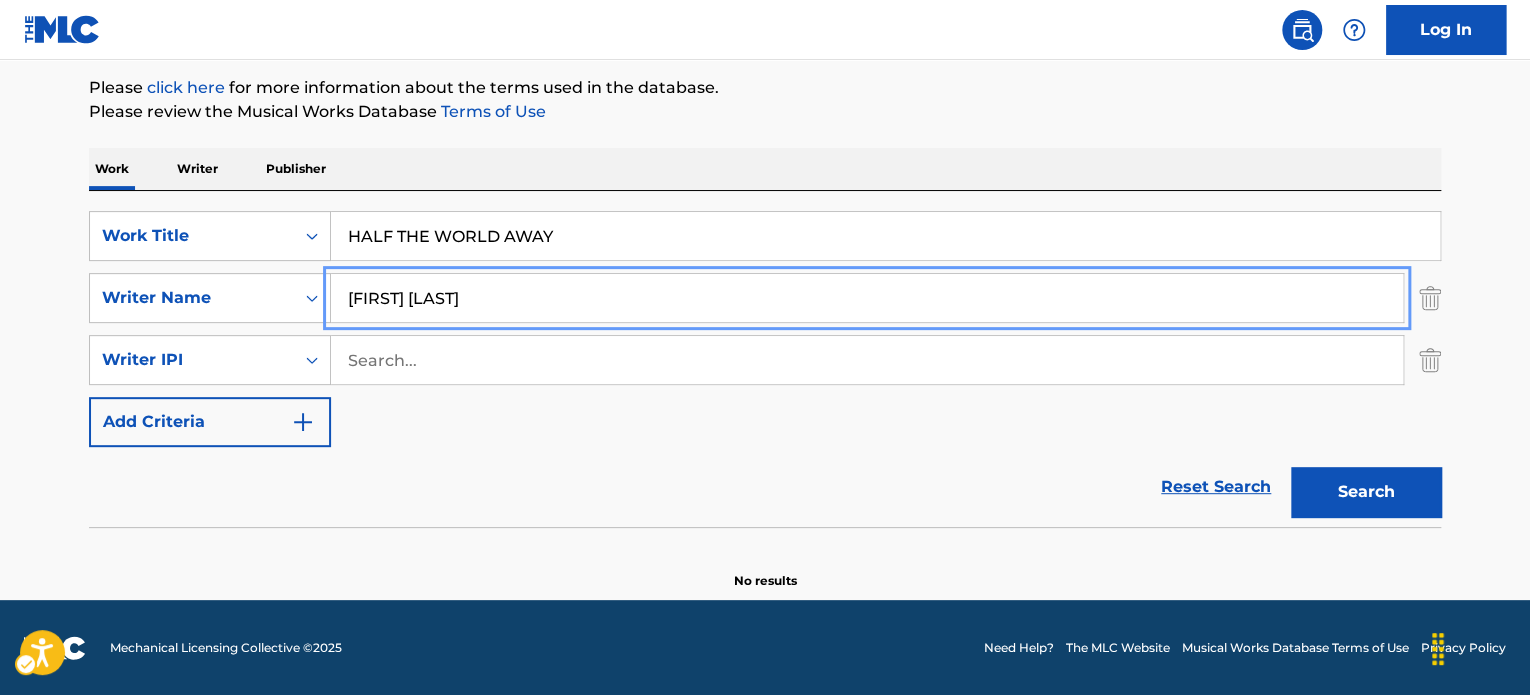 click on "[FIRST] [LAST]" at bounding box center (867, 298) 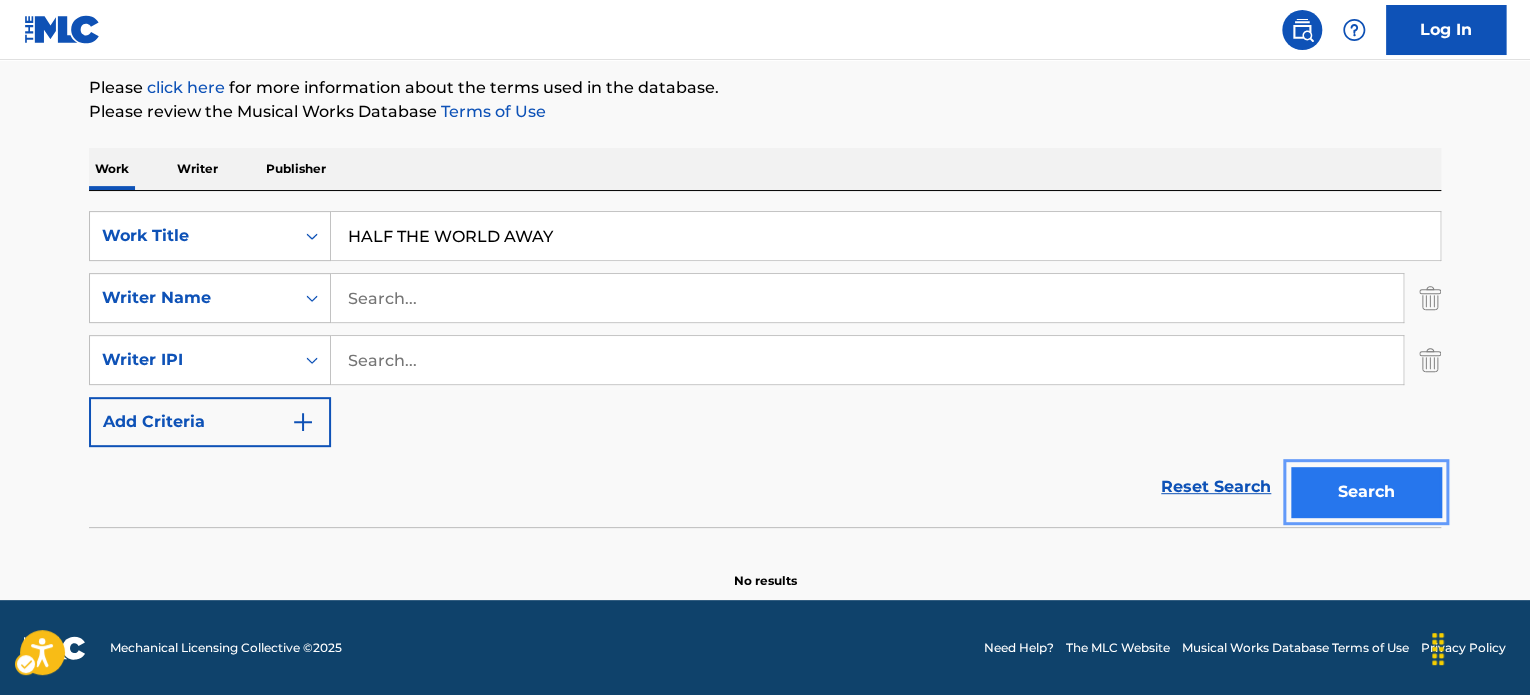 click on "Search" at bounding box center (1366, 492) 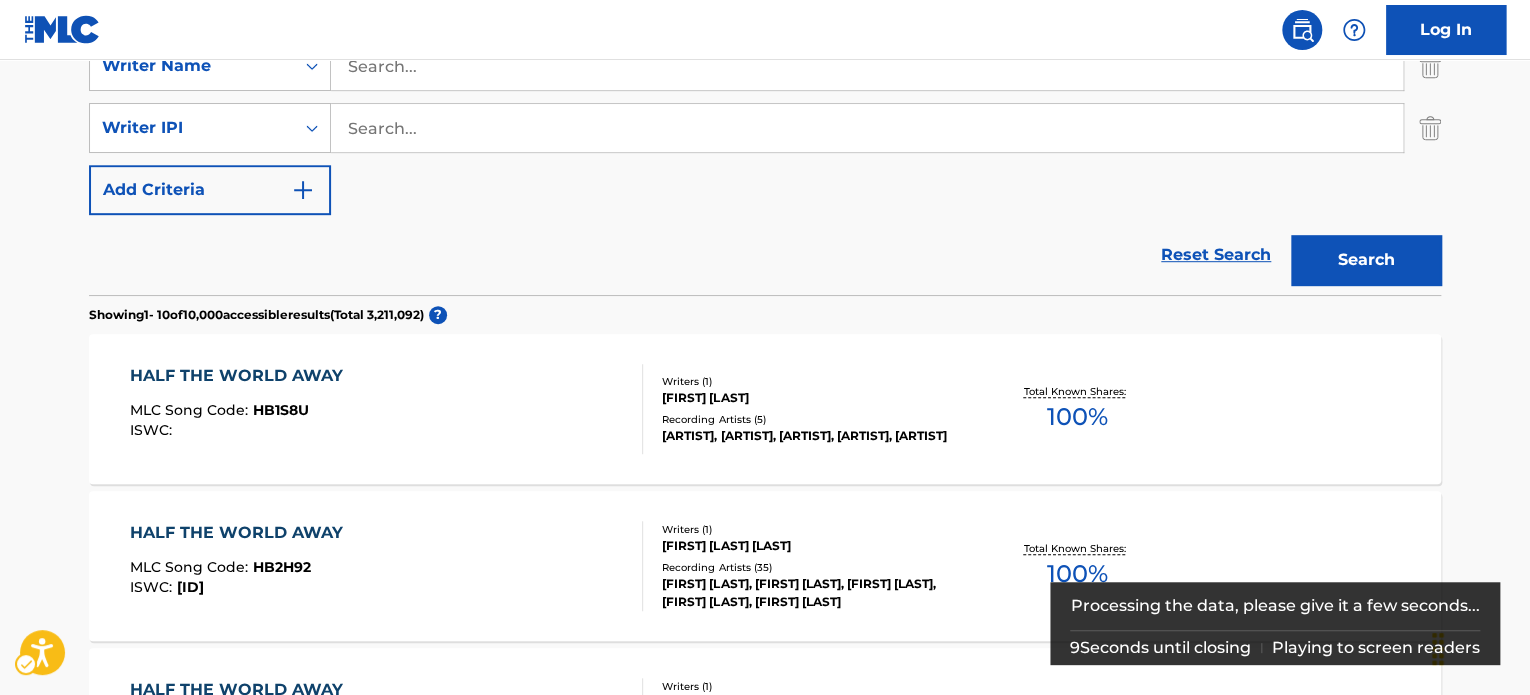 scroll, scrollTop: 500, scrollLeft: 0, axis: vertical 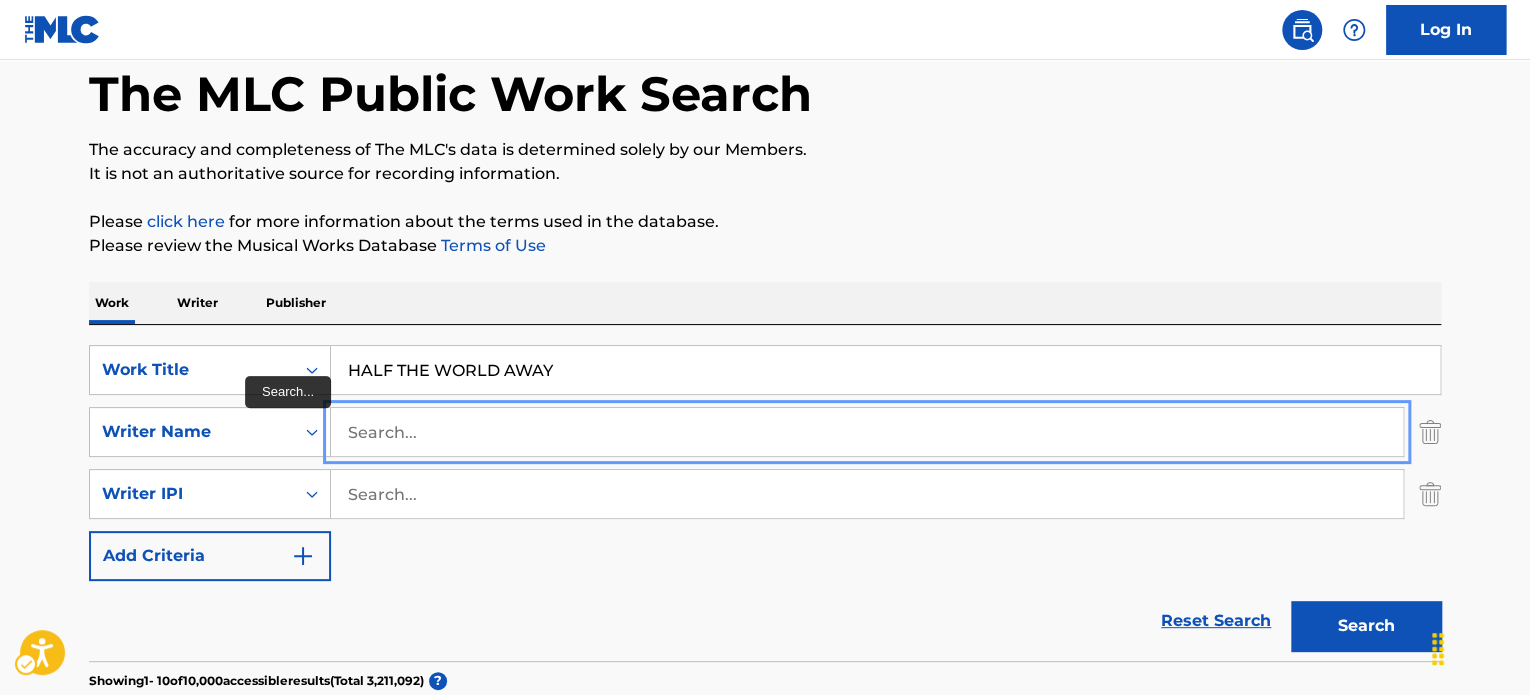 click at bounding box center (867, 432) 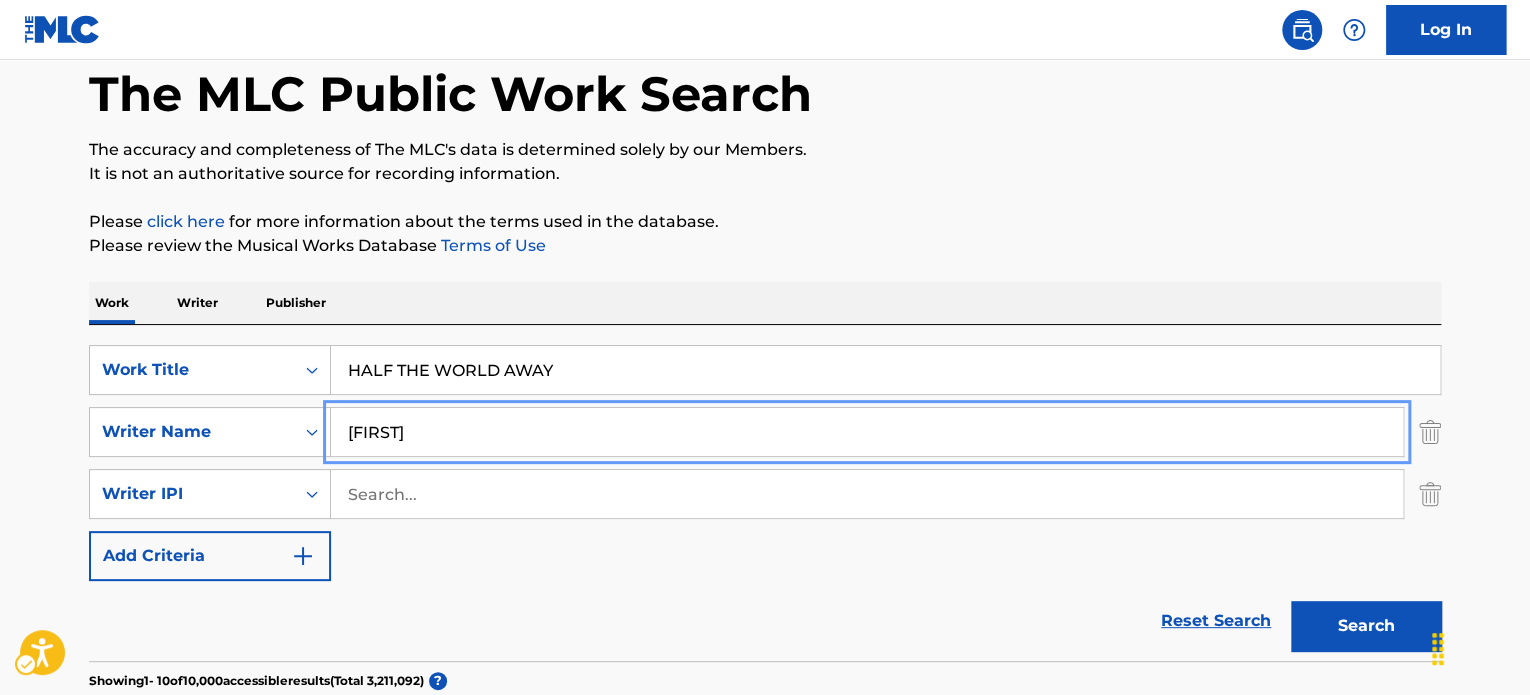 type on "[FIRST]" 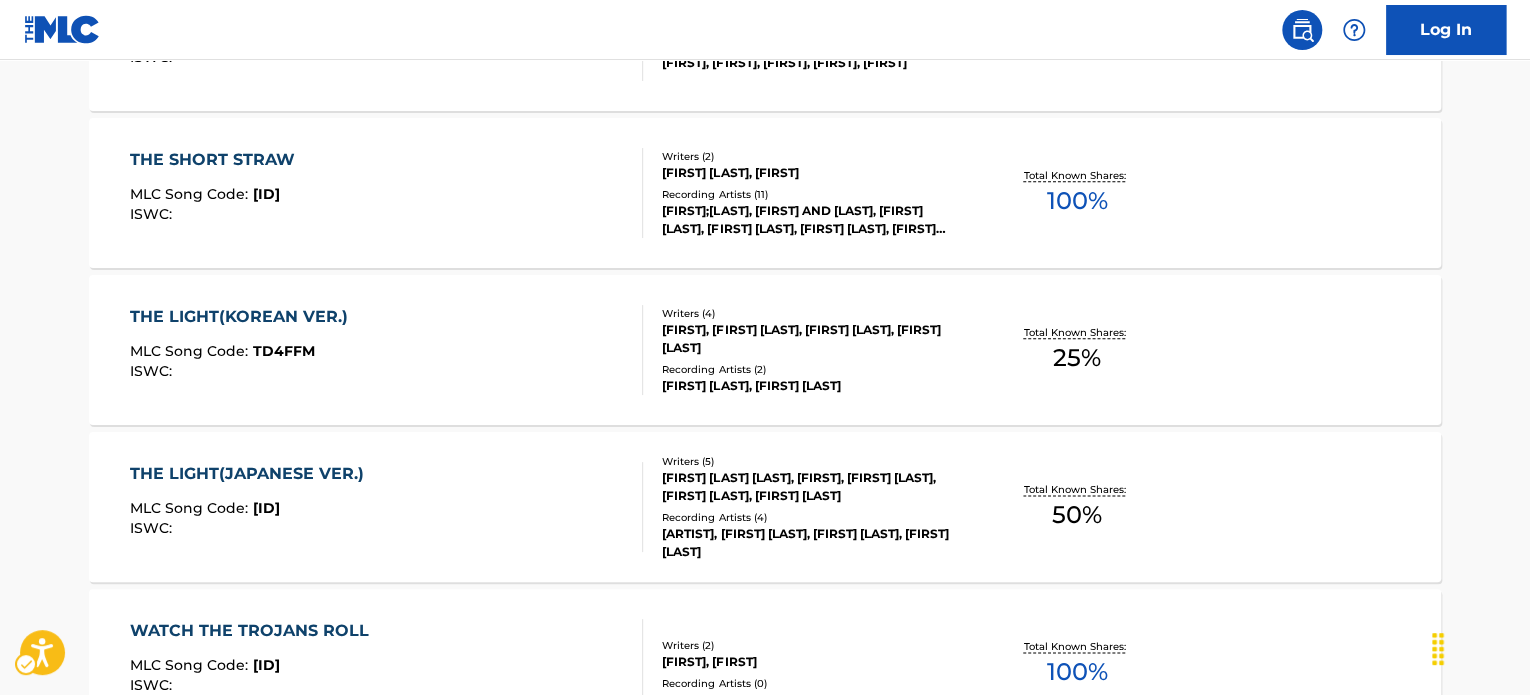 scroll, scrollTop: 1000, scrollLeft: 0, axis: vertical 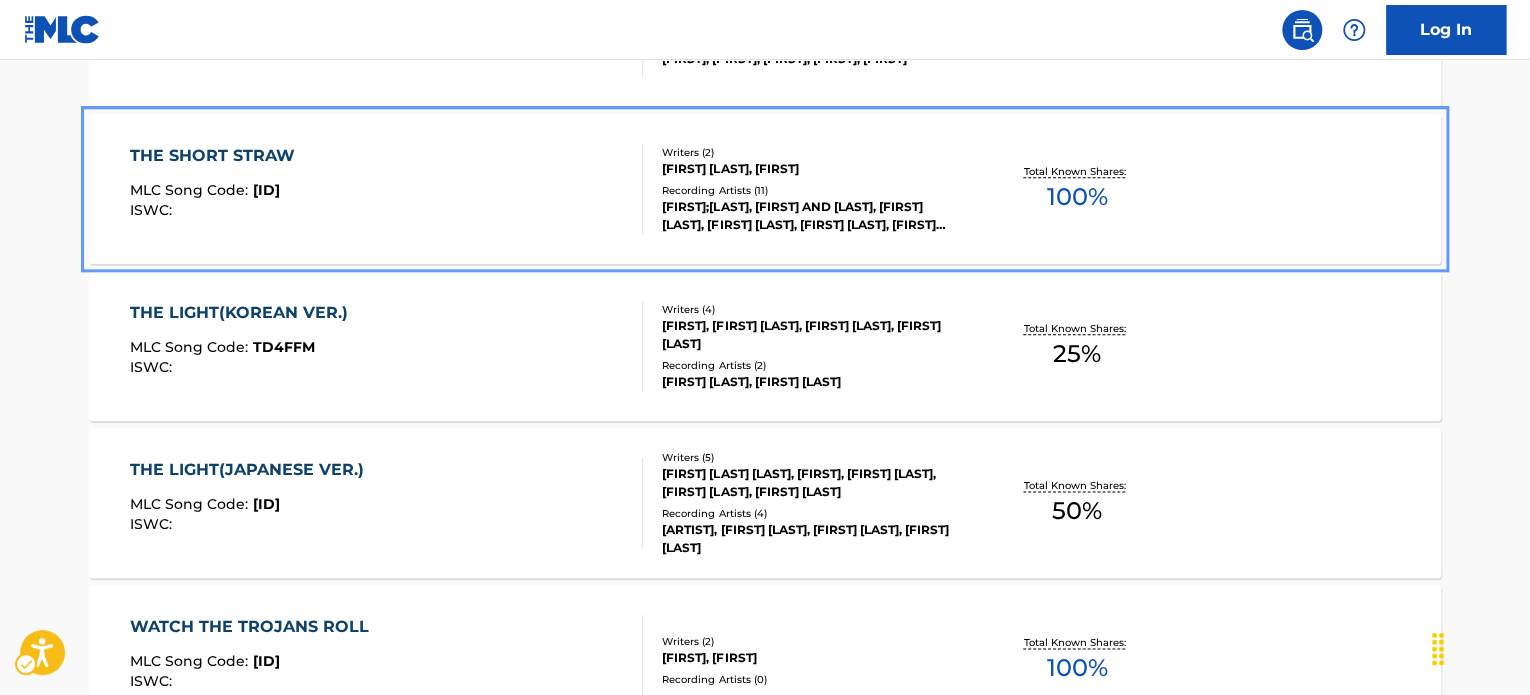 click on "THE SHORT STRAW MLC Song Code : TE4X41 ISWC : Writers ( 2 ) LLOYD POLITE, HARRY Recording Artists ( 11 ) HARRY;LLOYD, HARRY AND LLOYD, HARRY LLOYD, HARRY LLOYD,STRETCHED MIND, HARRY AND LLOYD Total Known Shares: 100 %" at bounding box center (765, 189) 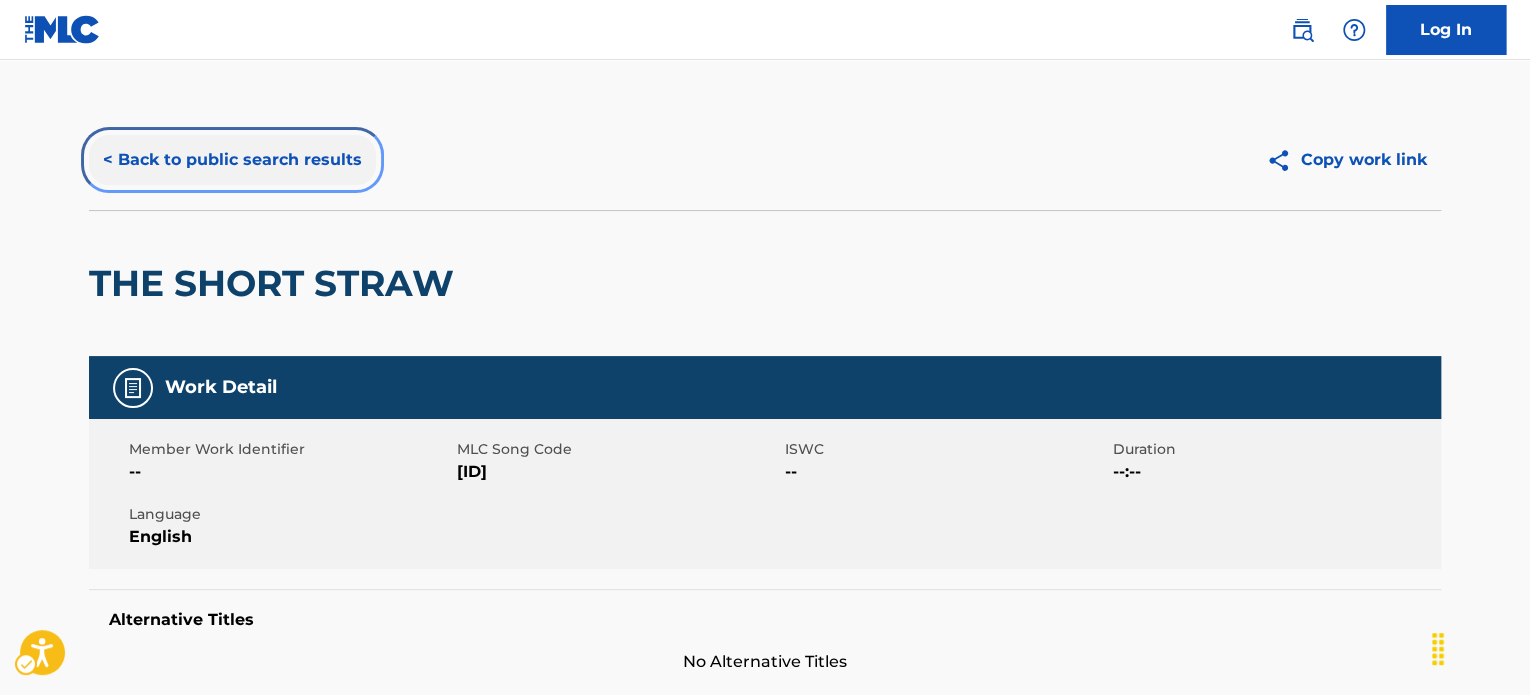 click on "< Back to public search results" at bounding box center (232, 160) 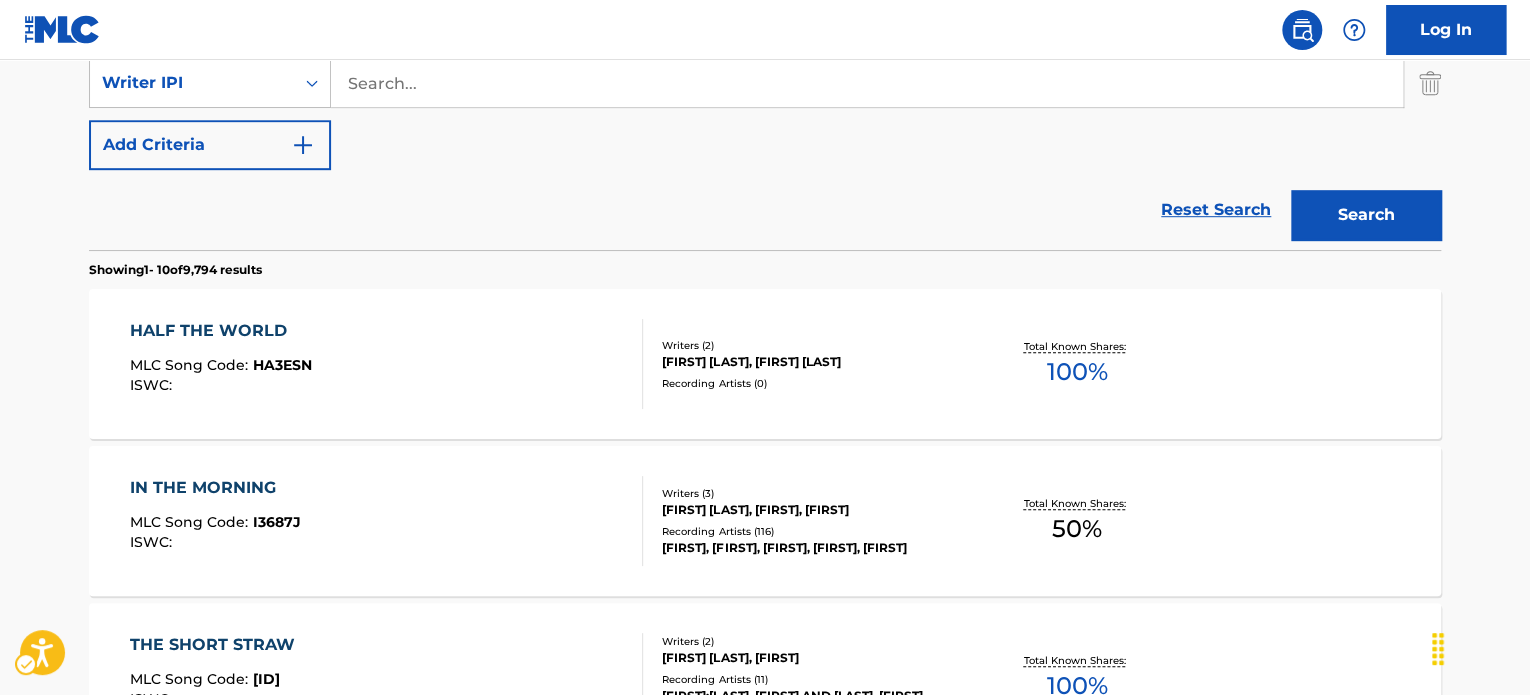 click on "HALF THE WORLD AWAY" at bounding box center [885, -41] 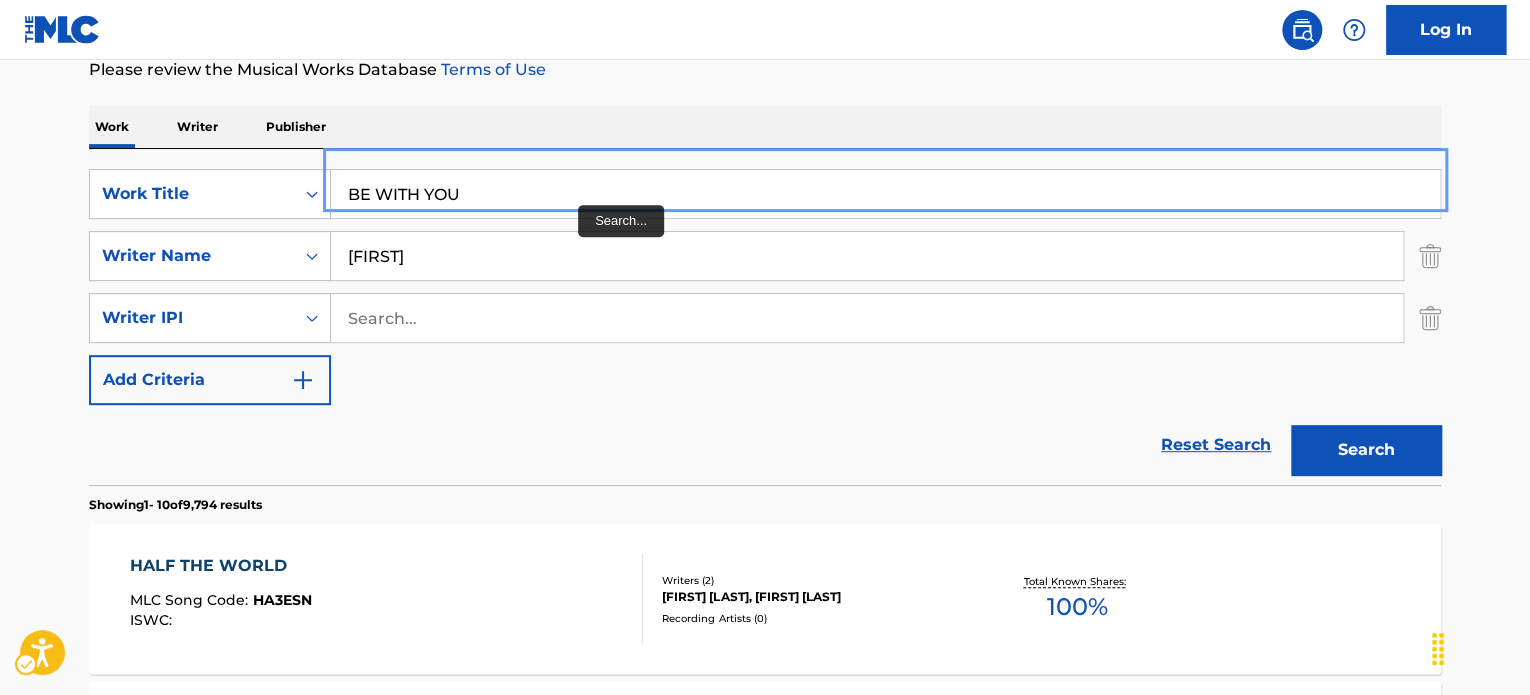 type on "BE WITH YOU" 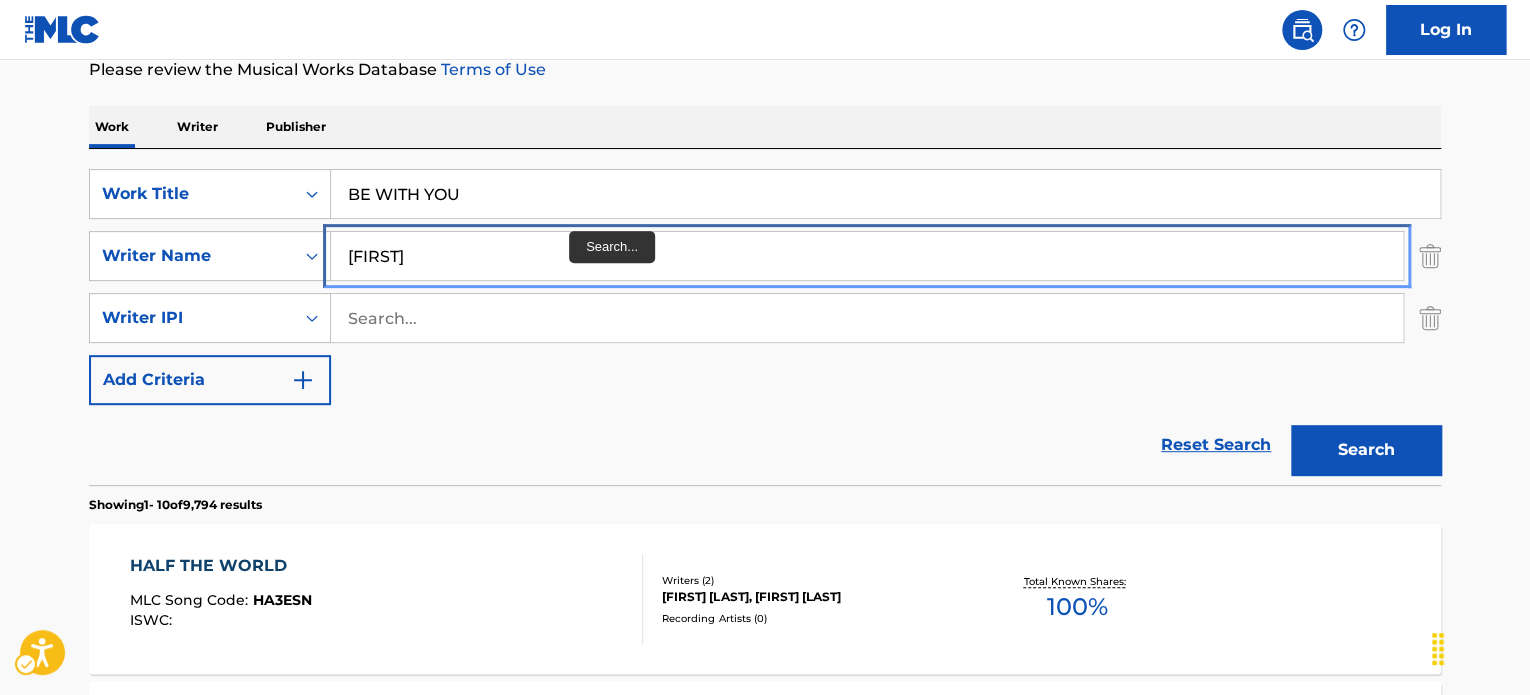 click on "[FIRST]" at bounding box center (867, 256) 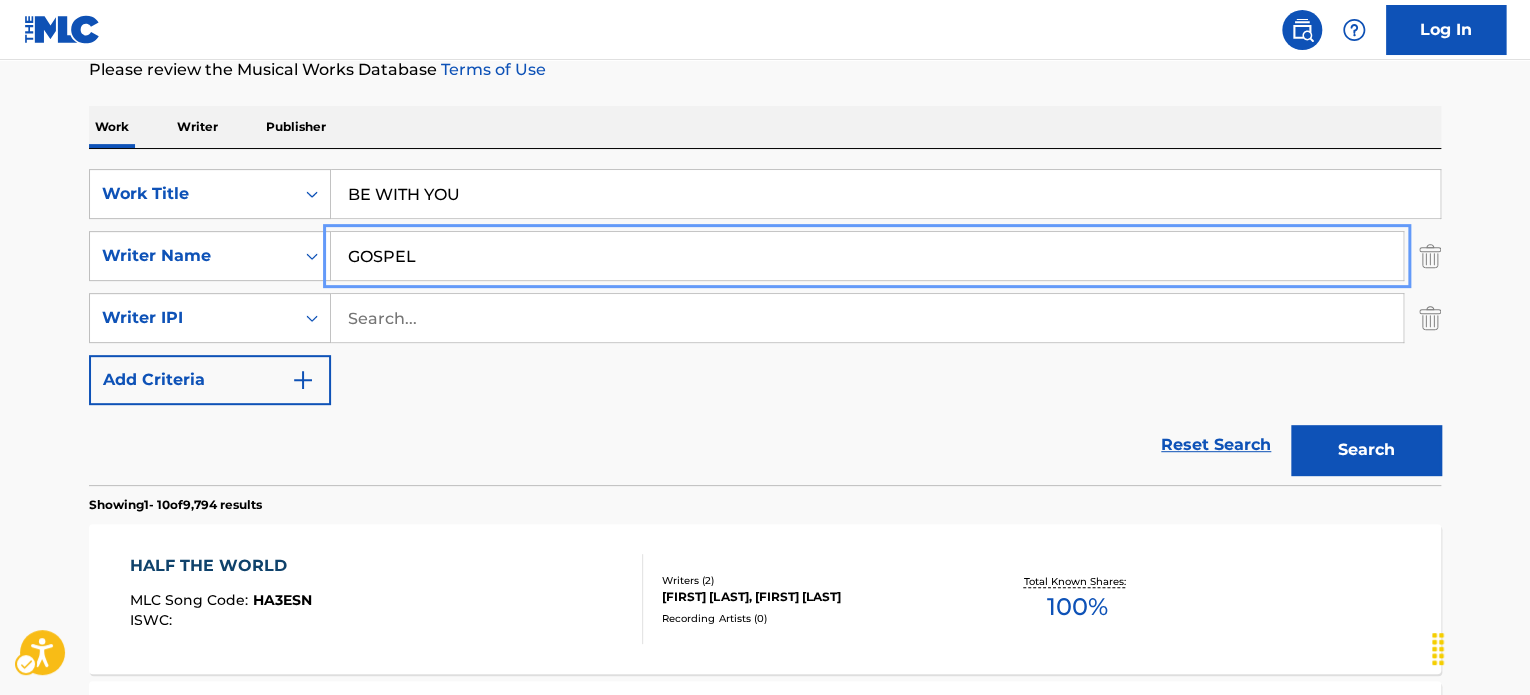 type on "GOSPEL" 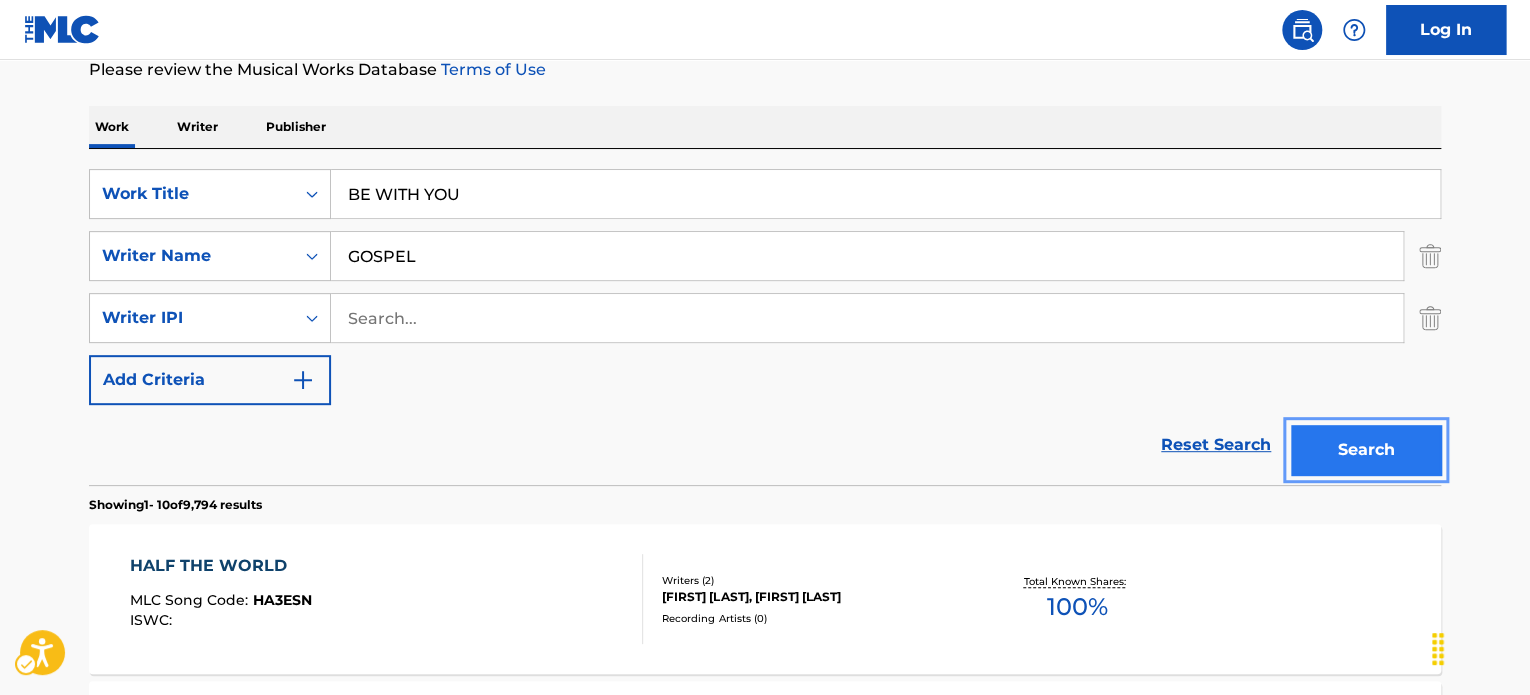 click on "Search" at bounding box center [1366, 450] 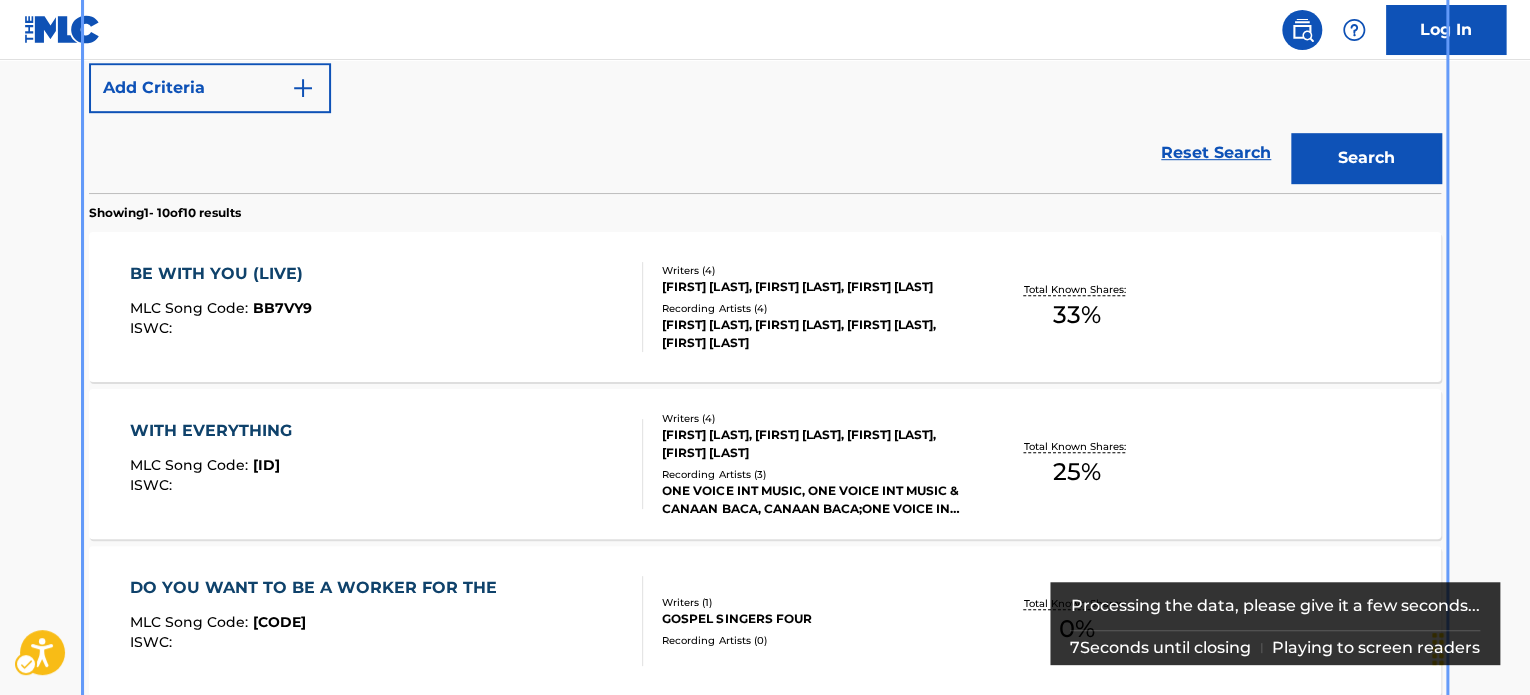 scroll, scrollTop: 576, scrollLeft: 0, axis: vertical 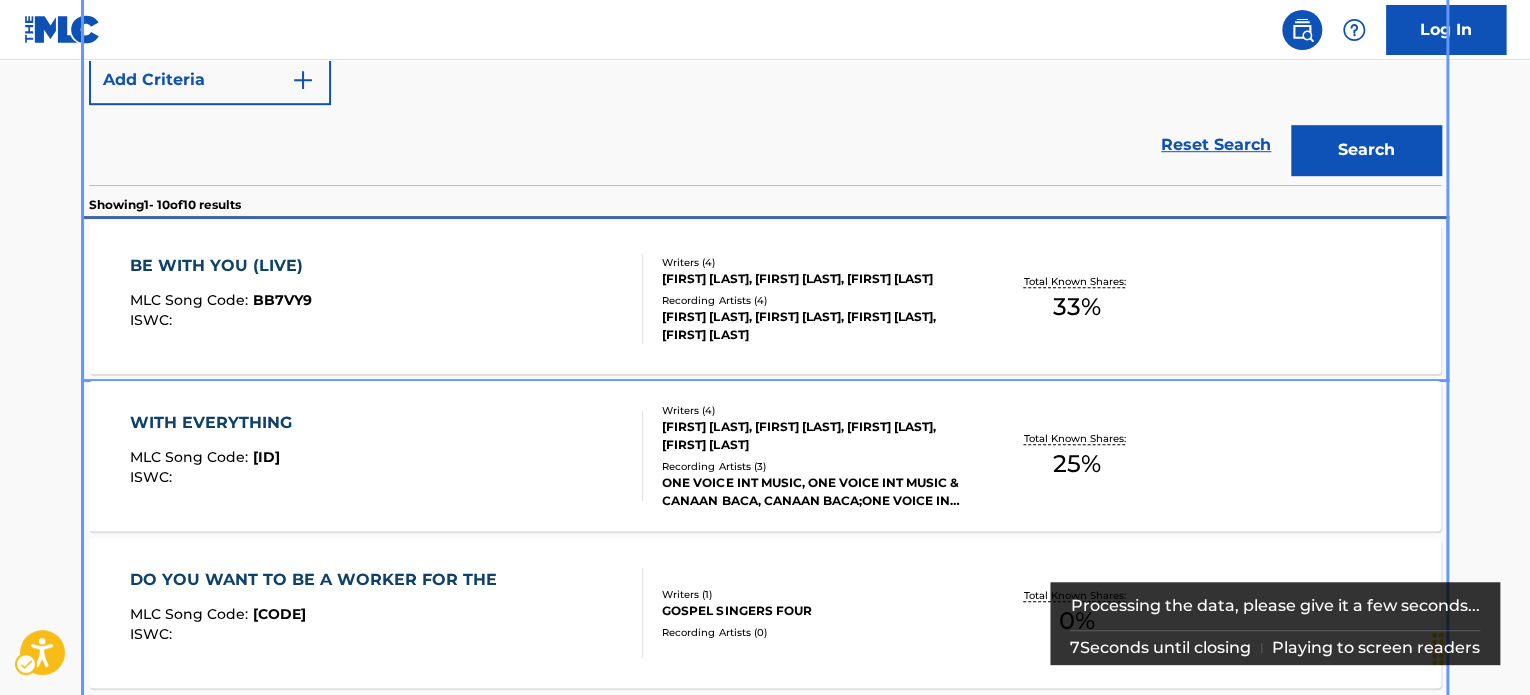 click on "BE WITH YOU (LIVE) MLC Song Code : BB7VY9 ISWC :" at bounding box center [387, 299] 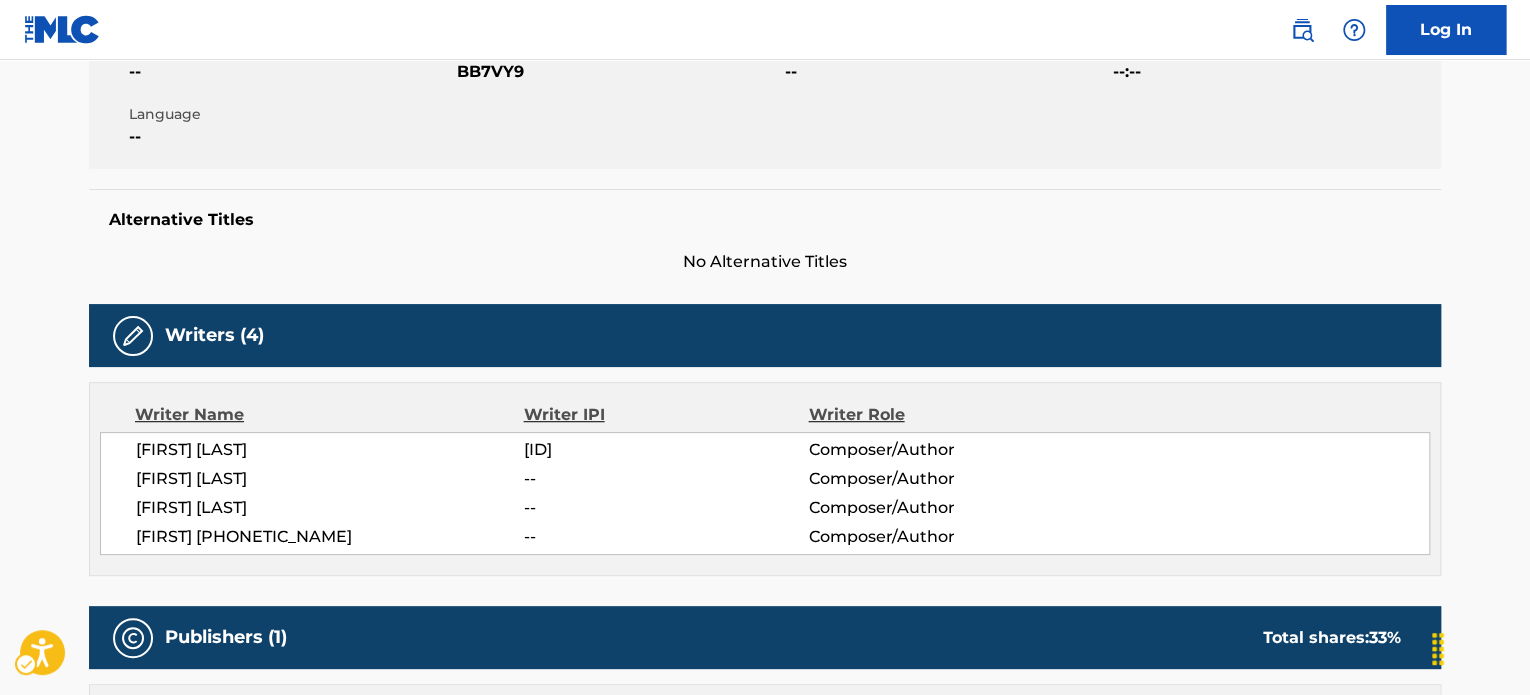 scroll, scrollTop: 0, scrollLeft: 0, axis: both 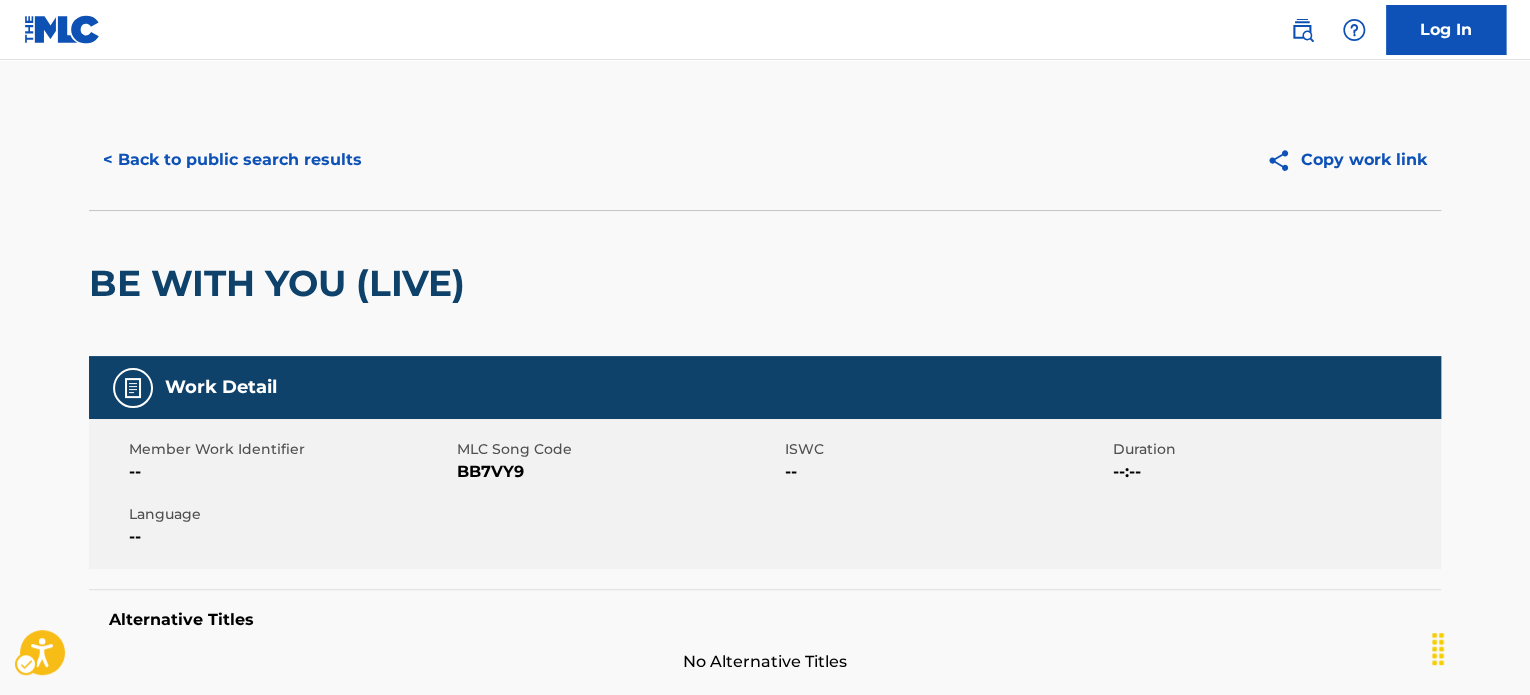 click on "BE WITH YOU (LIVE)" at bounding box center (282, 283) 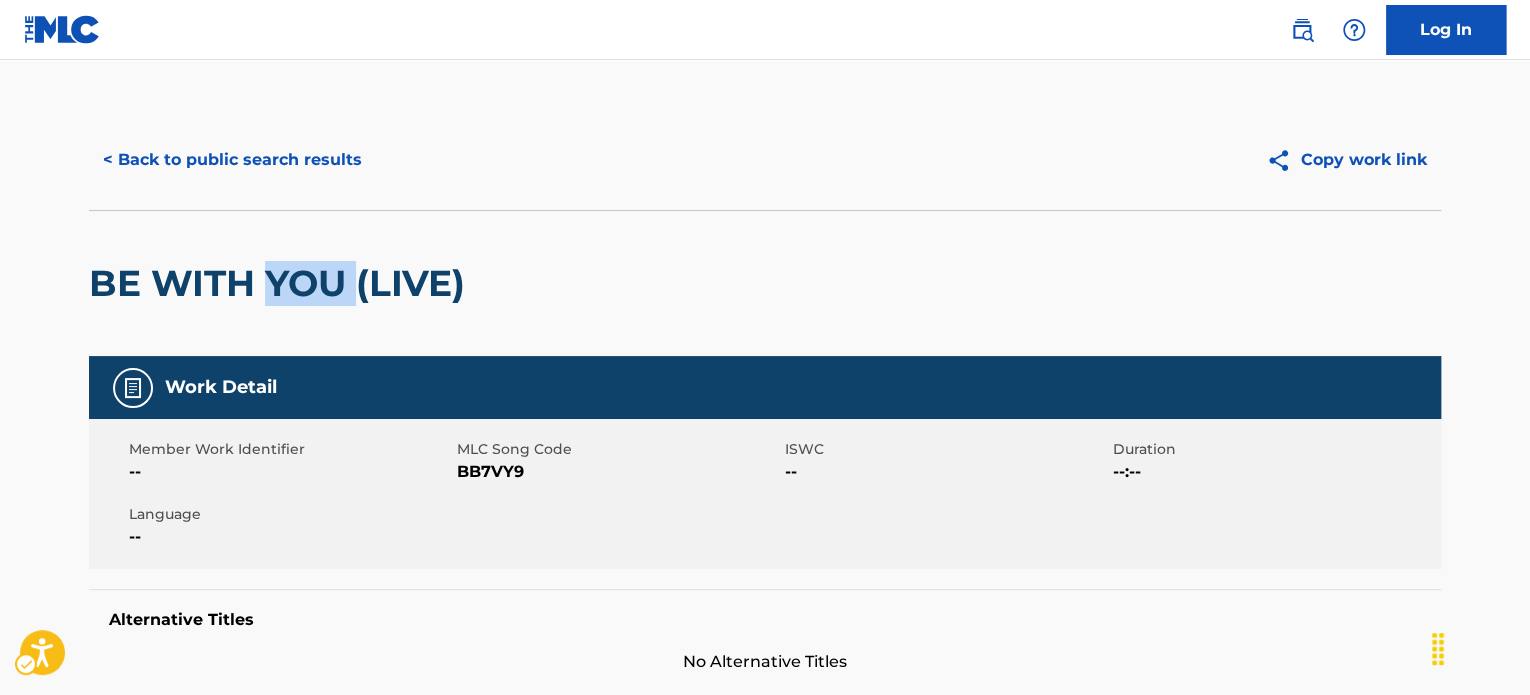 click on "BE WITH YOU (LIVE)" at bounding box center (282, 283) 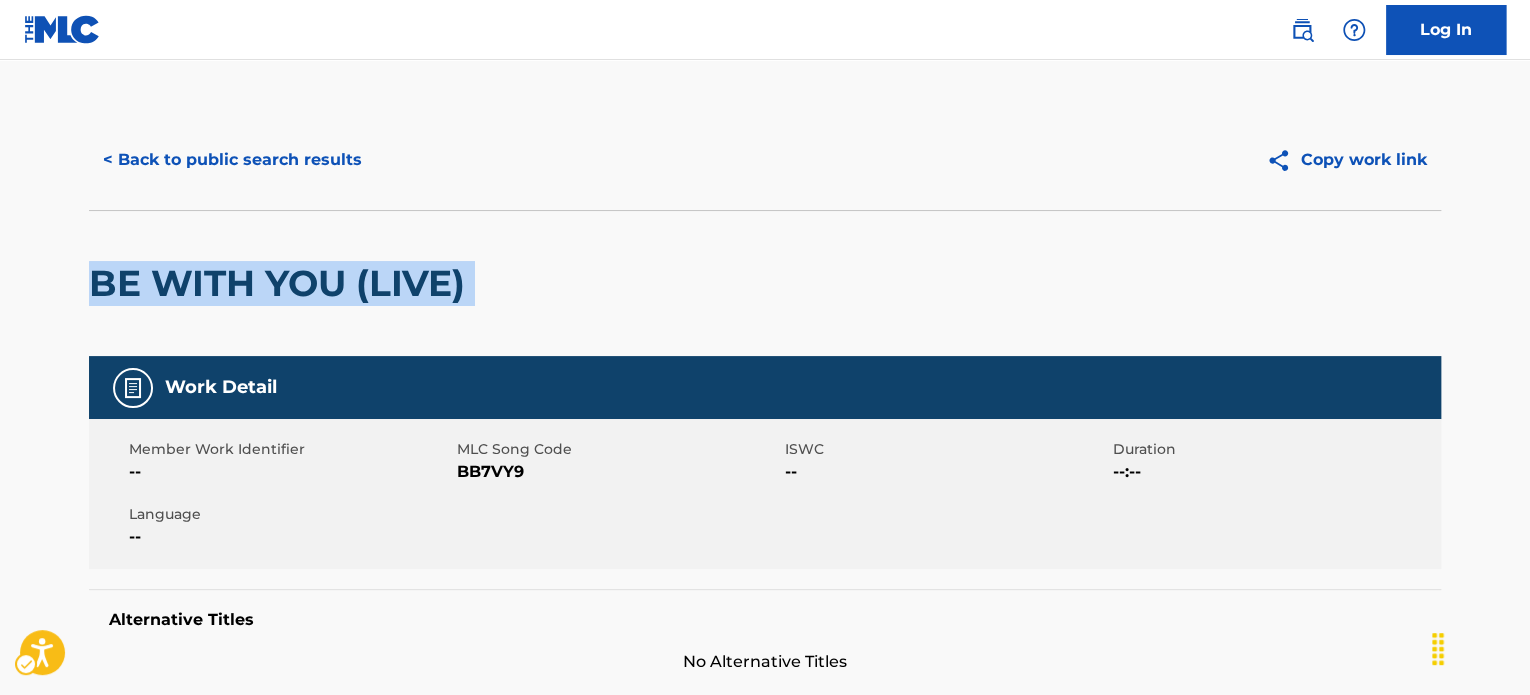 click on "BE WITH YOU (LIVE)" at bounding box center (282, 283) 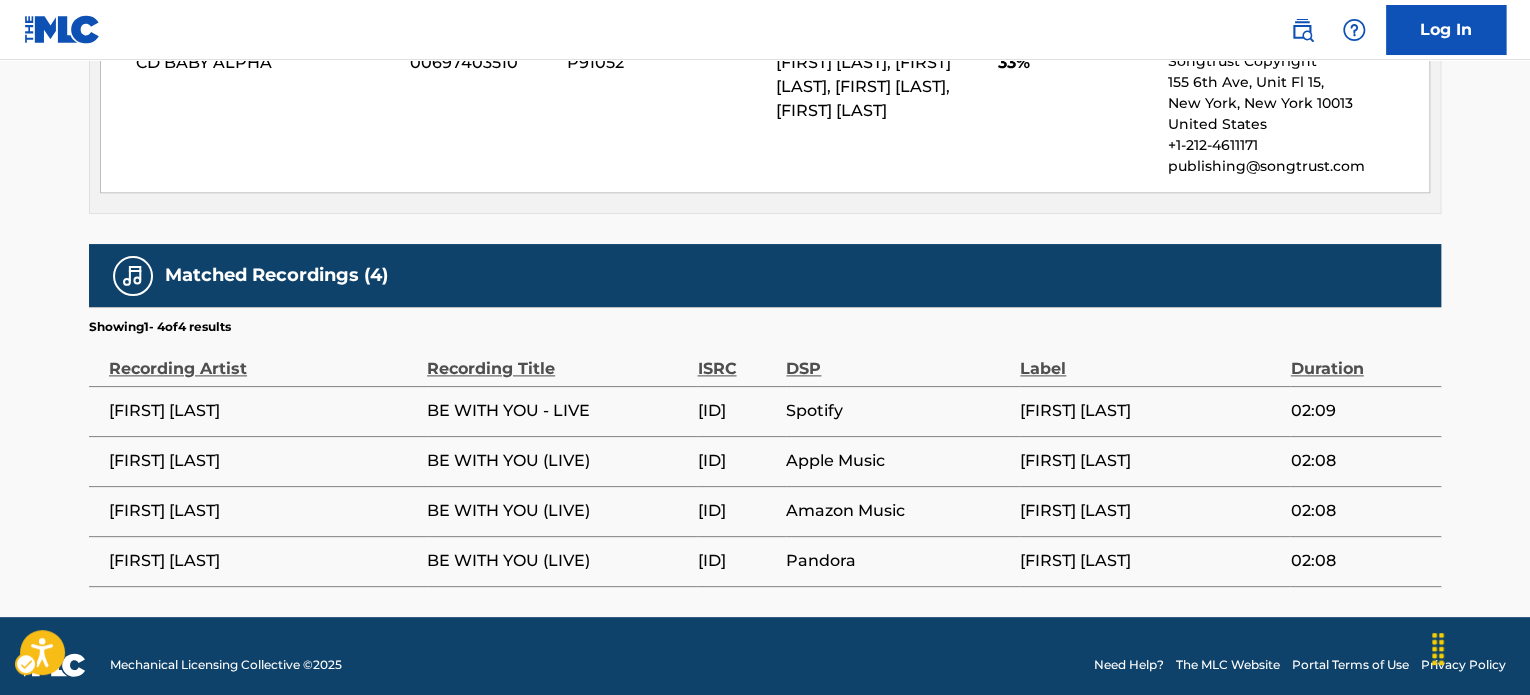 scroll, scrollTop: 1114, scrollLeft: 0, axis: vertical 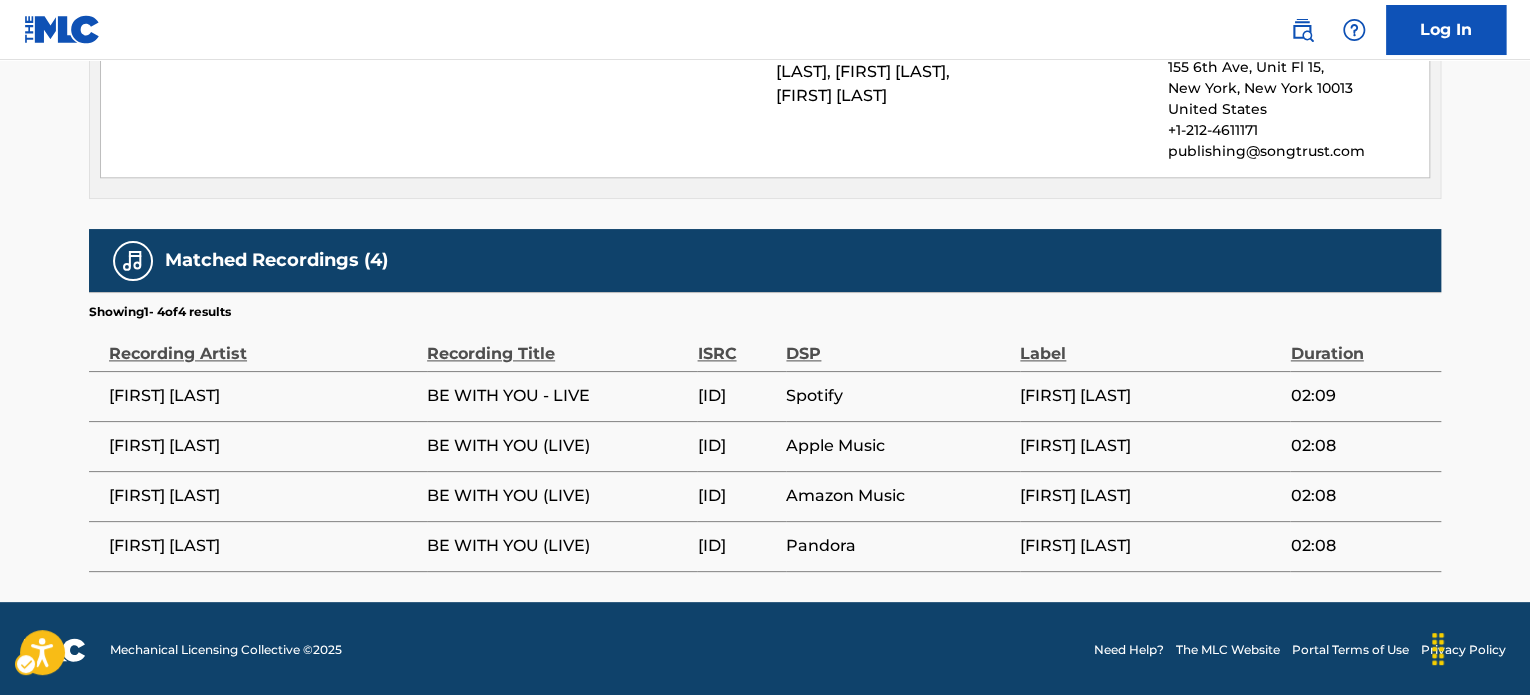 click on "[ID]" at bounding box center [736, 396] 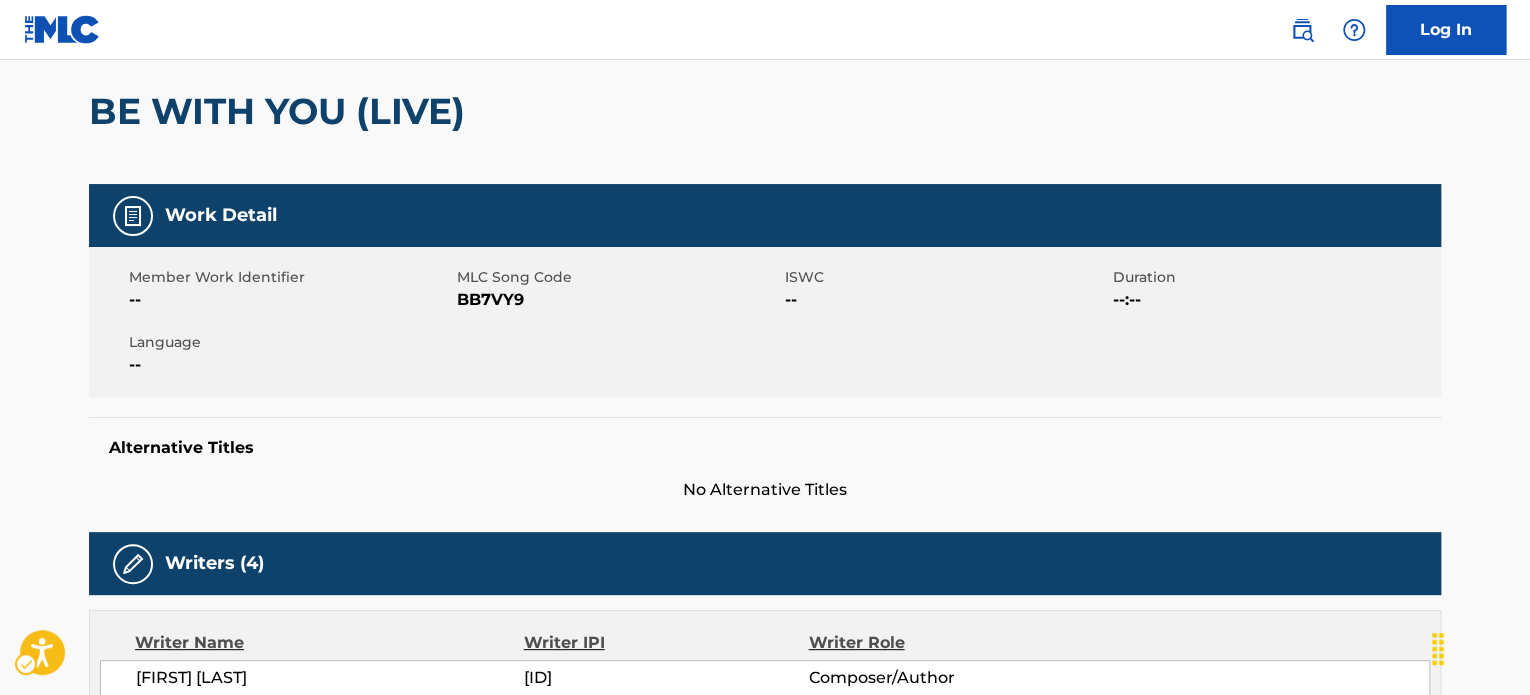 scroll, scrollTop: 0, scrollLeft: 0, axis: both 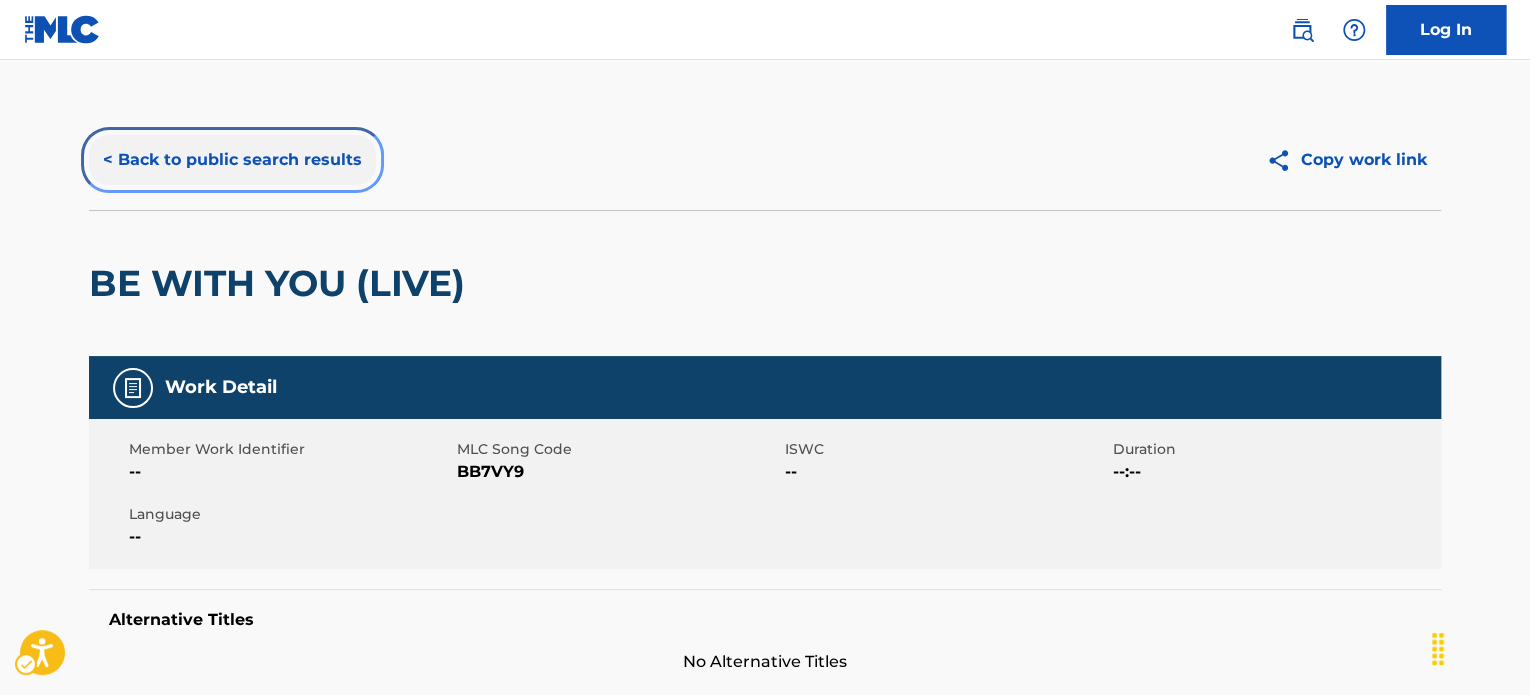 click on "< Back to public search results" at bounding box center (232, 160) 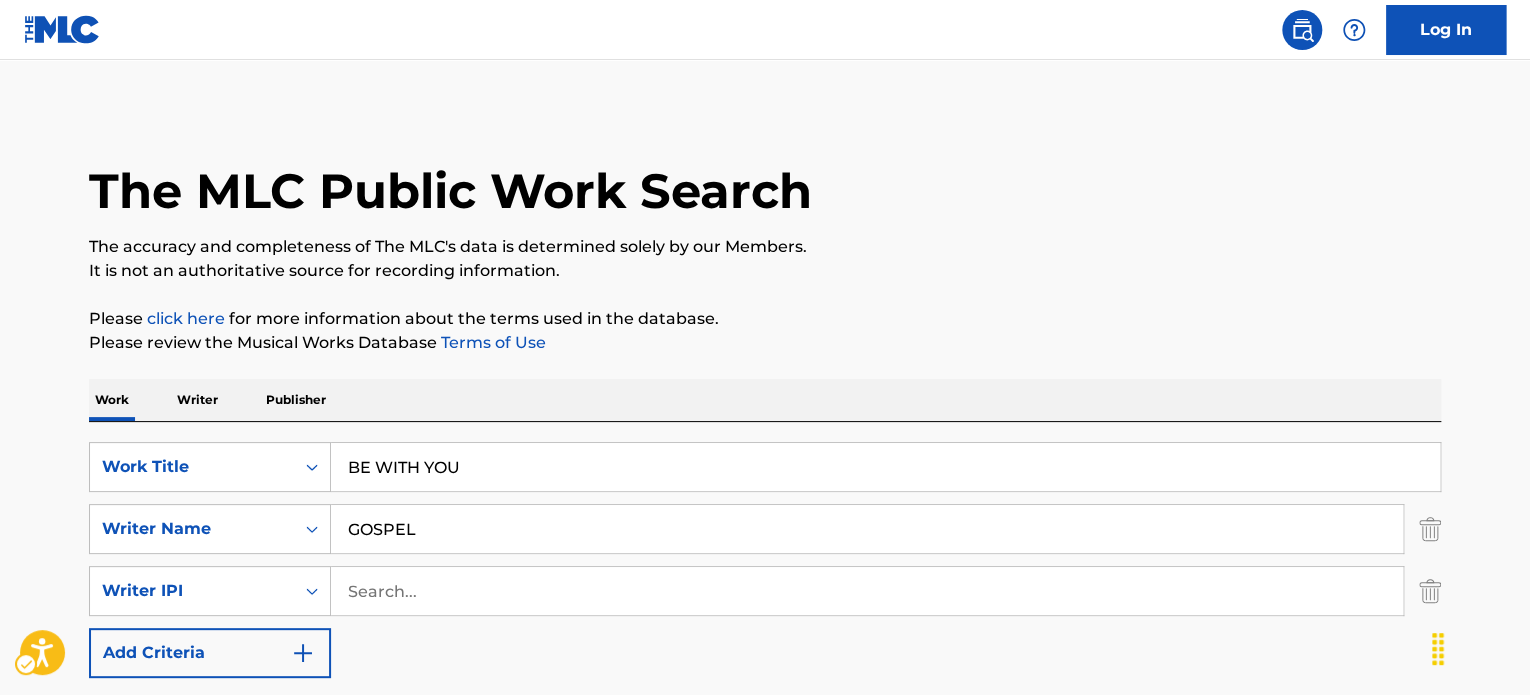 scroll, scrollTop: 0, scrollLeft: 0, axis: both 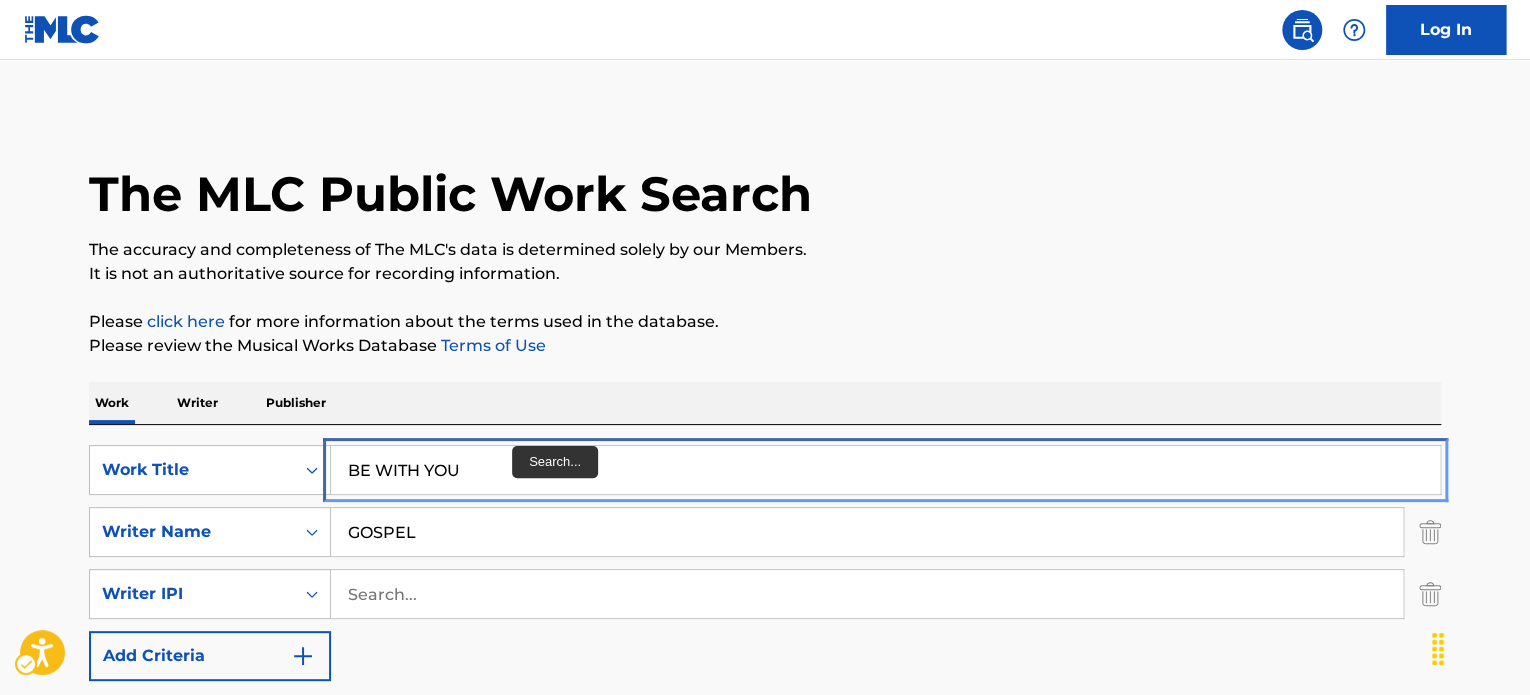 click on "BE WITH YOU" at bounding box center (885, 470) 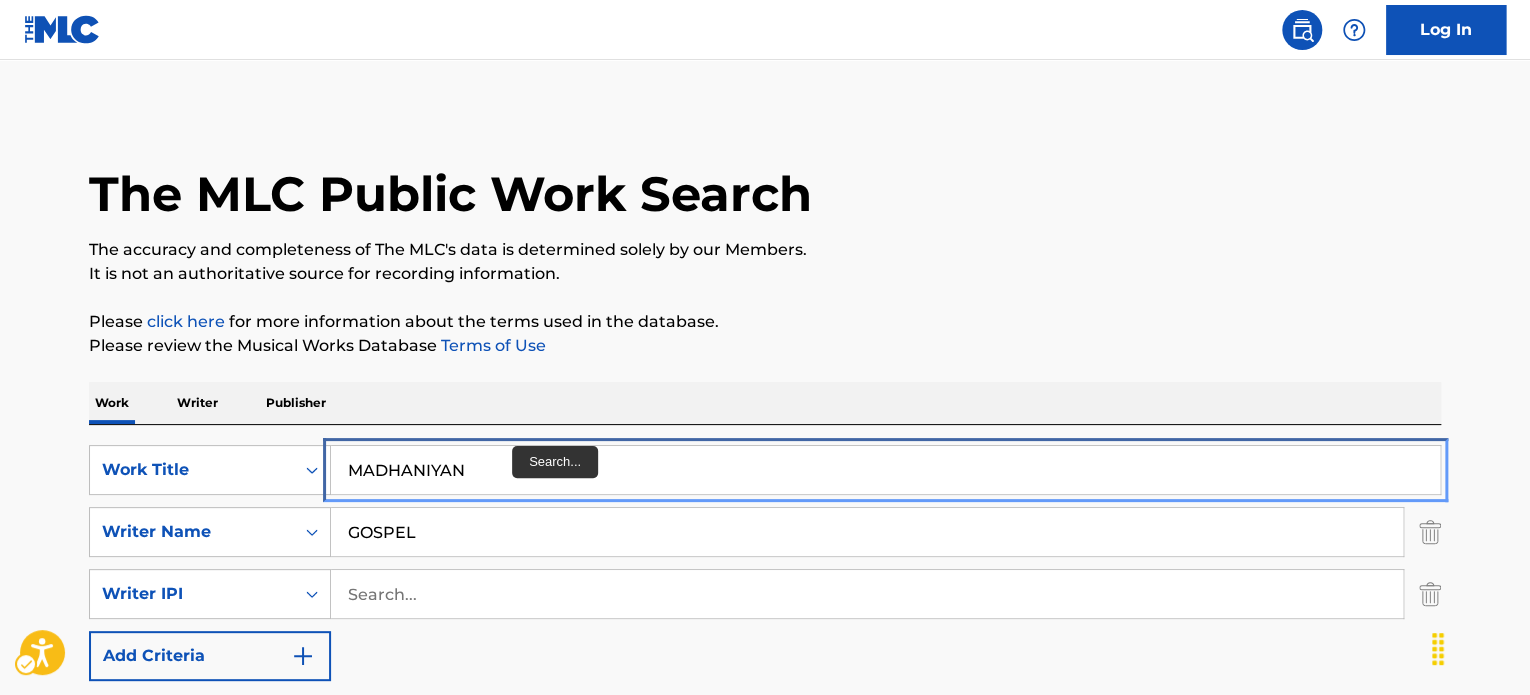 type on "MADHANIYAN" 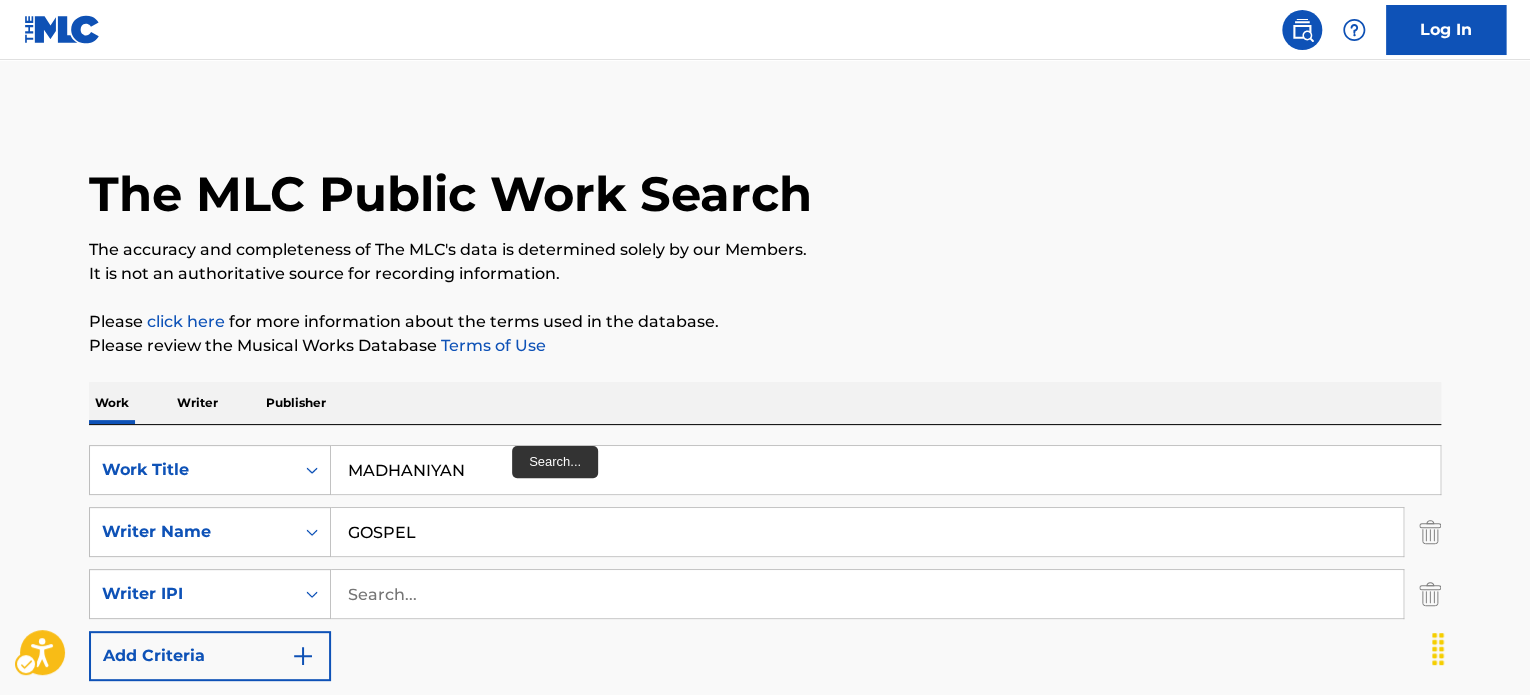 click on "The MLC Public Work Search The accuracy and completeness of The MLC's data is determined solely by our Members. It is not an authoritative source for recording information. Please click here for more information about the terms used in the database. Please review the Musical Works Database Terms of Use Work Writer Publisher SearchWithCriteria[ID] Work Title MADHANIYAN SearchWithCriteria[ID] Writer Name [PHONETIC_NAME] SearchWithCriteria[ID] Writer IPI Add Criteria Reset Search Search Showing 1 - 10 of 10 results BE WITH YOU (LIVE) MLC Song Code : [ID] ISWC : Writers ( 4 ) [FIRST] [LAST], [FIRST] [LAST], [FIRST] [LAST], [FIRST] [PHONETIC_NAME] Recording Artists ( 4 ) [FIRST] [LAST], [FIRST] [LAST], [FIRST] [LAST], [FIRST] [LAST] Total Known Shares: 33 % WITH EVERYTHING MLC Song Code : [ID] ISWC : Writers ( 4 ) [FIRST] [LAST], [FIRST] [LAST], [PHONETIC_NAME] [LAST], [FIRST] [LAST] Recording Artists ( 3 ) Total Known Shares: 25 % MLC Song Code : :" at bounding box center [765, 1283] 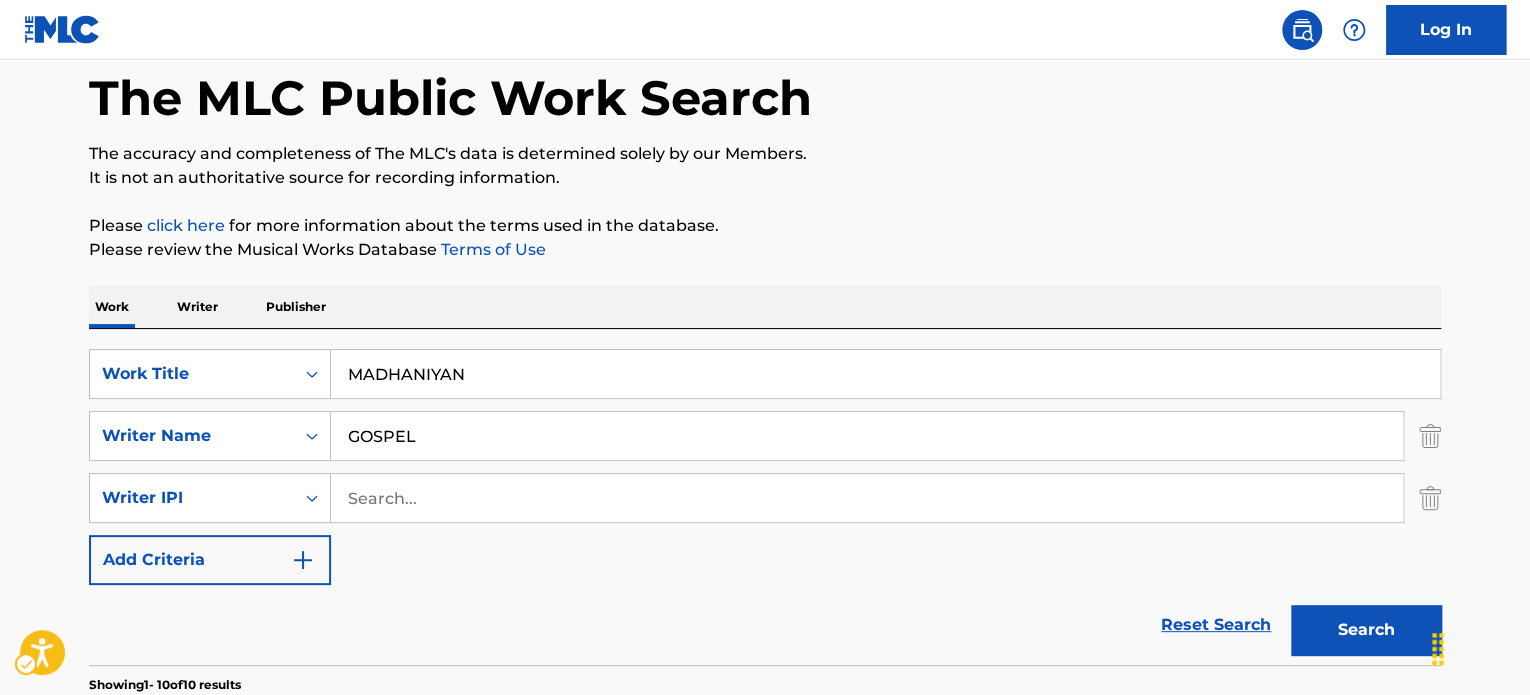 scroll, scrollTop: 200, scrollLeft: 0, axis: vertical 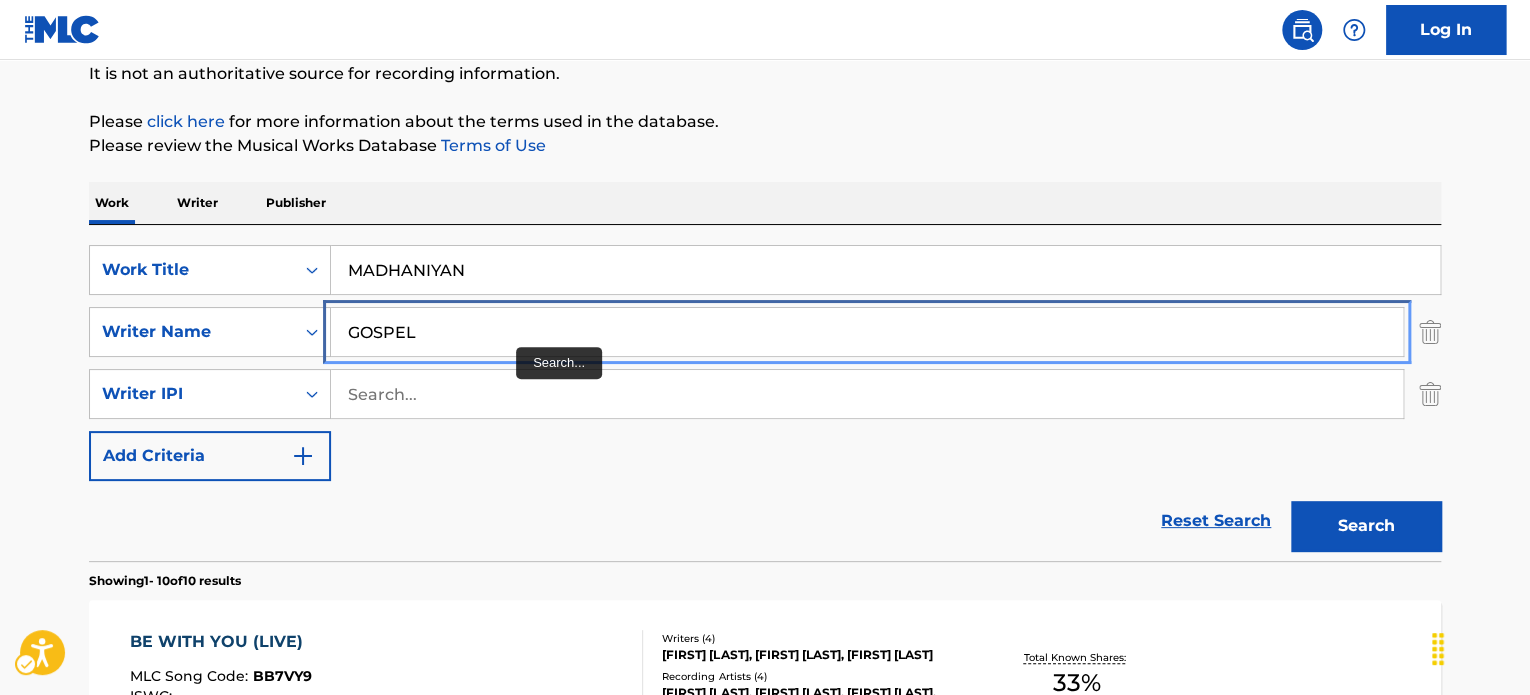 click on "GOSPEL" at bounding box center [867, 332] 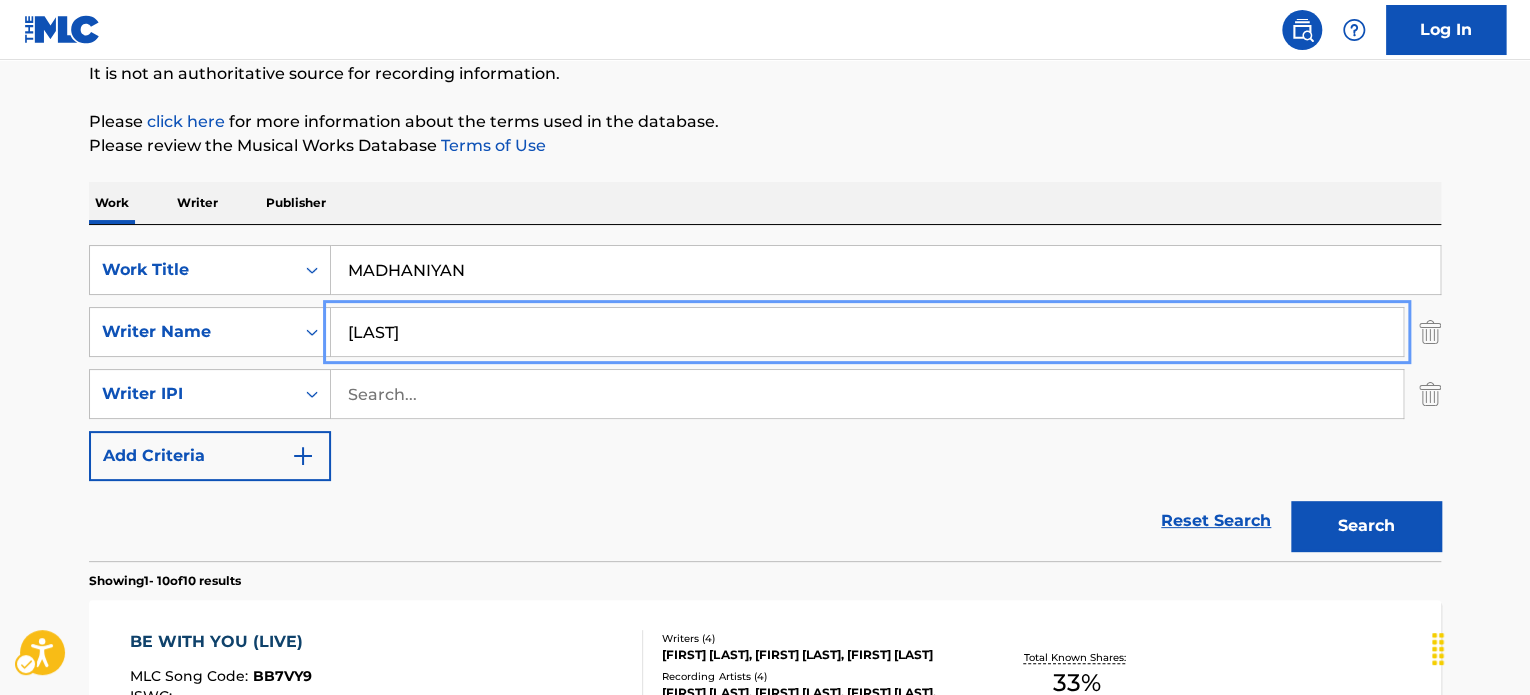 type on "[LAST]" 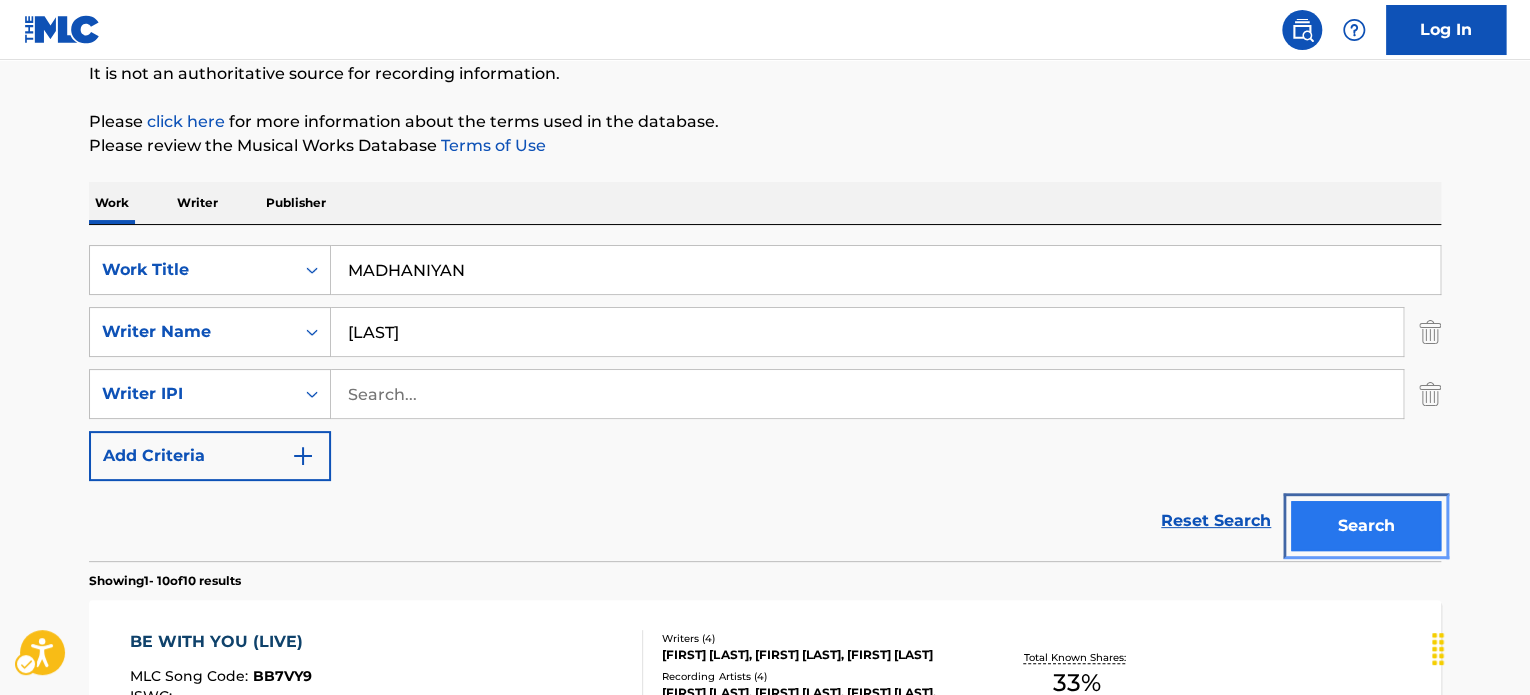 click on "Search" at bounding box center (1366, 526) 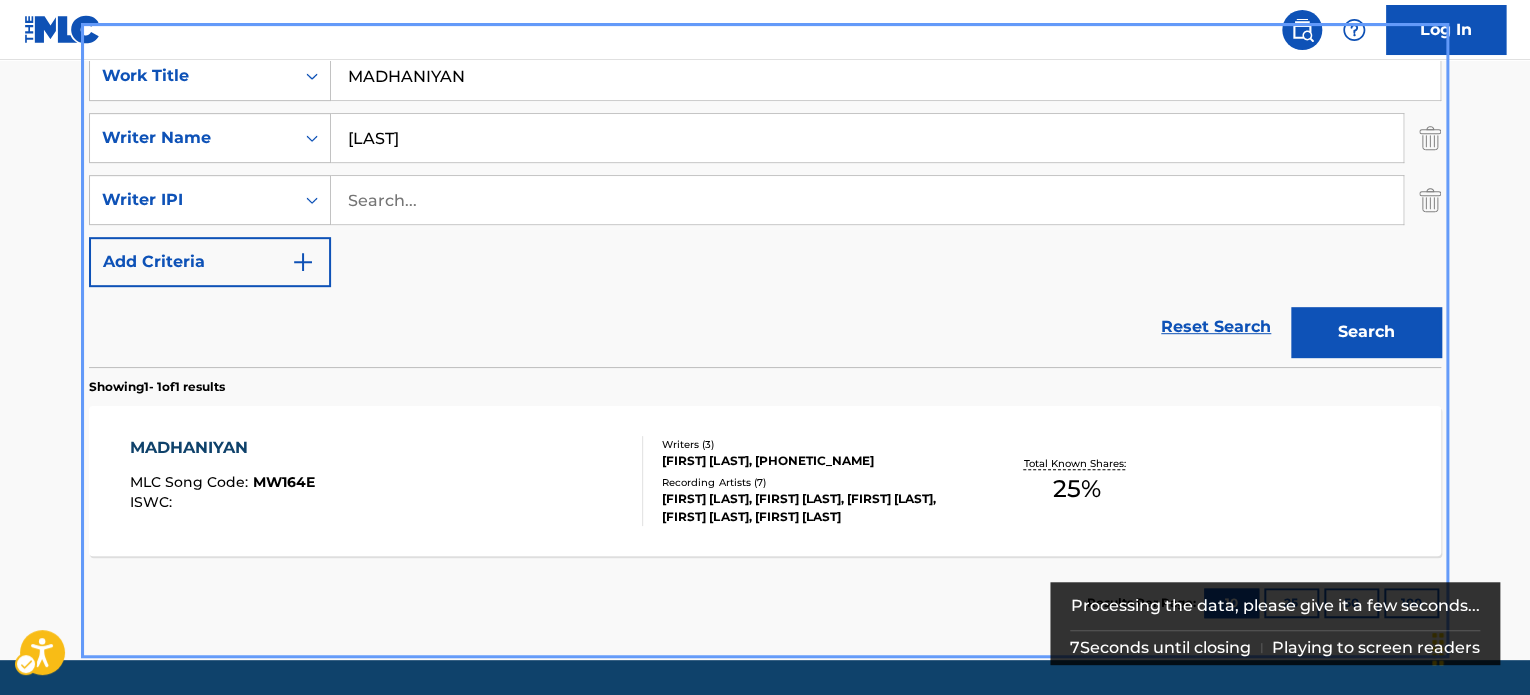 scroll, scrollTop: 448, scrollLeft: 0, axis: vertical 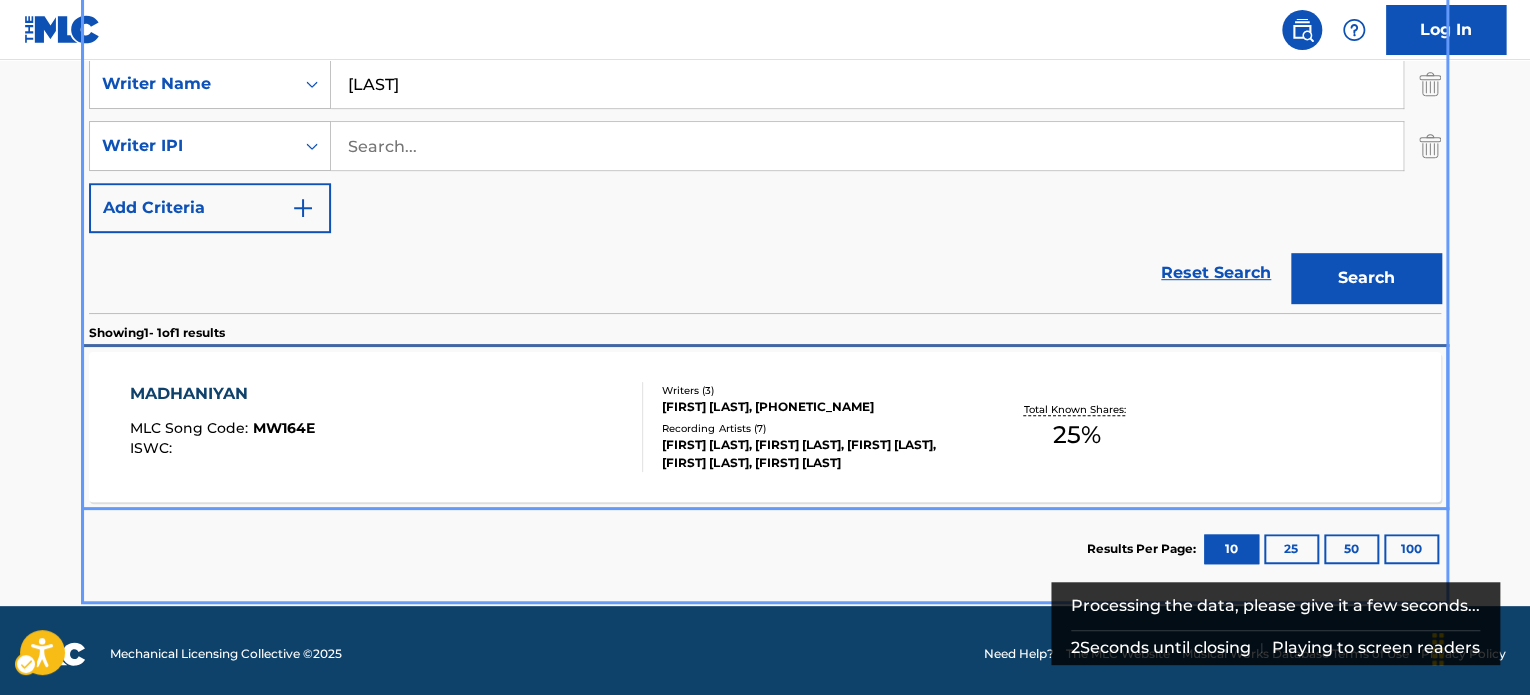 click on "MADHANIYAN MLC Song Code : MW164E ISWC :" at bounding box center [387, 427] 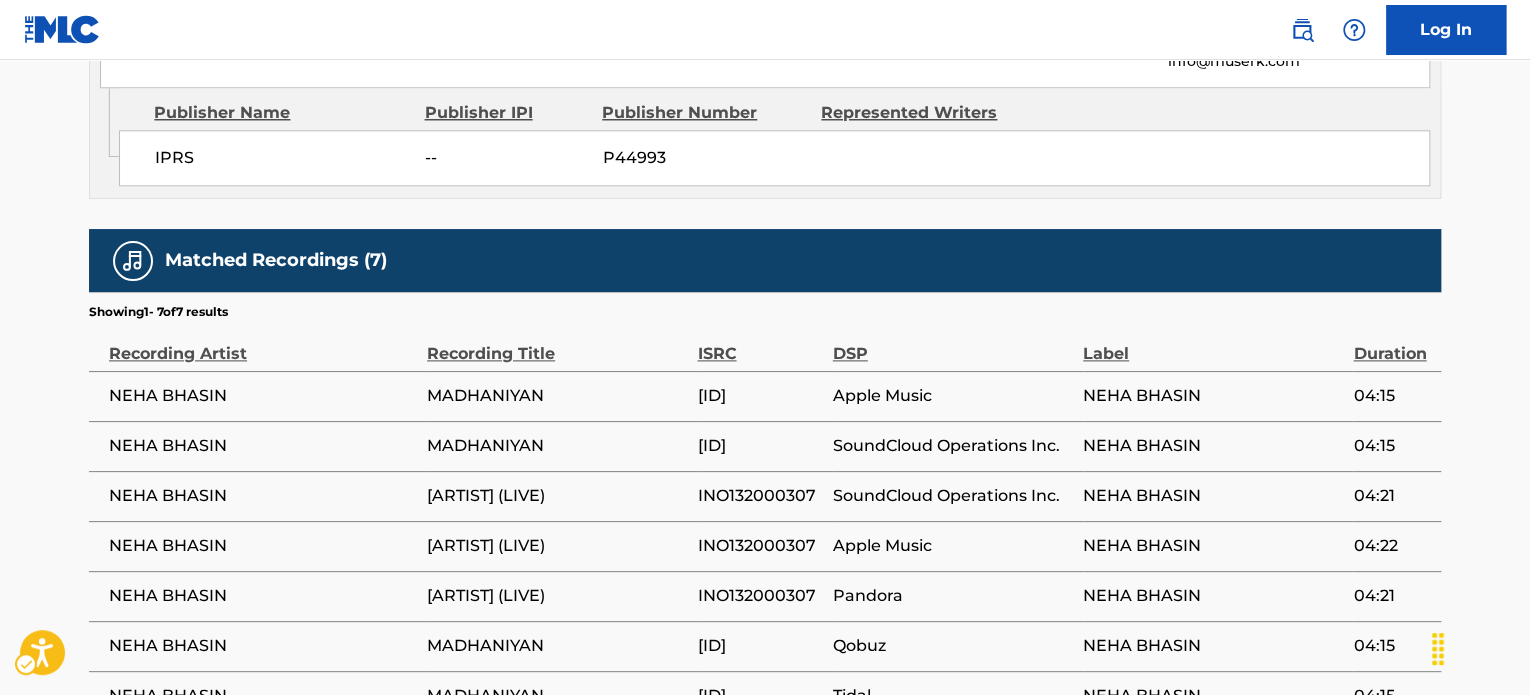 scroll, scrollTop: 1264, scrollLeft: 0, axis: vertical 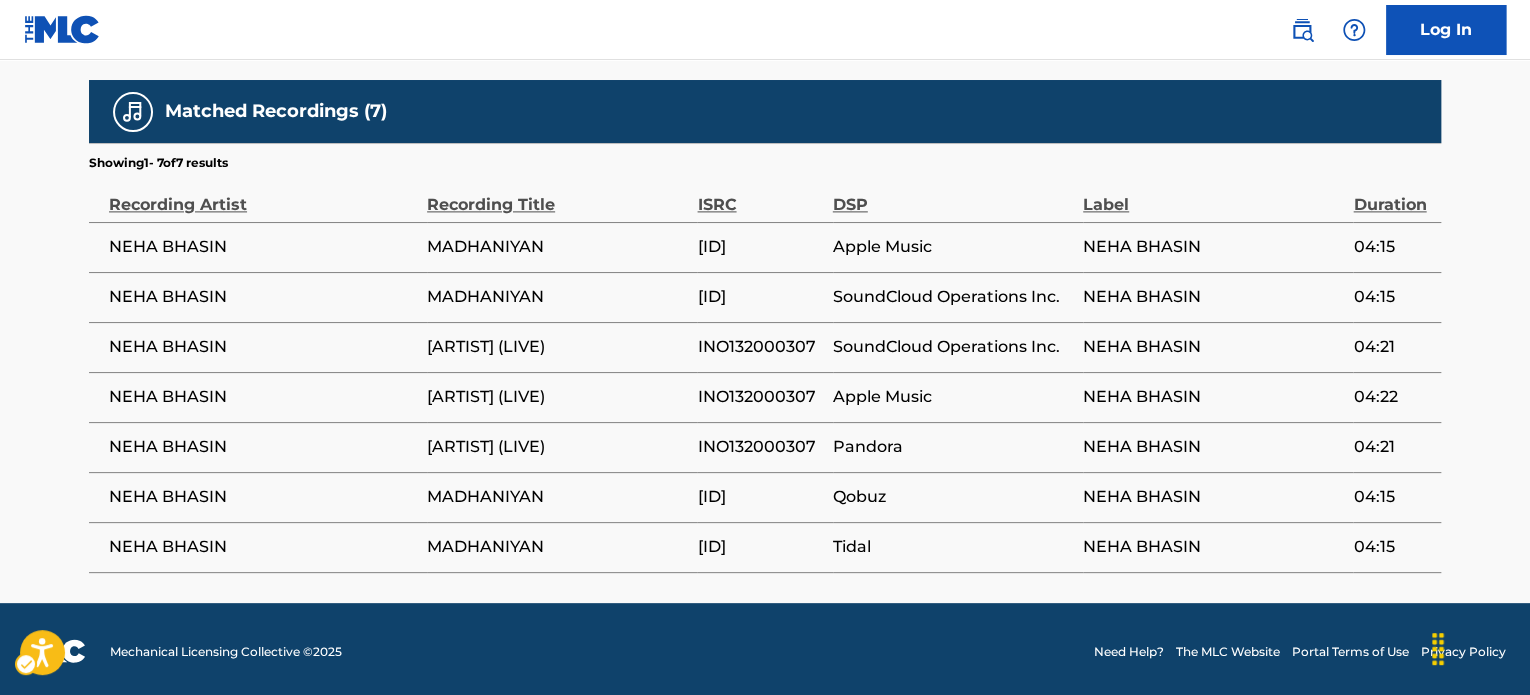 click on "MADHANIYAN" at bounding box center [557, 497] 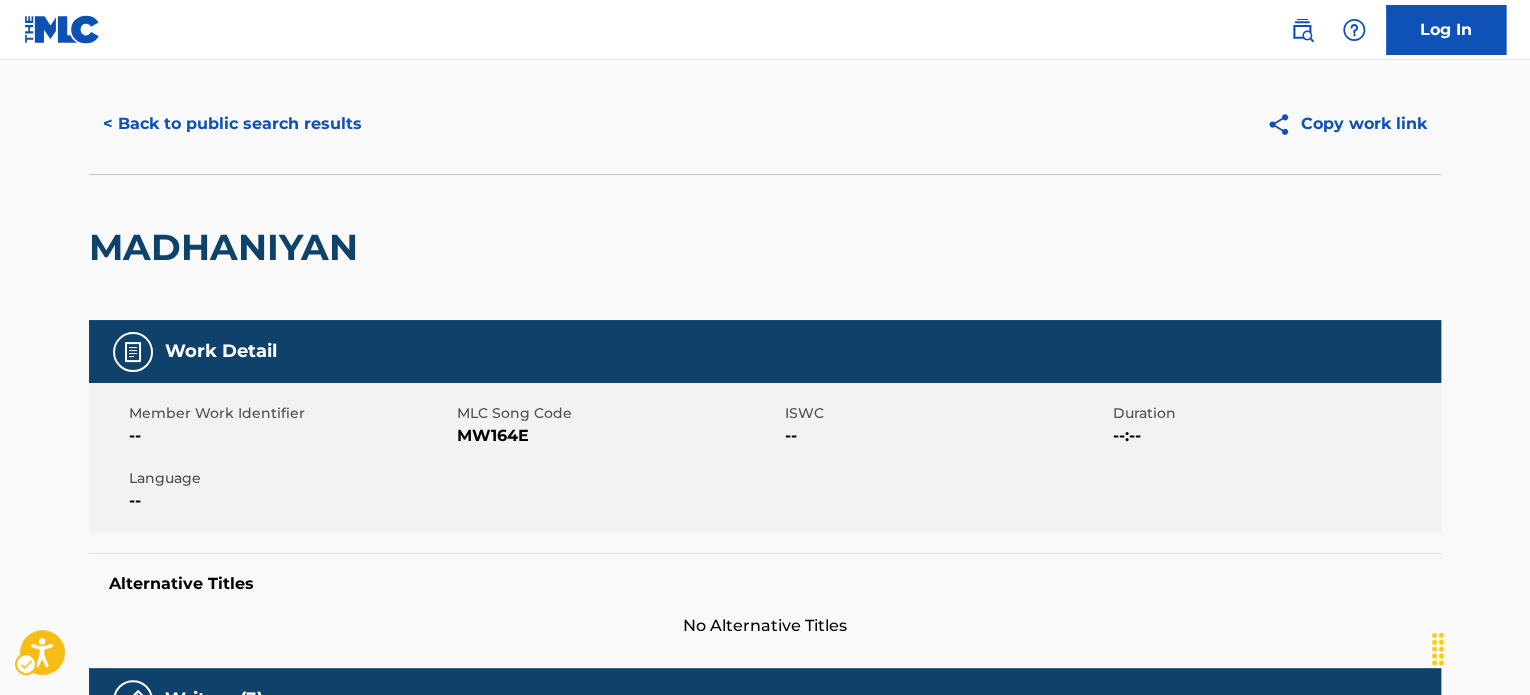 scroll, scrollTop: 0, scrollLeft: 0, axis: both 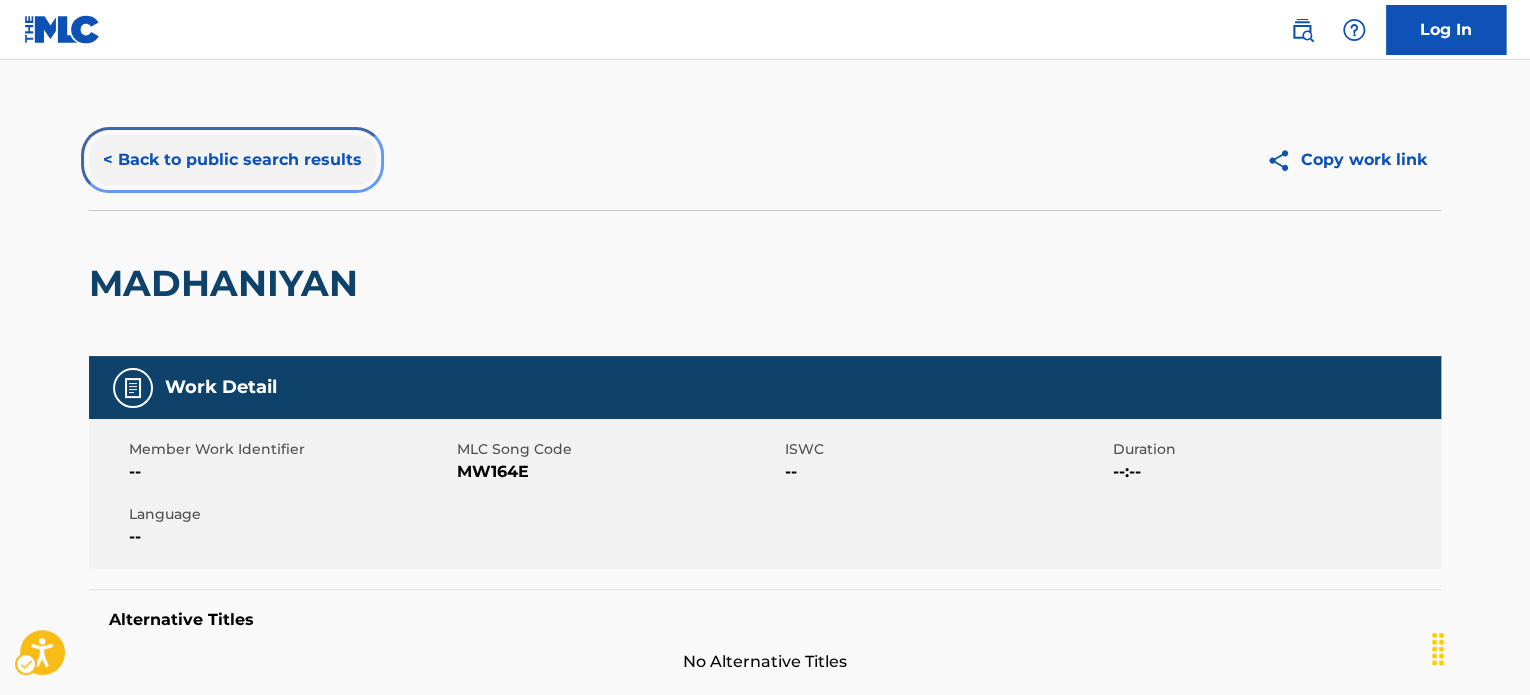 click on "< Back to public search results" at bounding box center [232, 160] 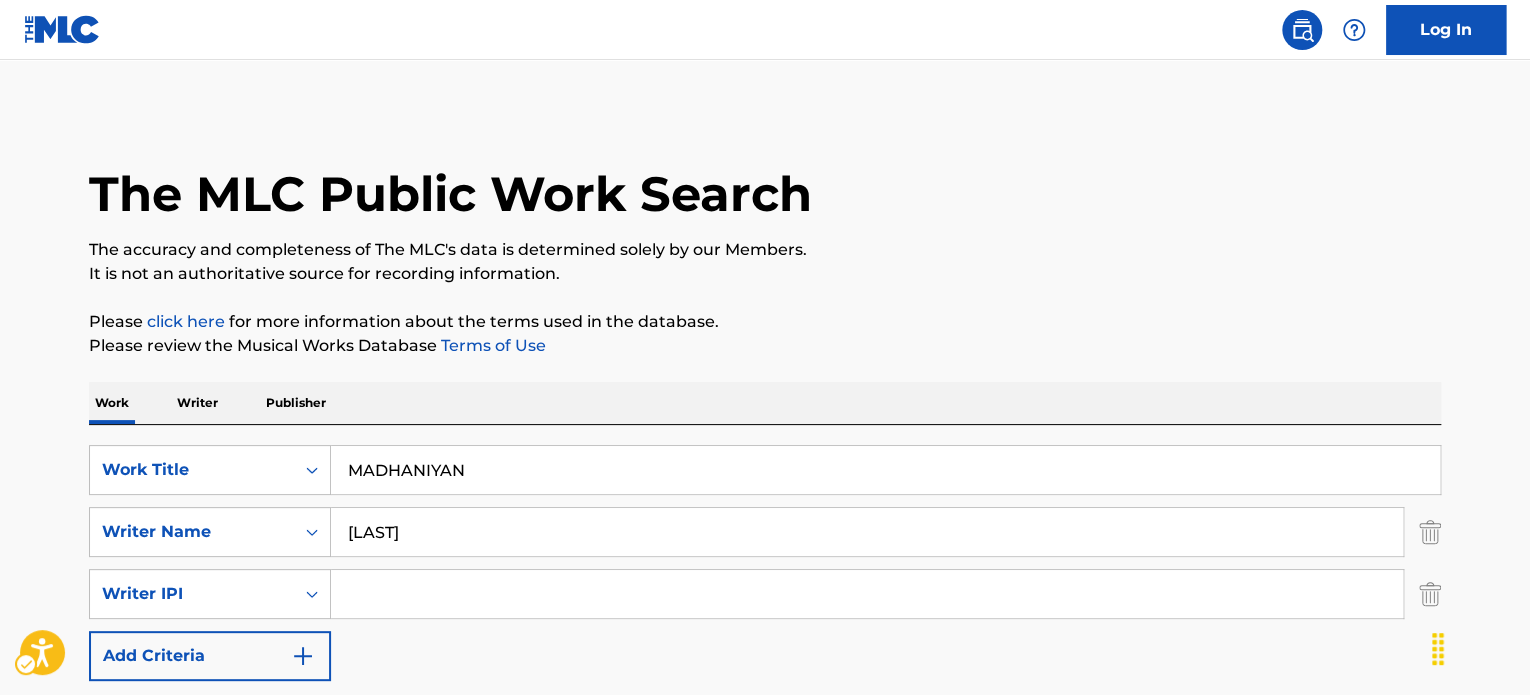 scroll, scrollTop: 278, scrollLeft: 0, axis: vertical 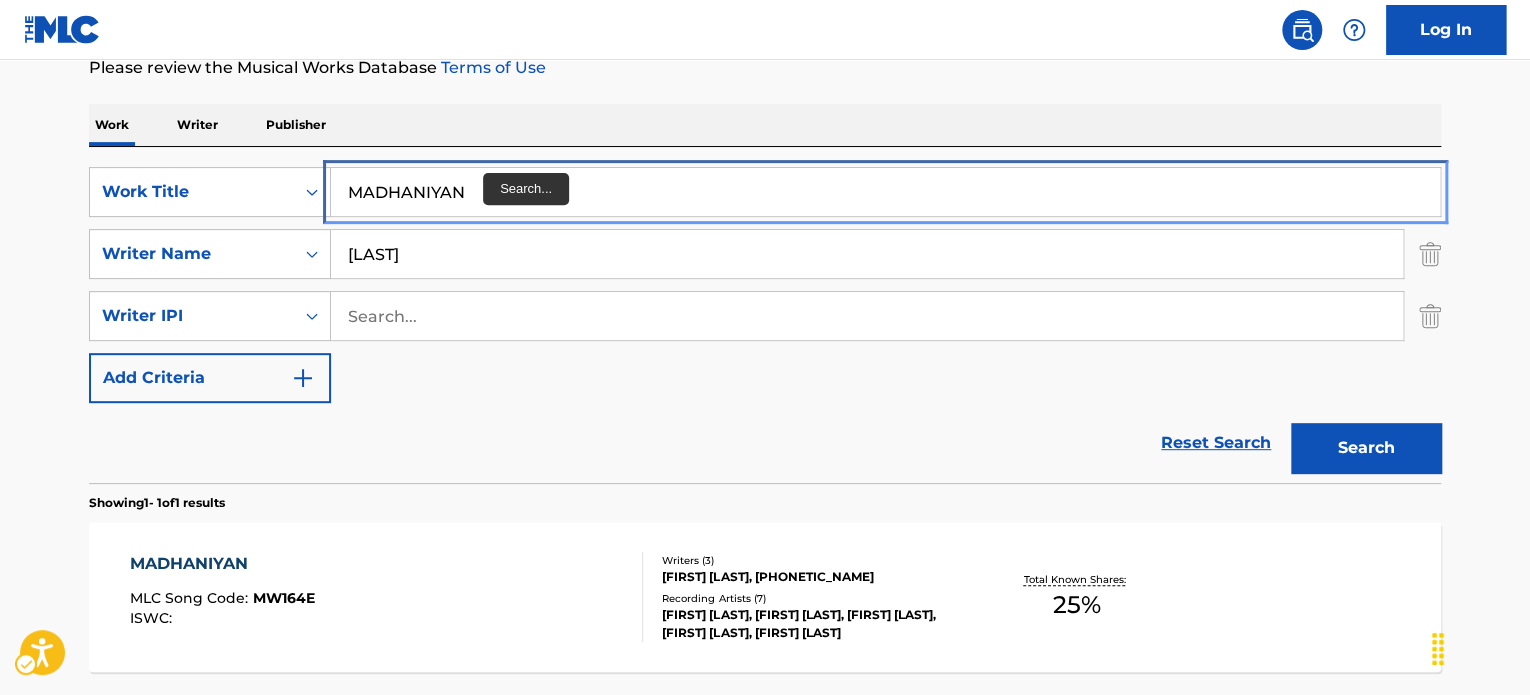 click on "MADHANIYAN" at bounding box center (885, 192) 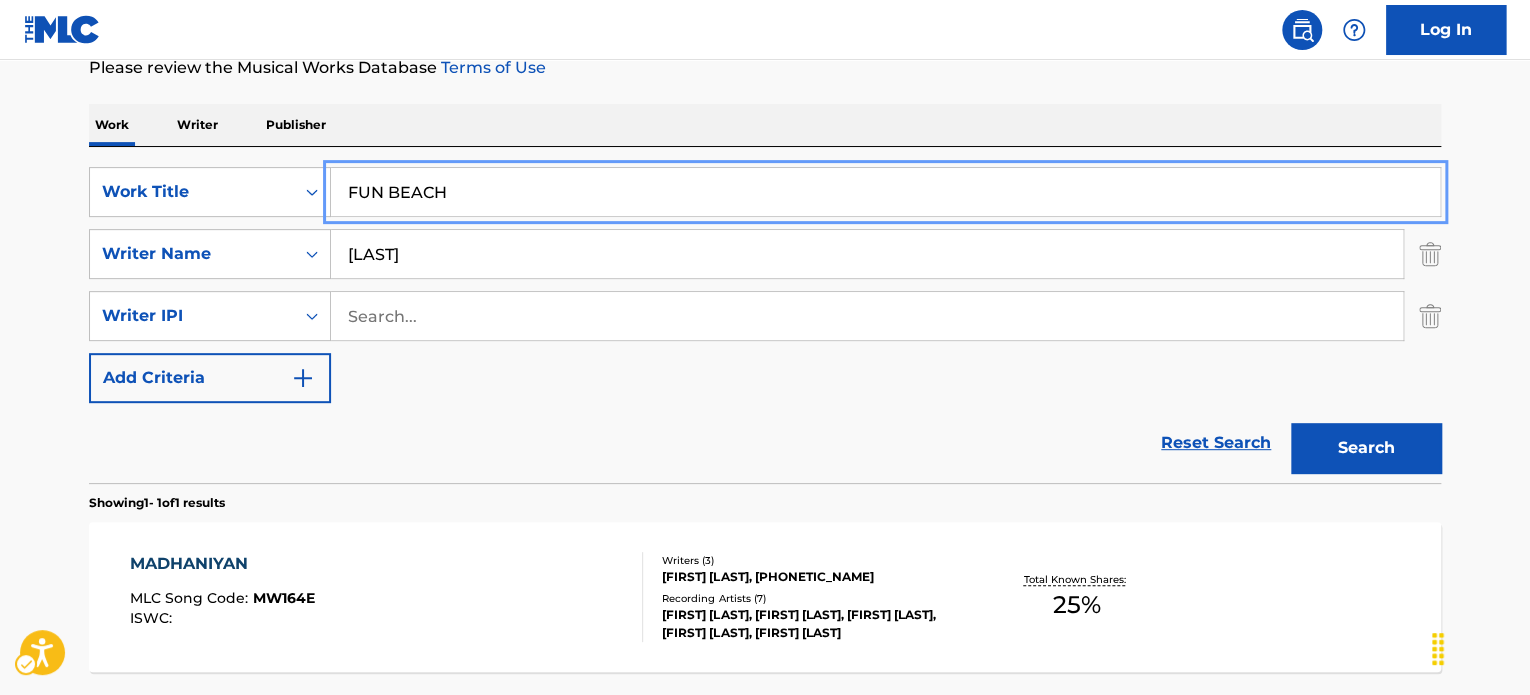 type on "FUN BEACH" 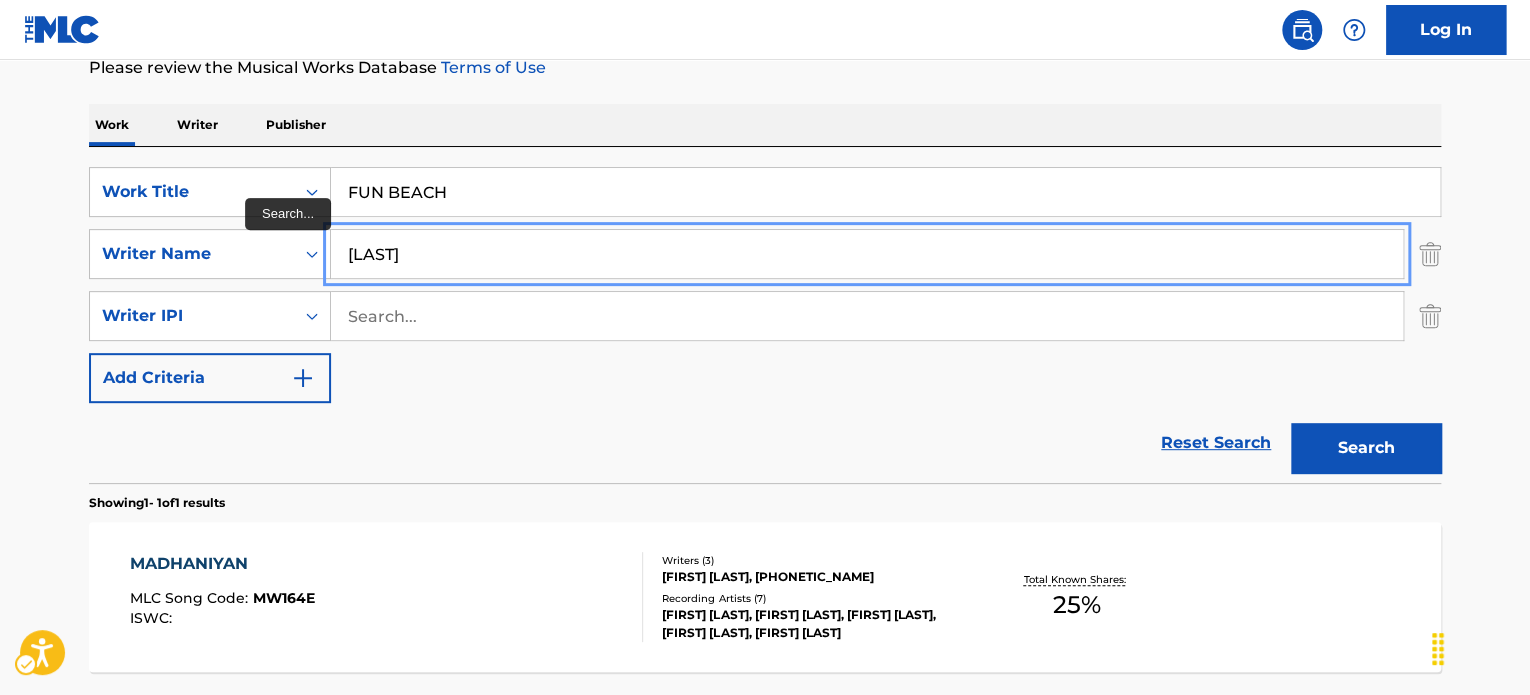 click on "[LAST]" at bounding box center [867, 254] 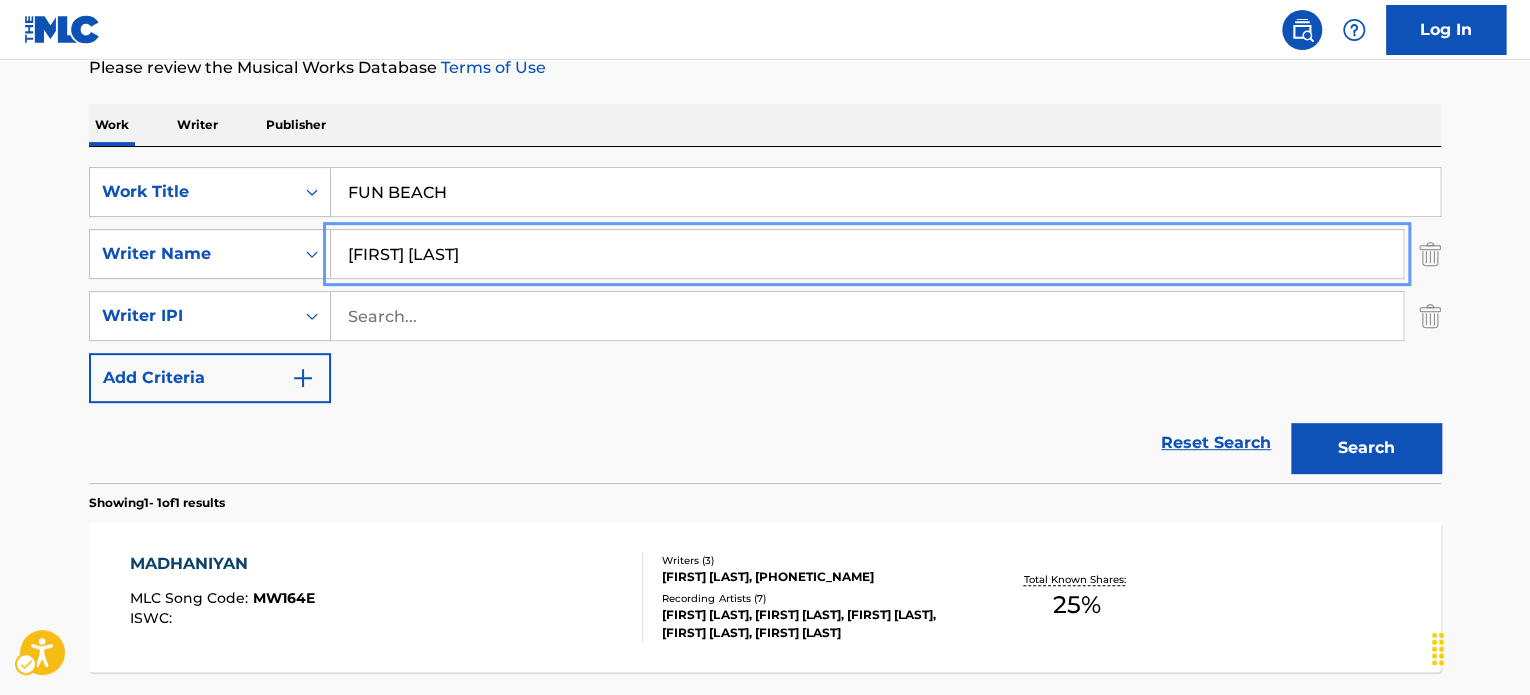 type on "[FIRST] [LAST]" 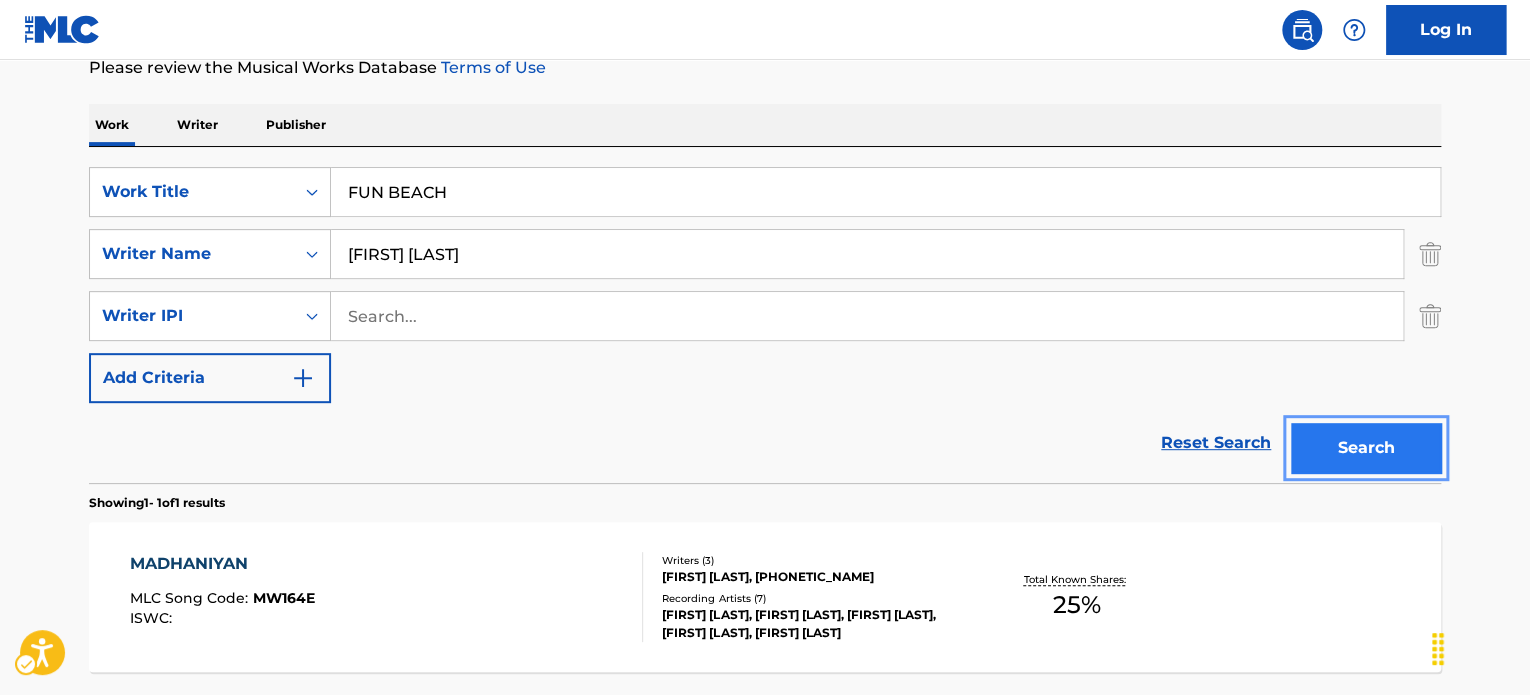 click on "Search" at bounding box center [1366, 448] 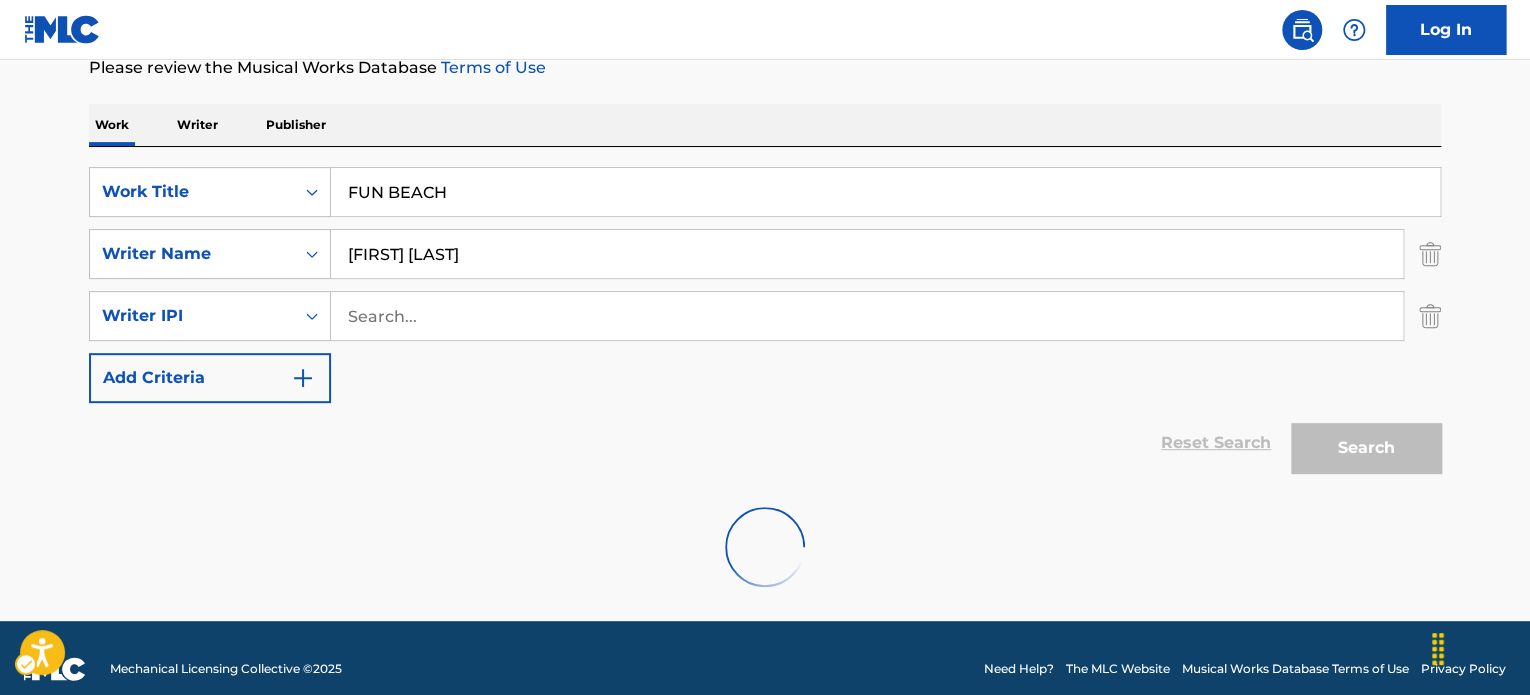 scroll, scrollTop: 234, scrollLeft: 0, axis: vertical 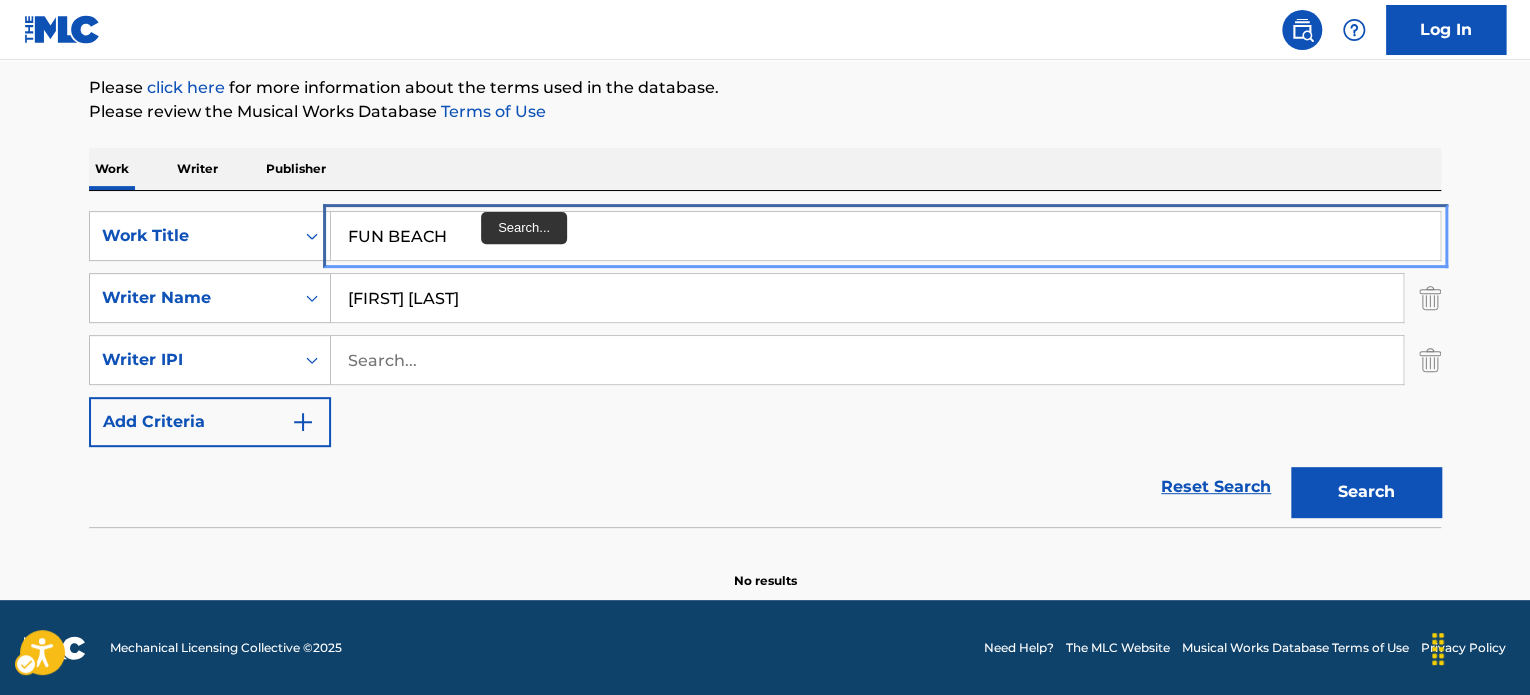 drag, startPoint x: 485, startPoint y: 238, endPoint x: 1136, endPoint y: 135, distance: 659.09784 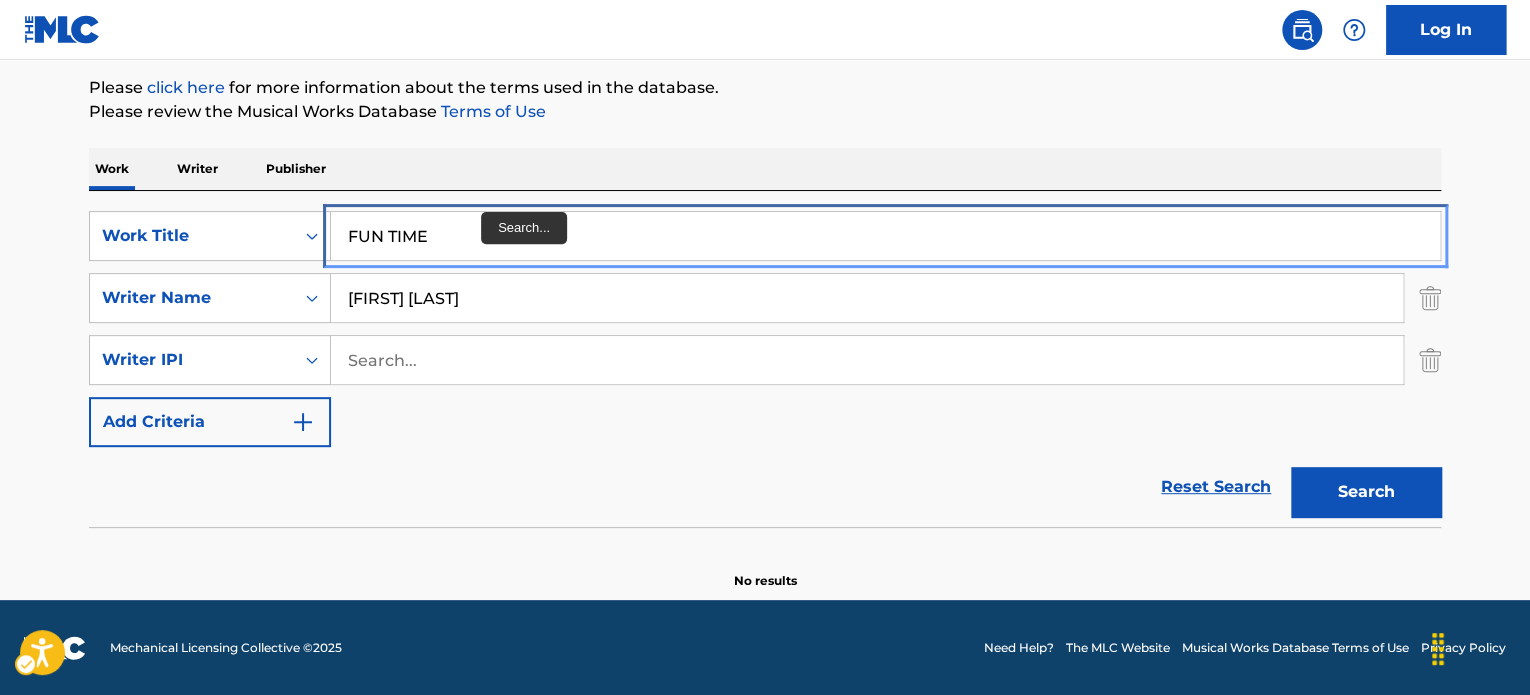 type on "FUN TIME" 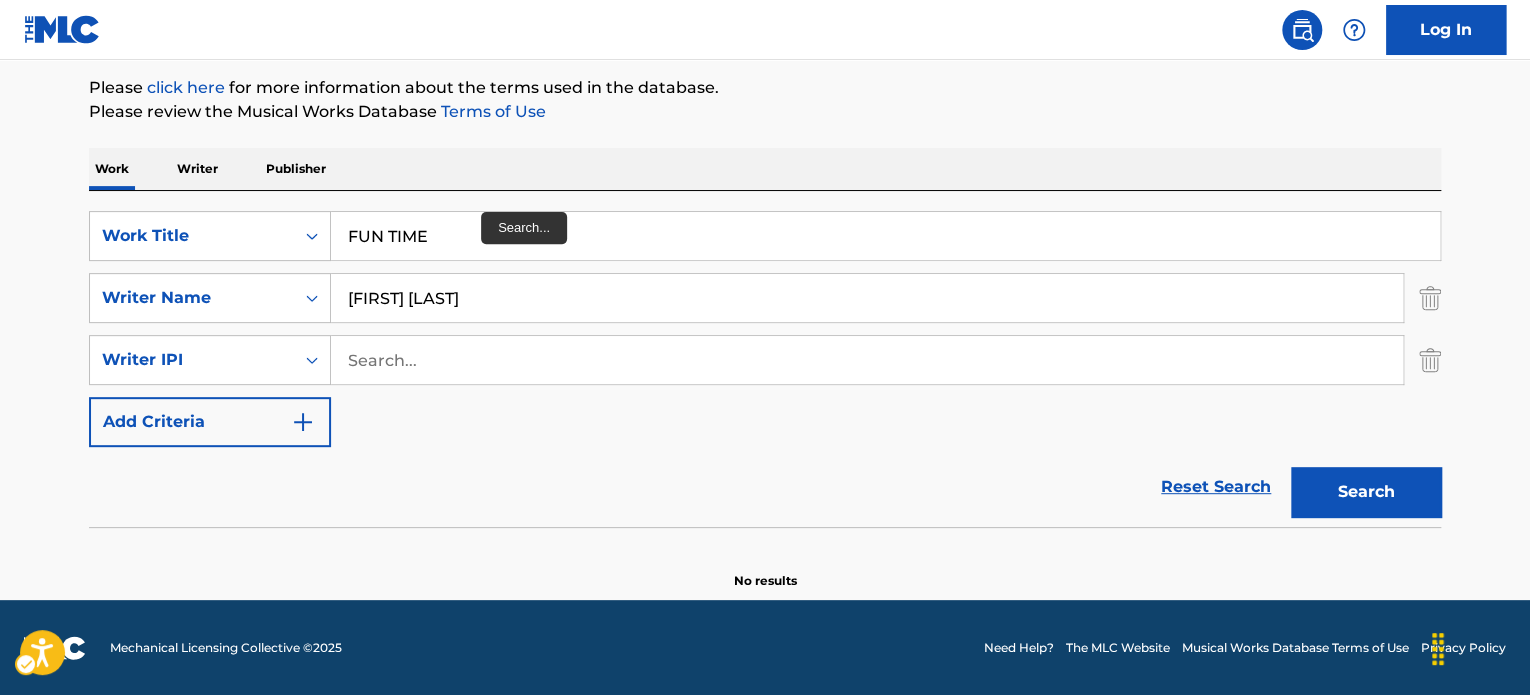 click on "The MLC Public Work Search The accuracy and completeness of The MLC's data is determined solely by our Members. It is not an authoritative source for recording information. Please   click here  | New Window   for more information about the terms used in the database. Please review the Musical Works Database   Terms of Use  | New Window Work Writer Publisher SearchWithCriteria5561790c-d26f-4f7b-aa58-4240032a5e55 Work Title FUN TIME SearchWithCriteriac04cb257-f29d-4f5a-b72b-b970085115a7 Writer Name laura camillo SearchWithCriteria1e6fdf1f-8f42-4ca8-a6c2-a35d1940cc90 Writer IPI Add Criteria Reset Search Search No results" at bounding box center [765, 233] 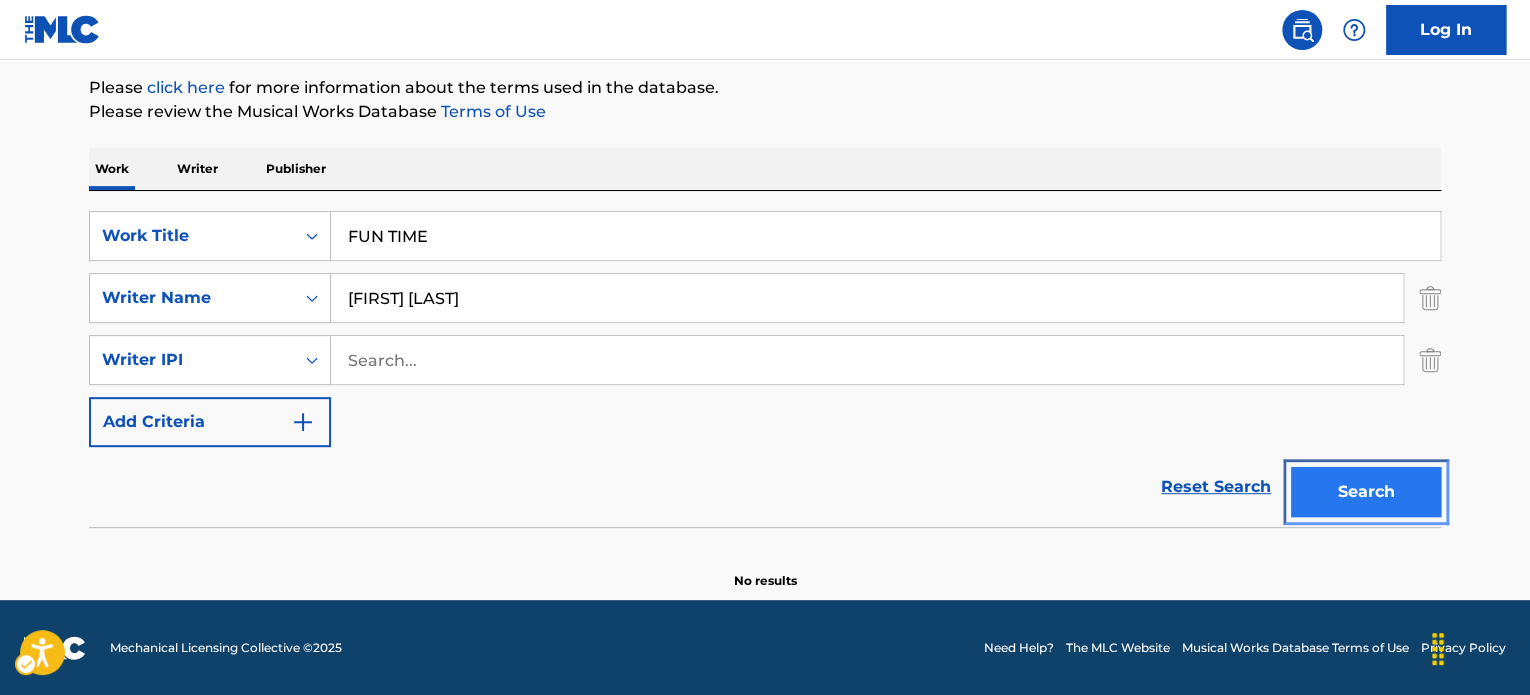 click on "Search" at bounding box center [1366, 492] 